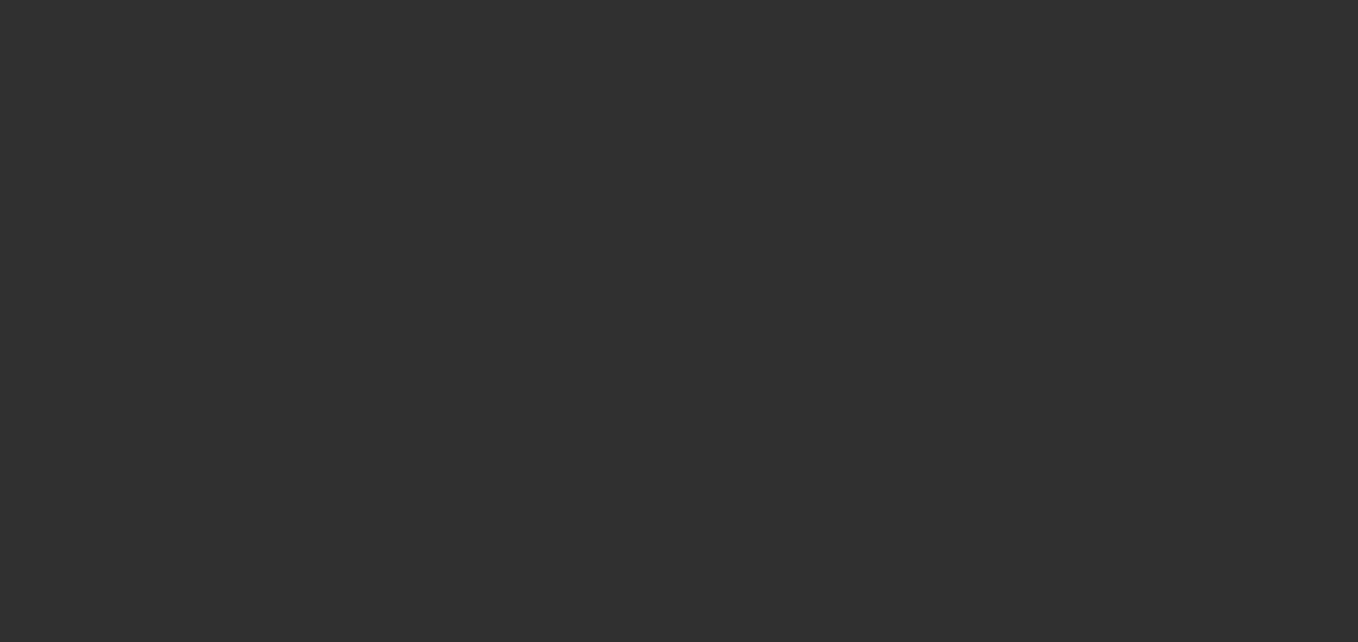 scroll, scrollTop: 0, scrollLeft: 0, axis: both 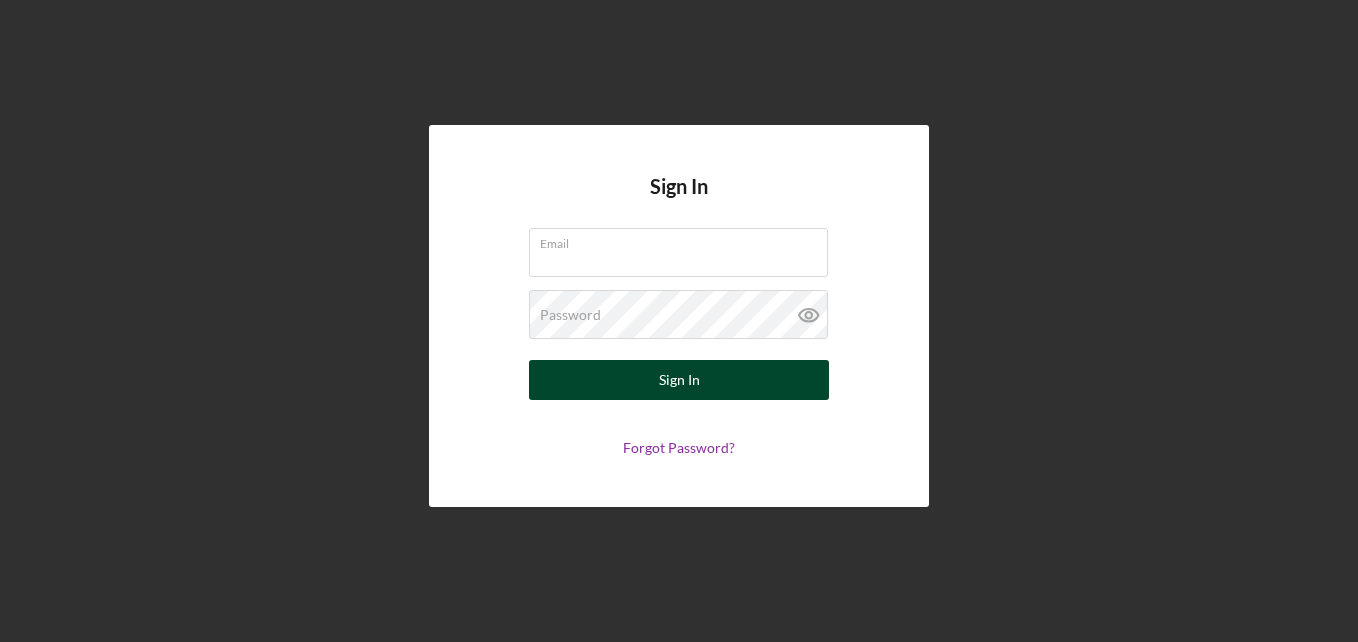 type on "[EMAIL]" 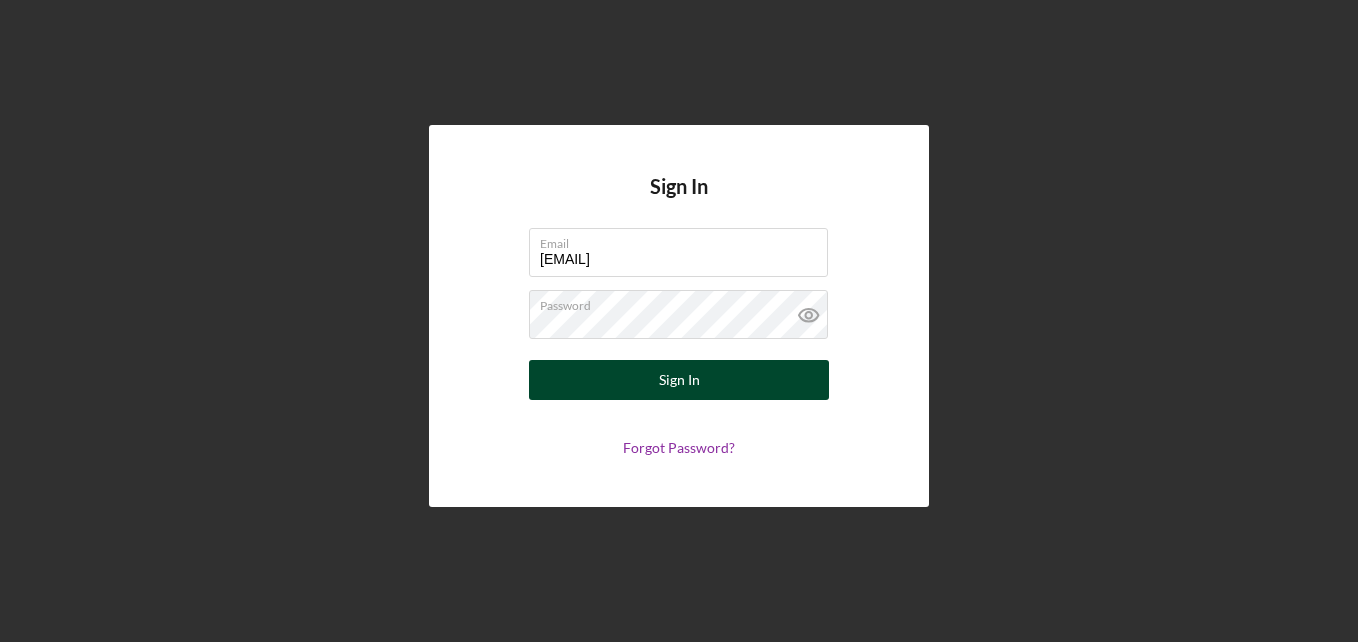 click on "Sign In" at bounding box center [679, 380] 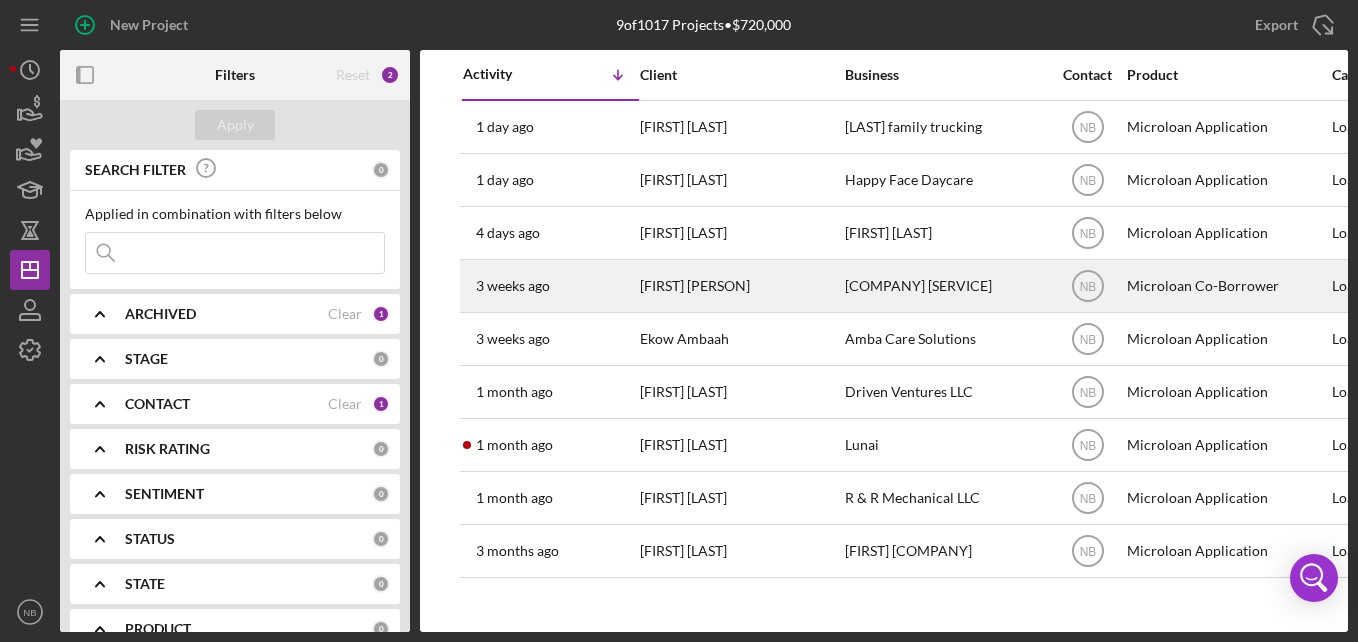 click on "[FIRST] [PERSON]" at bounding box center (740, 286) 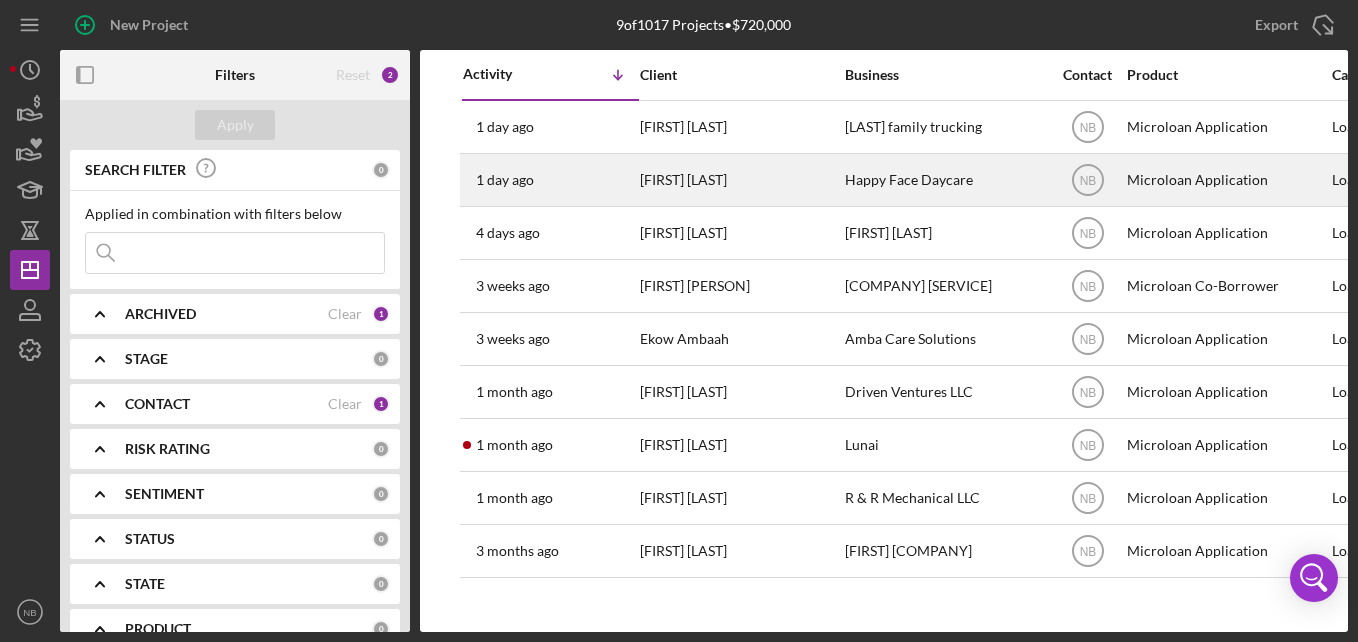 click on "Happy Face Daycare" at bounding box center [945, 180] 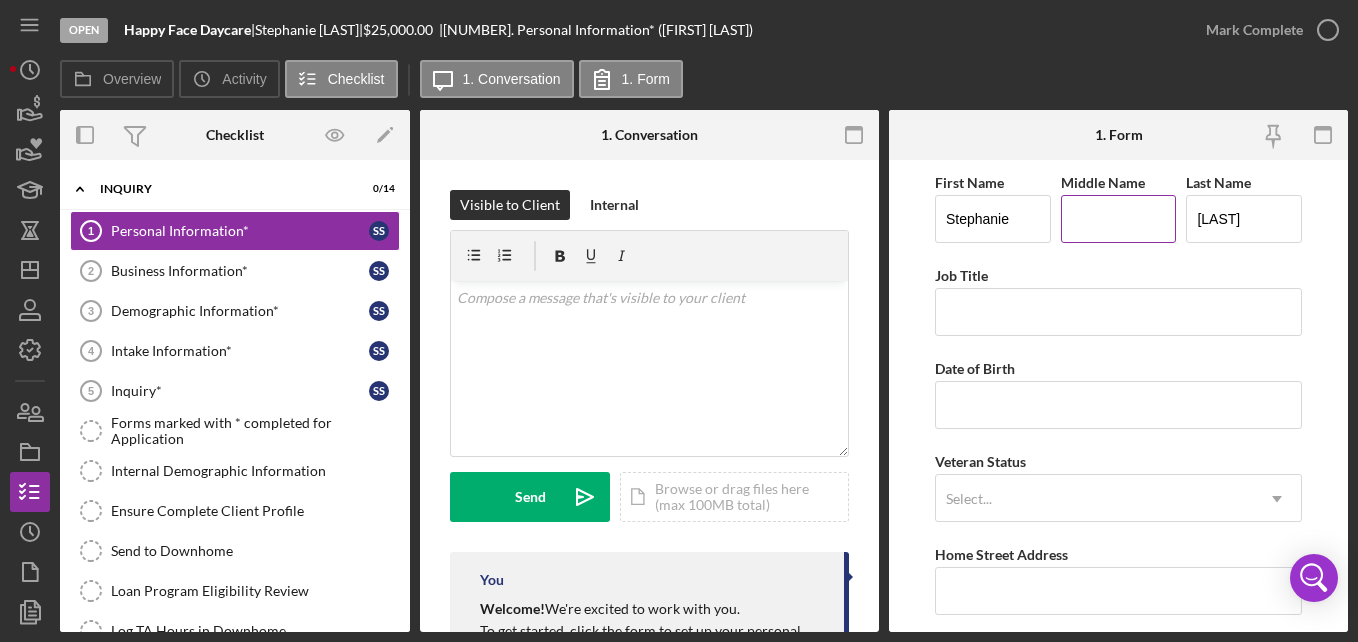 click on "Middle Name" at bounding box center (1119, 219) 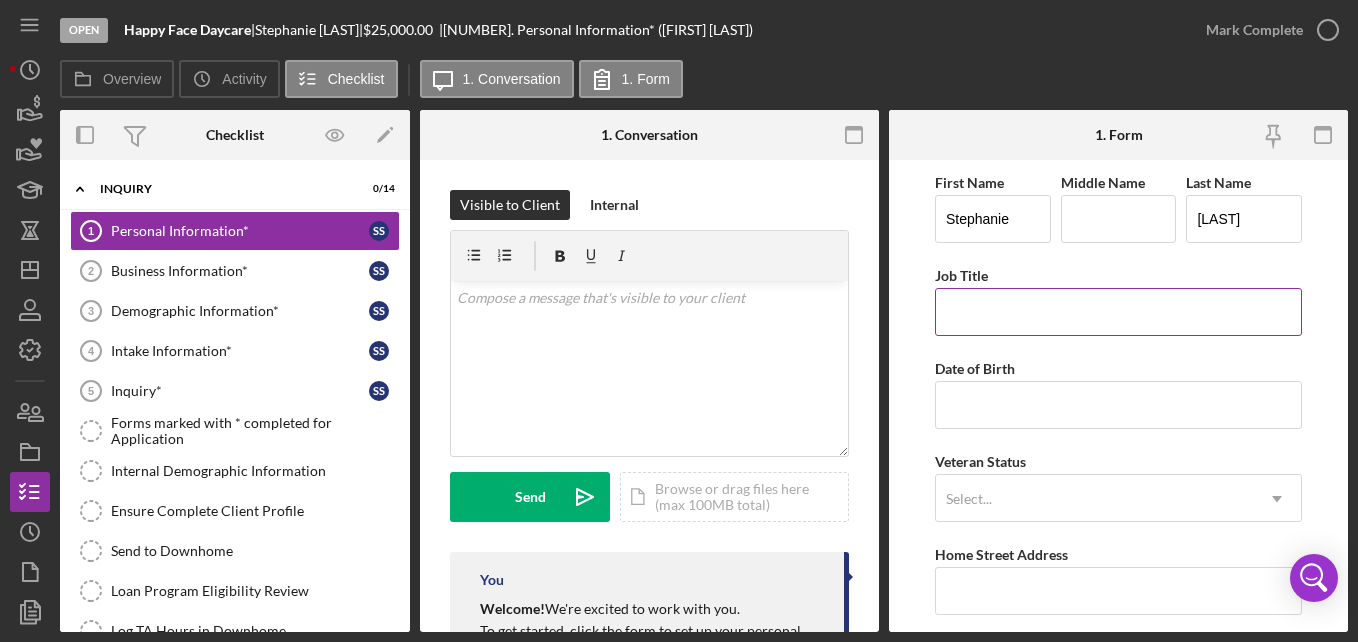 click on "Job Title" at bounding box center (1118, 312) 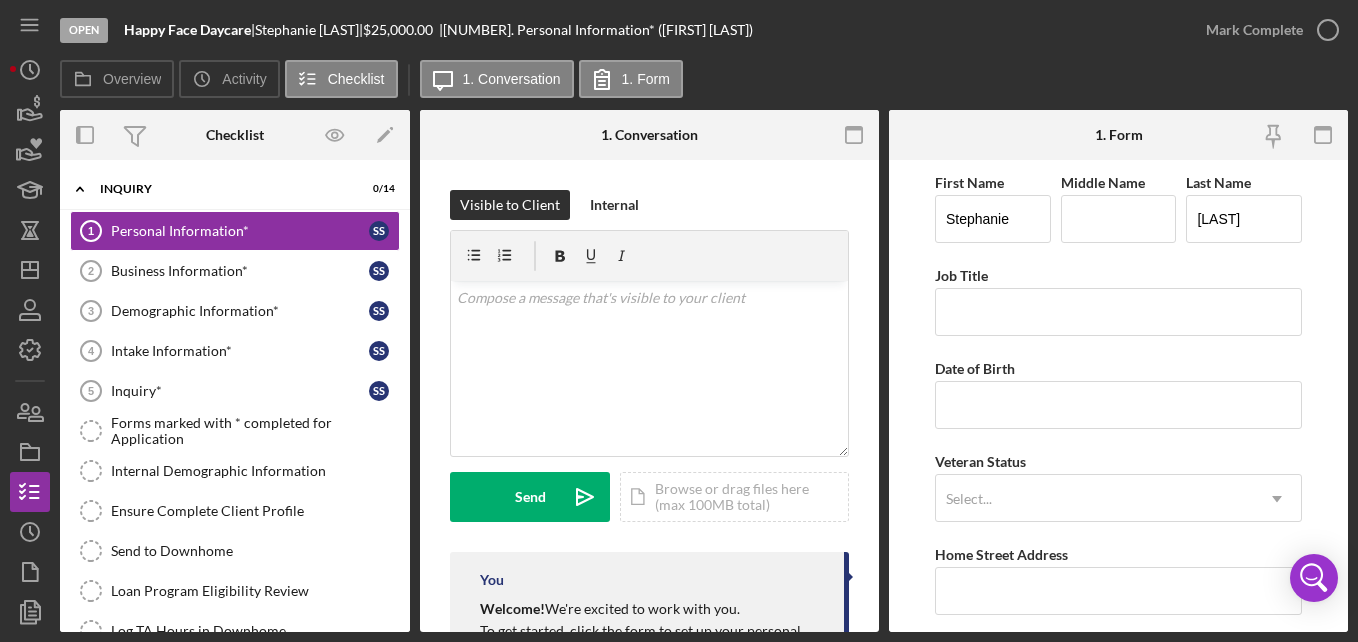 click on "First Name [FIRST] Middle Name Last Name [LAST] Job Title Date of Birth Veteran Status Select... Icon/Dropdown Arrow Home Street Address City State Select... Icon/Dropdown Arrow Zip County Additional Demographic Info Internal Only Gender Select... Icon/Dropdown Arrow Race Select... Icon/Dropdown Arrow Ethnicity Select... Icon/Dropdown Arrow Low Income Individual Yes No Household Income" at bounding box center [1118, 806] 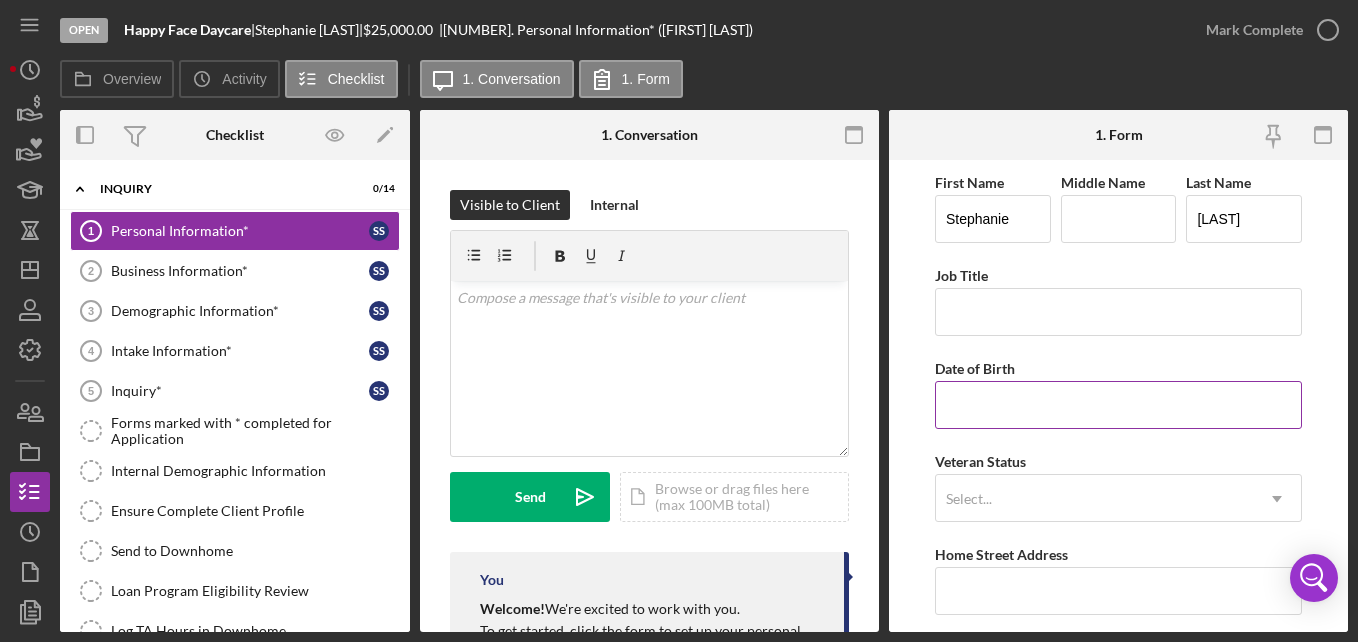 click on "Date of Birth" at bounding box center [1118, 368] 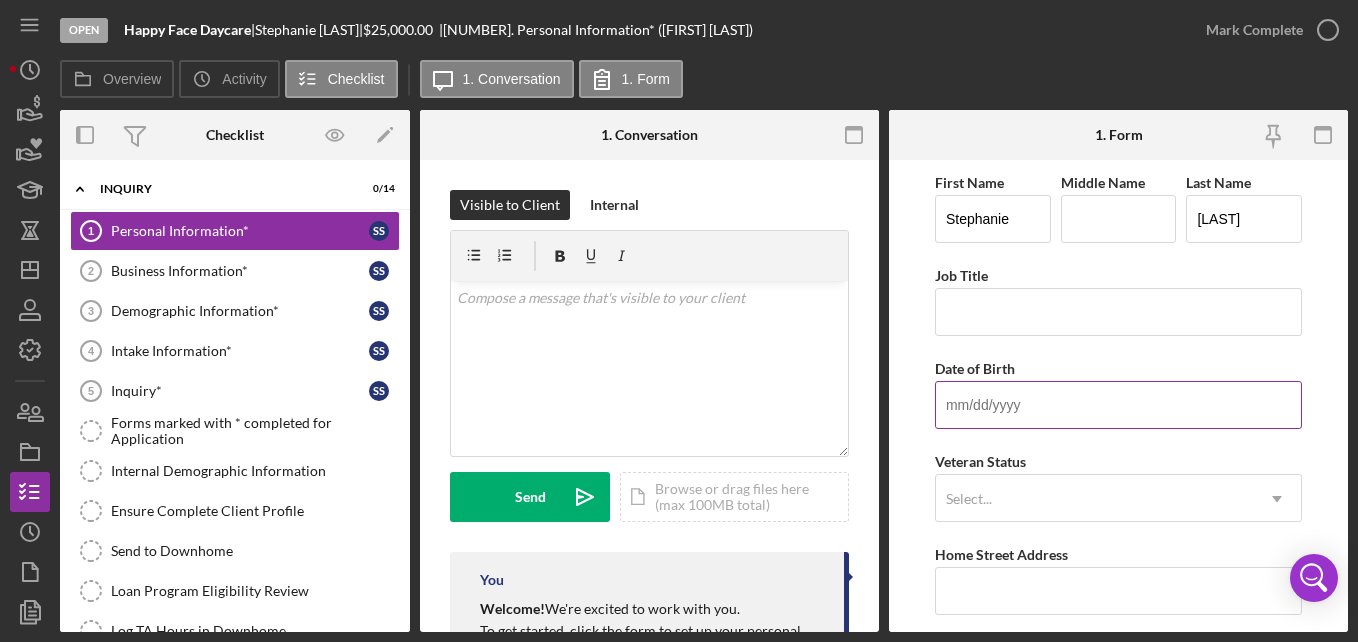 click on "Date of Birth" at bounding box center (1118, 405) 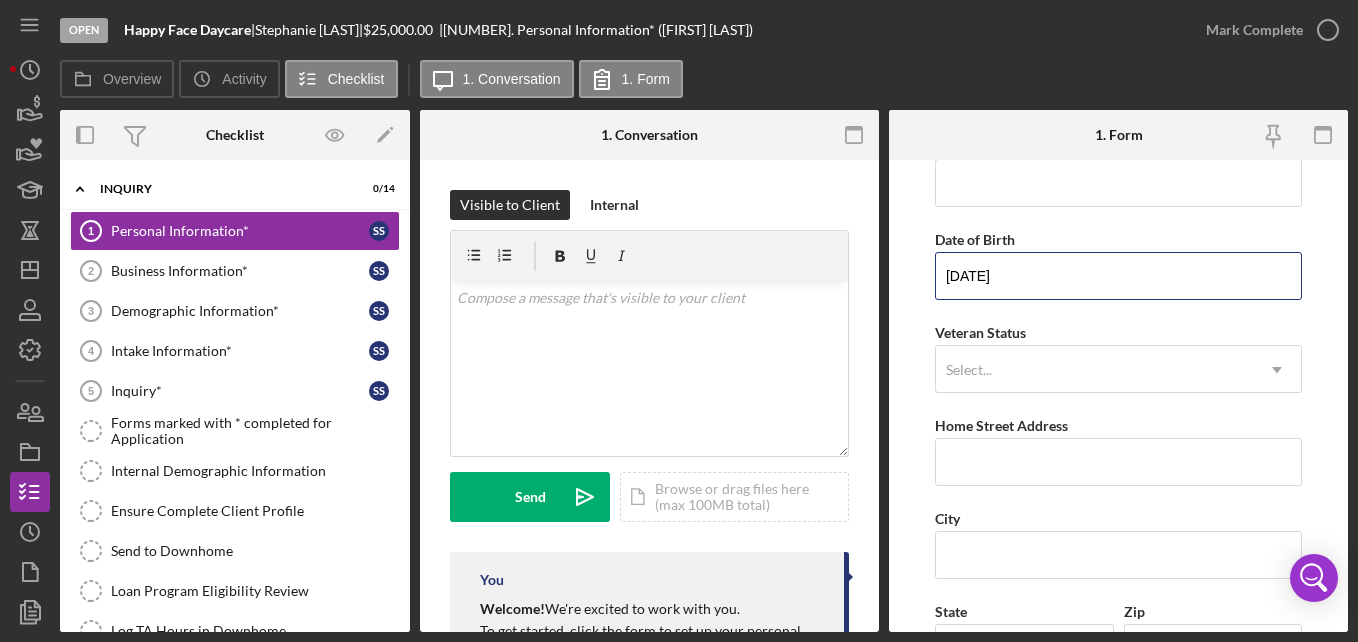 scroll, scrollTop: 136, scrollLeft: 0, axis: vertical 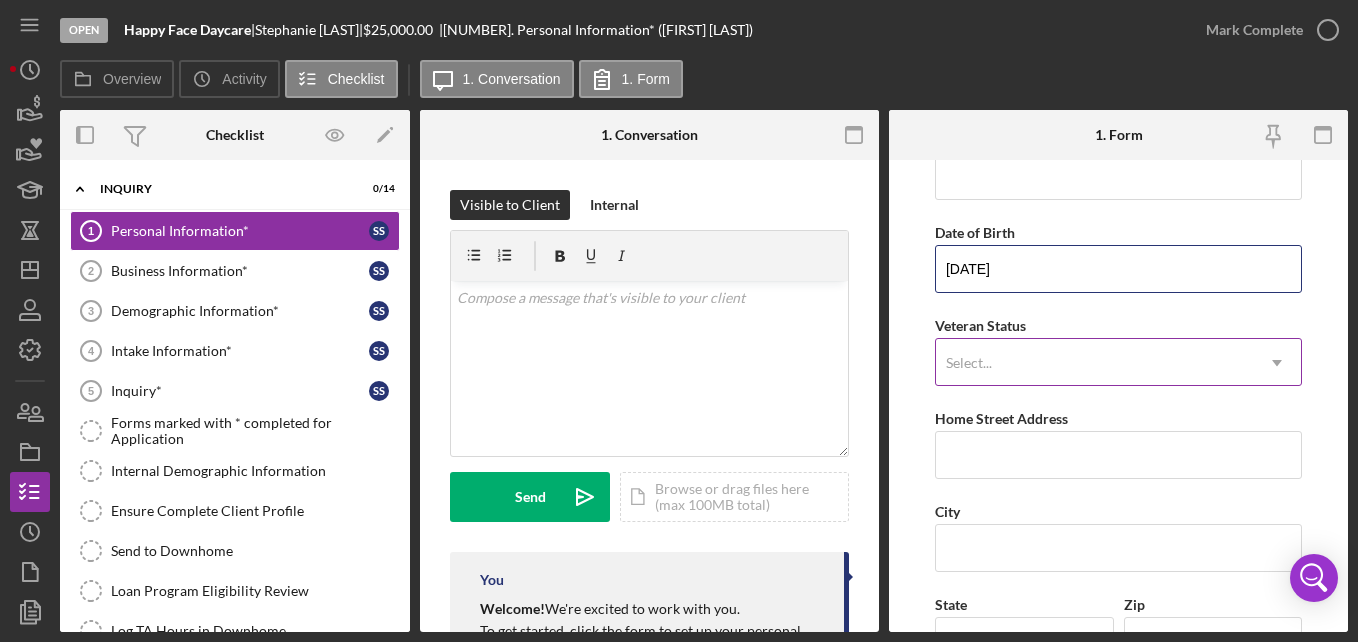 type on "[DATE]" 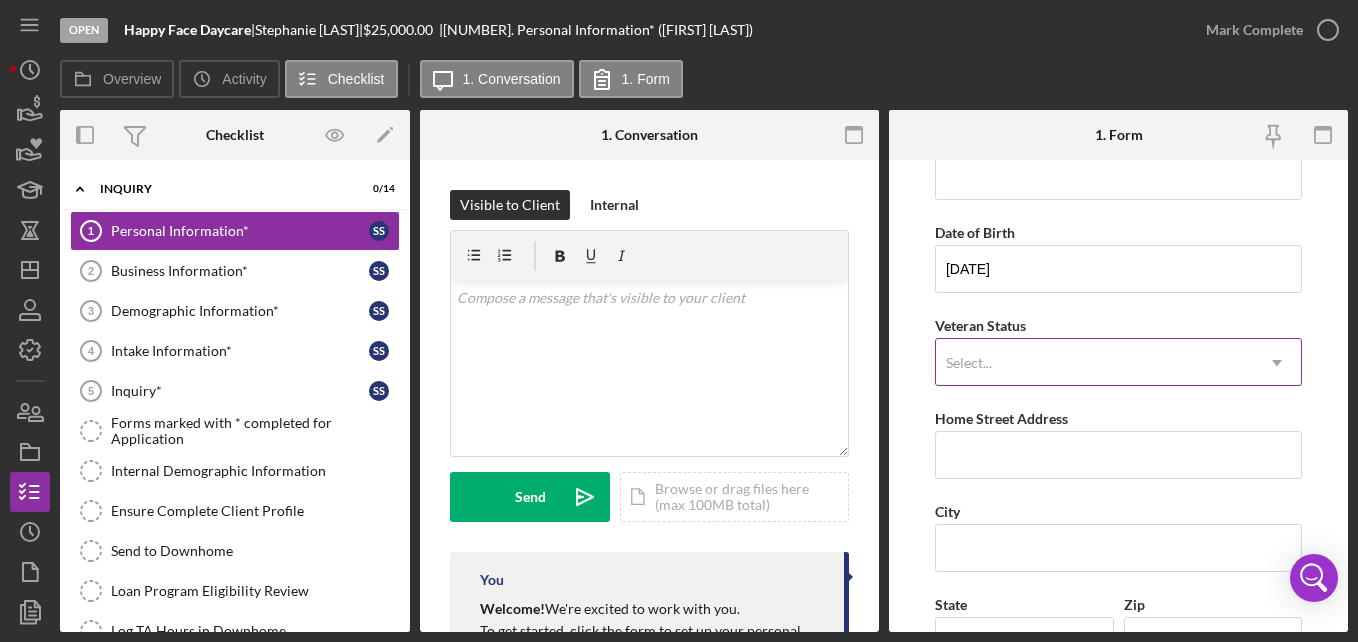 click on "Select..." at bounding box center [1094, 363] 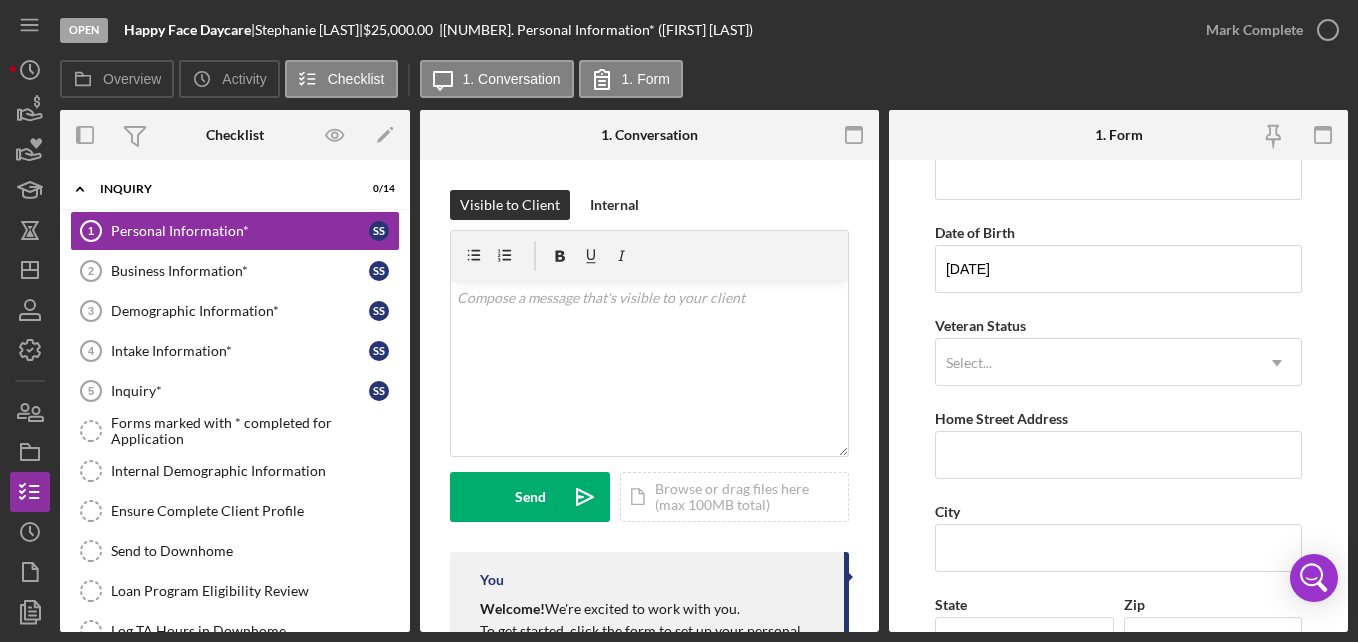 click on "First Name [FIRST] Middle Name Last Name [LAST] Job Title Date of Birth [DATE] Veteran Status Select... Icon/Dropdown Arrow Home Street Address City State Select... Icon/Dropdown Arrow Zip County Additional Demographic Info Internal Only Gender Select... Icon/Dropdown Arrow Race Select... Icon/Dropdown Arrow Ethnicity Select... Icon/Dropdown Arrow Low Income Individual Yes No Household Income" at bounding box center [1118, 670] 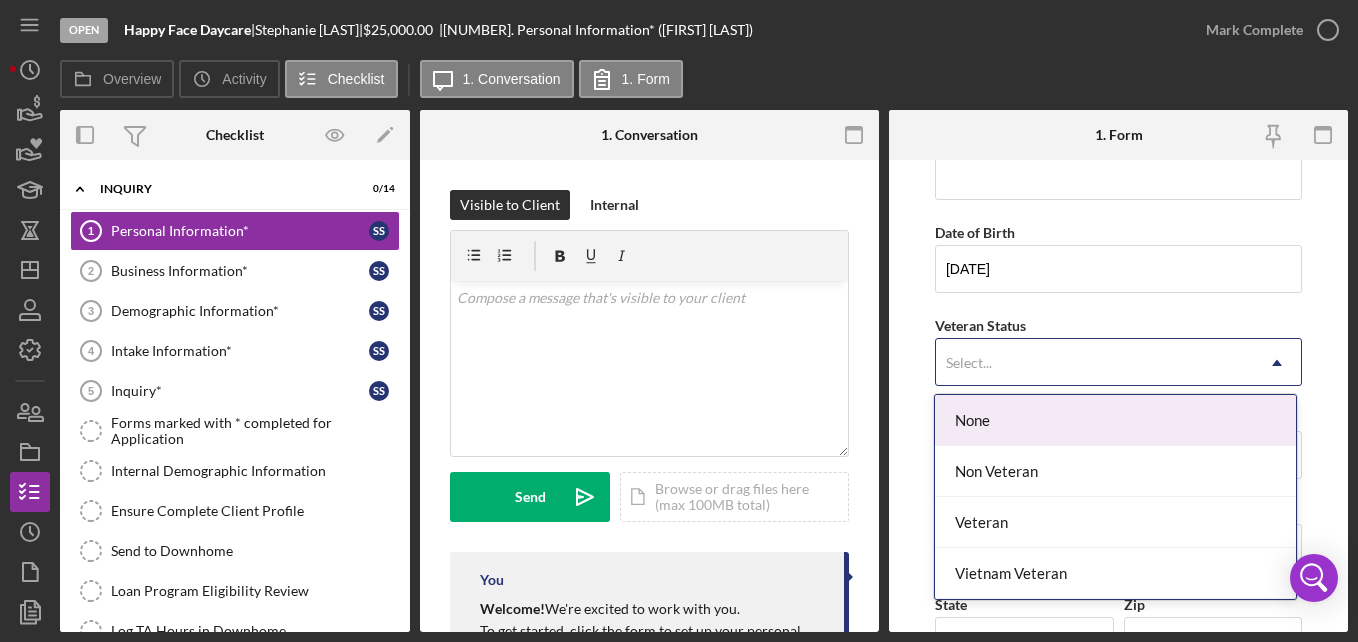 click on "Select..." at bounding box center (1094, 363) 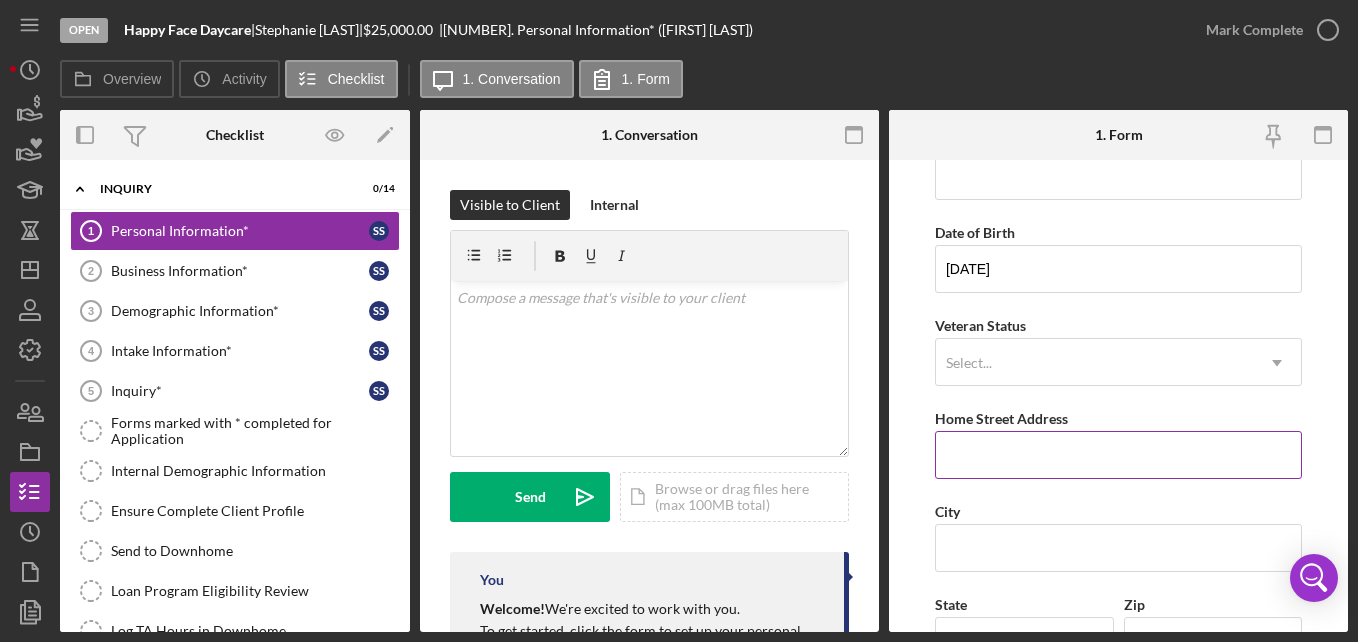 click on "Home Street Address" at bounding box center (1118, 455) 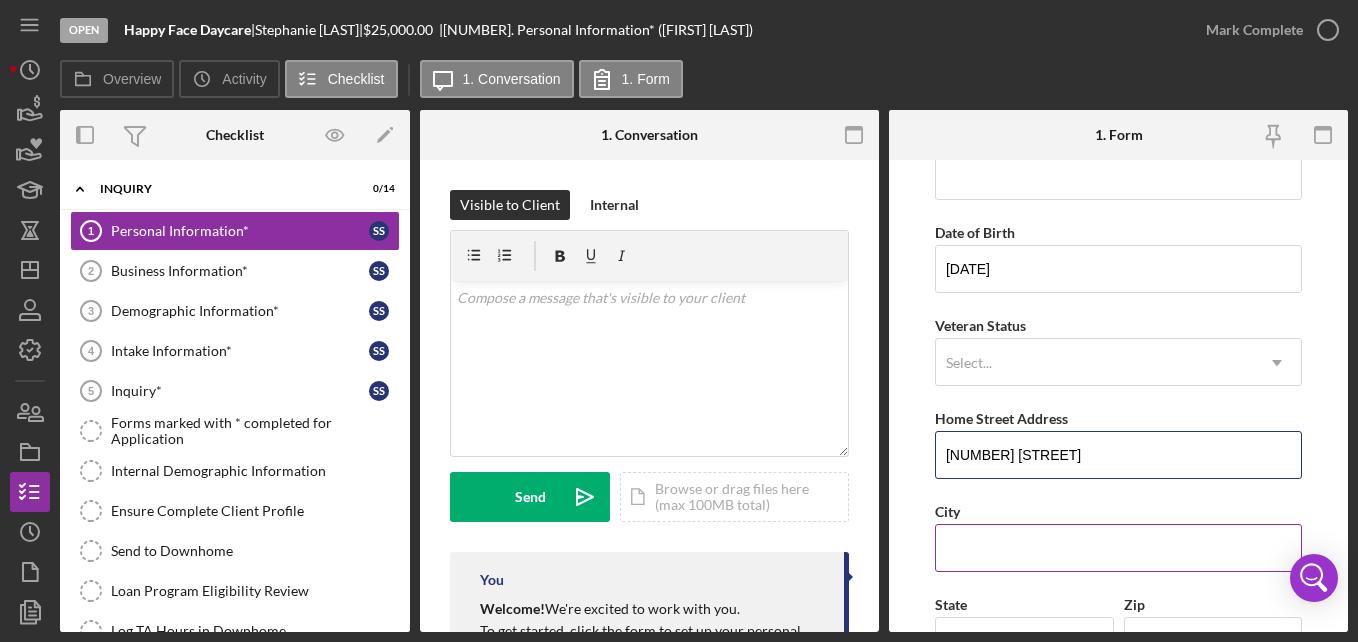 type on "[NUMBER] [STREET]" 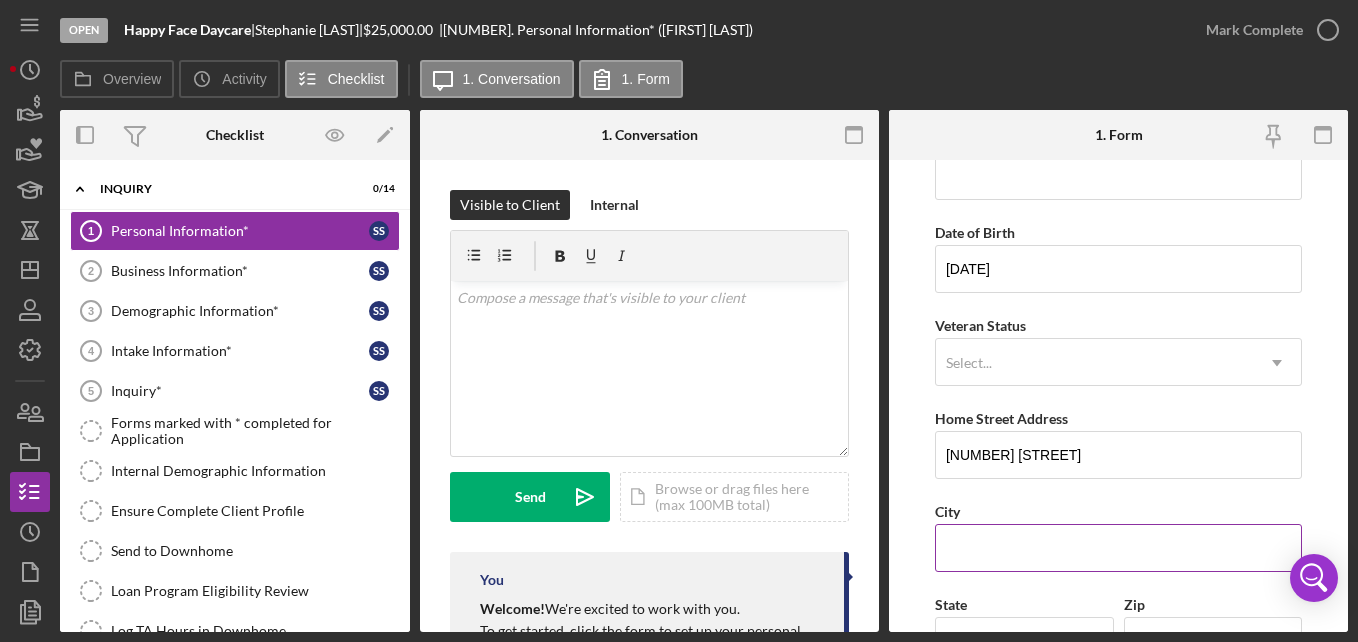 click on "City" at bounding box center (1118, 548) 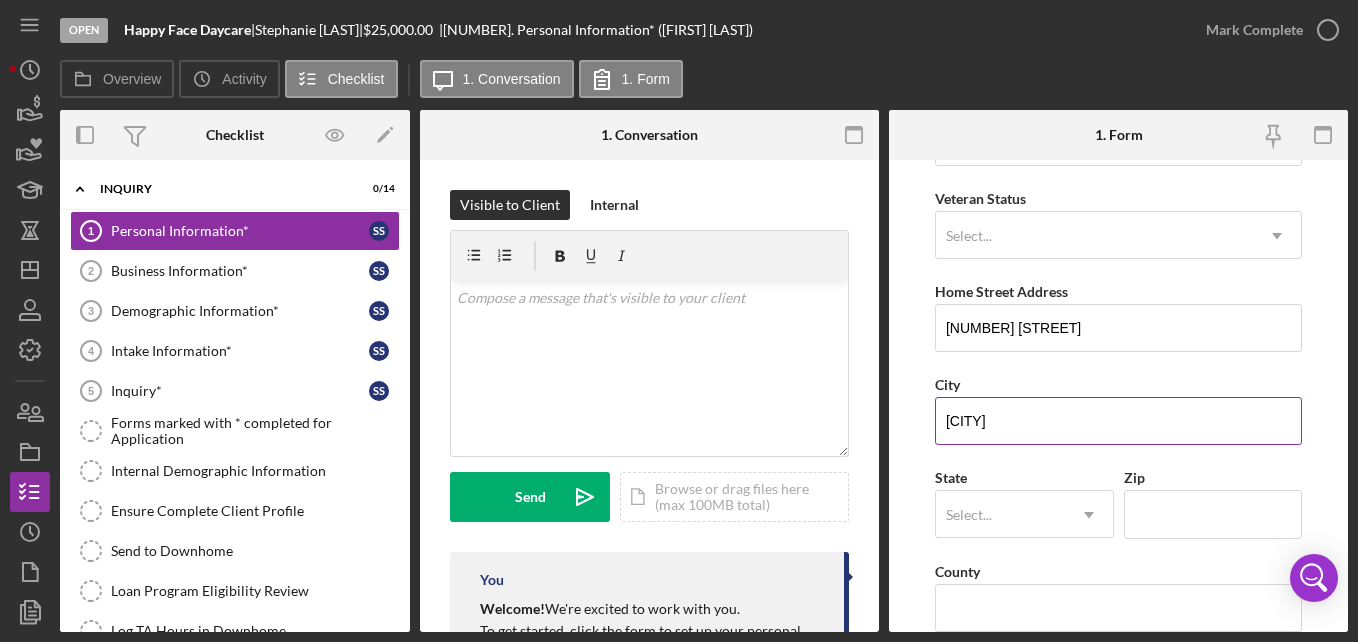 scroll, scrollTop: 264, scrollLeft: 0, axis: vertical 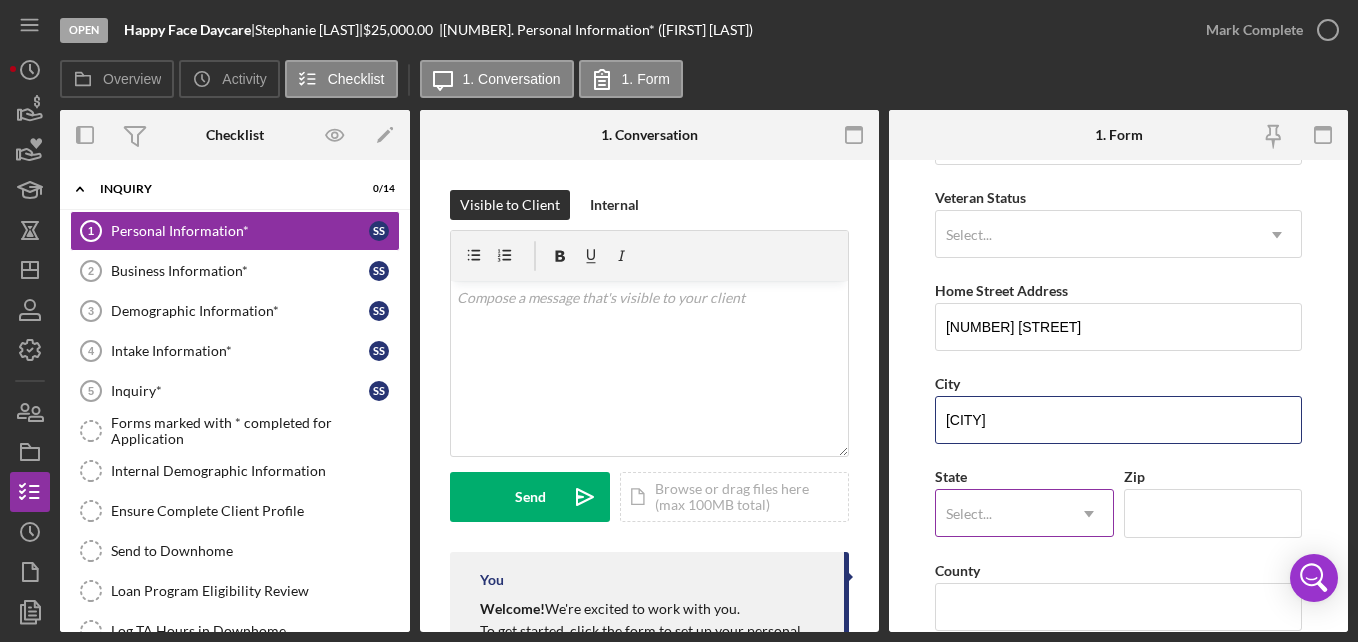 type on "[CITY]" 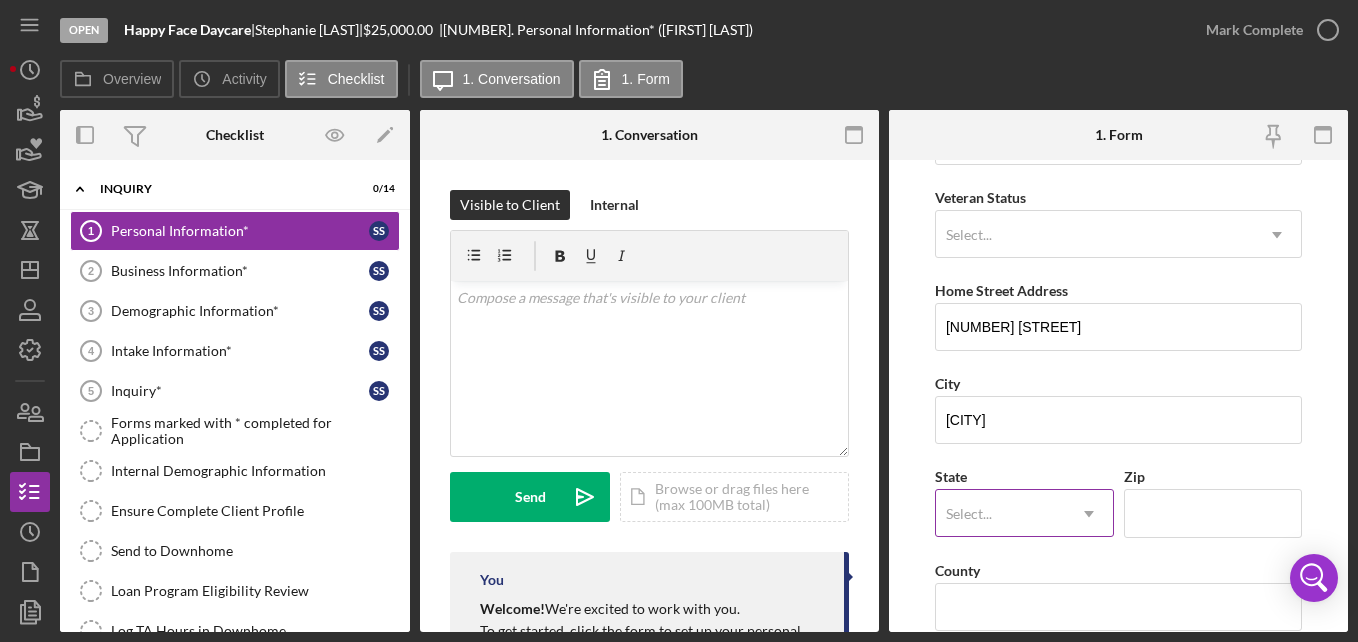 click on "Select..." at bounding box center (1000, 514) 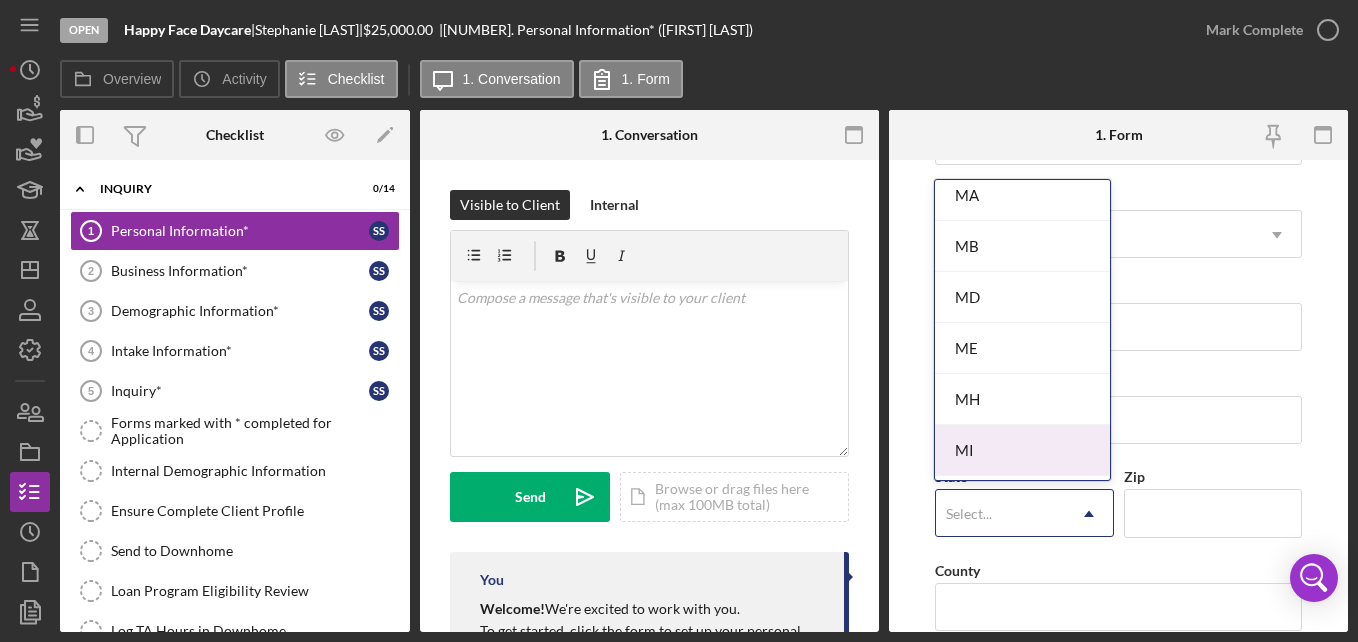 scroll, scrollTop: 1431, scrollLeft: 0, axis: vertical 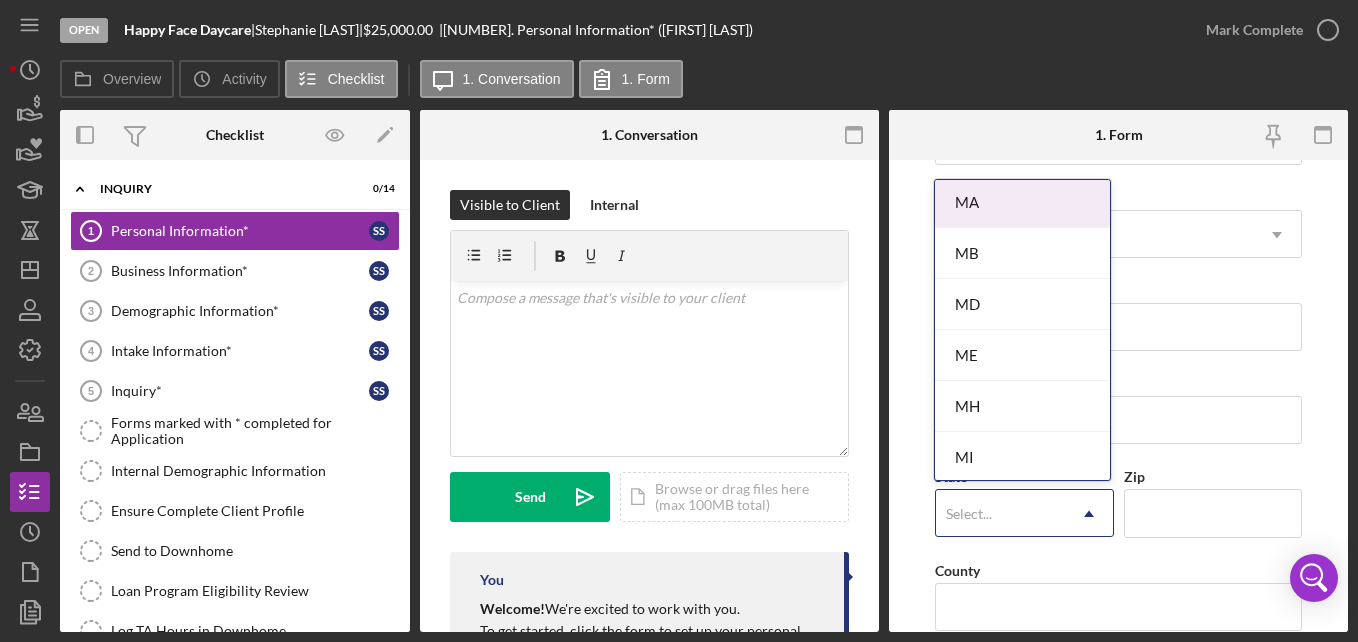 click on "MA" at bounding box center [1022, 202] 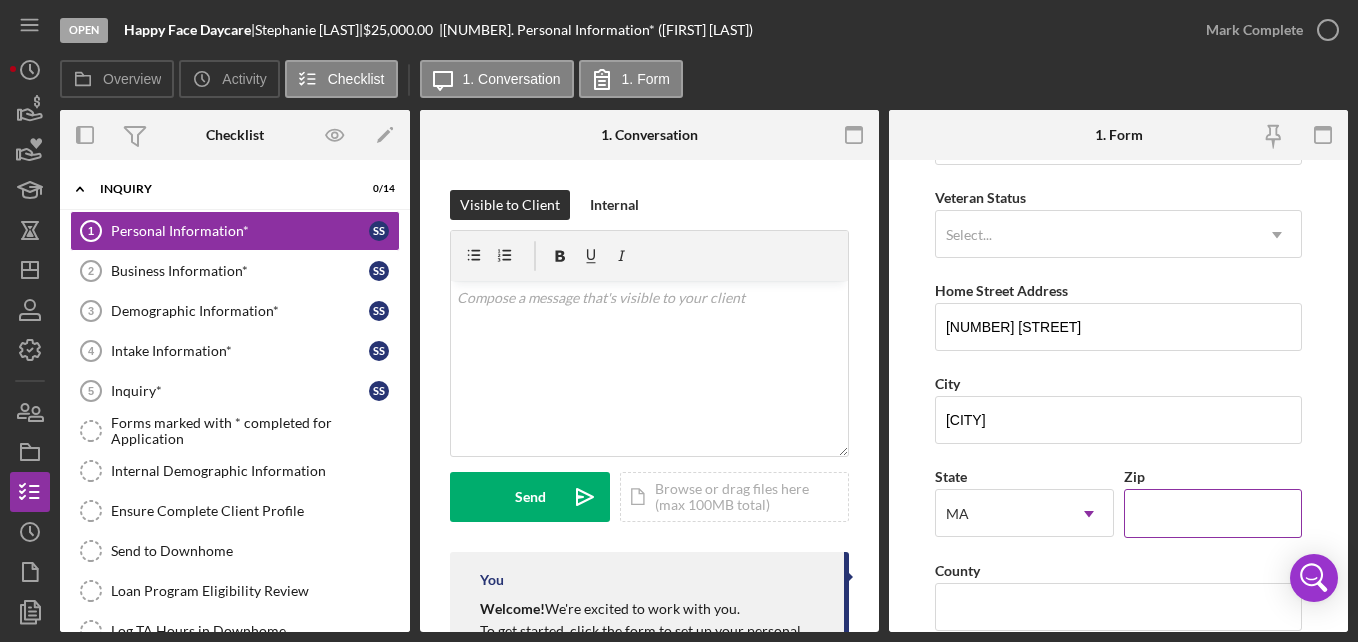 click on "Zip" at bounding box center (1213, 513) 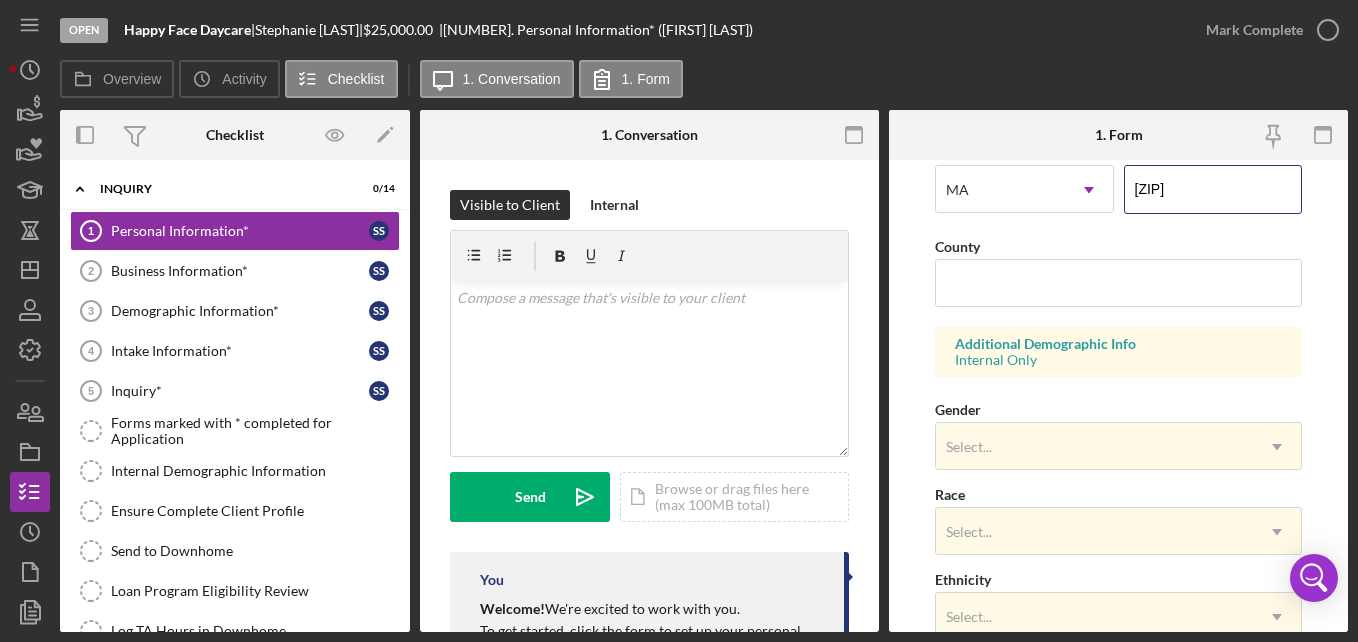 scroll, scrollTop: 591, scrollLeft: 0, axis: vertical 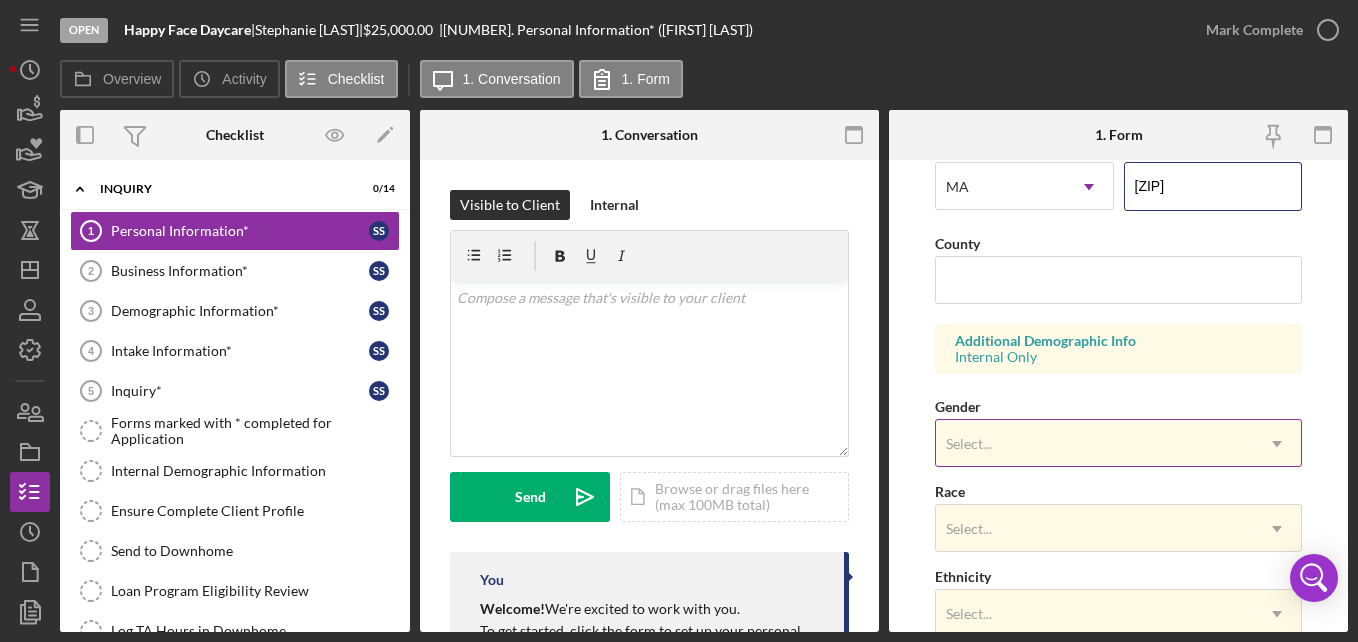 type on "[ZIP]" 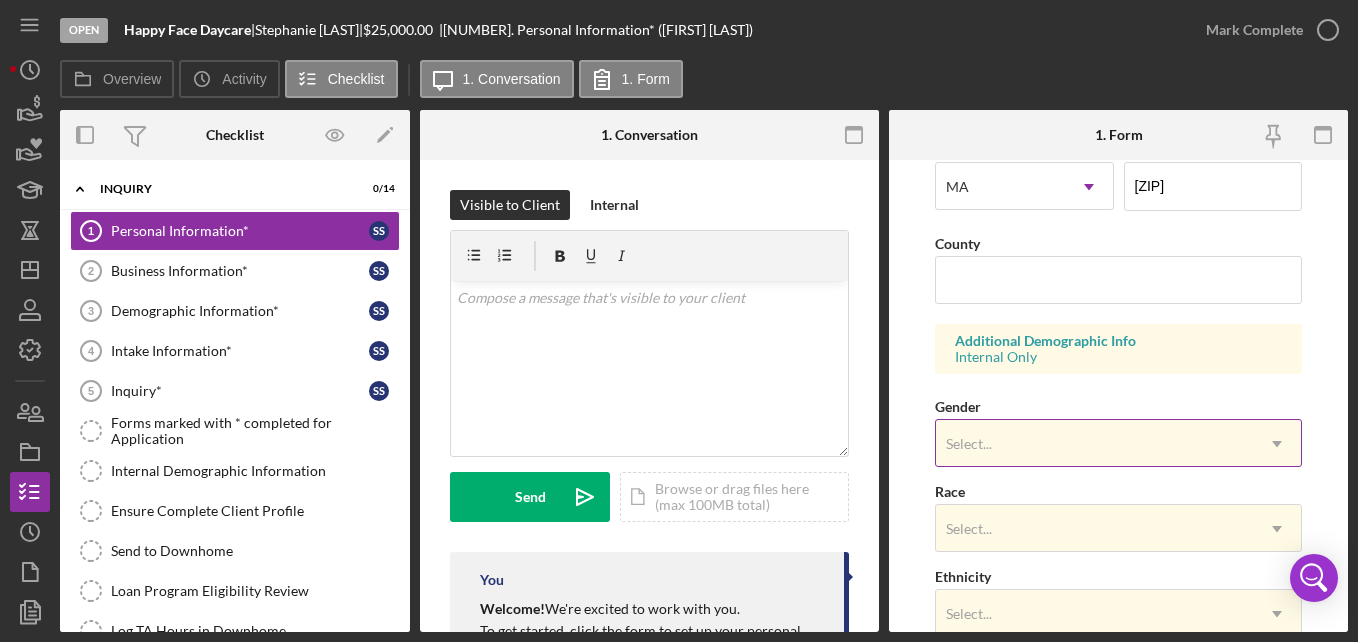 click on "Select..." at bounding box center (1094, 444) 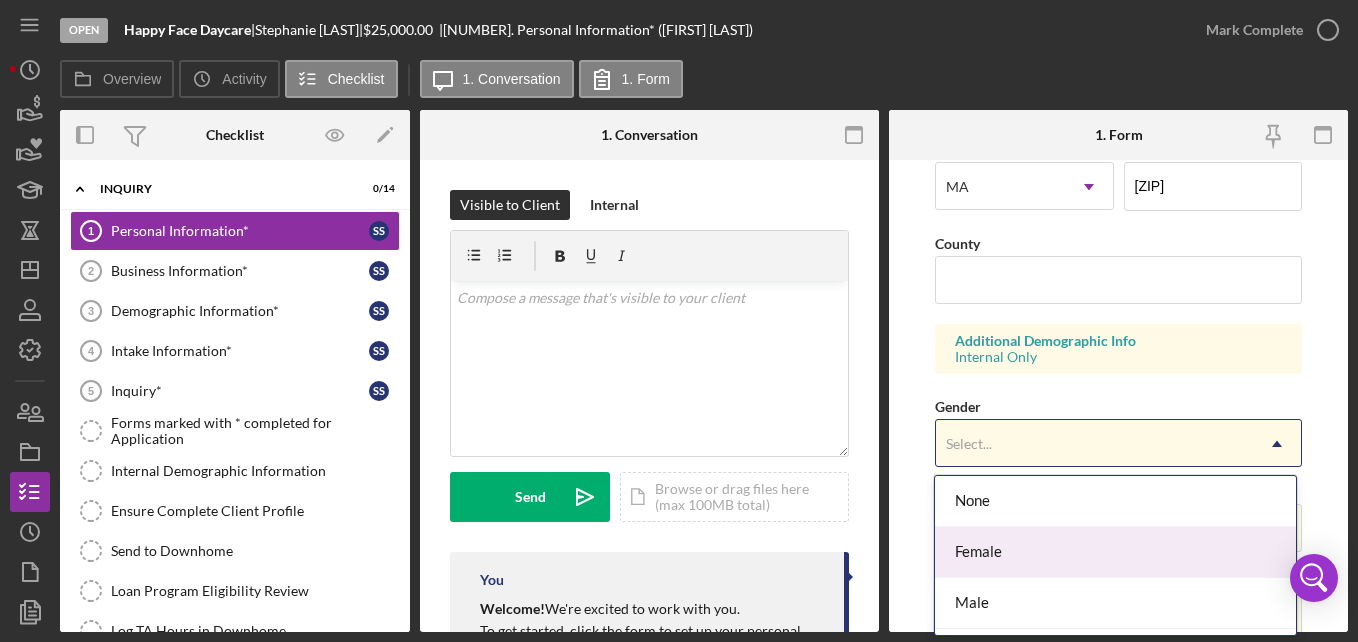 click on "Female" at bounding box center (1115, 552) 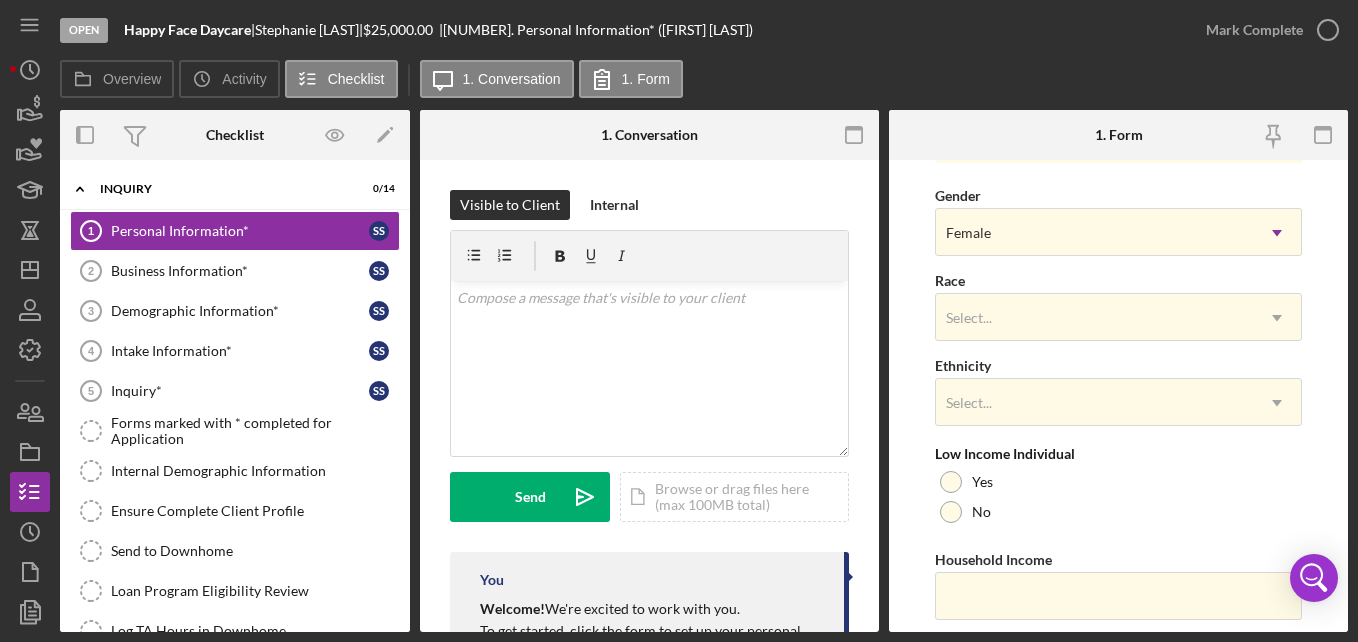 scroll, scrollTop: 803, scrollLeft: 0, axis: vertical 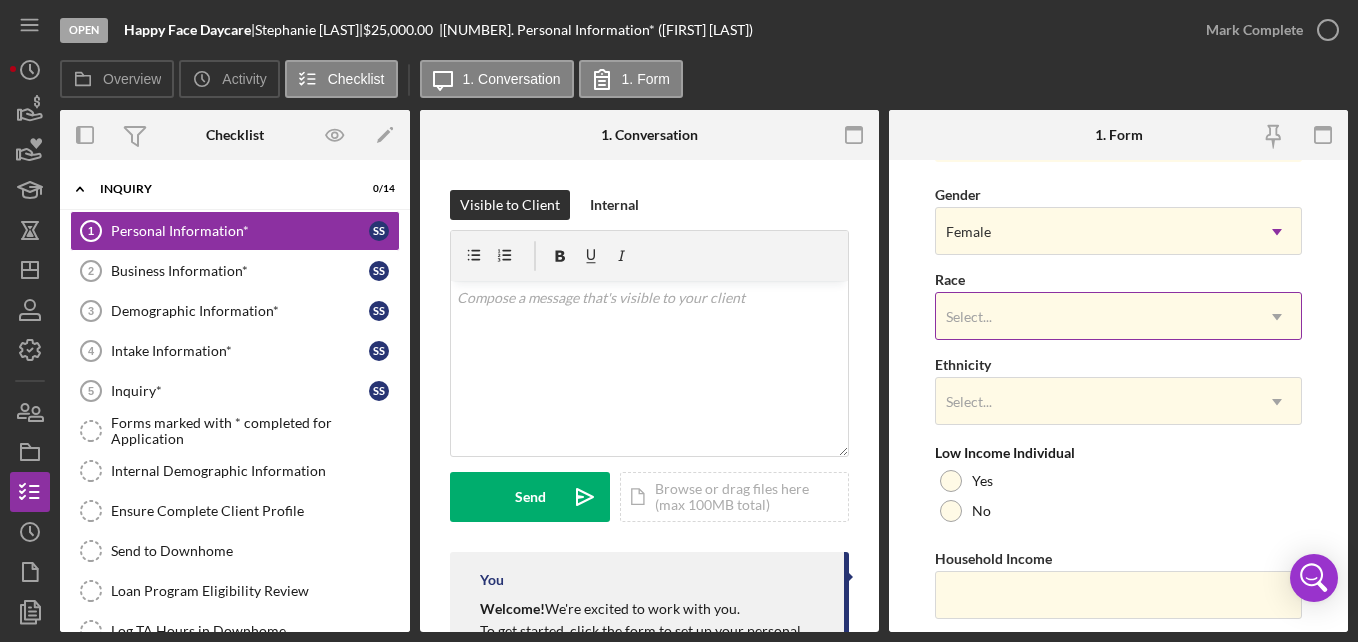 click on "Select..." at bounding box center (1094, 317) 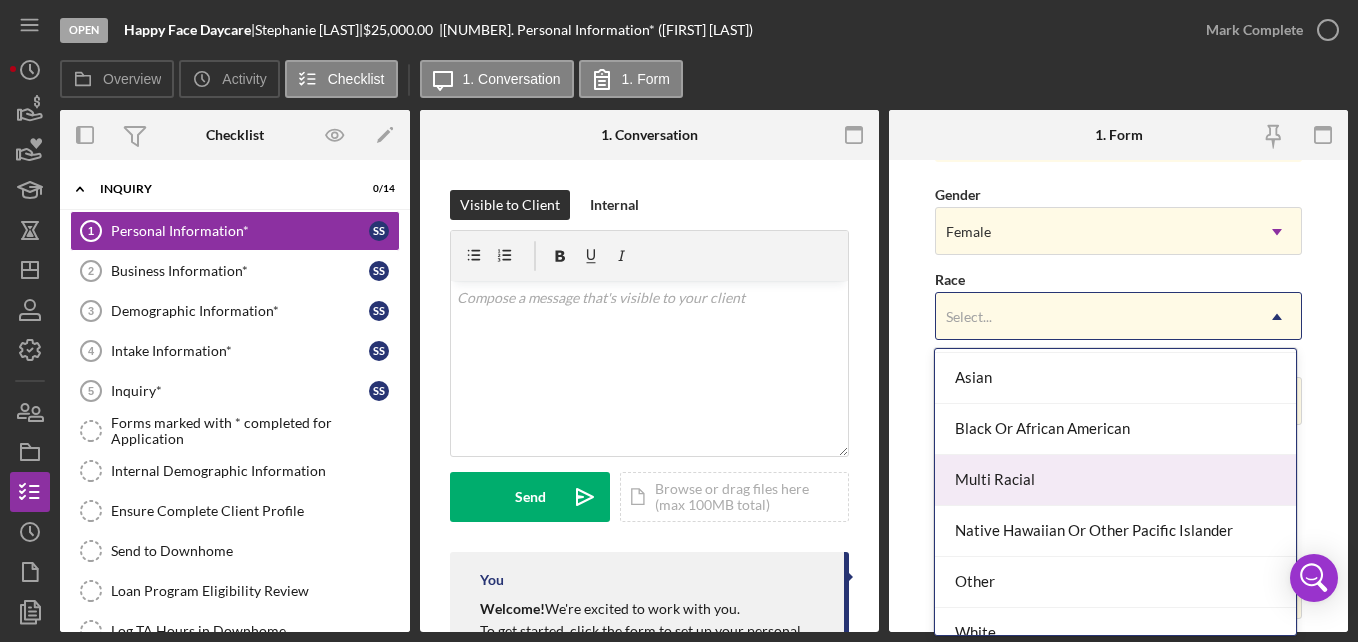 scroll, scrollTop: 122, scrollLeft: 0, axis: vertical 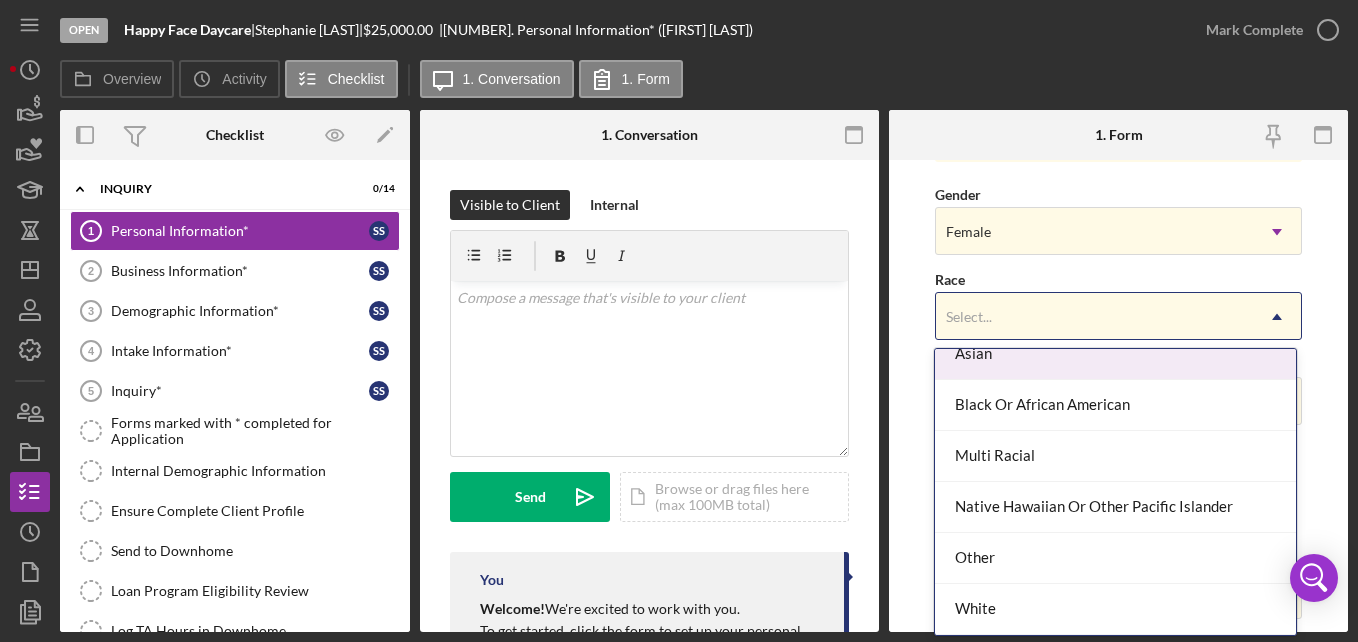 click on "First Name [FIRST] Middle Name Last Name [LAST] Job Title Date of Birth [DATE] Veteran Status Select... Icon/Dropdown Arrow Home Street Address [NUMBER] [STREET] City [CITY] State [STATE] Icon/Dropdown Arrow Zip [ZIP] County Additional Demographic Info Internal Only Gender Female Icon/Dropdown Arrow Race 8 results available. Use Up and Down to choose options, press Enter to select the currently focused option, press Escape to exit the menu, press Tab to select the option and exit the menu. Select... Icon/Dropdown Arrow Ethnicity Select... Icon/Dropdown Arrow Low Income Individual Yes No Household Income Save Save" at bounding box center (1118, 396) 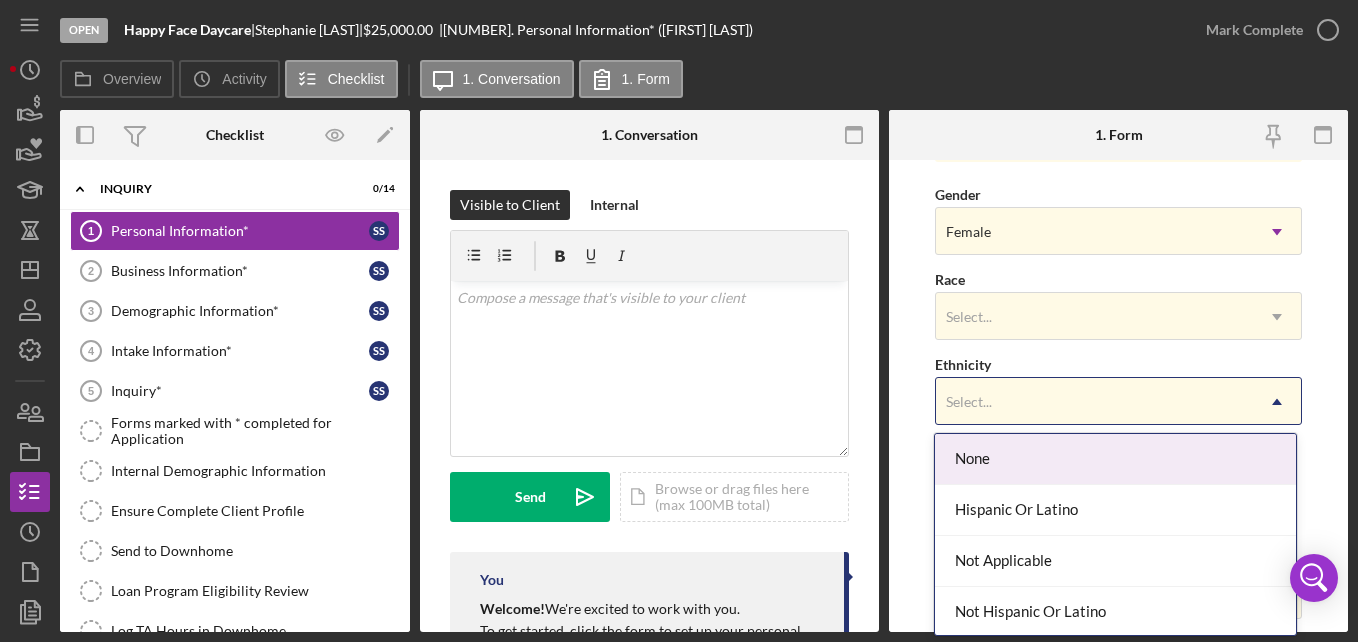 click on "Select..." at bounding box center [1094, 402] 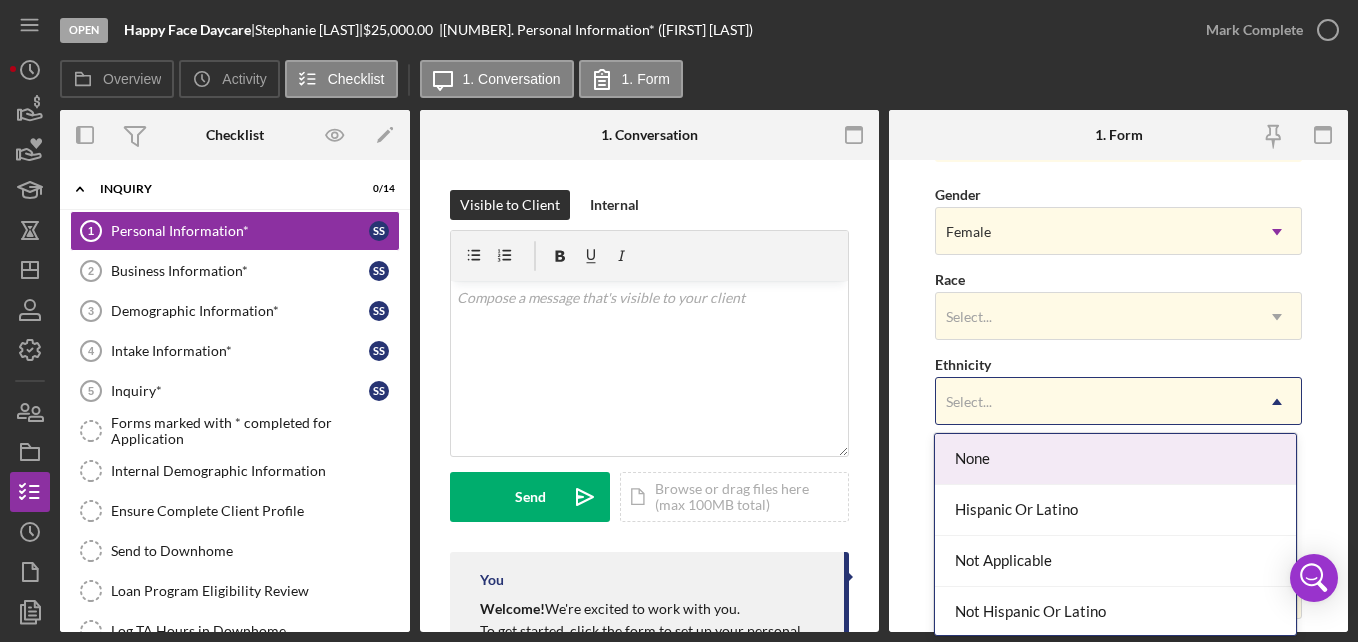 drag, startPoint x: 1018, startPoint y: 515, endPoint x: 967, endPoint y: 381, distance: 143.37712 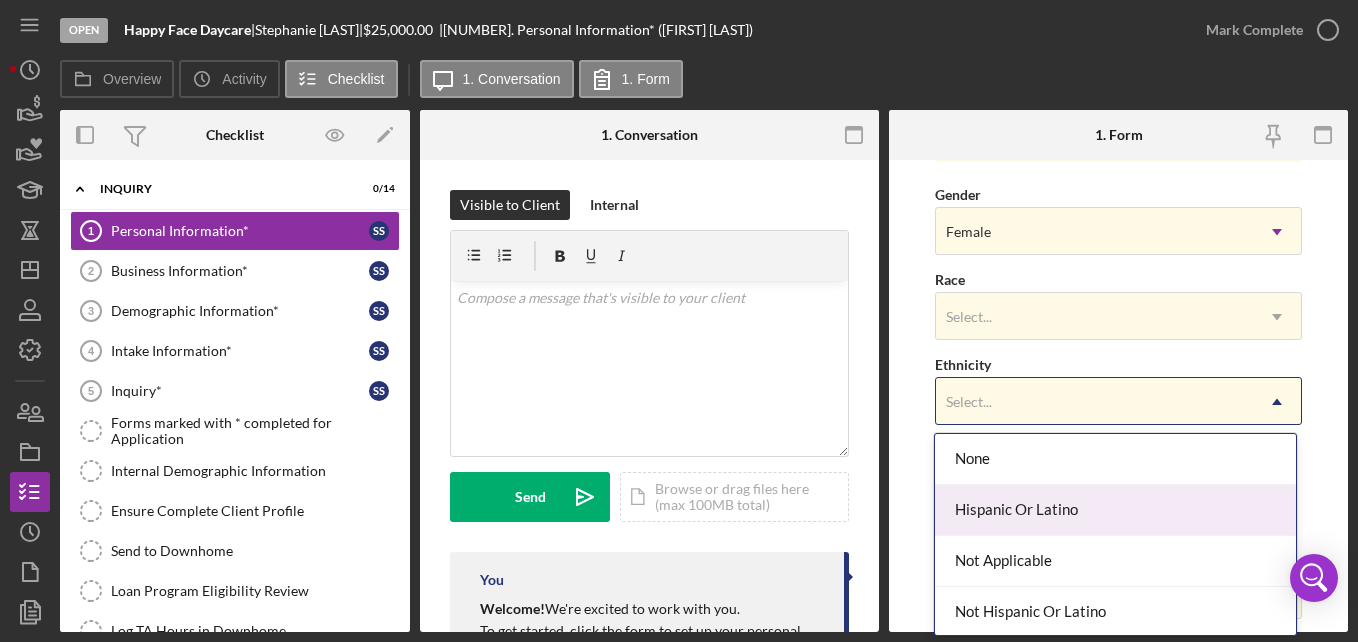 click on "Hispanic Or Latino" at bounding box center [1115, 510] 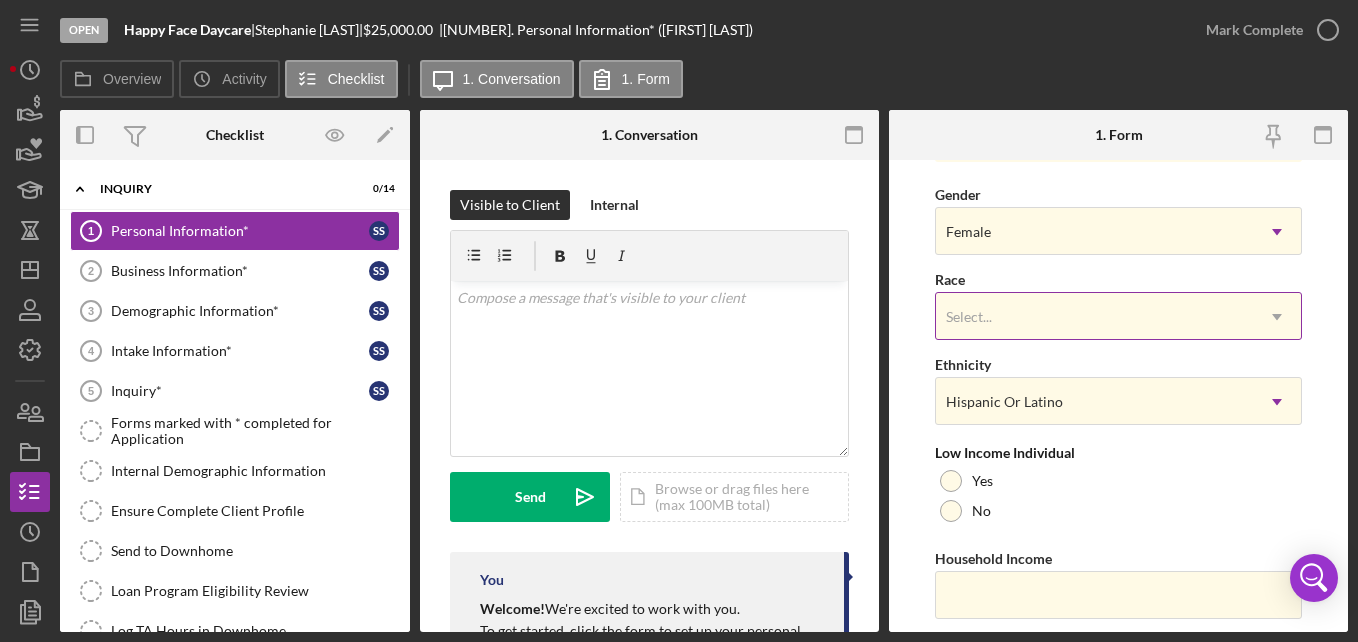 click on "Select..." at bounding box center [1094, 317] 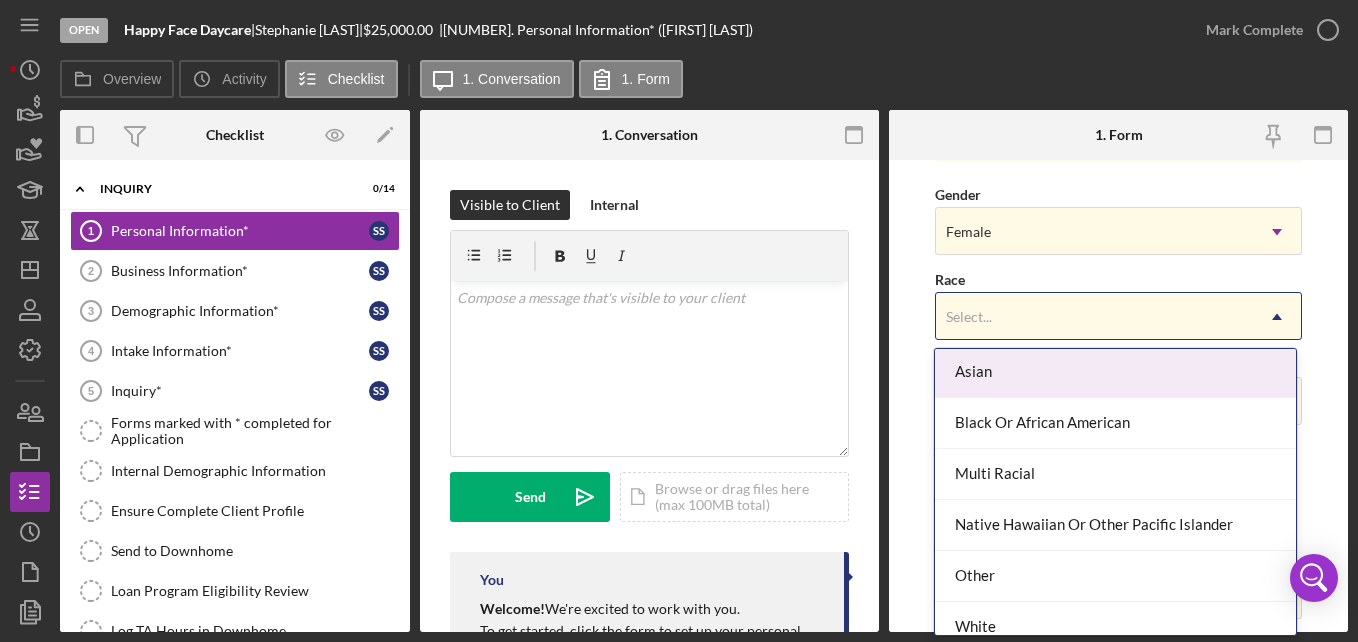 scroll, scrollTop: 108, scrollLeft: 0, axis: vertical 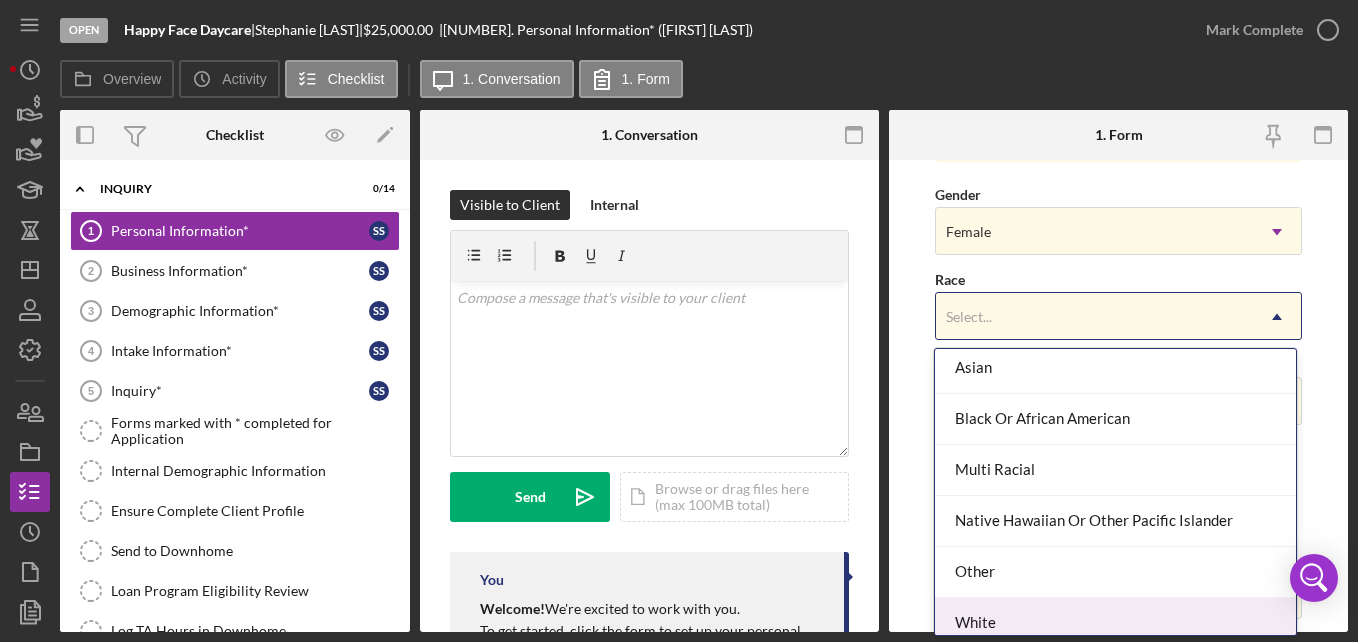 click on "White" at bounding box center [1115, 623] 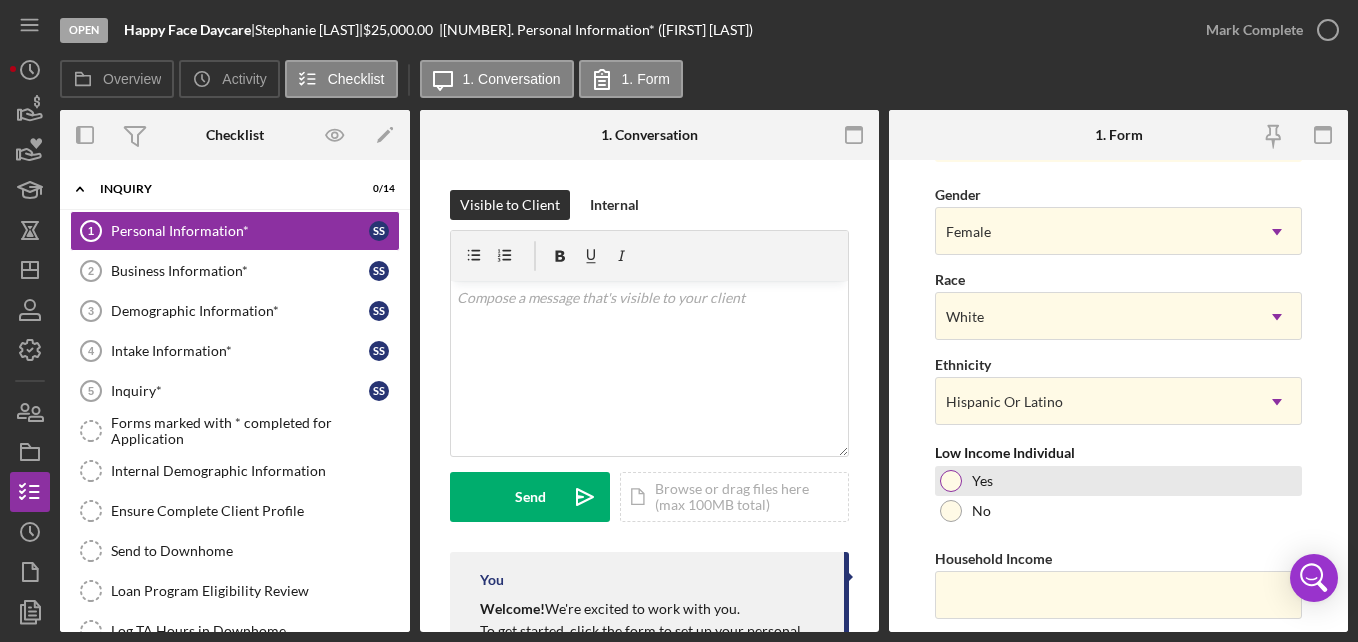 click on "Yes" at bounding box center (1118, 481) 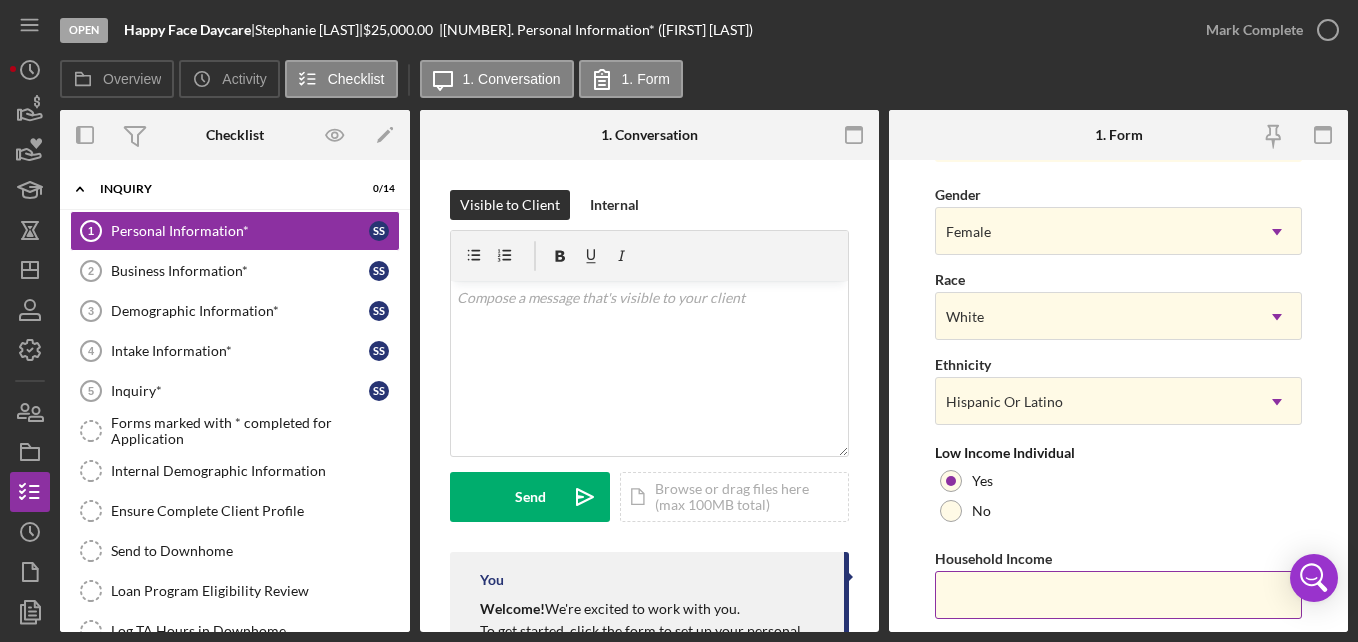 click on "Household Income" at bounding box center (993, 558) 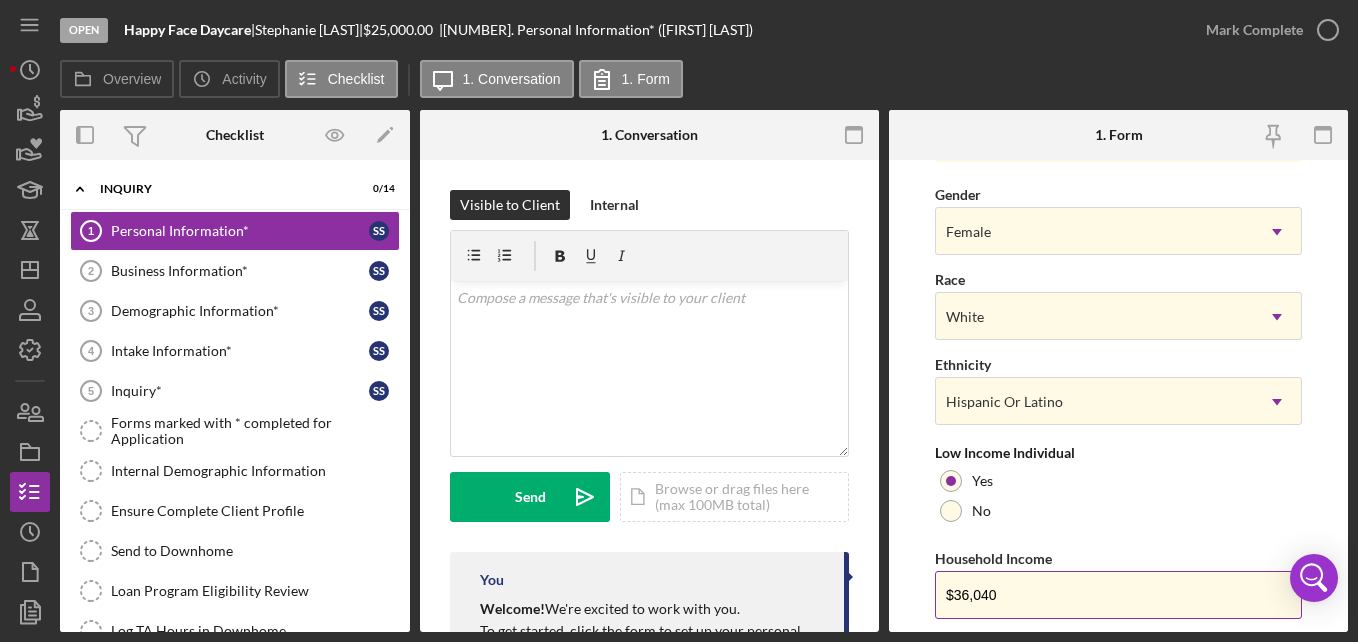 scroll, scrollTop: 863, scrollLeft: 0, axis: vertical 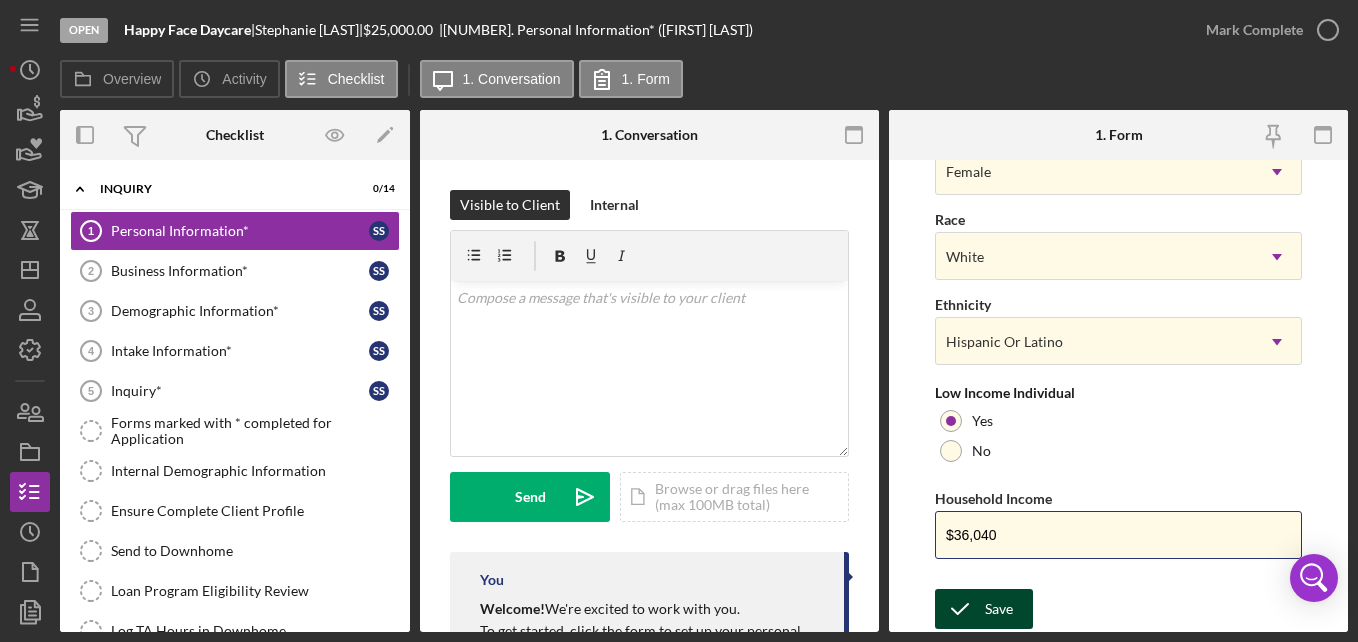 type on "$36,040" 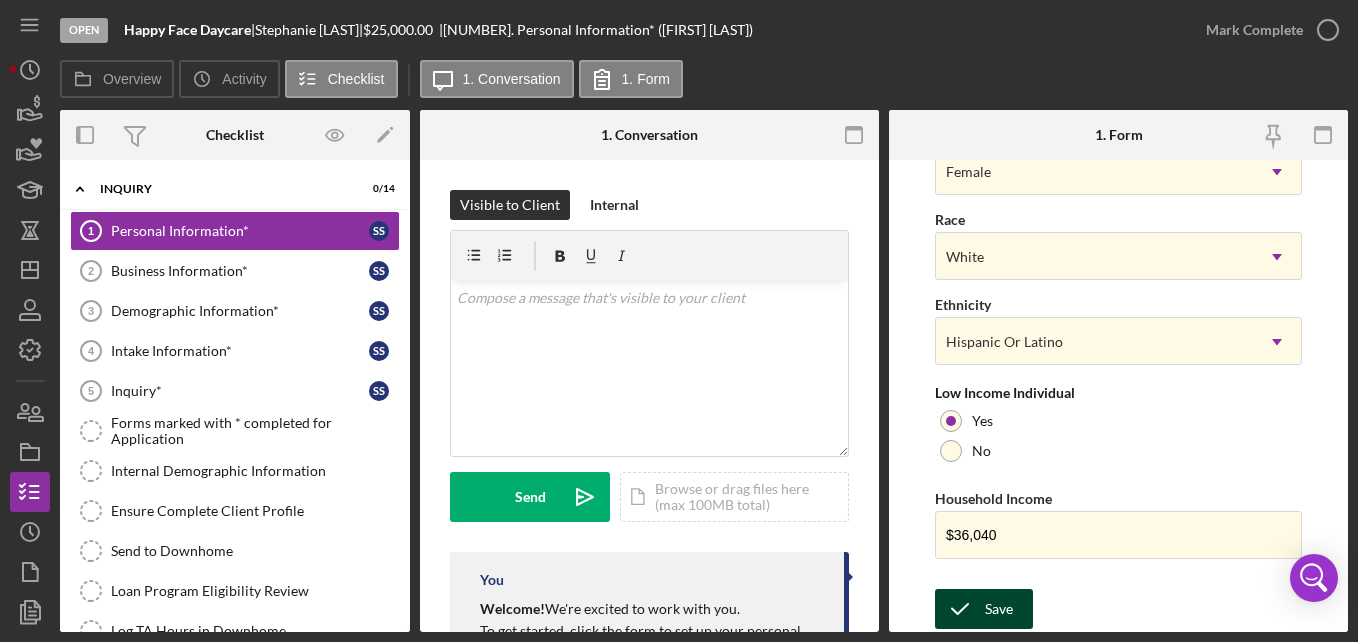 click on "Save" at bounding box center [999, 609] 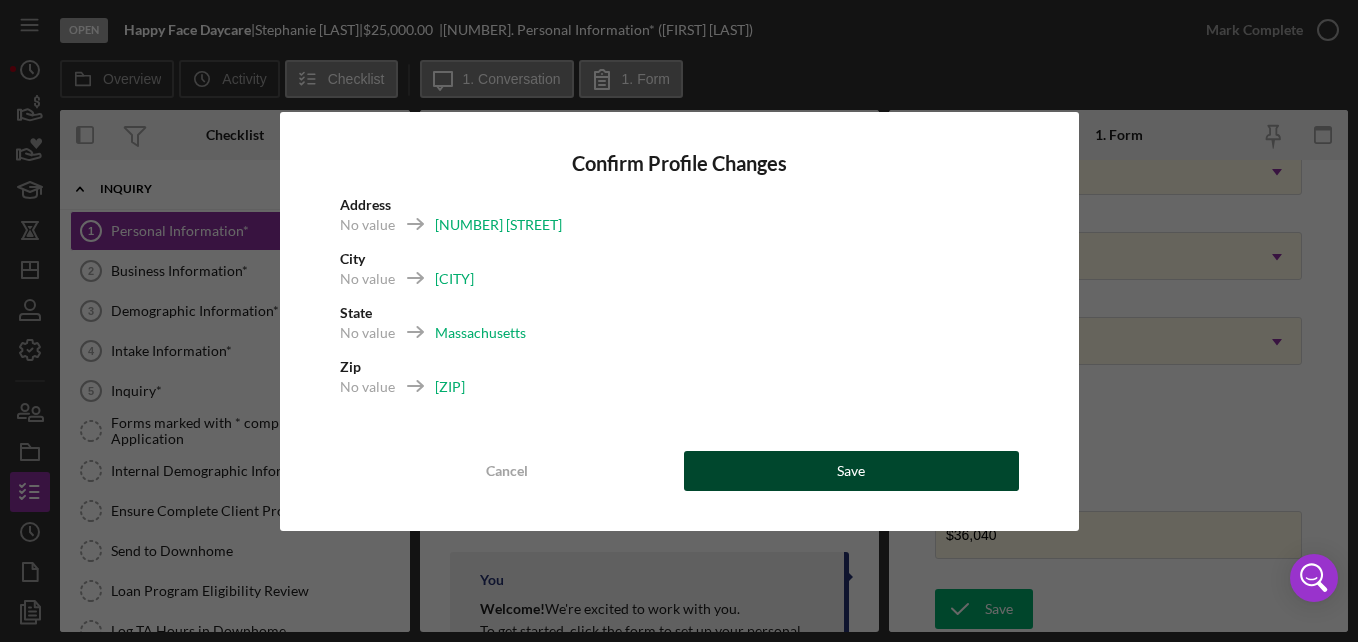 click on "Save" at bounding box center [851, 471] 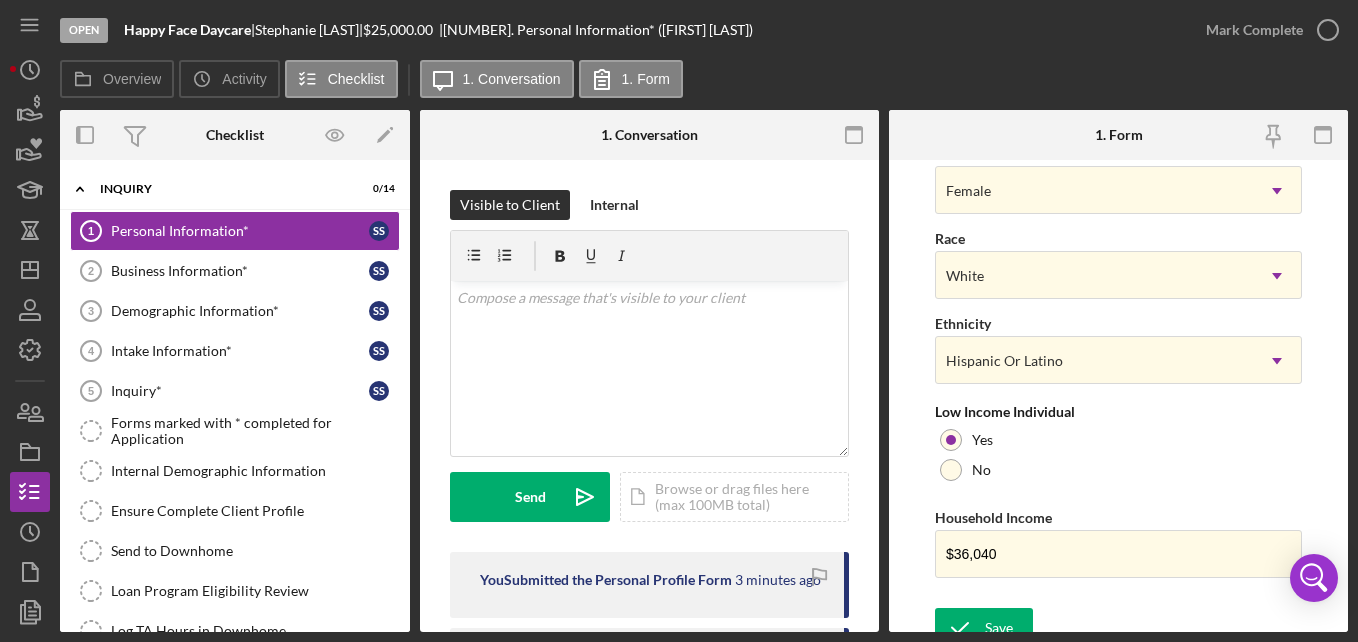 scroll, scrollTop: 863, scrollLeft: 0, axis: vertical 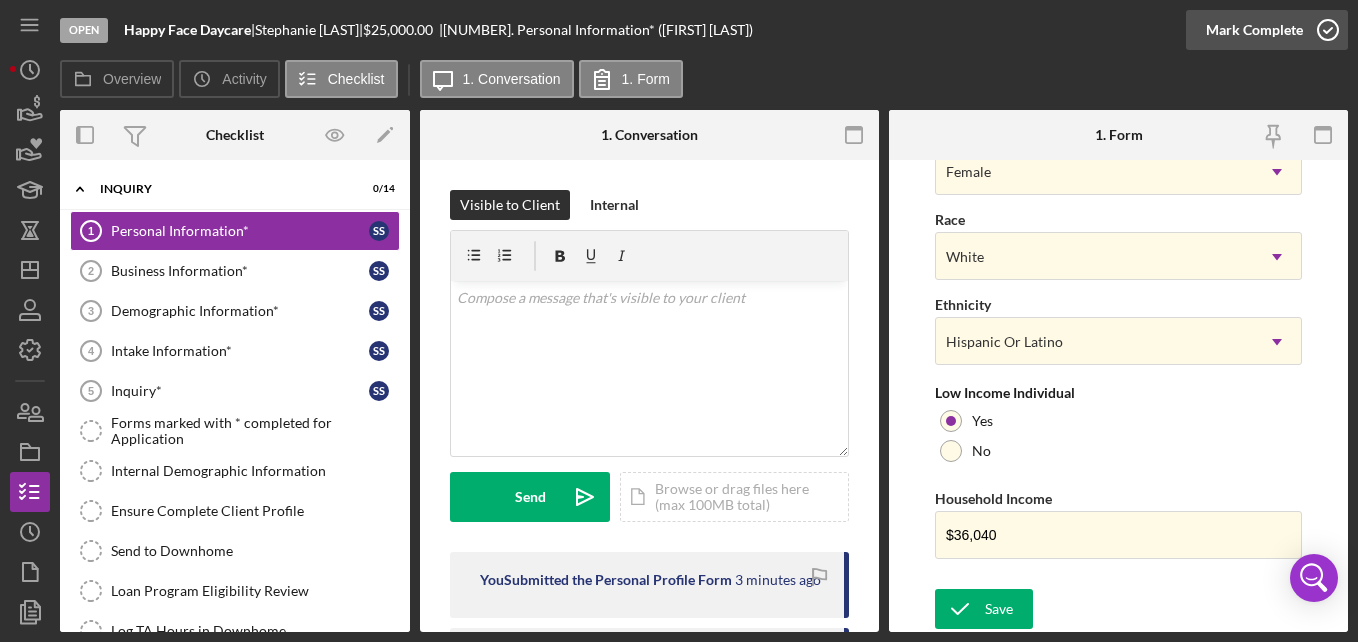click 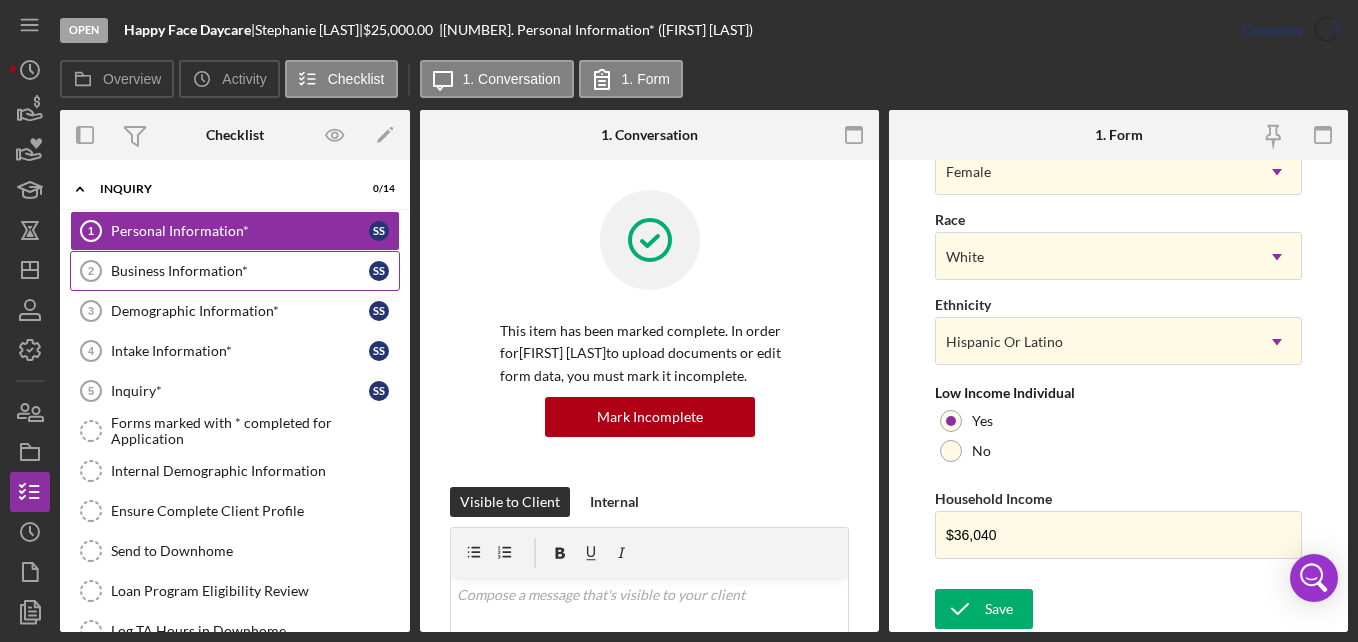 scroll, scrollTop: 478, scrollLeft: 0, axis: vertical 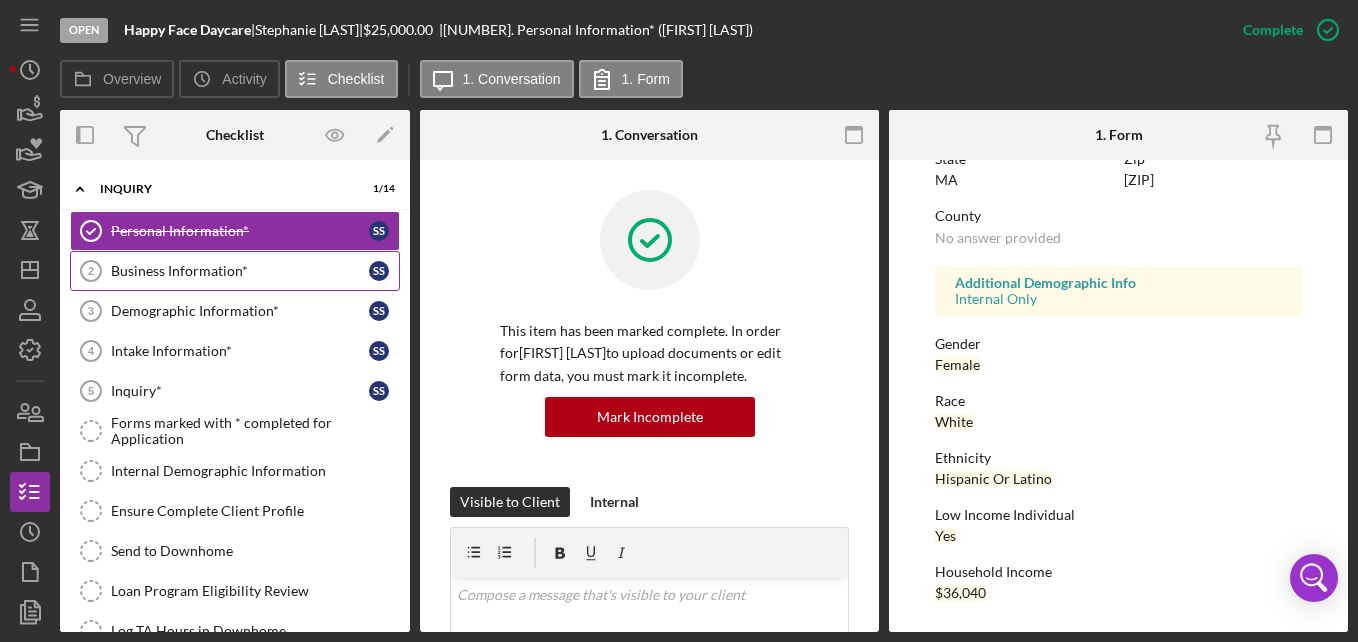 click on "Business Information*" at bounding box center [240, 271] 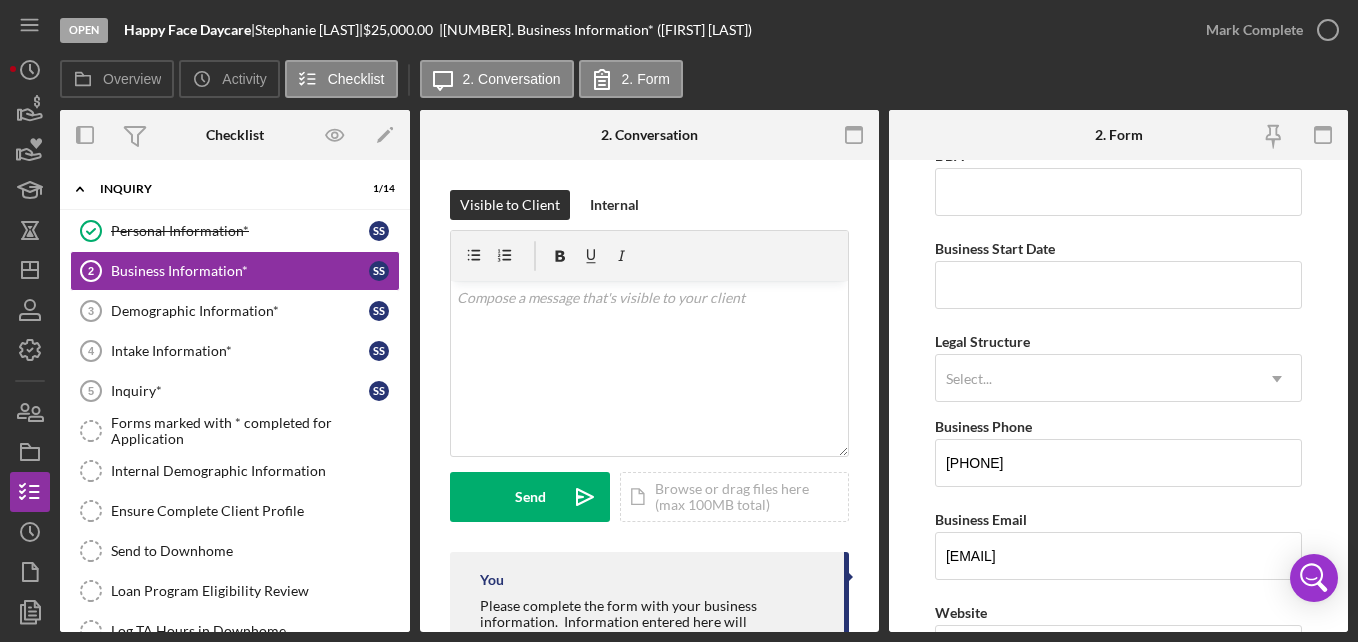 scroll, scrollTop: 121, scrollLeft: 0, axis: vertical 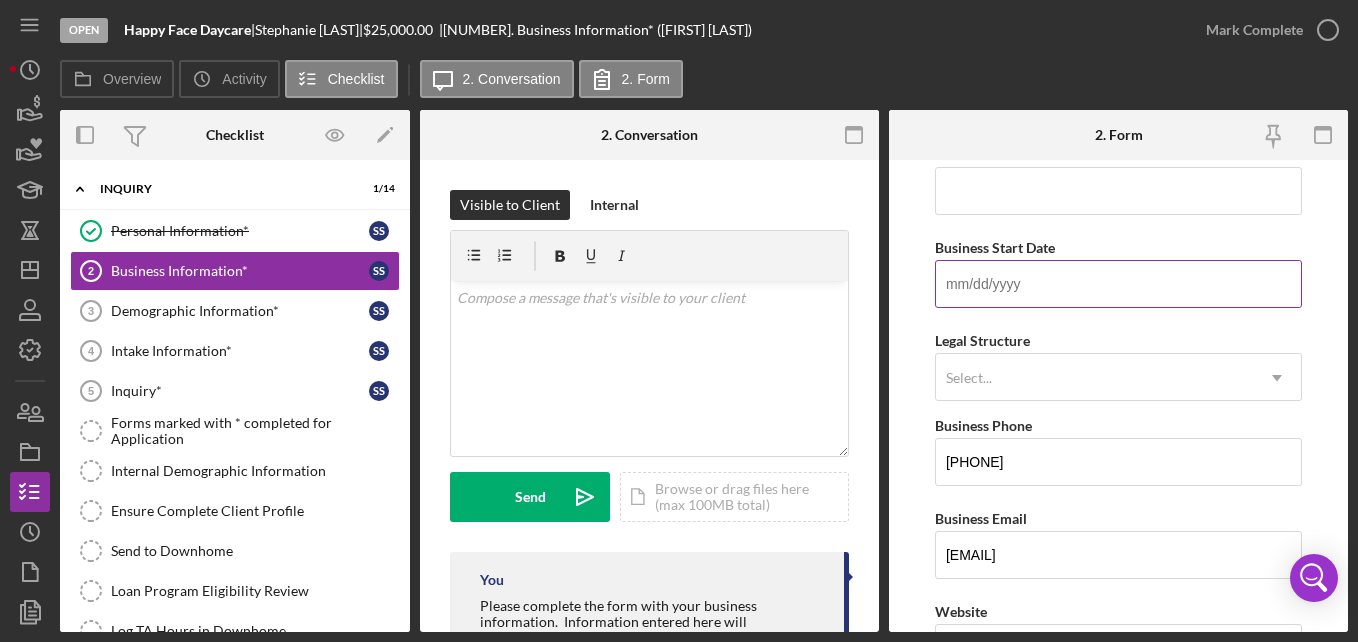 click on "Business Start Date" at bounding box center (1118, 284) 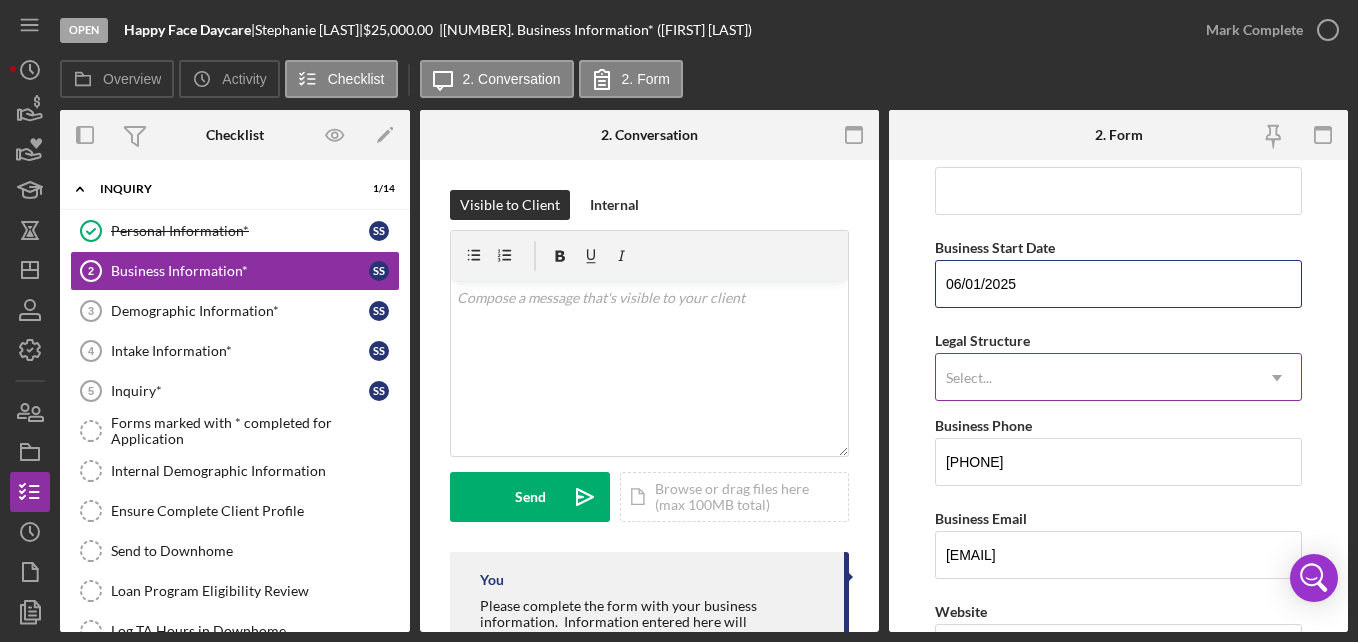 type on "06/01/2025" 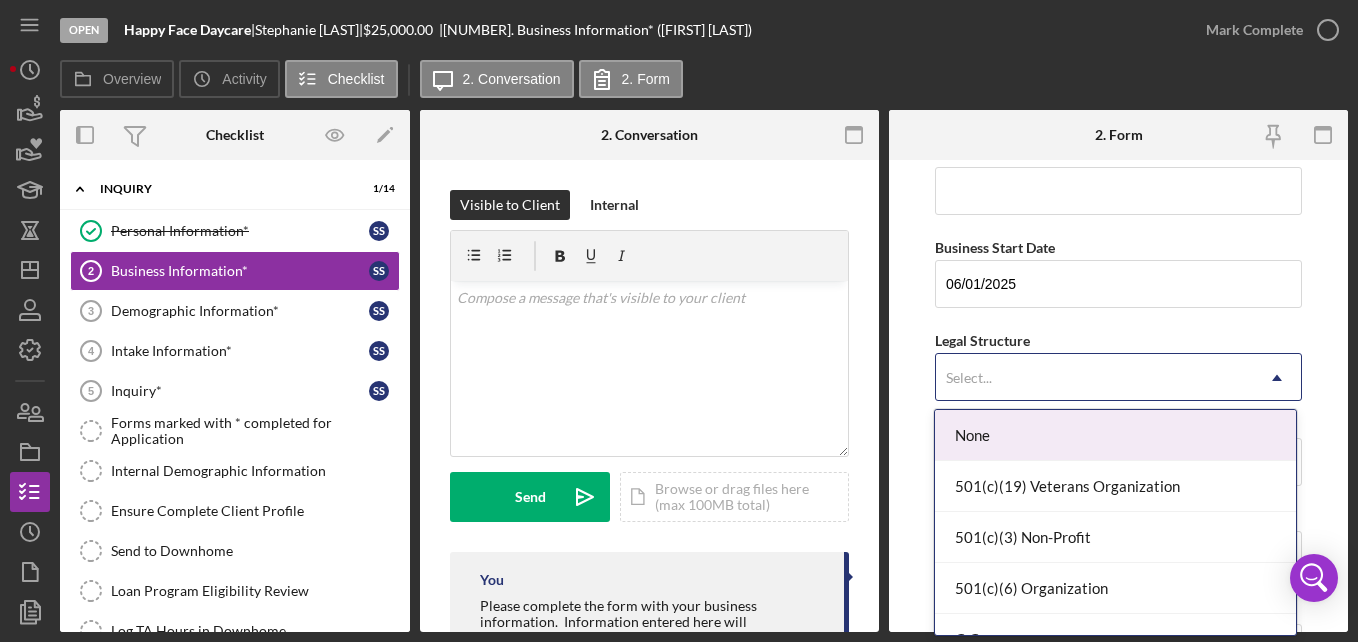 click on "Select..." at bounding box center (1094, 378) 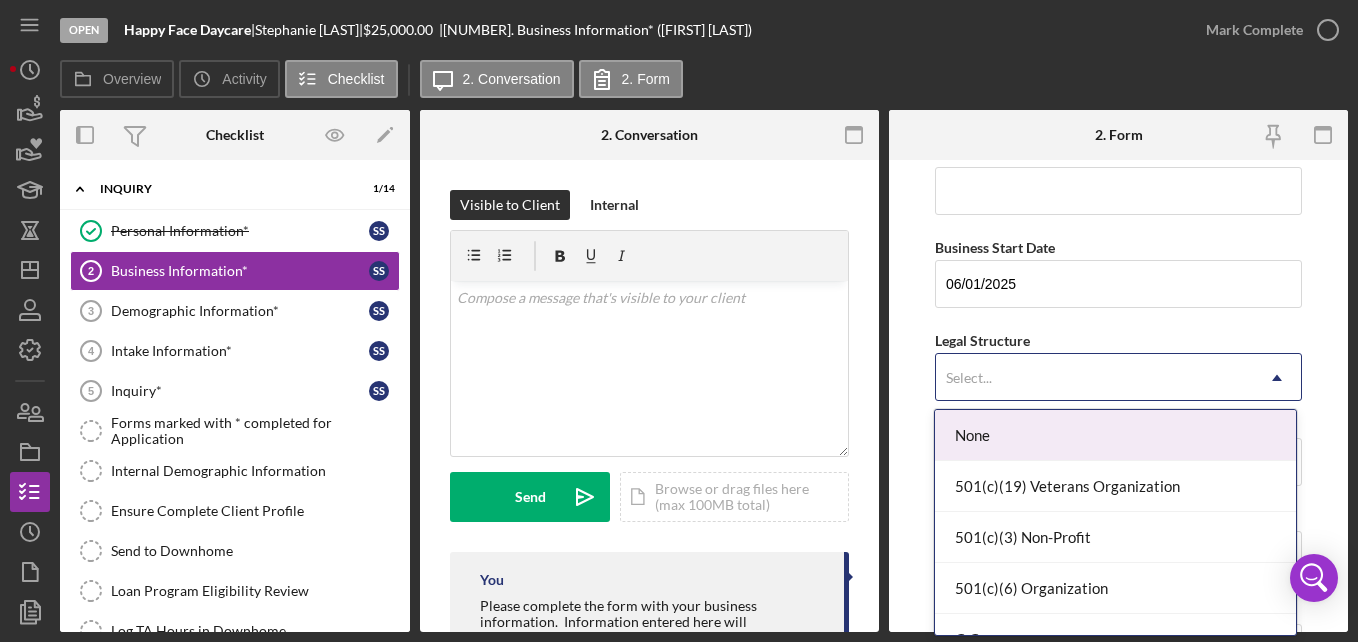 click on "Business Name Happy Face Daycare DBA Business Start Date 06/01/2025 Legal Structure 15 results available. Use Up and Down to choose options, press Enter to select the currently focused option, press Escape to exit the menu, press Tab to select the option and exit the menu. Select... Icon/Dropdown Arrow Business Phone [PHONE] Business Email [EMAIL] Website Industry Industry NAICS Code EIN Ownership Business Ownership Type Select... Icon/Dropdown Arrow Do you own 100% of the business? Yes No Business Street Address City State Select... Icon/Dropdown Arrow Zip County Is your Mailing Address the same as your Business Address? Yes No Do you own or lease your business premisses? Select... Icon/Dropdown Arrow Annual Gross Revenue Number of Full-Time Employees Number of Part-Time Employees Additional Demographic Info Internal Only Low Income Owned OFF" at bounding box center (1118, 1135) 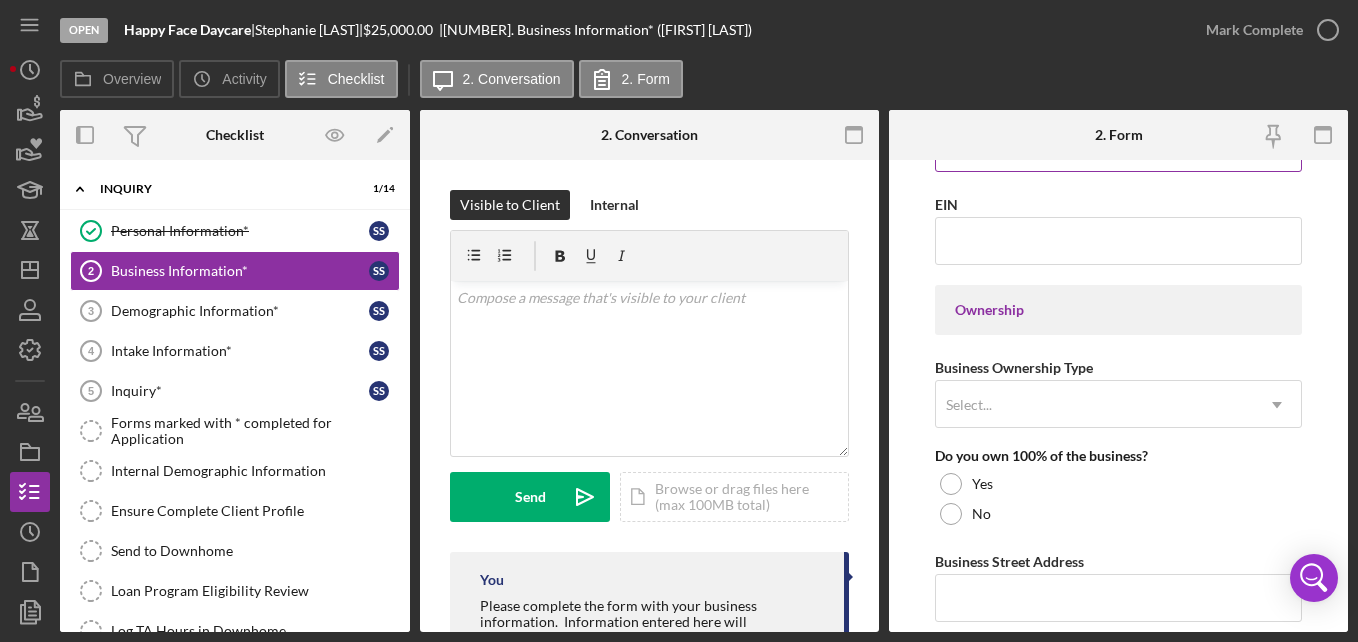scroll, scrollTop: 810, scrollLeft: 0, axis: vertical 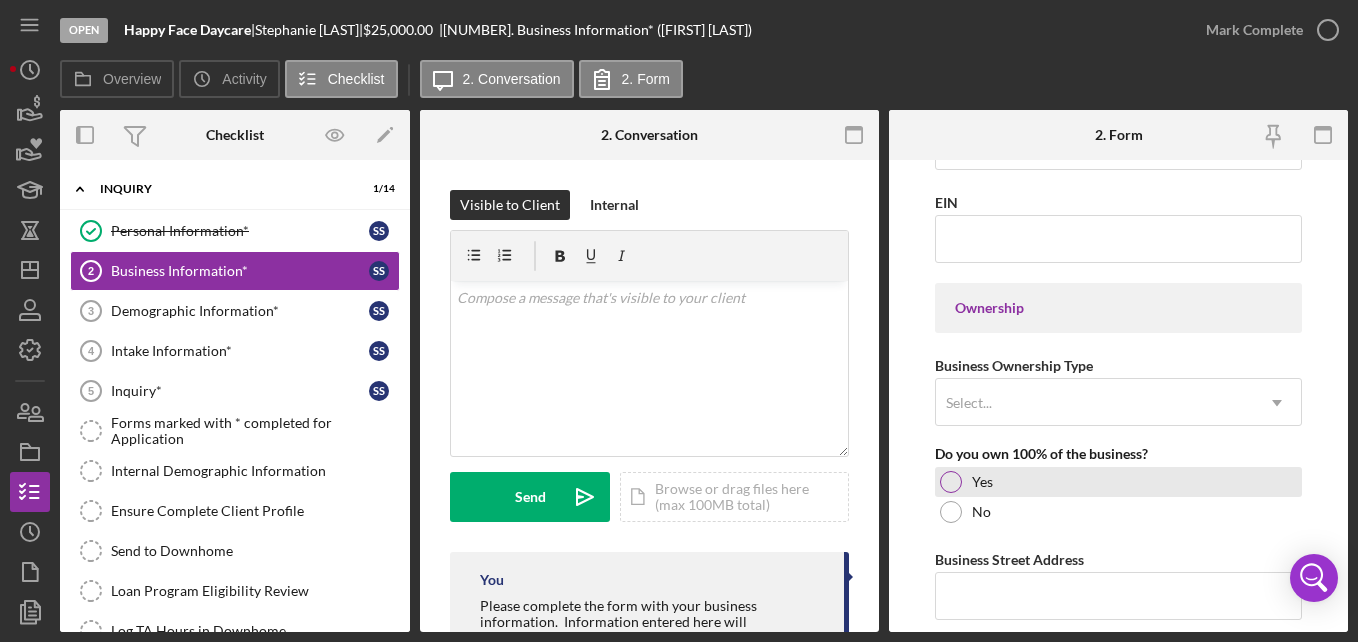 click on "Yes" at bounding box center [1118, 482] 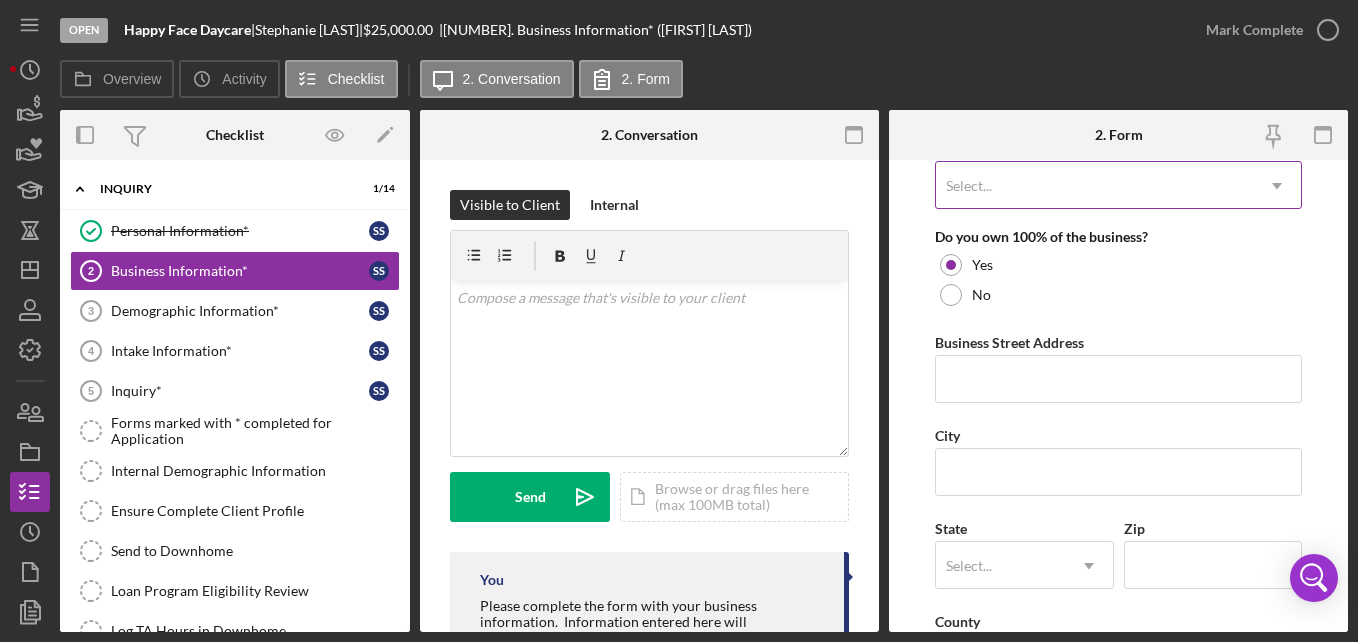 scroll, scrollTop: 1028, scrollLeft: 0, axis: vertical 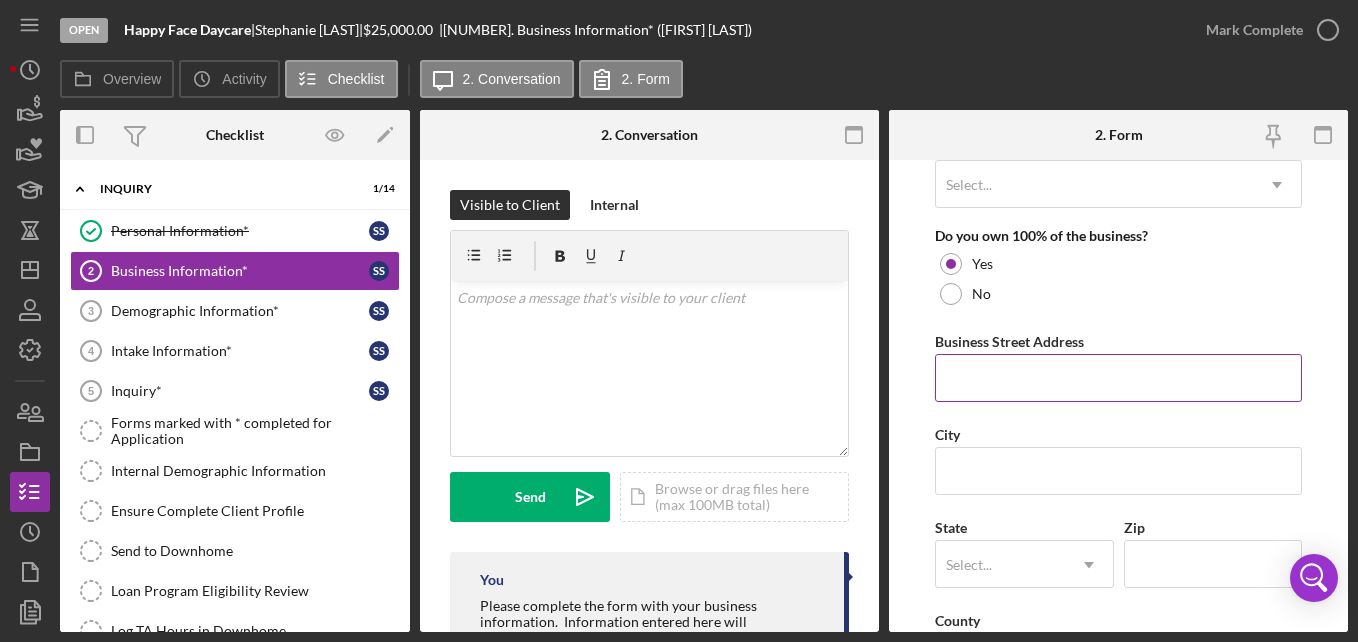 click on "Business Street Address" at bounding box center (1118, 378) 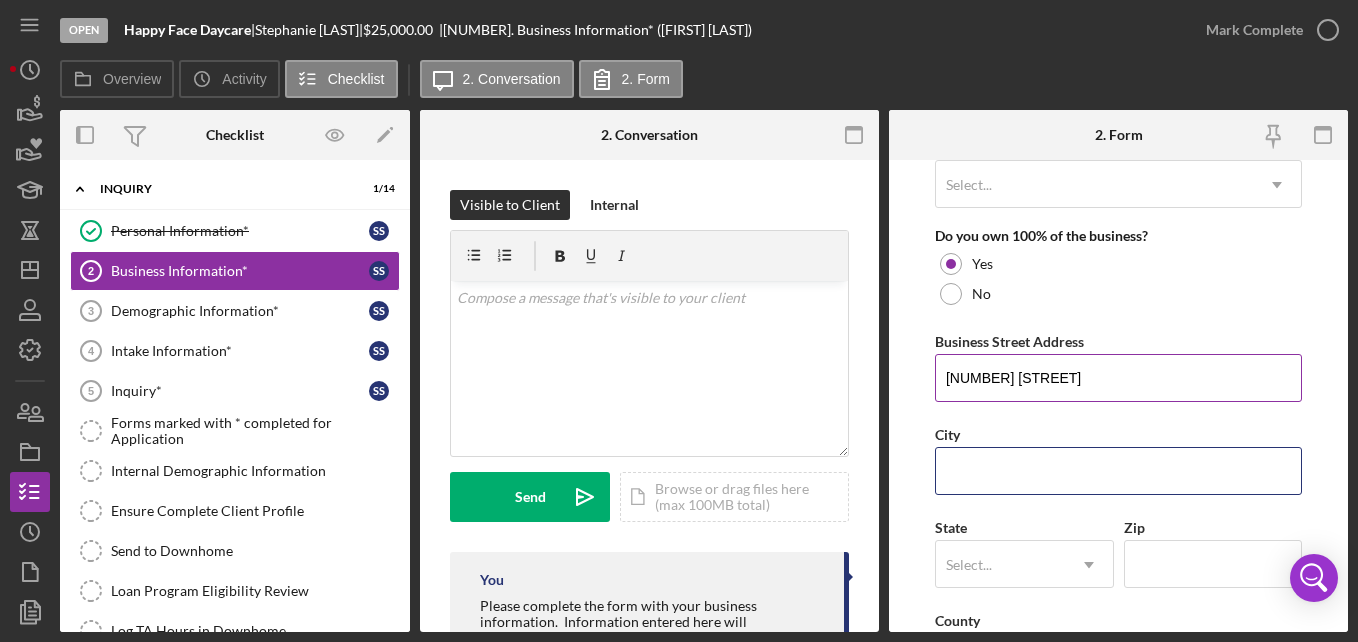 type on "[CITY]" 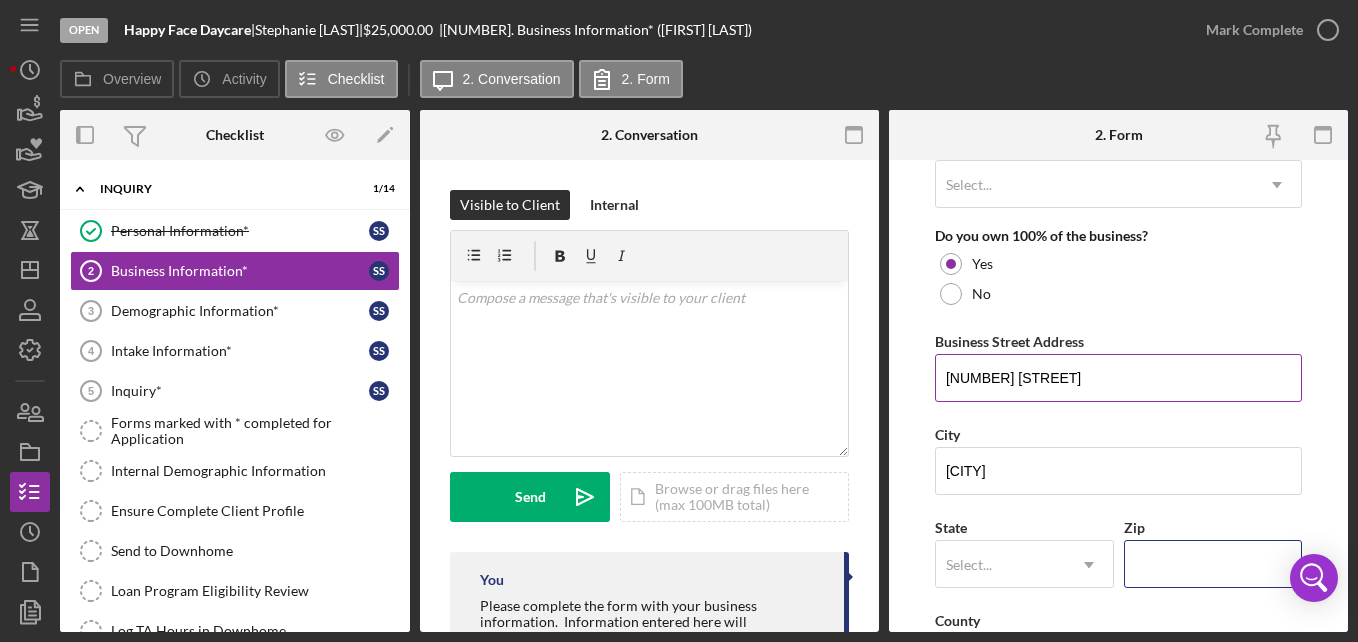 type on "[ZIP]" 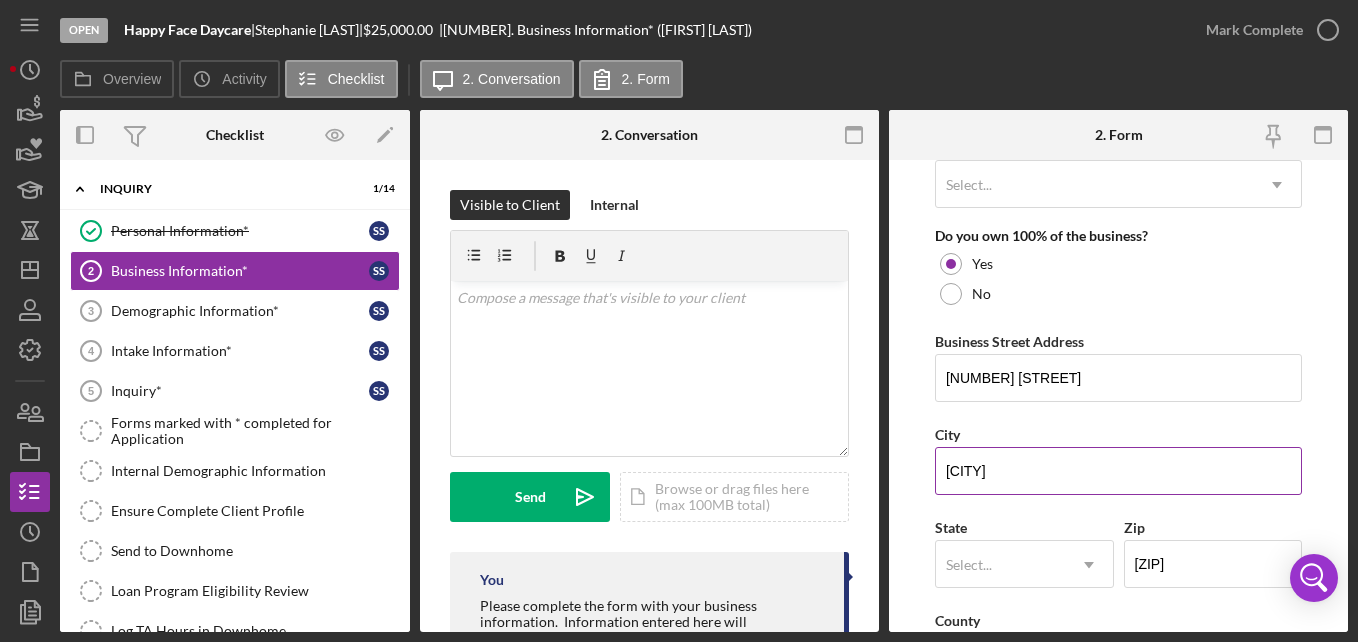 click on "[CITY]" at bounding box center (1118, 471) 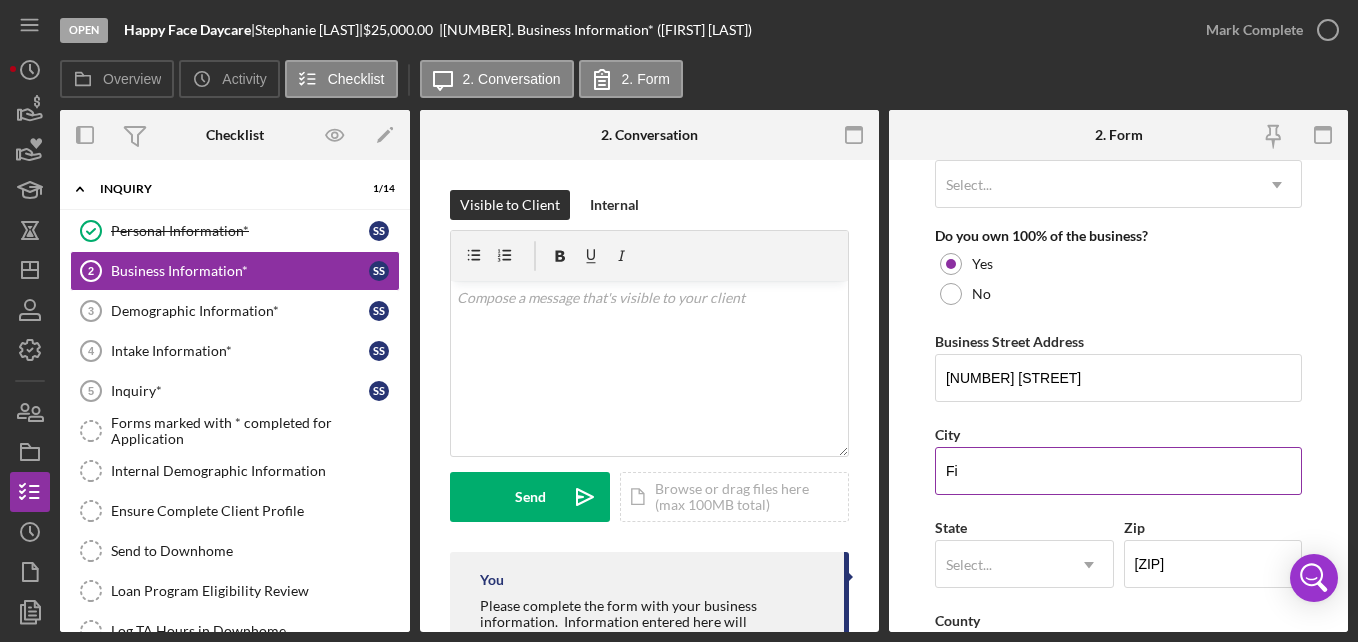 type on "F" 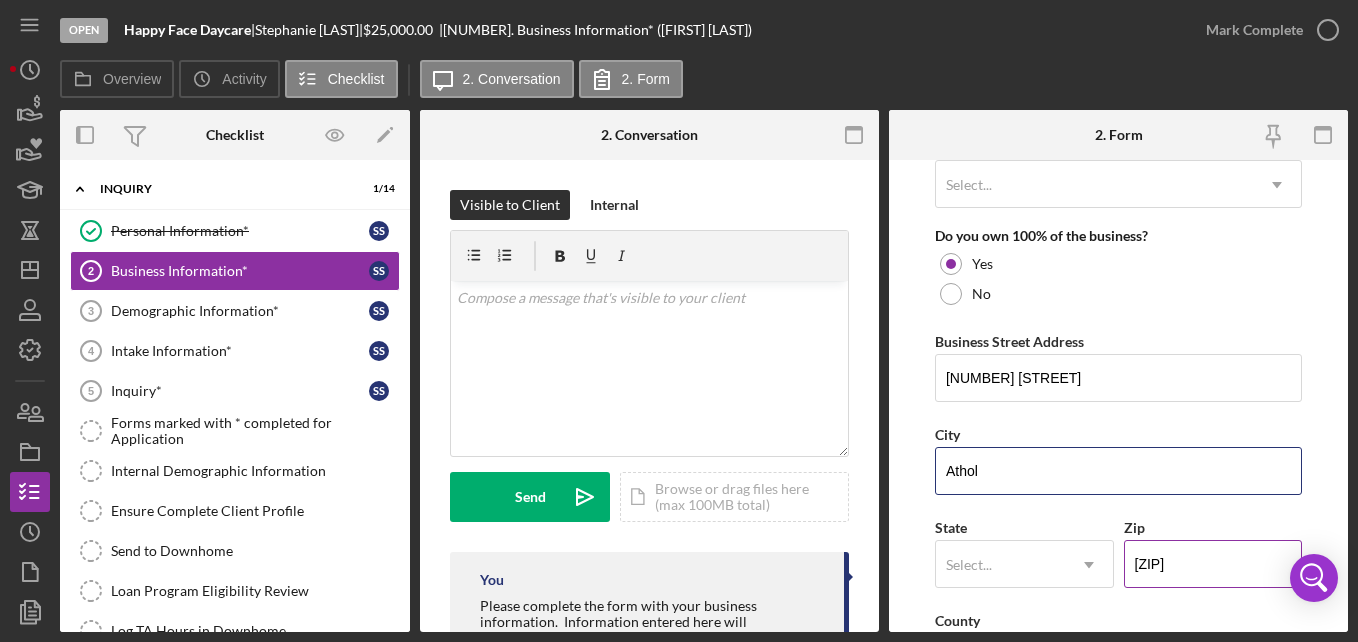 type on "Athol" 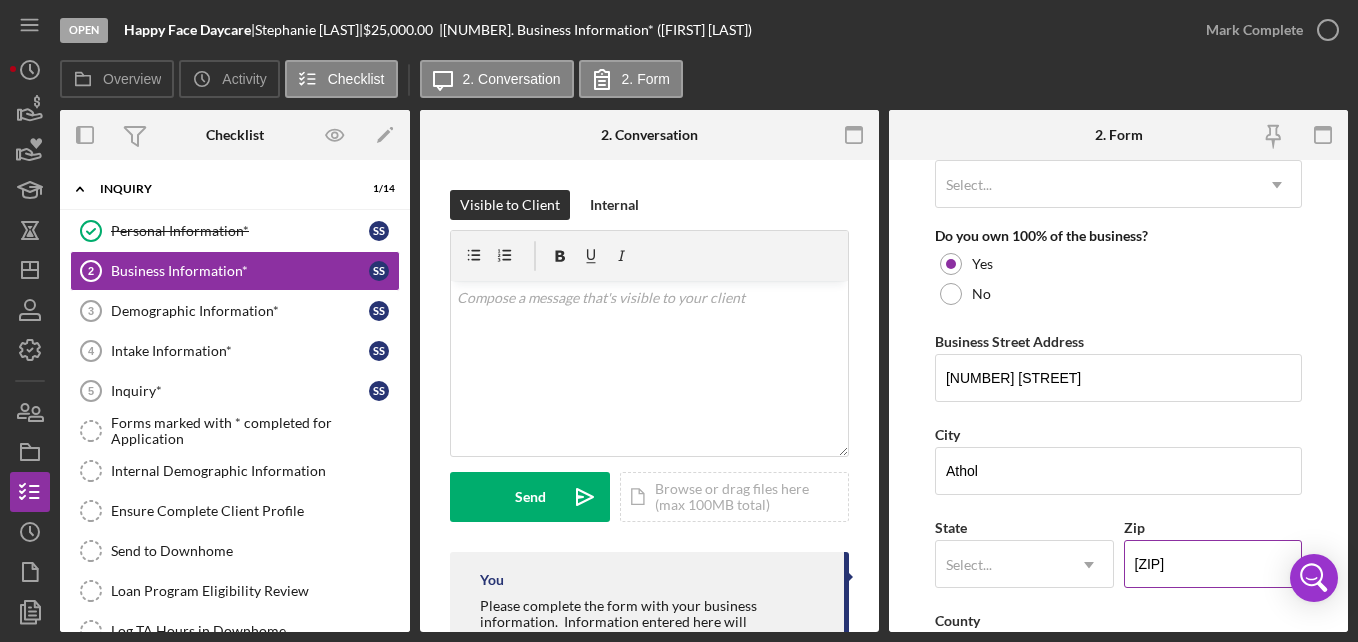 click on "[ZIP]" at bounding box center [1213, 564] 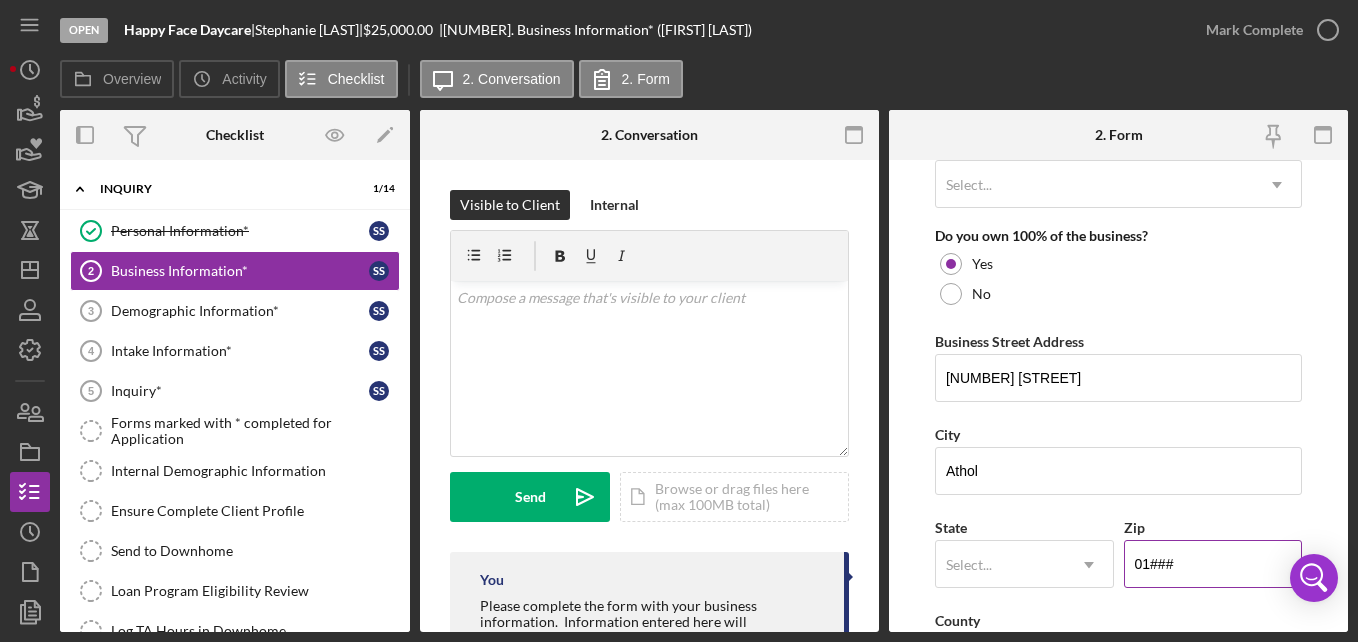 type on "[ZIP]" 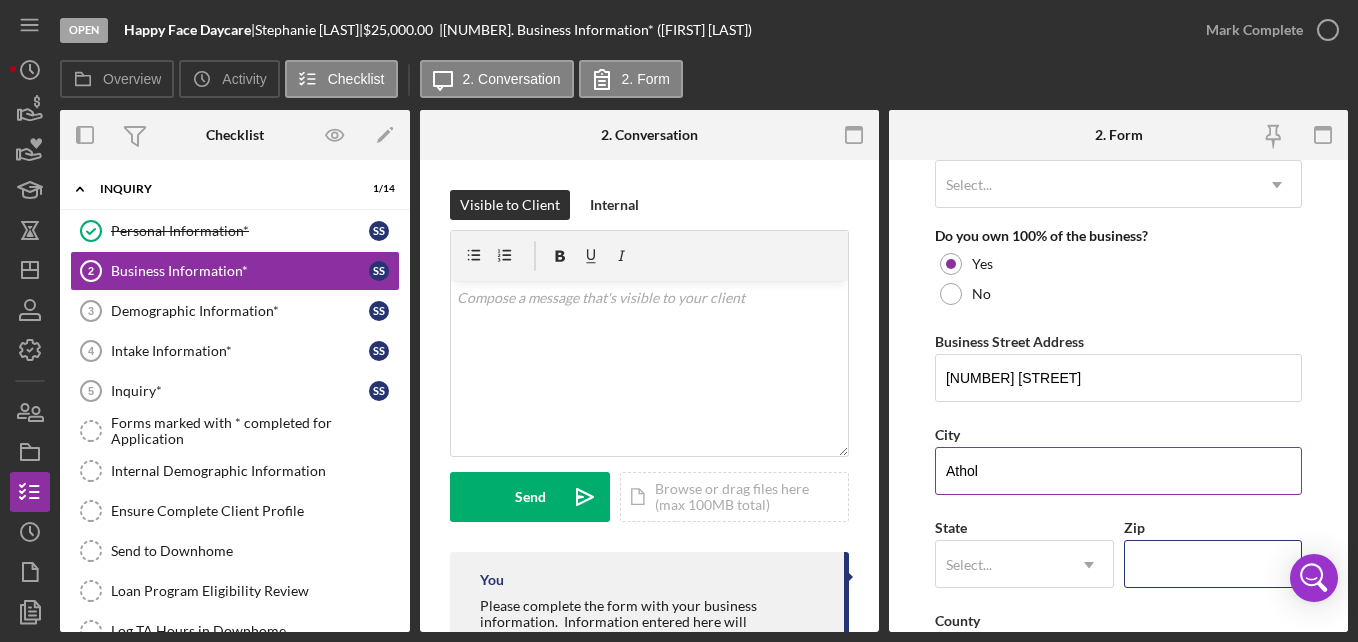 drag, startPoint x: 1186, startPoint y: 576, endPoint x: 1263, endPoint y: 449, distance: 148.51936 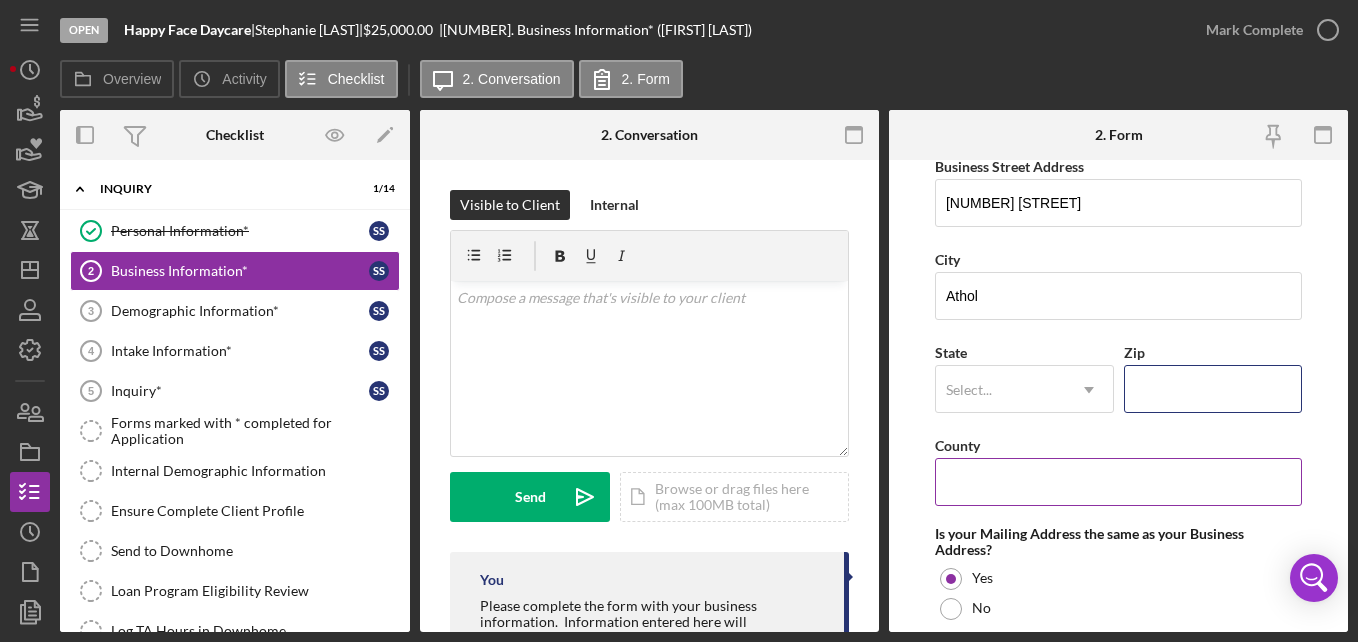 scroll, scrollTop: 1204, scrollLeft: 0, axis: vertical 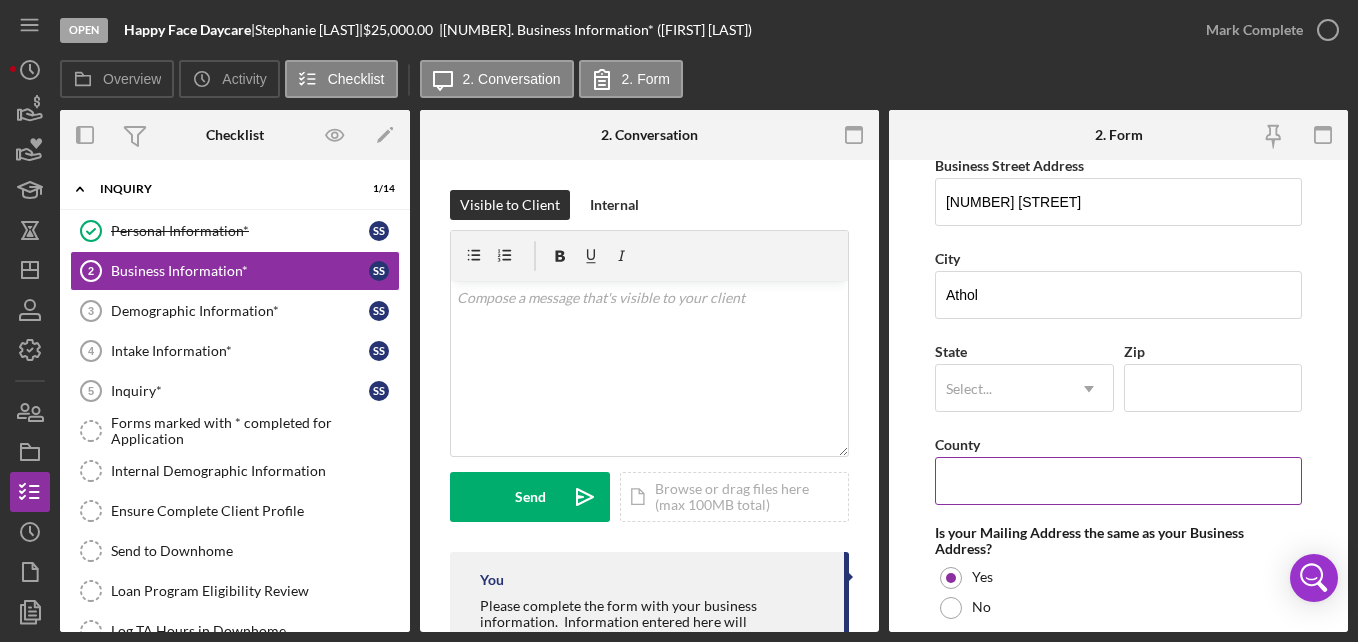 click on "County" at bounding box center (1118, 481) 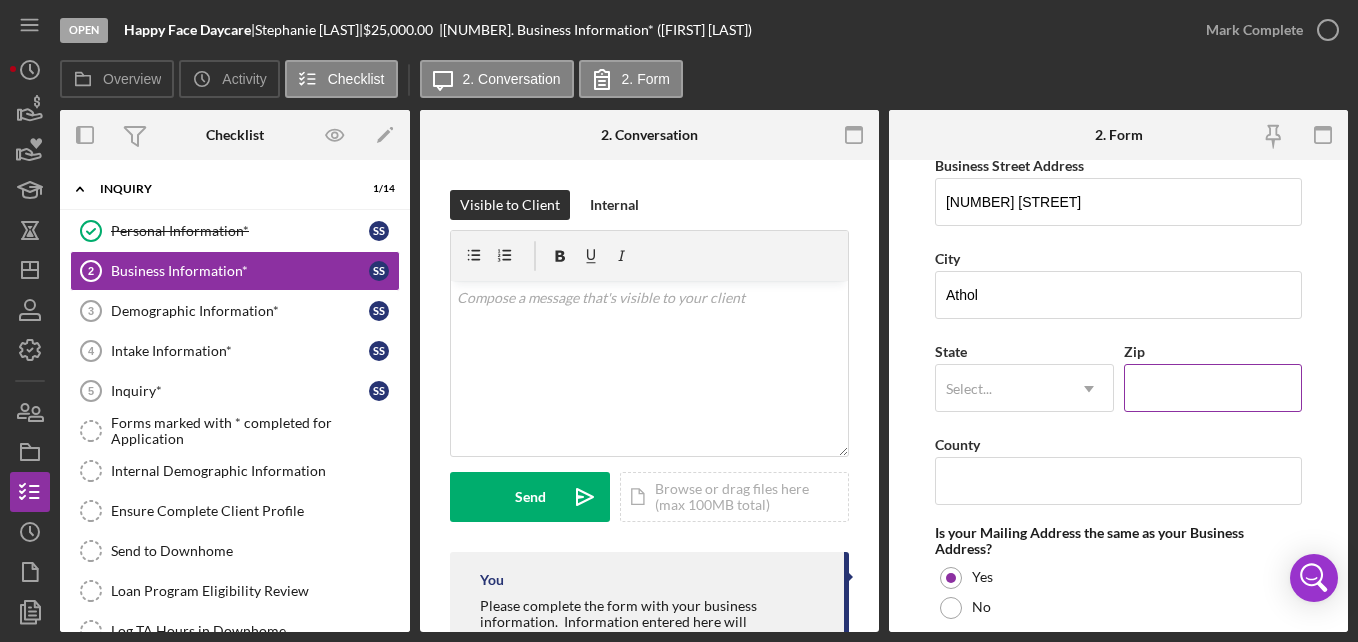 click on "Zip" at bounding box center [1213, 388] 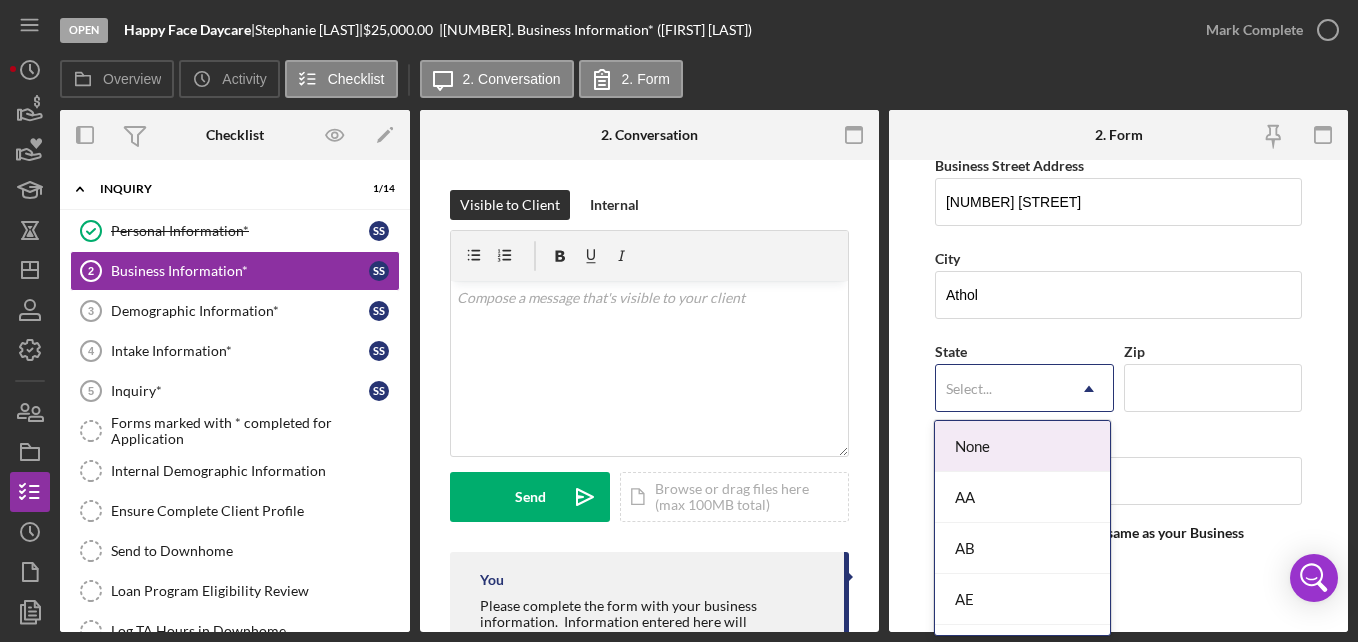 click on "Select... Icon/Dropdown Arrow" at bounding box center [1024, 388] 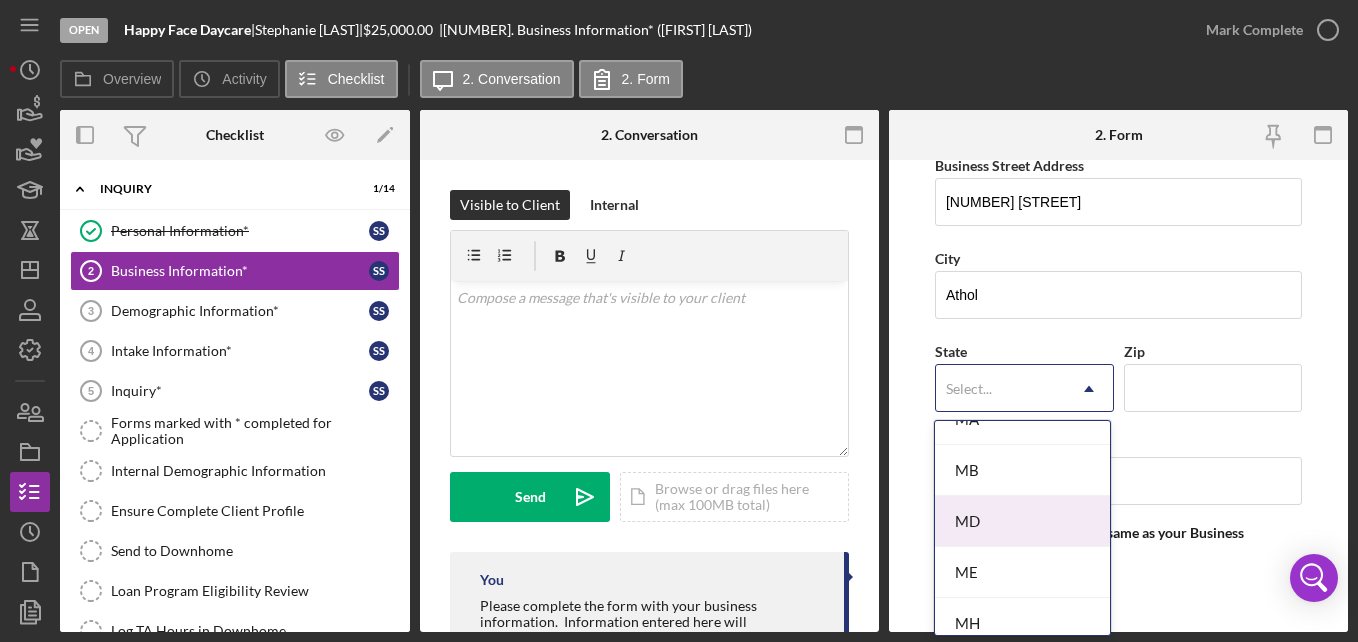 scroll, scrollTop: 1454, scrollLeft: 0, axis: vertical 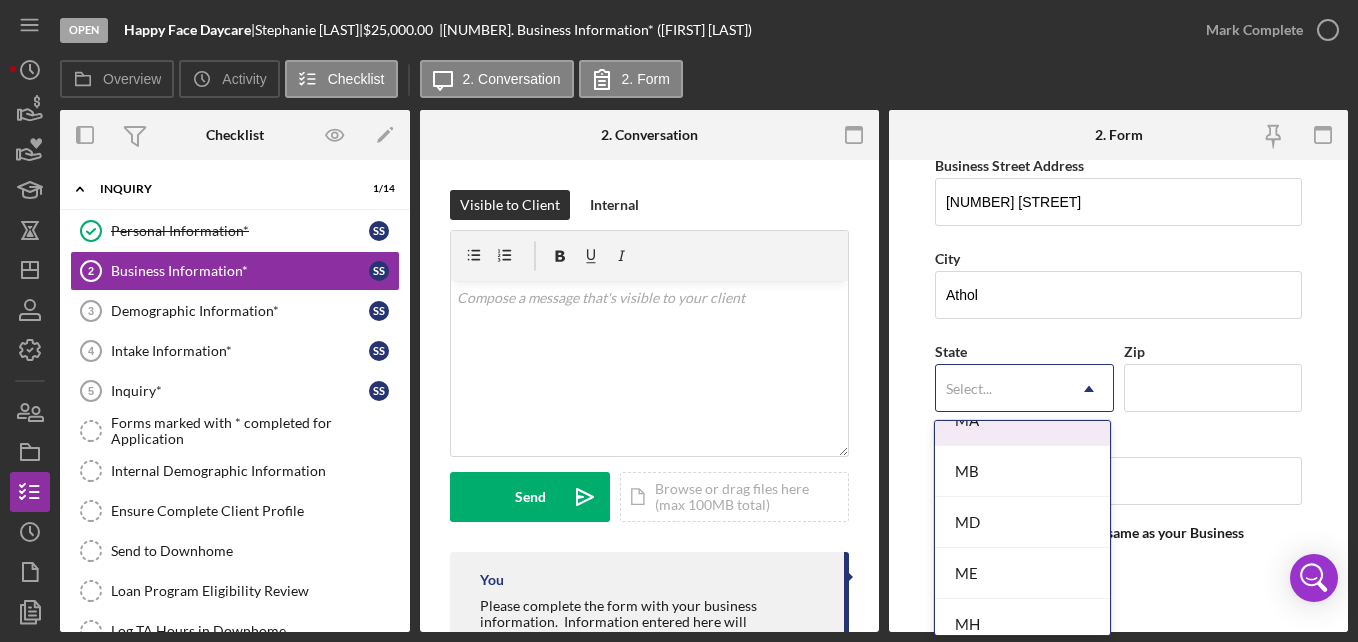 click on "MA" at bounding box center [1022, 420] 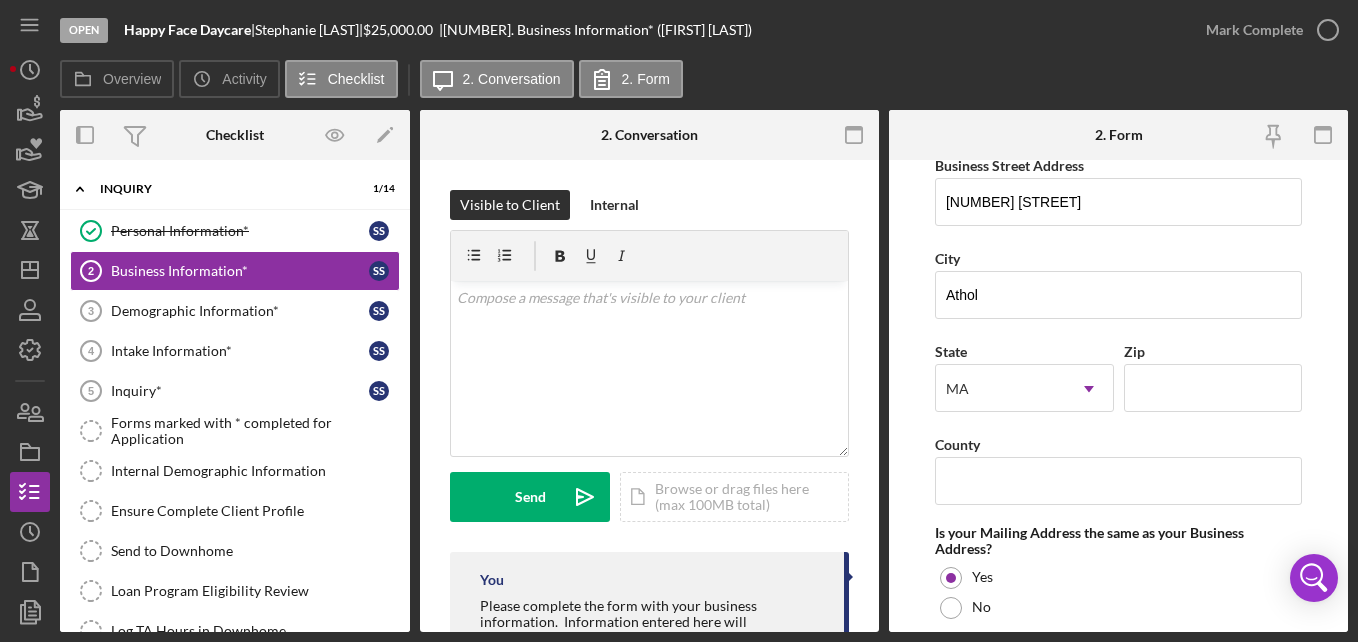 click on "Business Name Happy Face Daycare DBA Business Start Date 06/01/2025 Legal Structure Select... Icon/Dropdown Arrow Business Phone [PHONE] Business Email [EMAIL] Website Industry Industry NAICS Code EIN Ownership Business Ownership Type Select... Icon/Dropdown Arrow Do you own 100% of the business? Yes No Business Street Address [NUMBER] [STREET] City [CITY] State option [STATE], selected. [STATE] Icon/Dropdown Arrow Zip [ZIP] County Is your Mailing Address the same as your Business Address? Yes No Do you own or lease your business premisses? Select... Icon/Dropdown Arrow Annual Gross Revenue Number of Full-Time Employees Number of Part-Time Employees Additional Demographic Info Internal Only Low Income Owned OFF Save Save" at bounding box center (1118, 396) 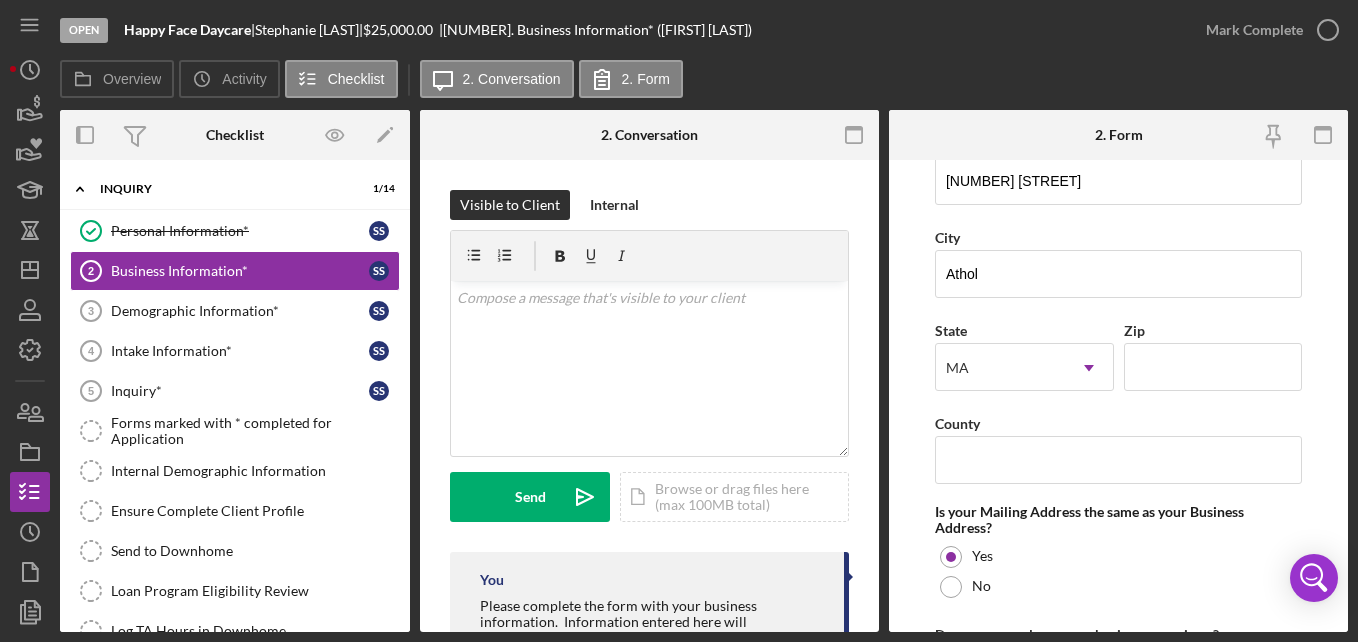 scroll, scrollTop: 1216, scrollLeft: 0, axis: vertical 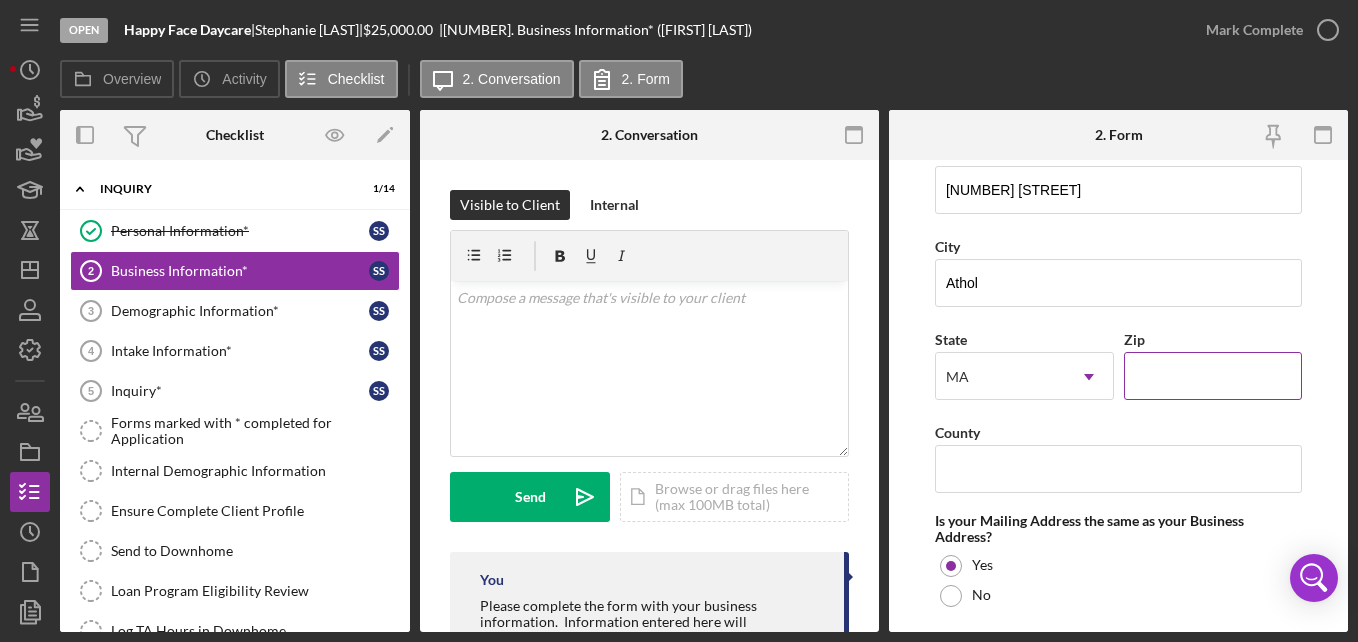click on "Zip" at bounding box center [1213, 376] 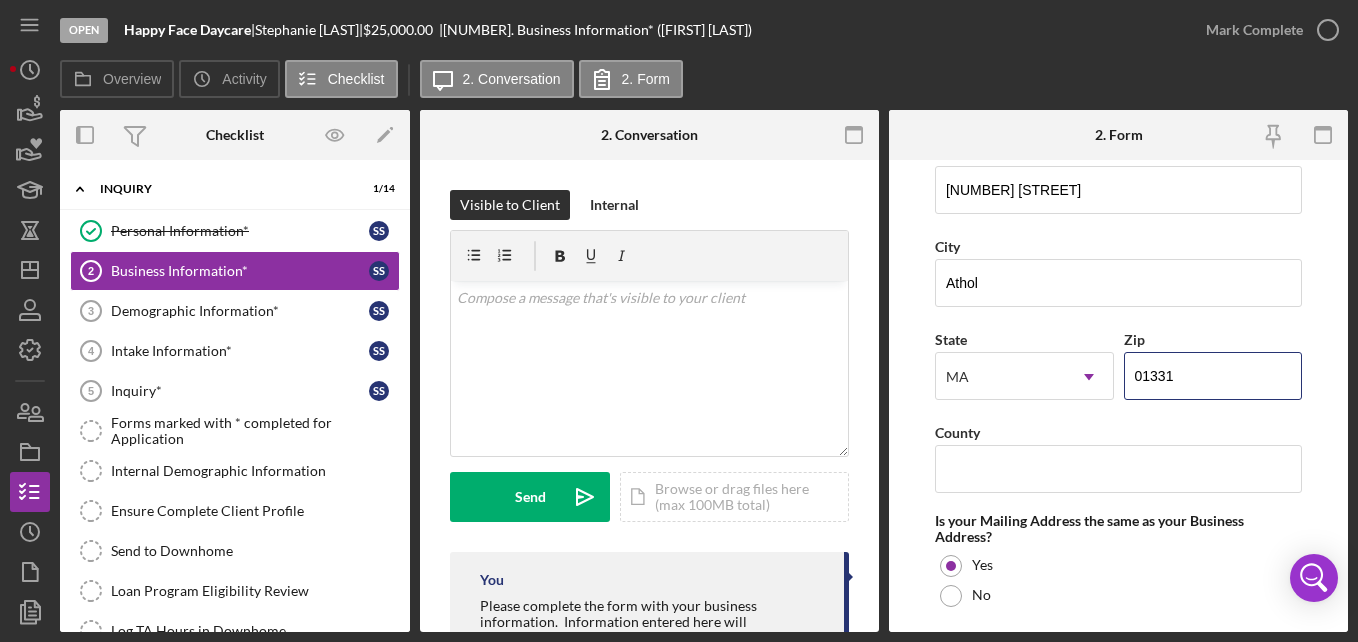type on "01331" 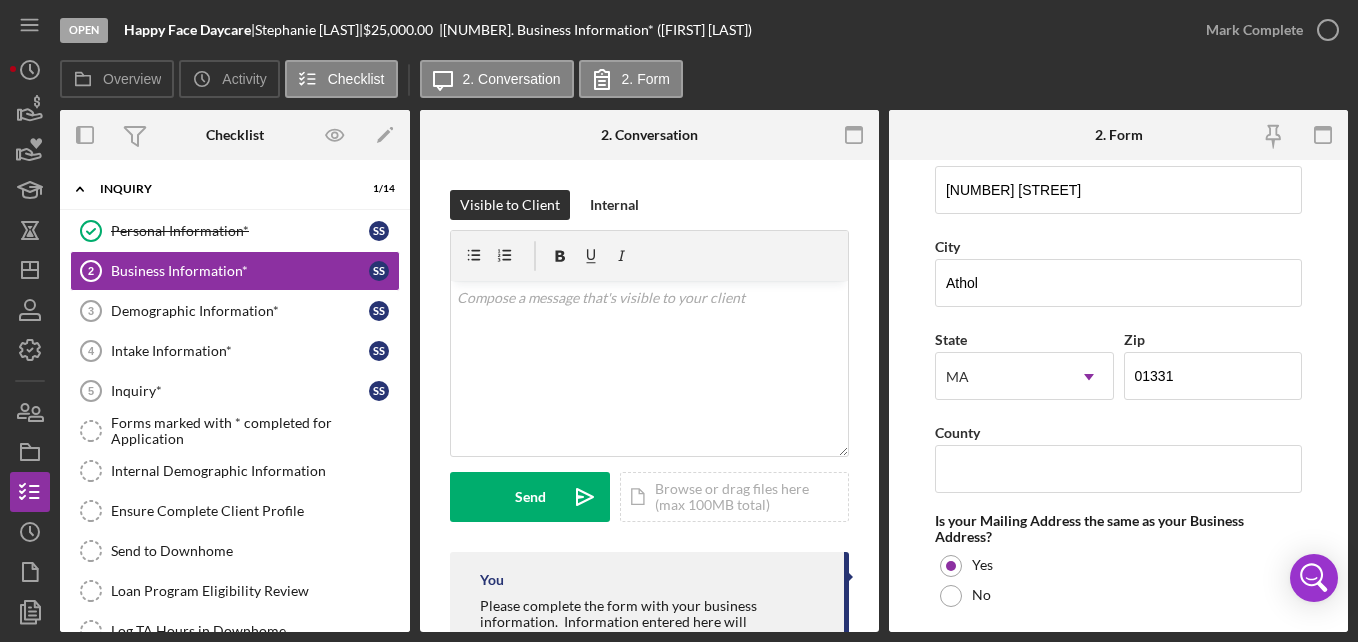 click on "Business Name Happy Face Daycare DBA Business Start Date 06/01/2025 Legal Structure Select... Icon/Dropdown Arrow Business Phone (978) 394-9922 Business Email [EMAIL] Website Industry Industry NAICS Code EIN Ownership Business Ownership Type Select... Icon/Dropdown Arrow Do you own 100% of the business? Yes No Business Street Address 227 Riverbend St City Athol State MA Icon/Dropdown Arrow Zip 01331 County Is your Mailing Address the same as your Business Address? Yes No Do you own or lease your business premisses? Select... Icon/Dropdown Arrow Annual Gross Revenue Number of Full-Time Employees Number of Part-Time Employees Additional Demographic Info Internal Only Low Income Owned OFF" at bounding box center (1118, 40) 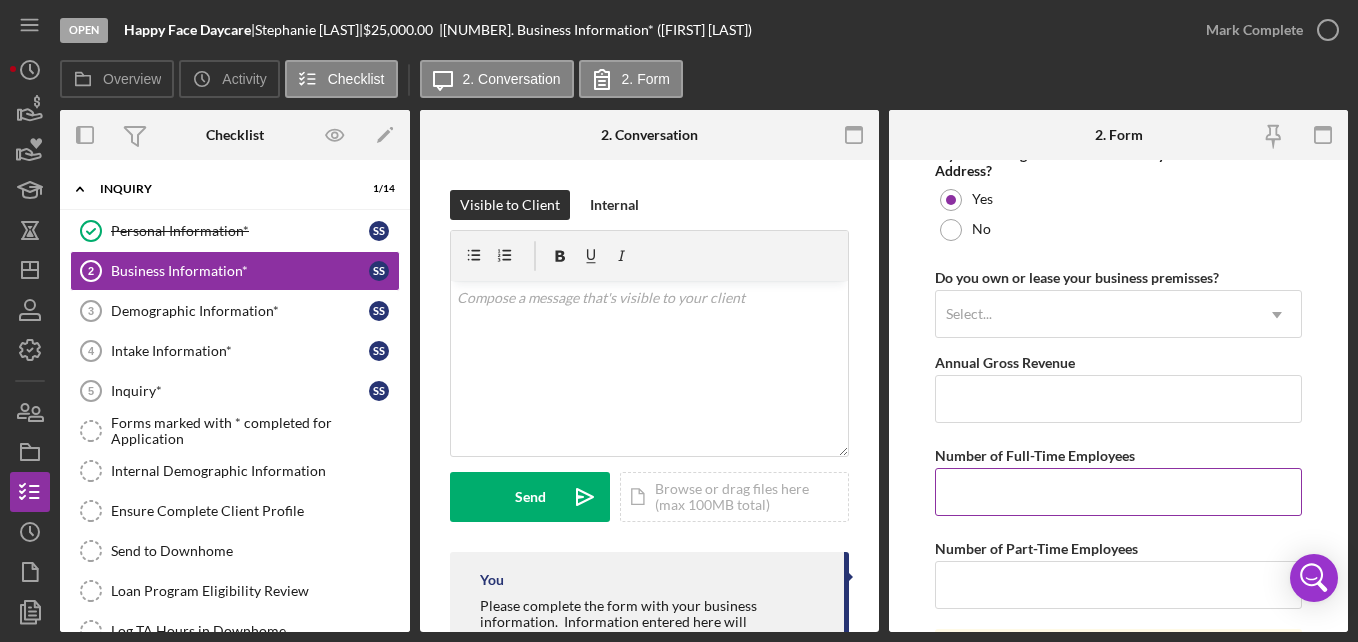 scroll, scrollTop: 1551, scrollLeft: 0, axis: vertical 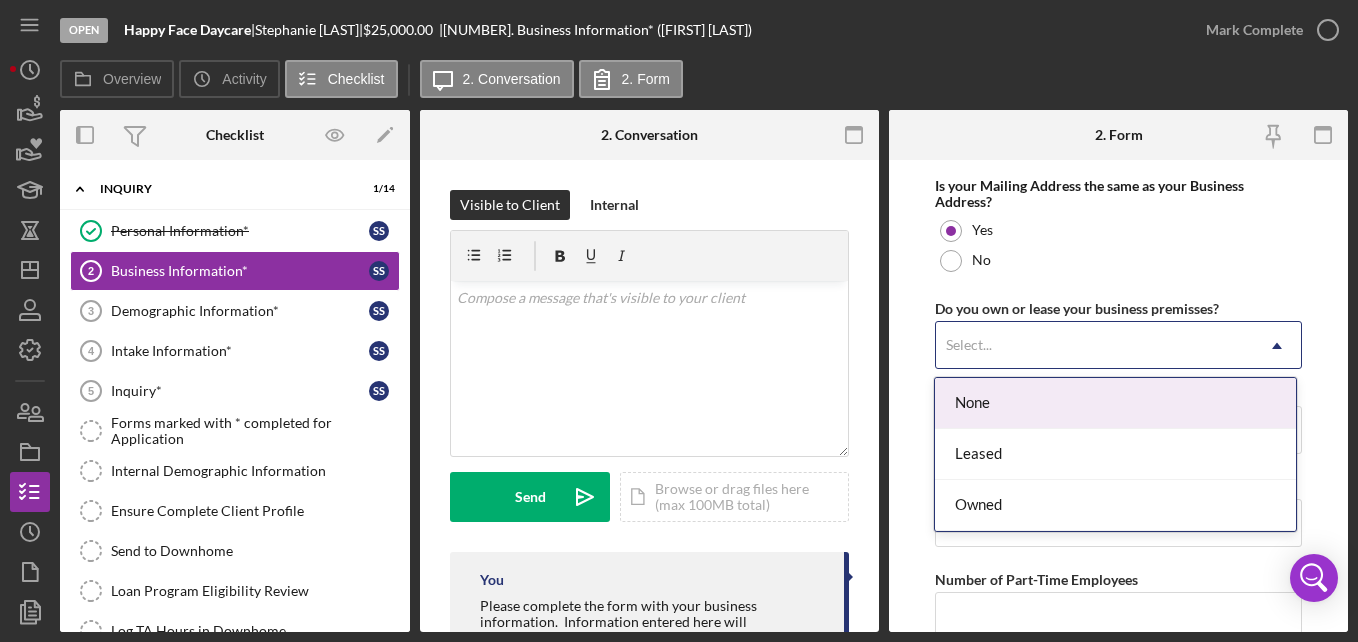 click on "Select..." at bounding box center (1094, 346) 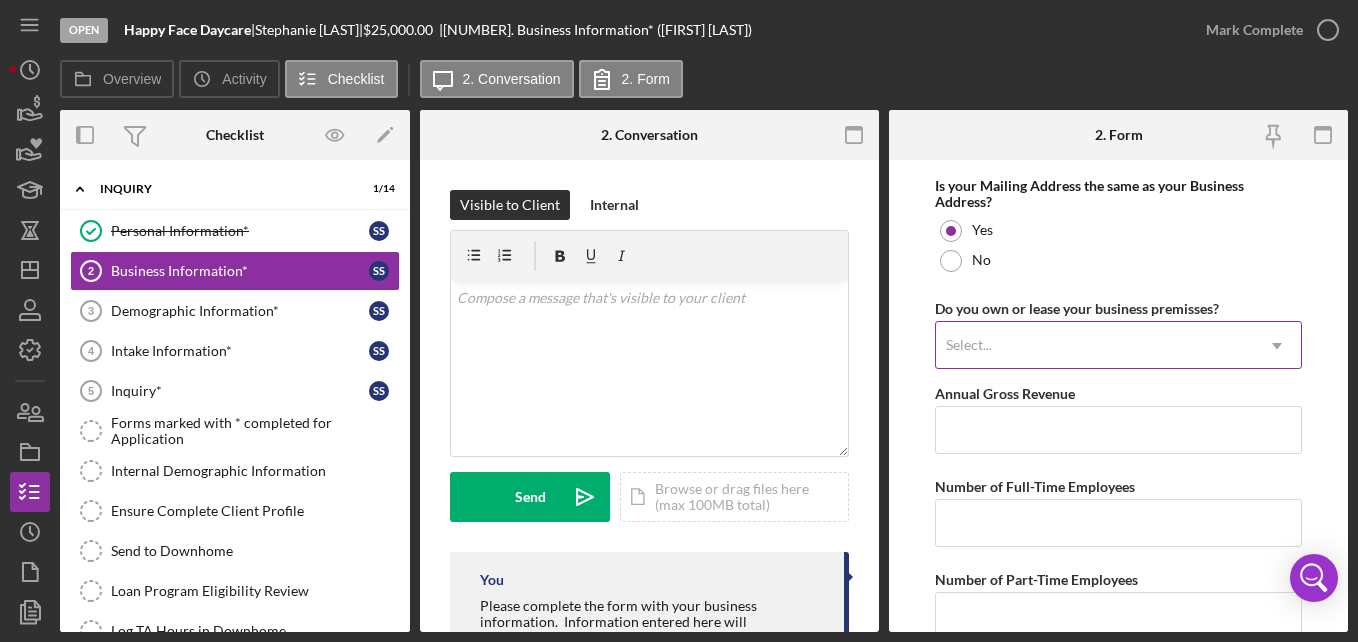 click on "Select..." at bounding box center (1094, 346) 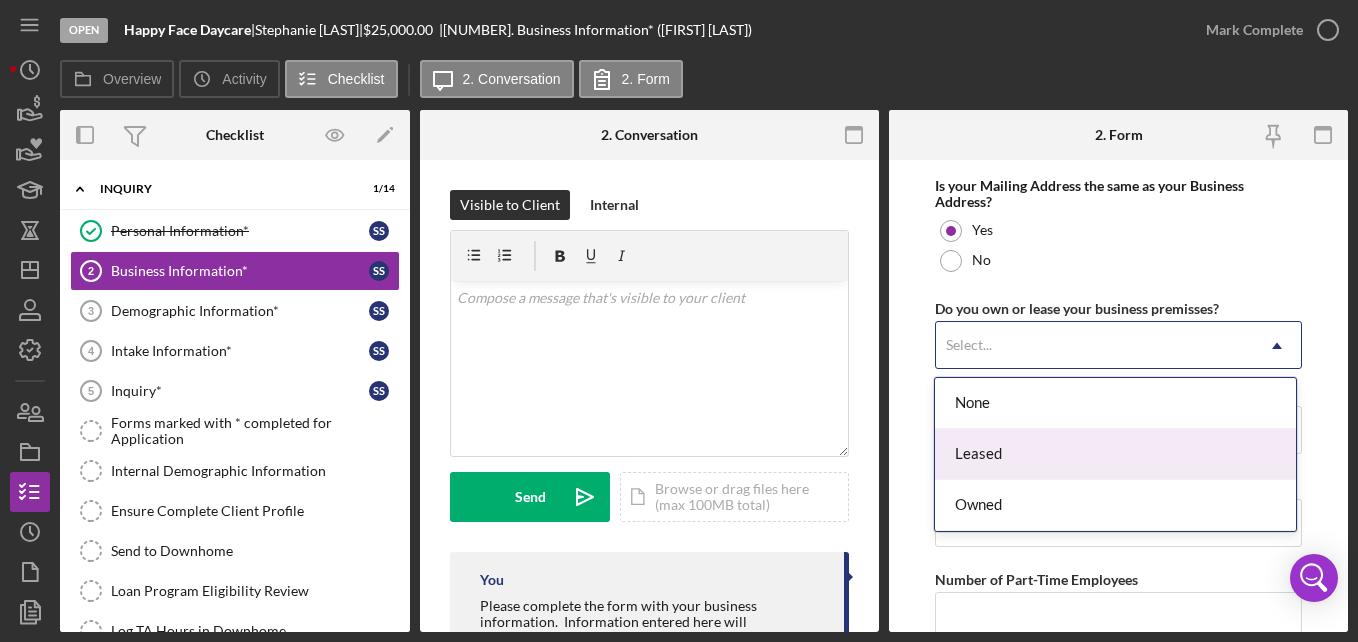 click on "Leased" at bounding box center (1115, 454) 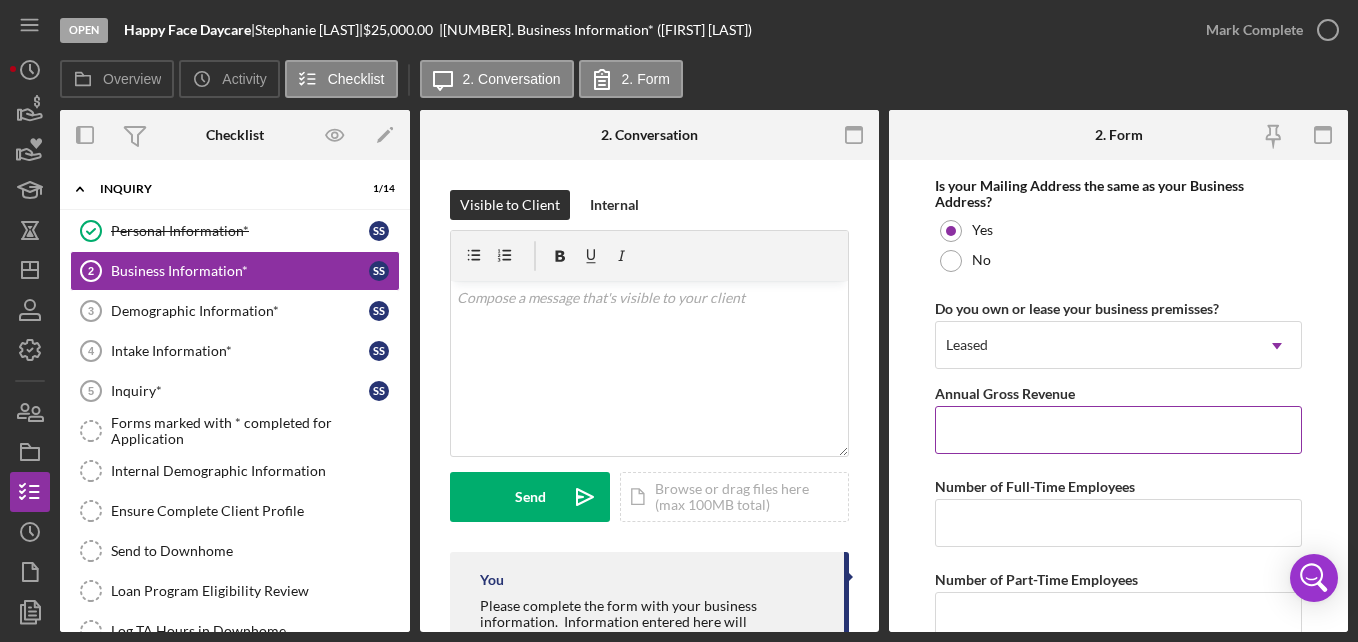click on "Annual Gross Revenue" at bounding box center (1118, 430) 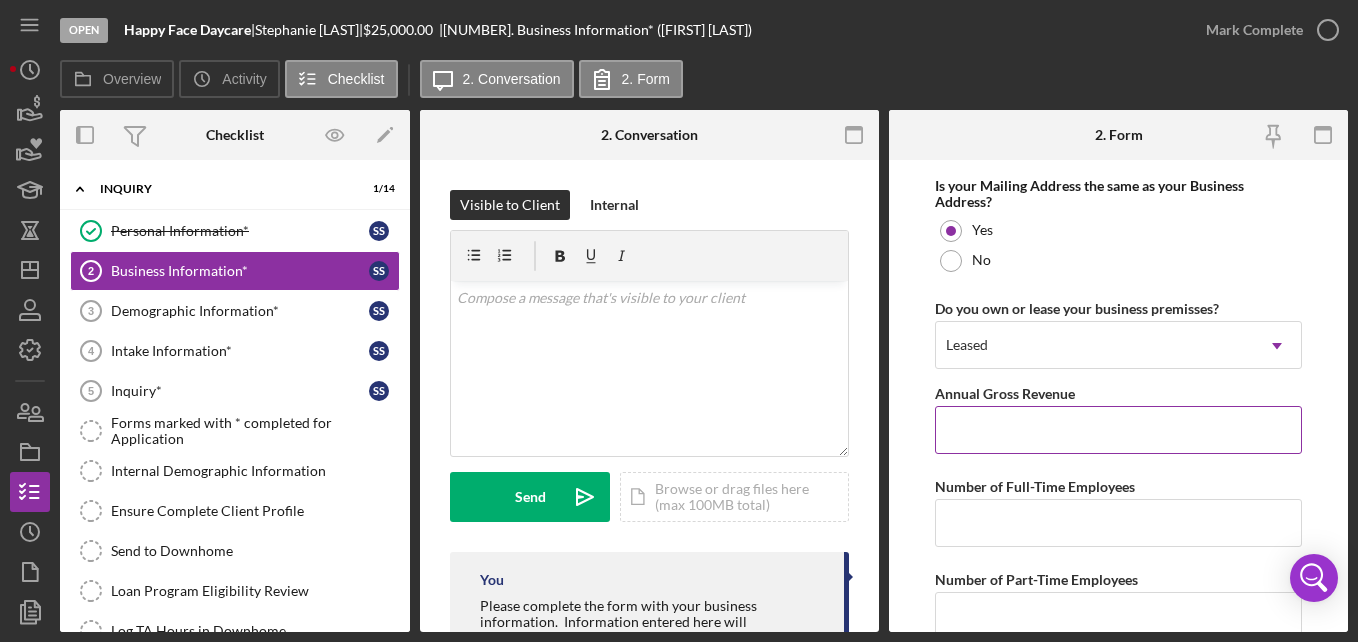 click on "Annual Gross Revenue" at bounding box center (1118, 430) 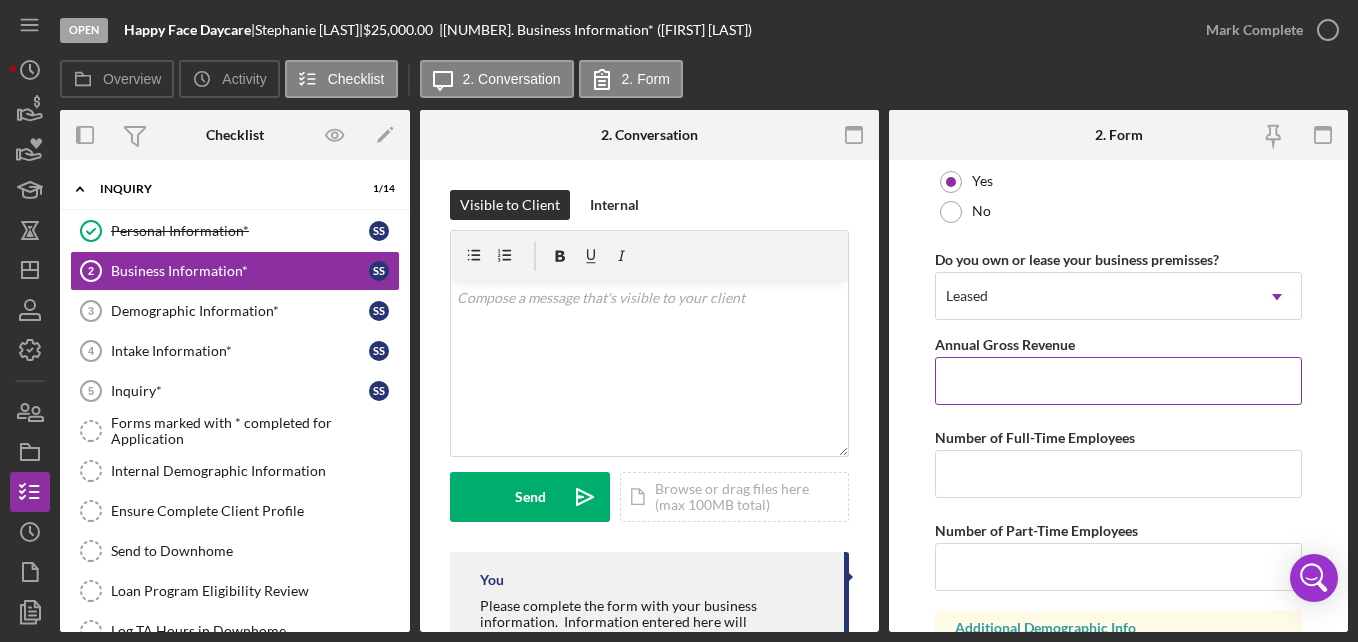 scroll, scrollTop: 1613, scrollLeft: 0, axis: vertical 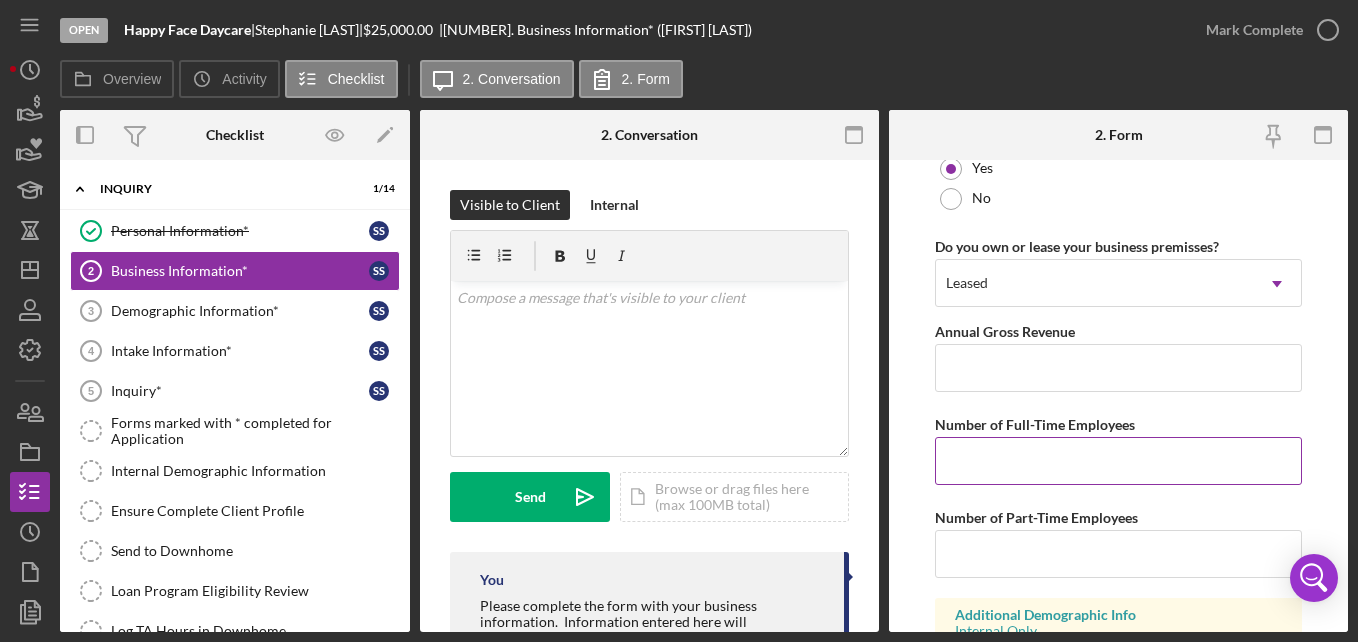 click on "Number of Full-Time Employees" at bounding box center (1118, 461) 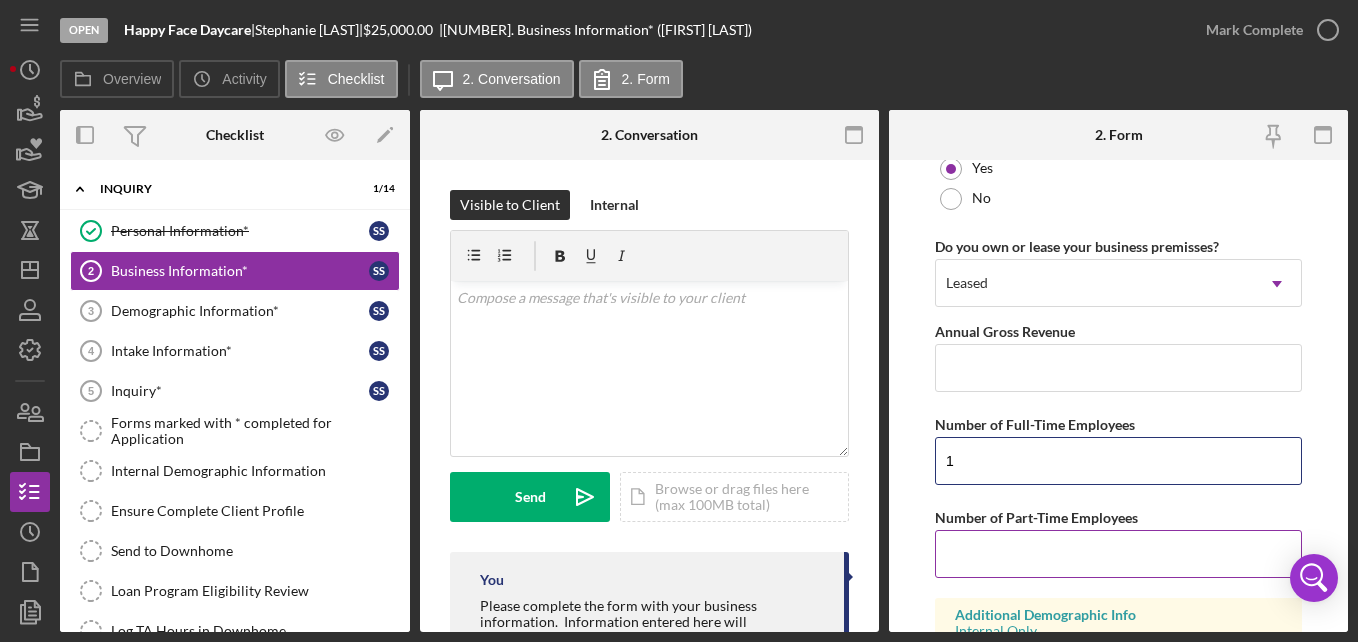 type on "1" 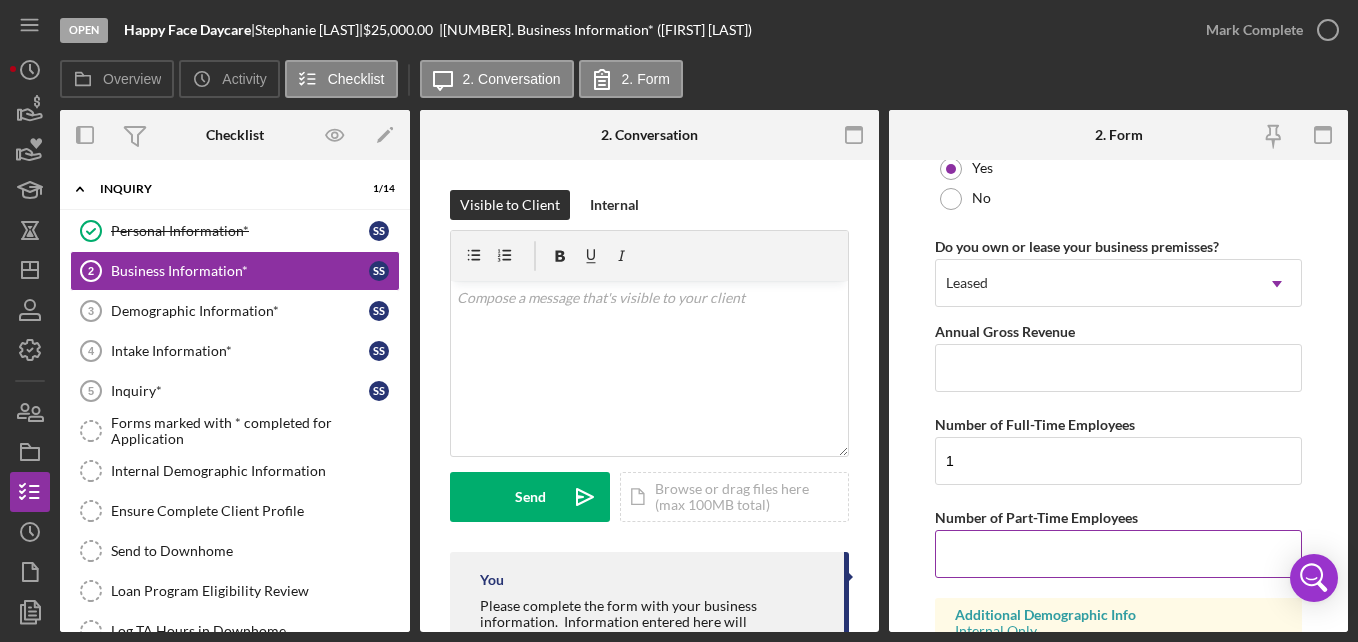 click on "Number of Part-Time Employees" at bounding box center [1118, 517] 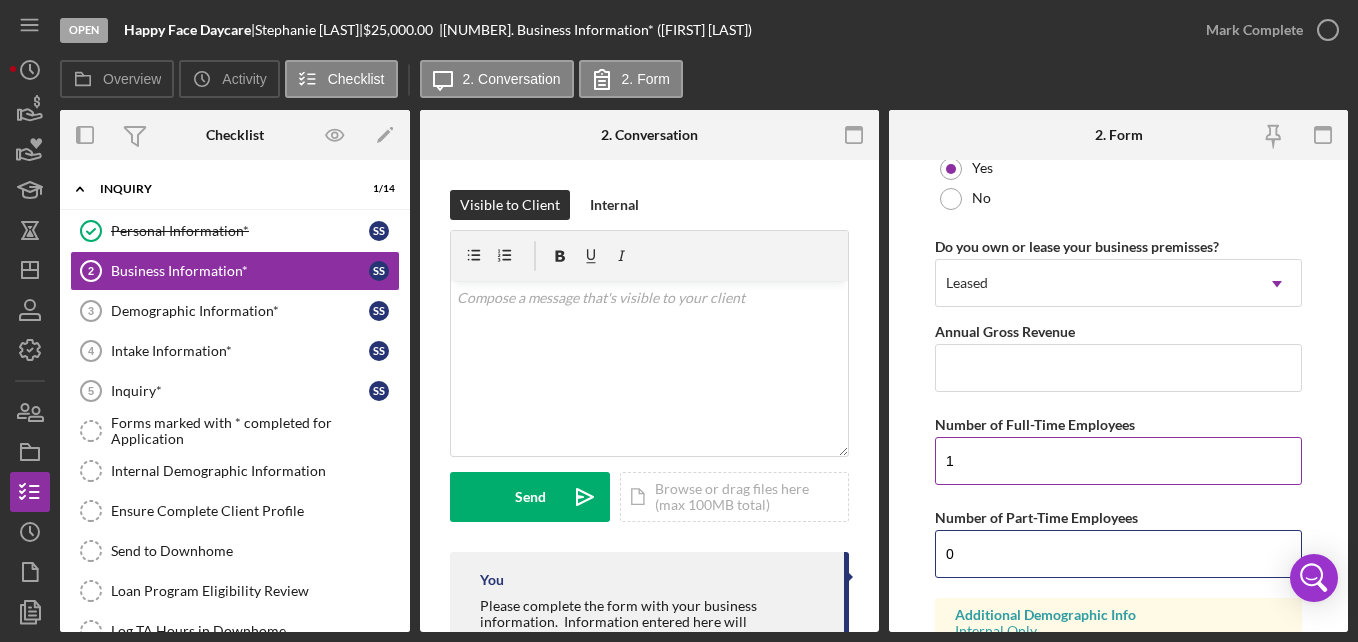 type on "0" 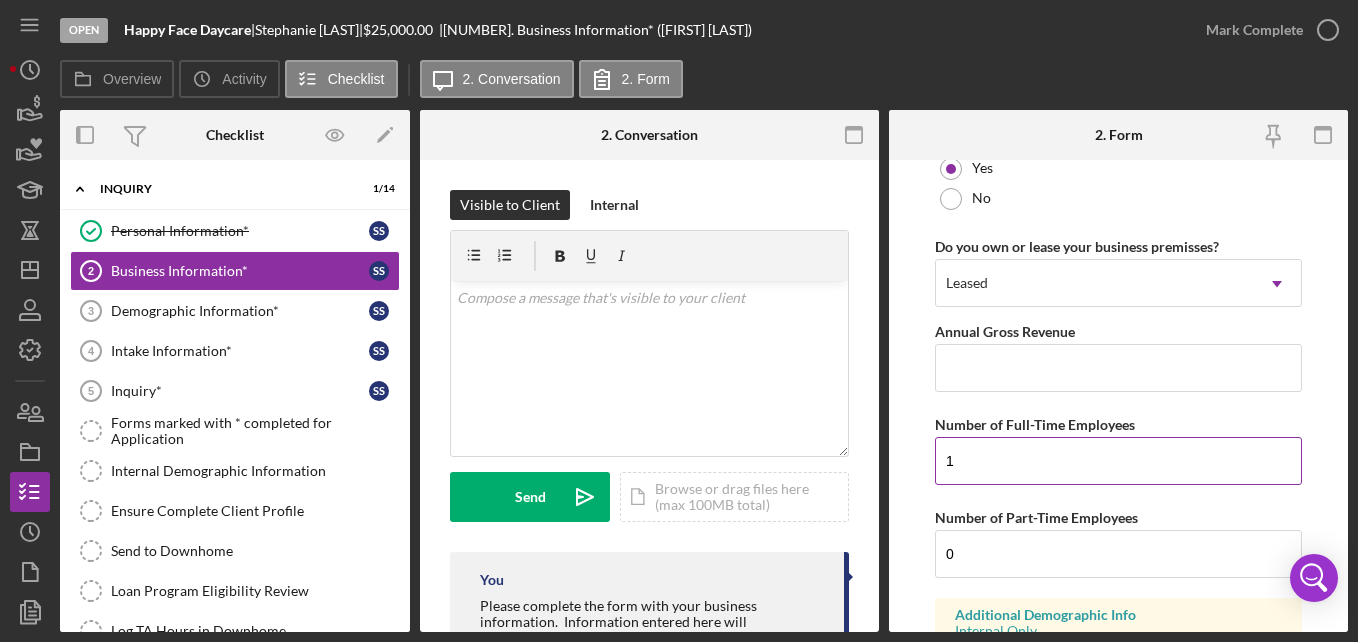 click on "Number of Full-Time Employees" at bounding box center [1118, 424] 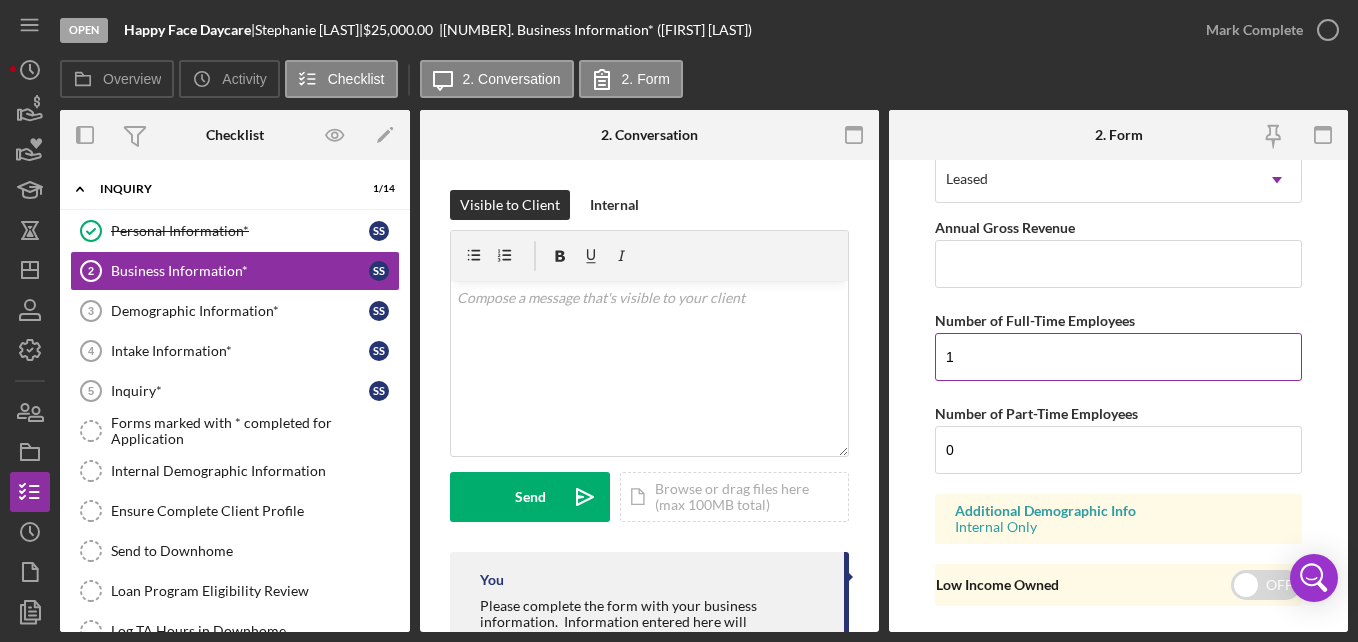 scroll, scrollTop: 1764, scrollLeft: 0, axis: vertical 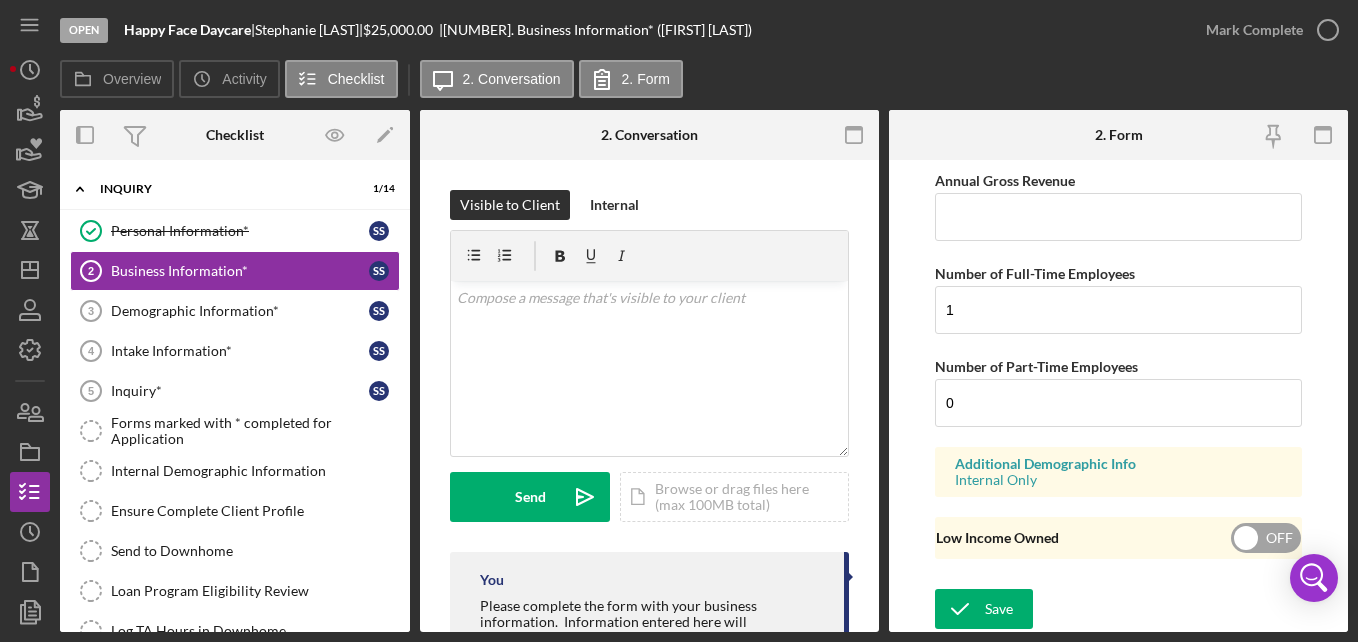 drag, startPoint x: 1291, startPoint y: 419, endPoint x: 1244, endPoint y: 523, distance: 114.12712 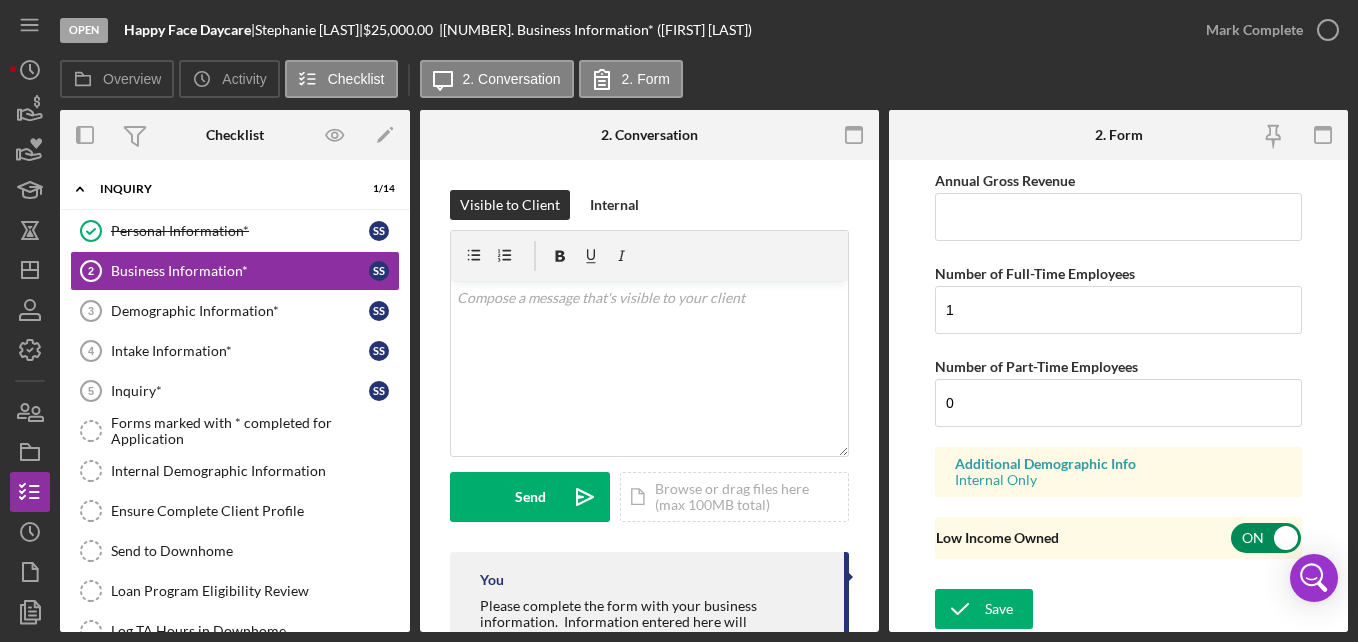 click on "Additional Demographic Info Internal Only" at bounding box center [1118, 472] 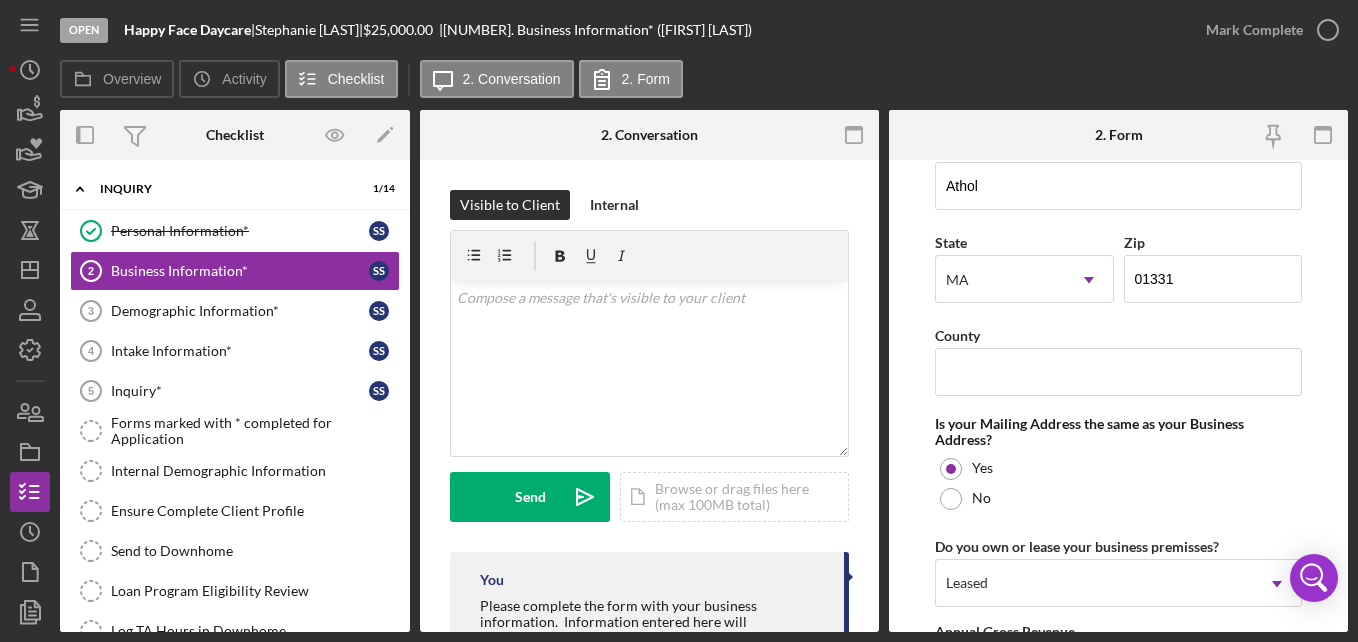 scroll, scrollTop: 1309, scrollLeft: 0, axis: vertical 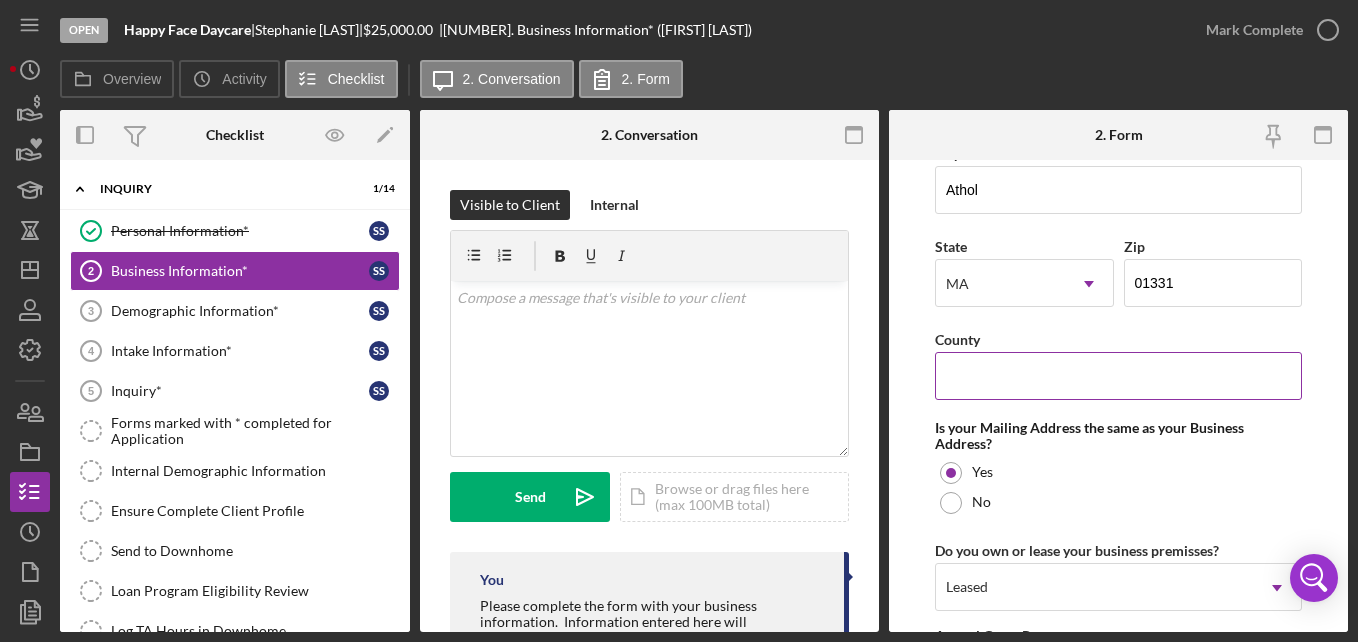 click on "County" at bounding box center [1118, 376] 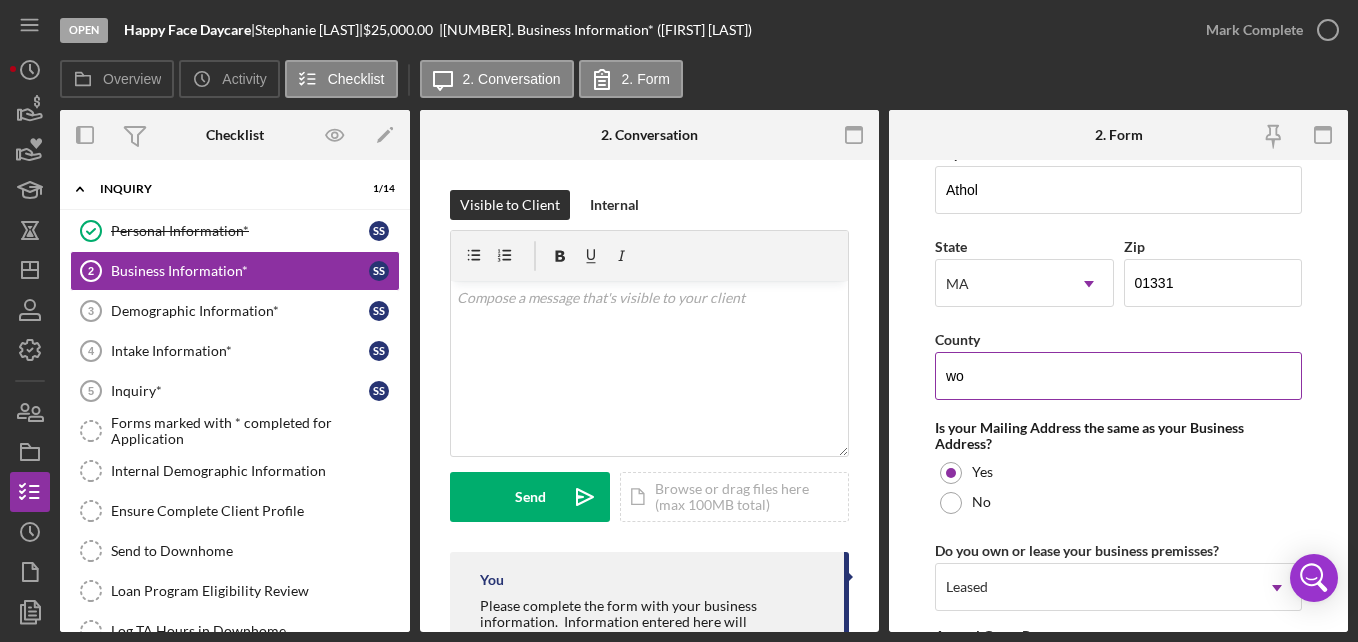 type on "w" 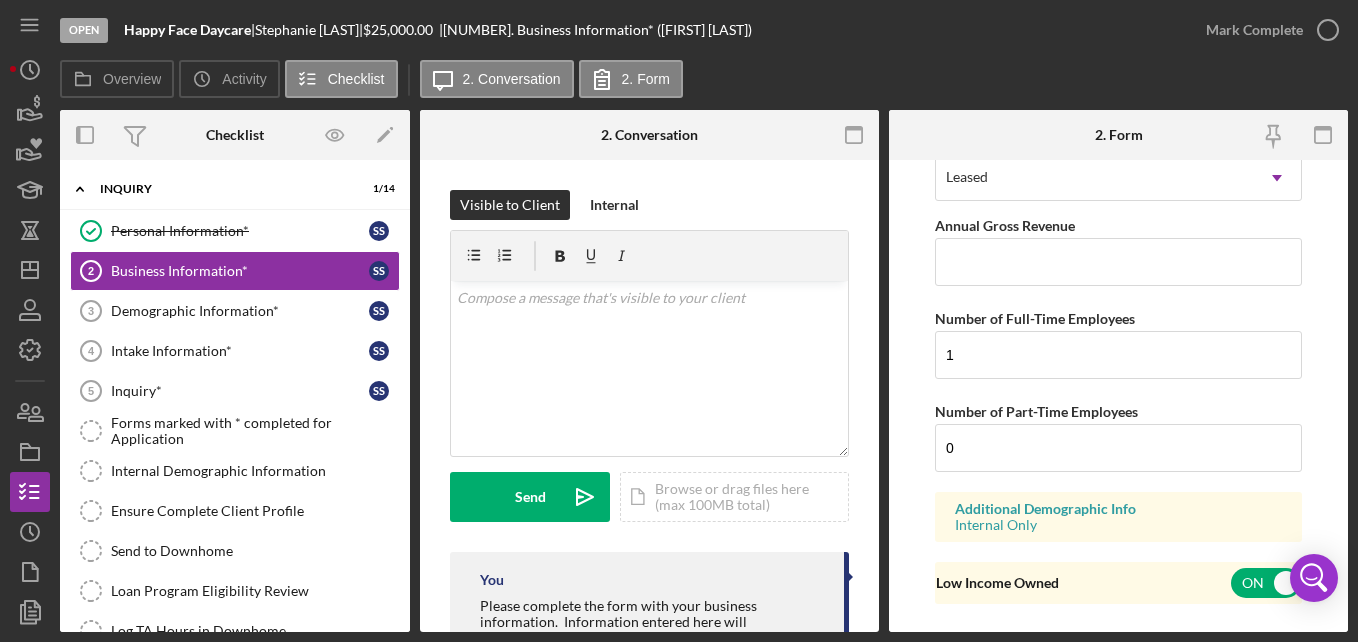 scroll, scrollTop: 1764, scrollLeft: 0, axis: vertical 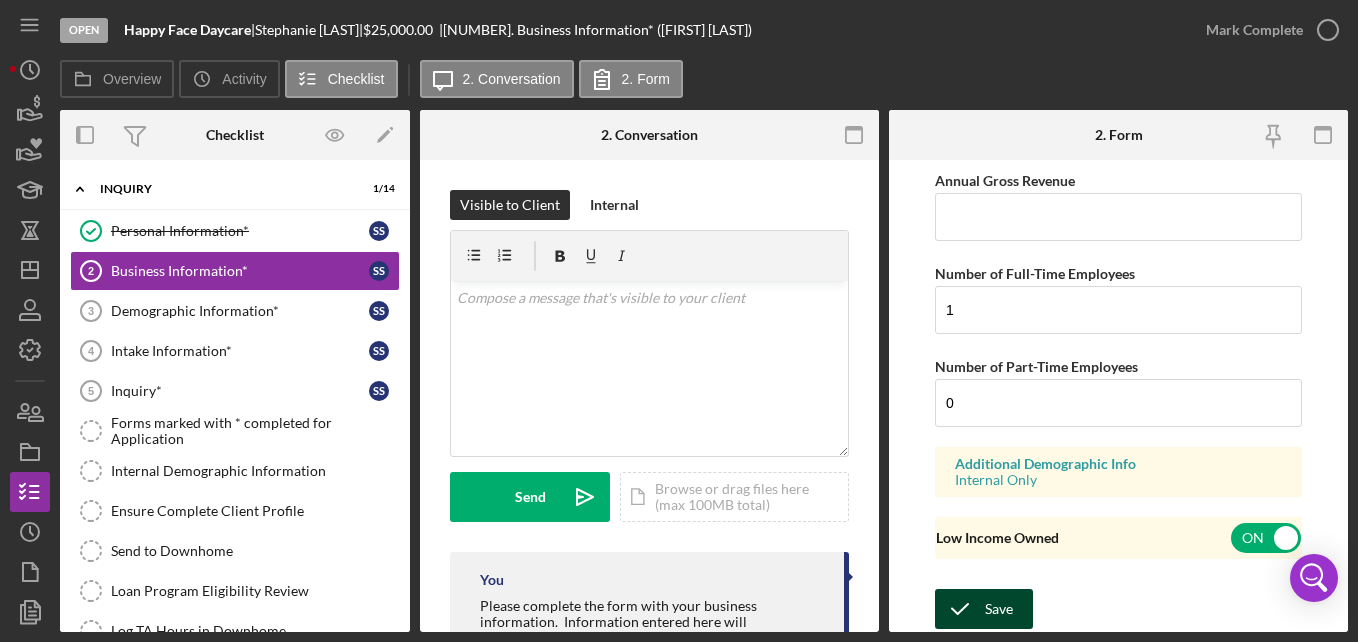 type on "Worcester" 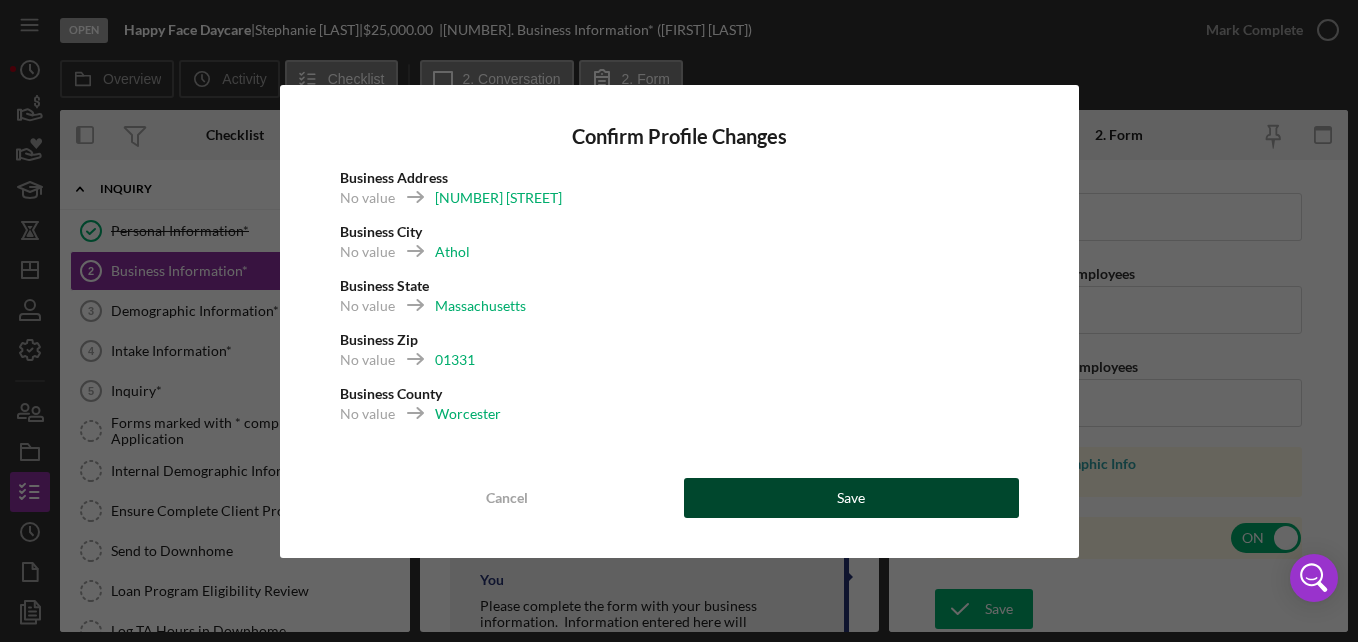 click on "Save" at bounding box center (851, 498) 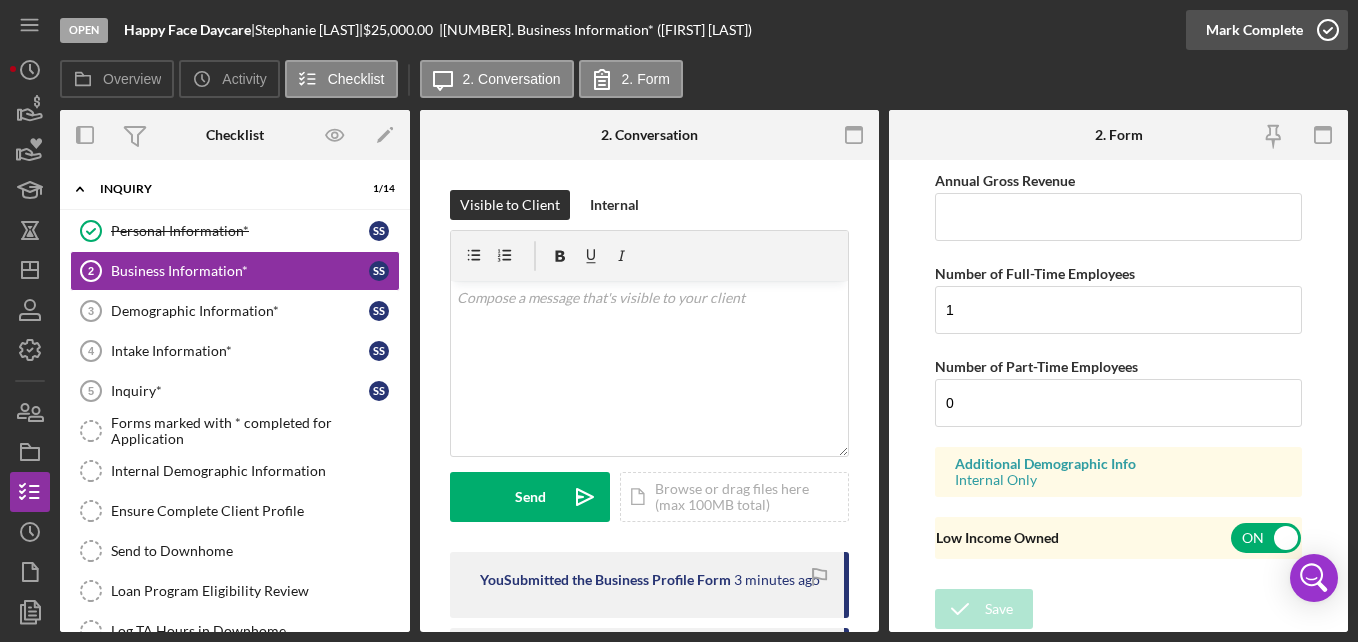 click 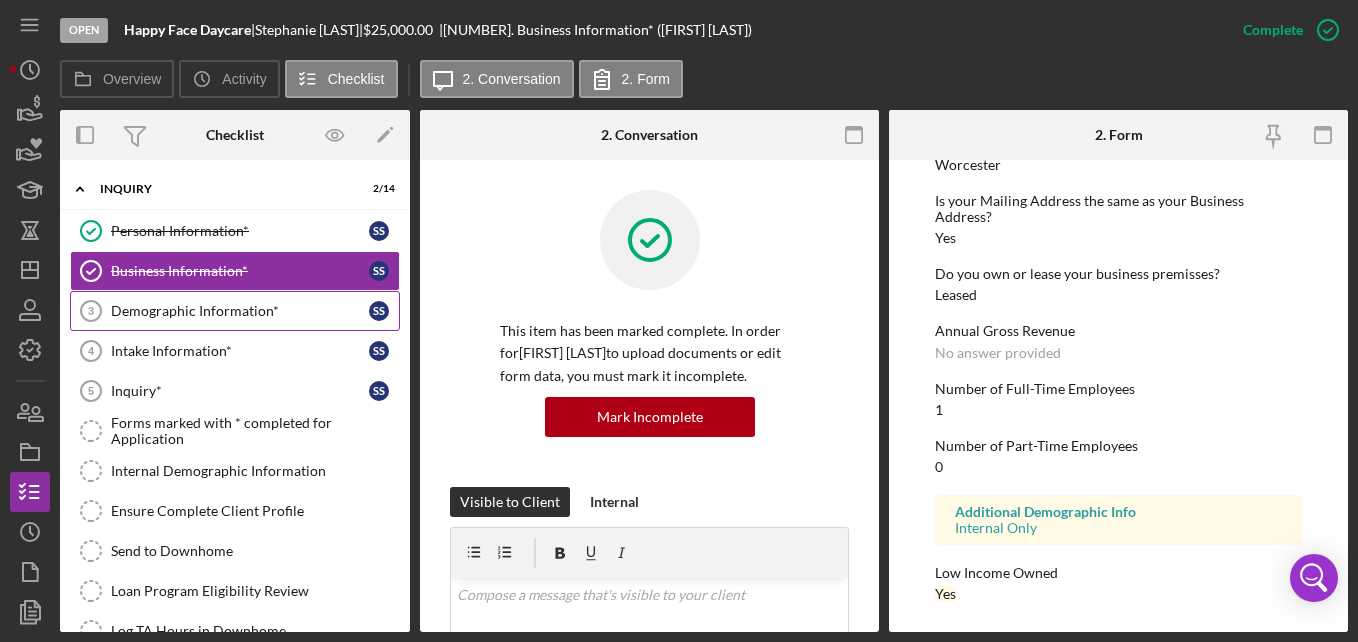 scroll, scrollTop: 1036, scrollLeft: 0, axis: vertical 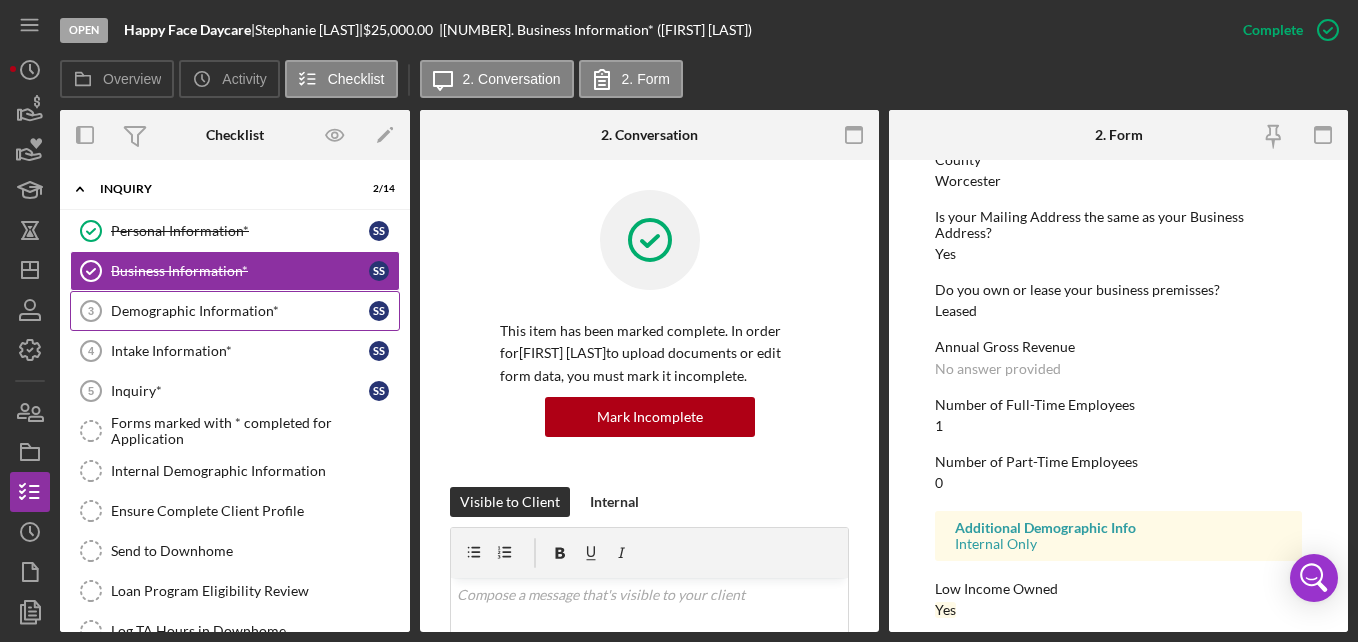 click on "Demographic Information* 3 Demographic Information* S S" at bounding box center (235, 311) 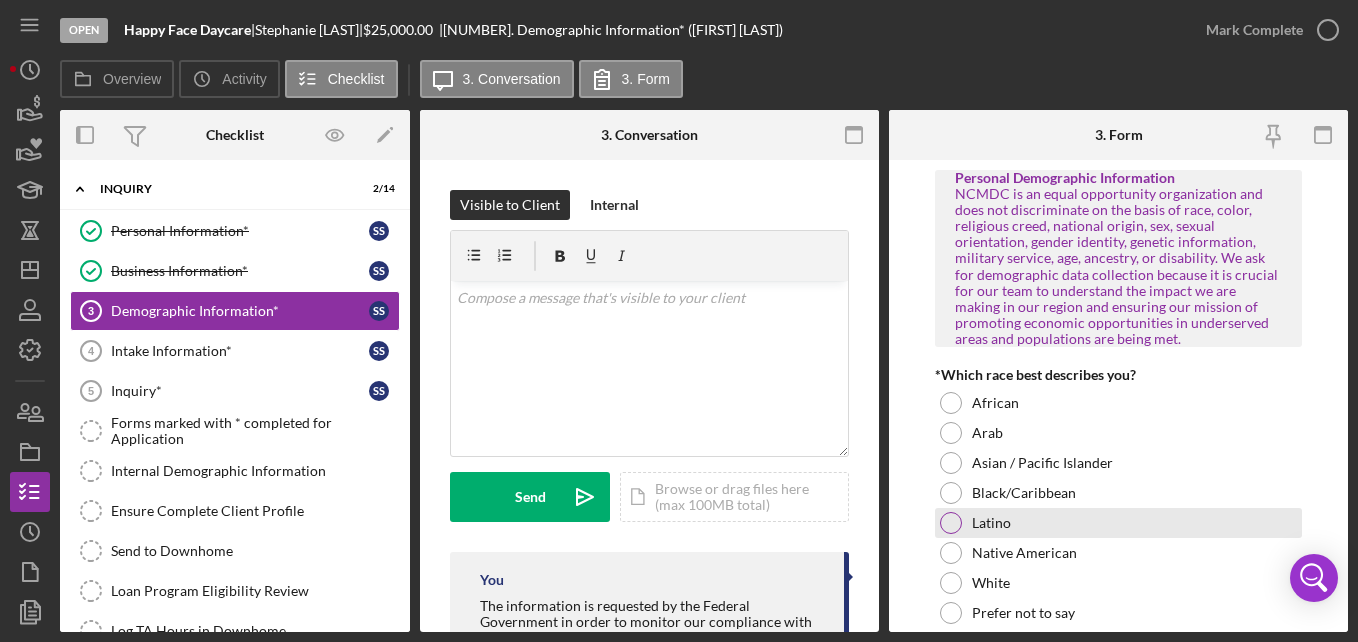 click on "Latino" at bounding box center (1118, 523) 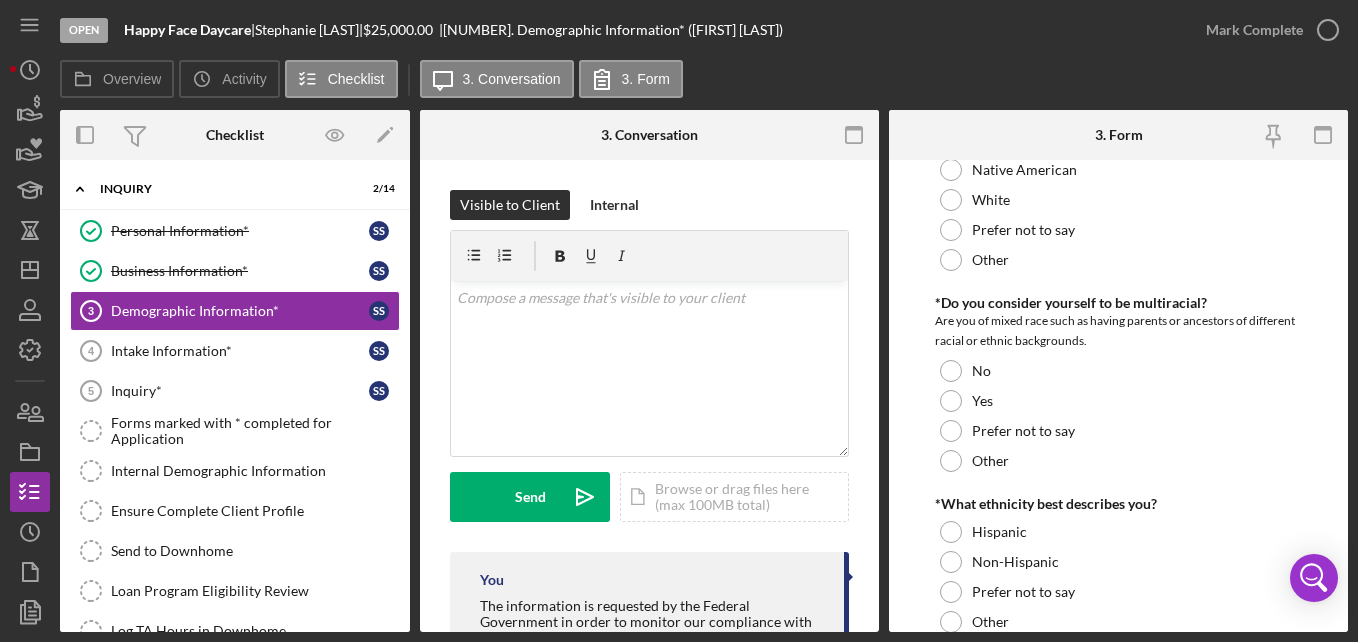 scroll, scrollTop: 388, scrollLeft: 0, axis: vertical 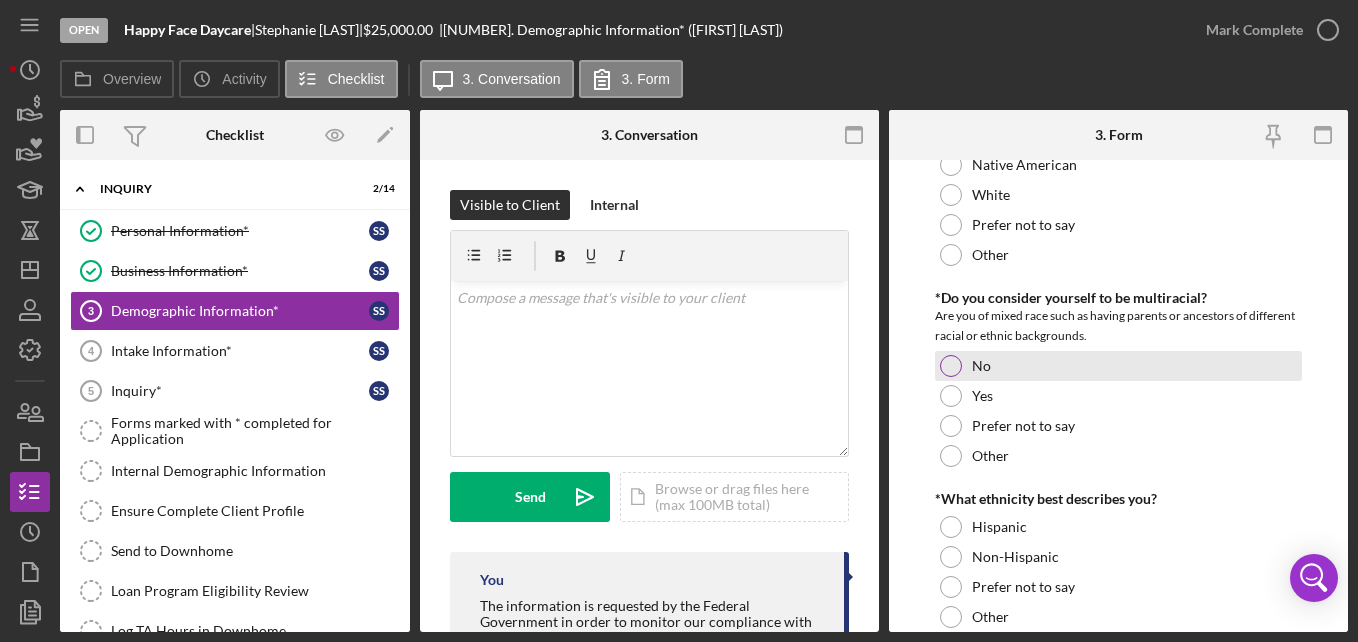 click on "No" at bounding box center (1118, 366) 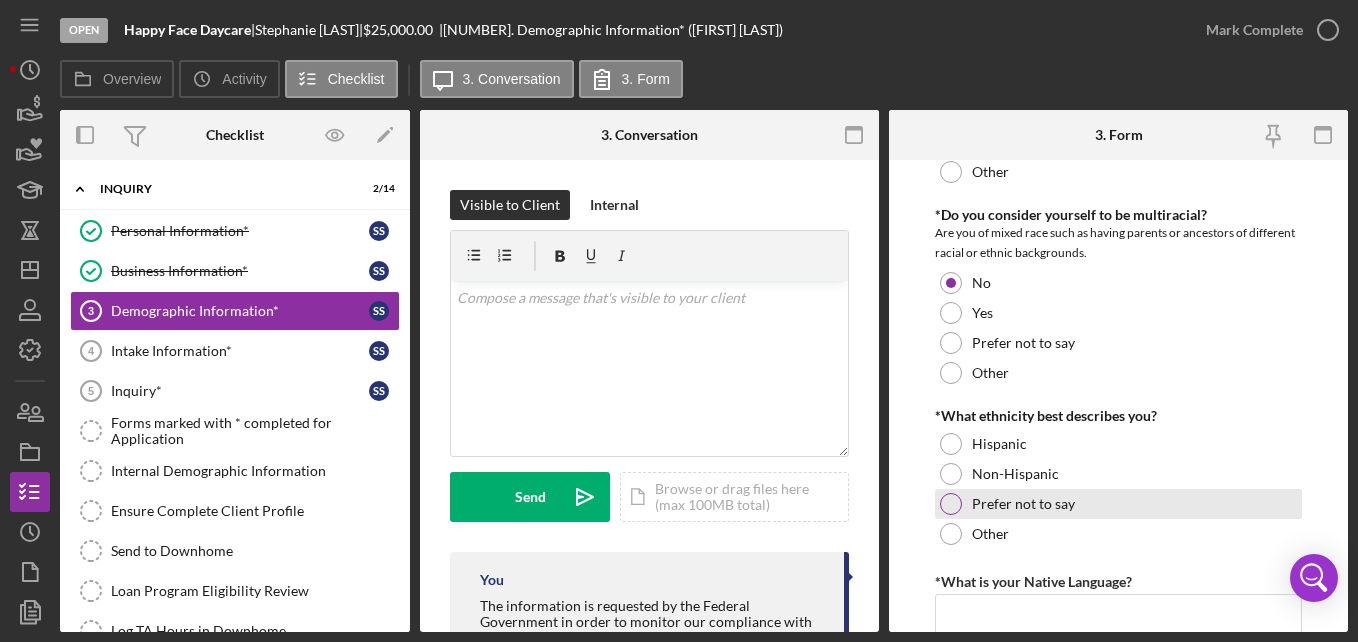 scroll, scrollTop: 474, scrollLeft: 0, axis: vertical 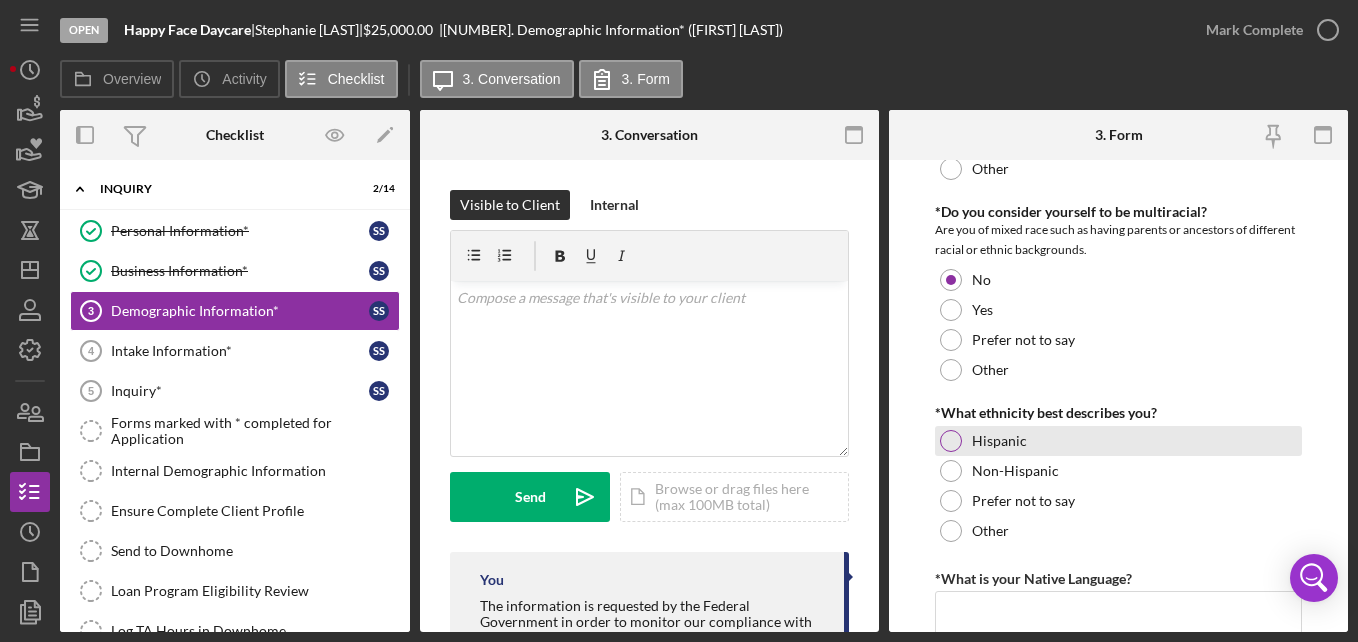 click on "Hispanic" at bounding box center [1118, 441] 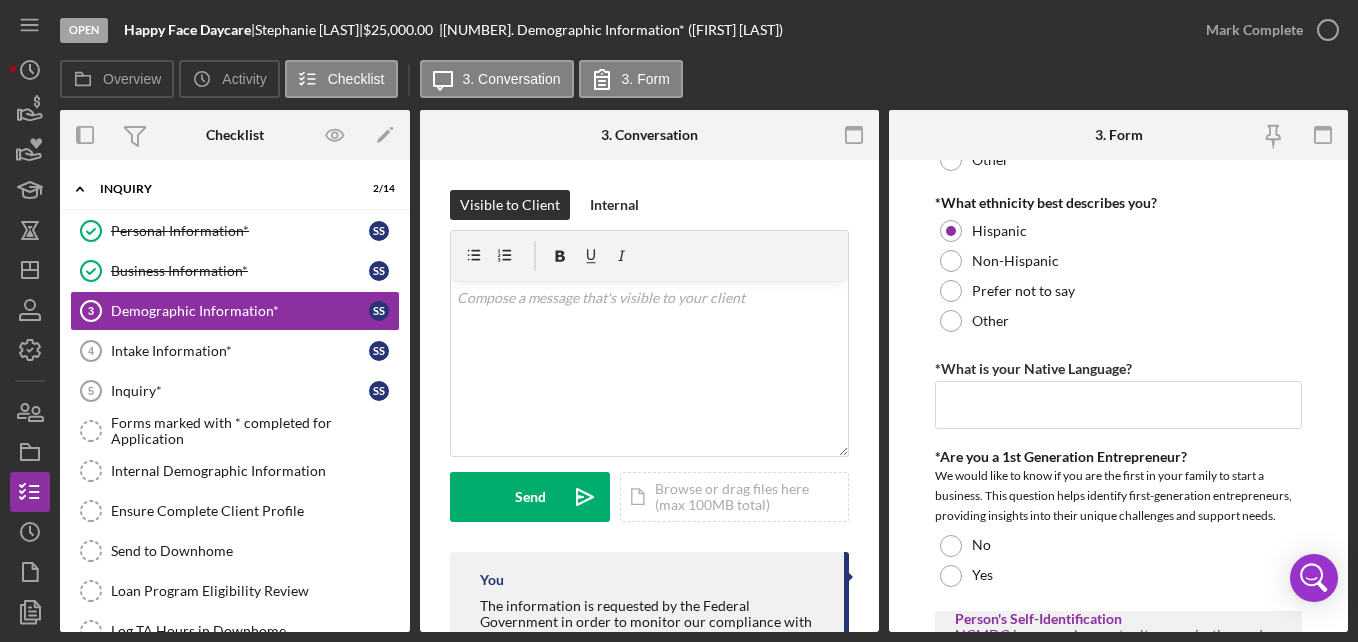 scroll, scrollTop: 685, scrollLeft: 0, axis: vertical 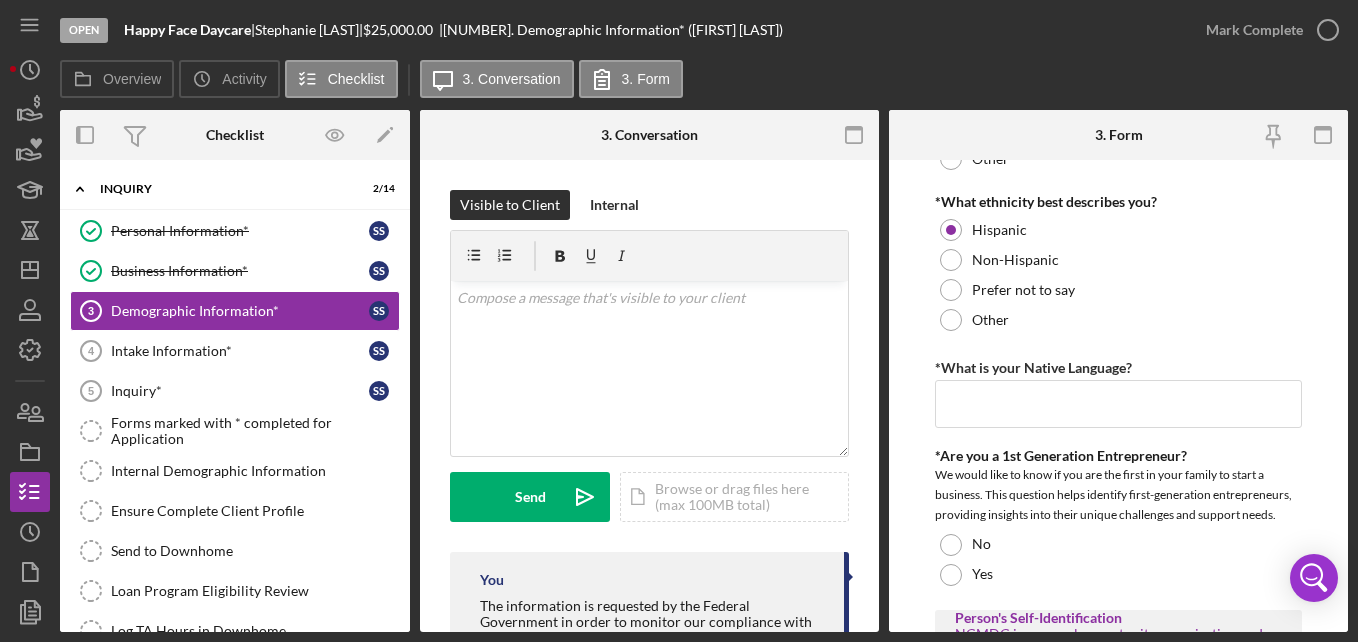 click on "Personal Demographic Information NCMDC is an equal opportunity organization and does not discriminate on the basis of race, color, religious creed, national origin, sex, sexual orientation, gender identity, genetic information, military service, age, ancestry, or disability. We ask for demographic data collection because it is crucial for our team to understand the impact we are making in our region and ensuring our mission of promoting economic opportunities in underserved areas and populations are being met. *Which race best describes you? African Arab Asian / Pacific Islander Black/Caribbean Latino Native American White Prefer not to say Other *Do you consider yourself to be multiracial? Are you of mixed race such as having parents or ancestors of different racial or ethnic backgrounds. No Yes Prefer not to say Other *What ethnicity best describes you? Hispanic Non-Hispanic Prefer not to say Other *What is your Native Language? Required *Are you a 1st Generation Entrepreneur? No Yes Male Female Other" at bounding box center [1118, 951] 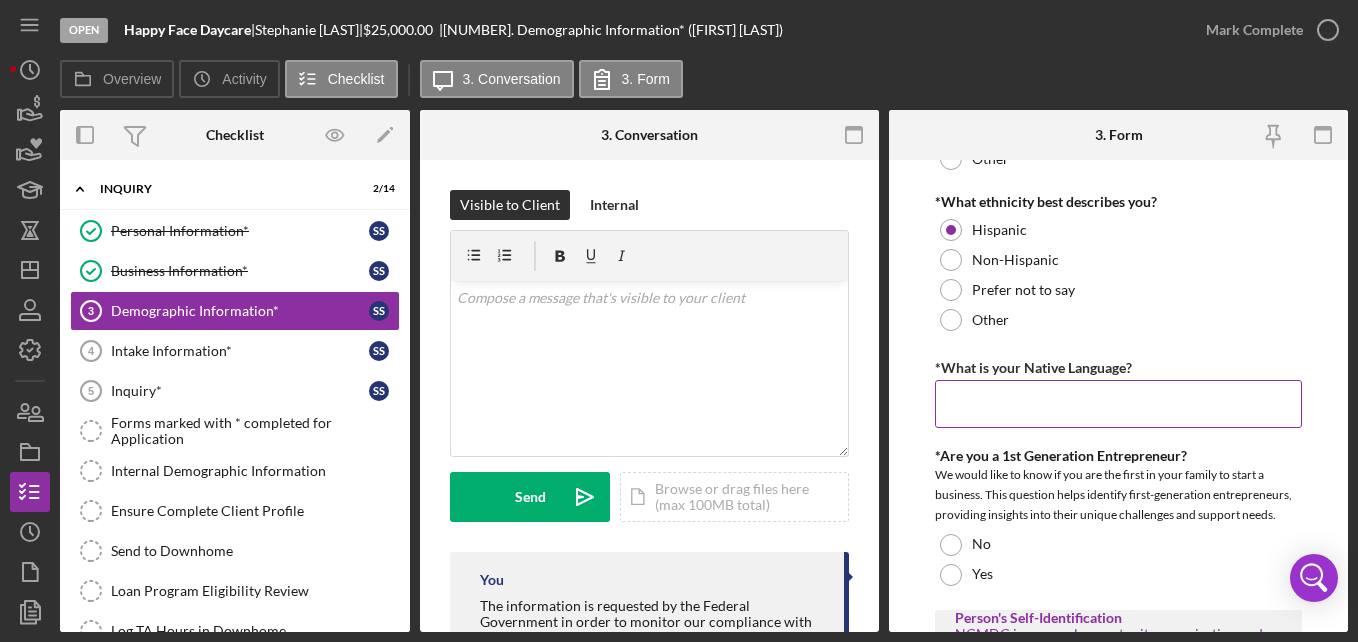 click on "*What is your Native Language?" at bounding box center [1118, 404] 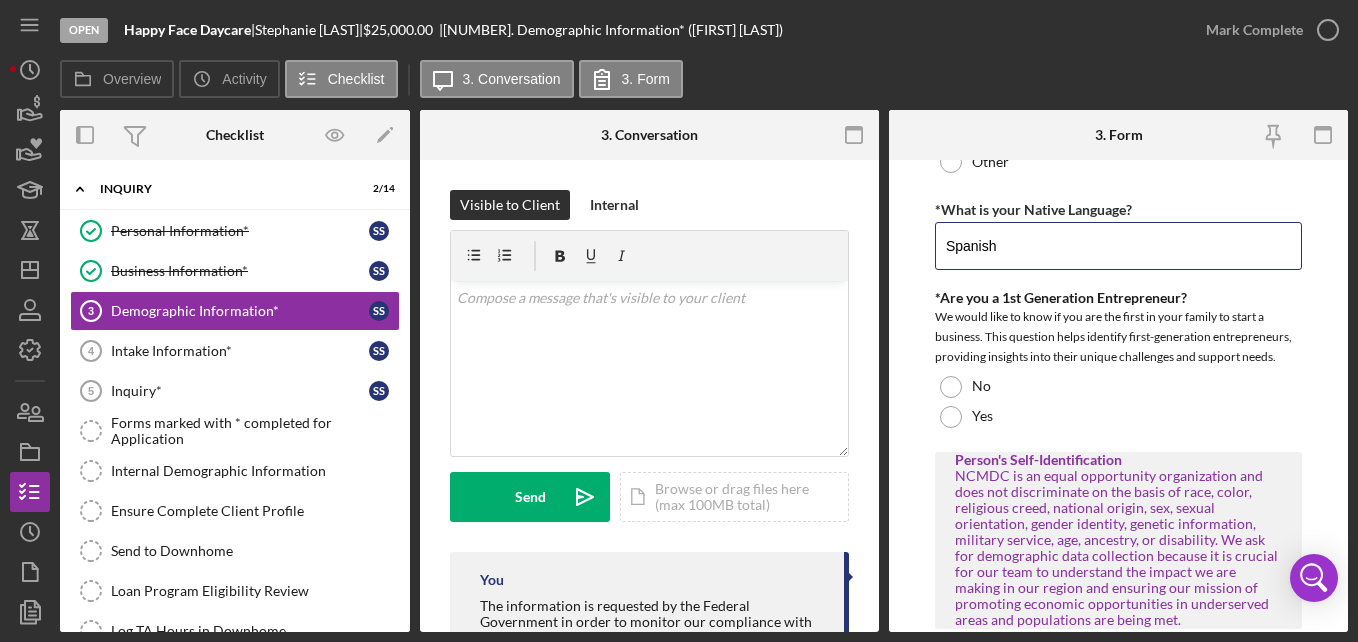 scroll, scrollTop: 811, scrollLeft: 0, axis: vertical 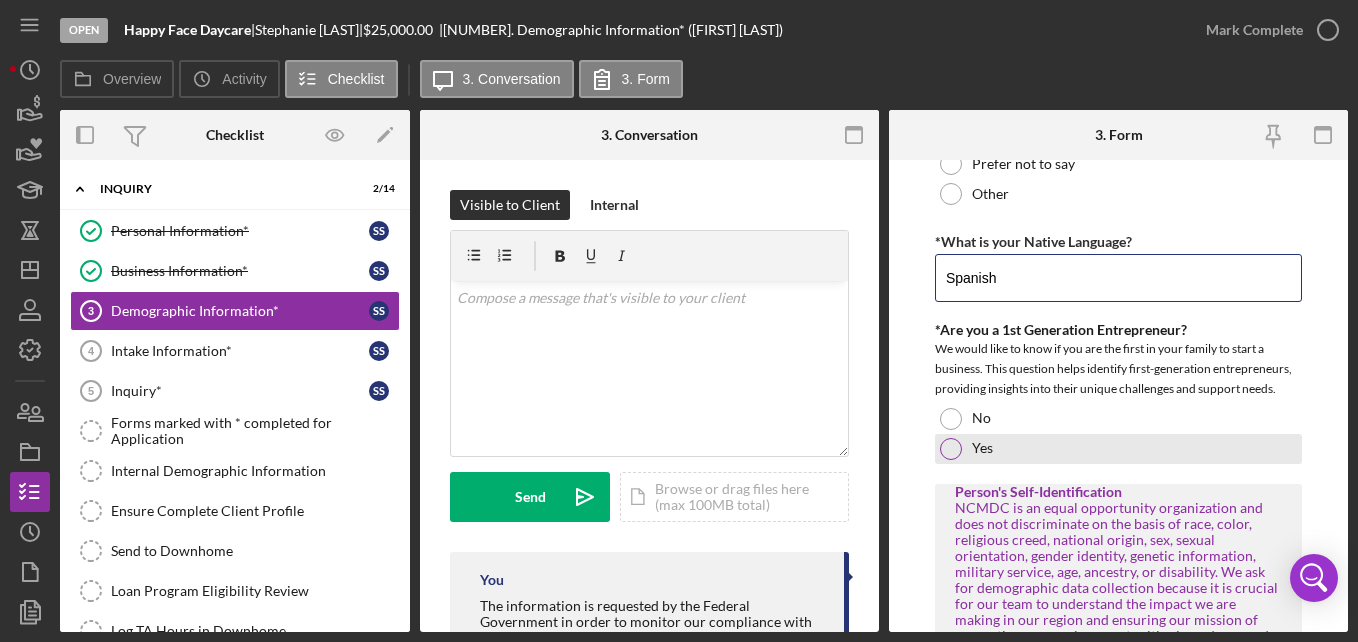 type on "Spanish" 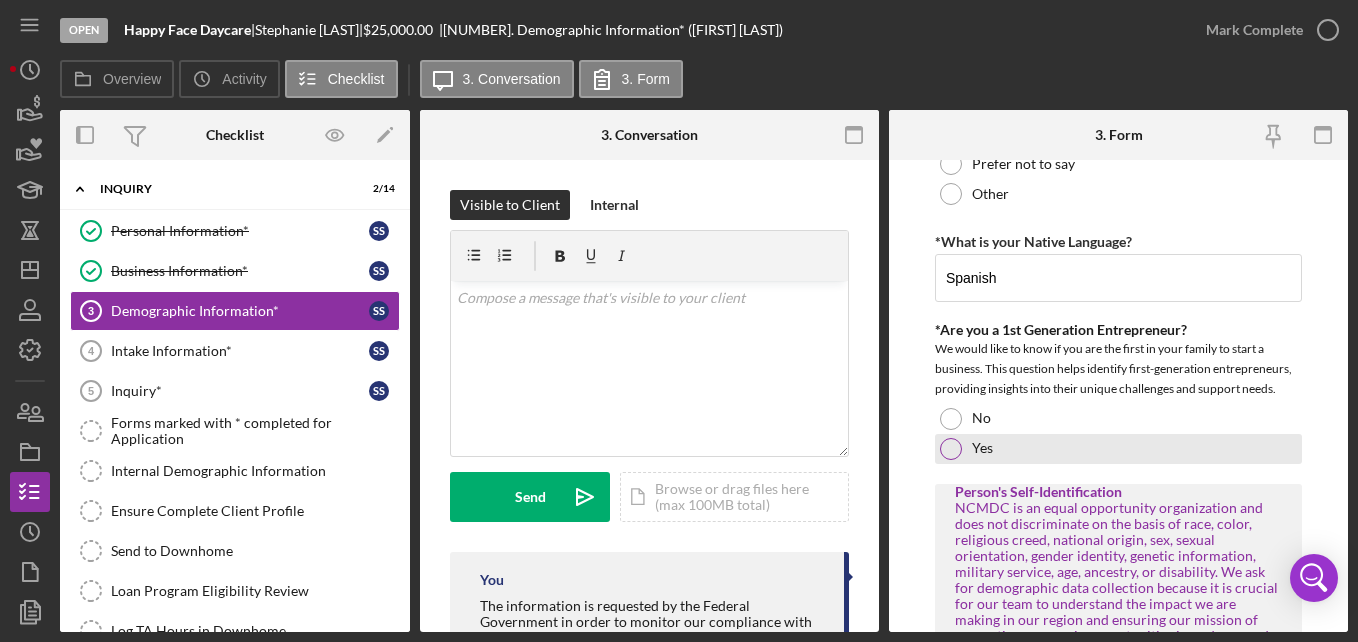 click at bounding box center [951, 449] 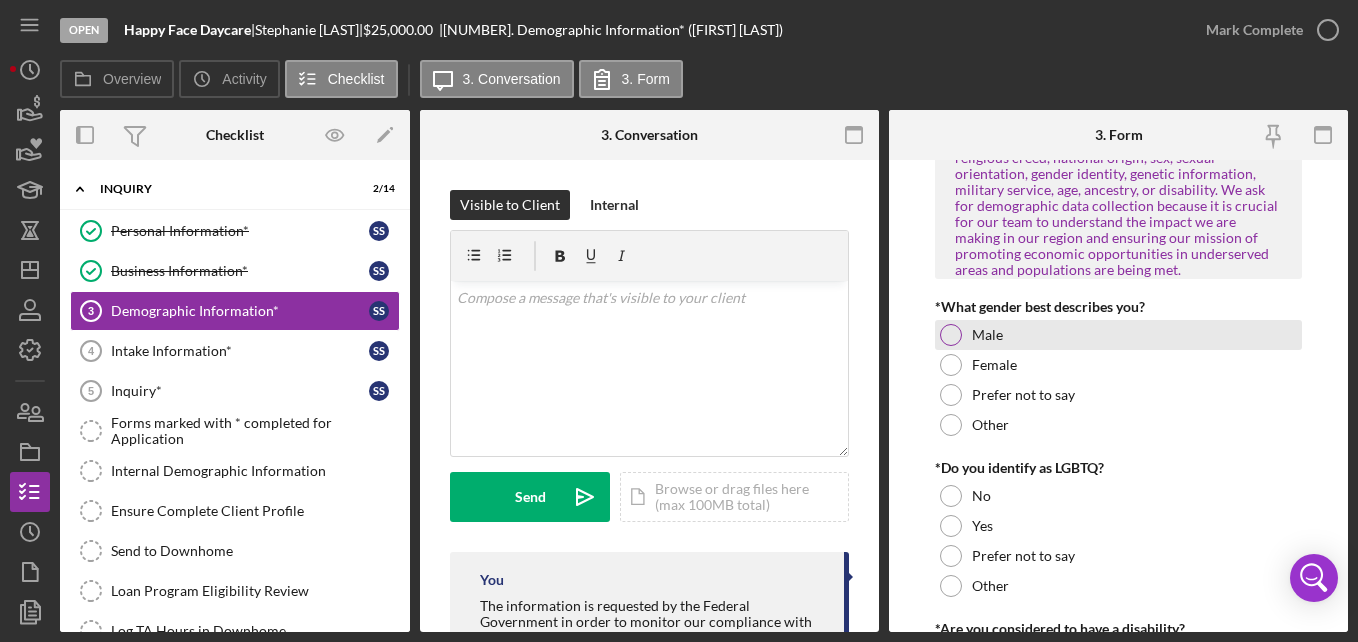 scroll, scrollTop: 1187, scrollLeft: 0, axis: vertical 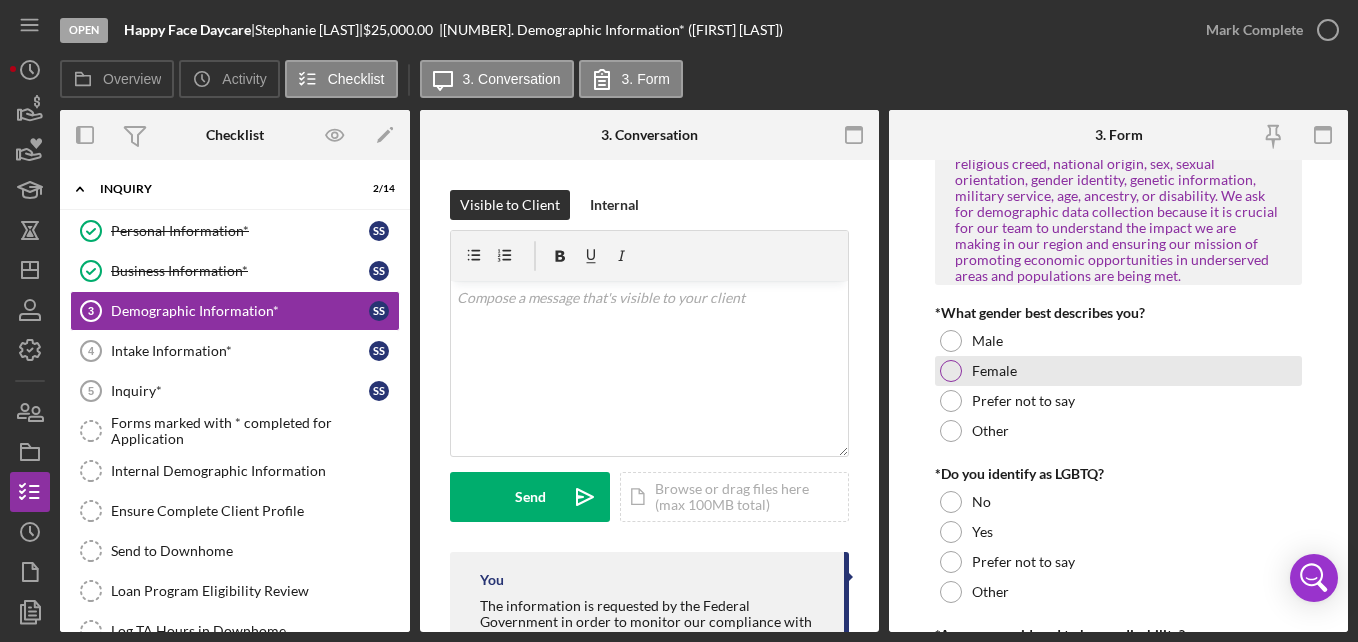 click on "Female" at bounding box center (1118, 371) 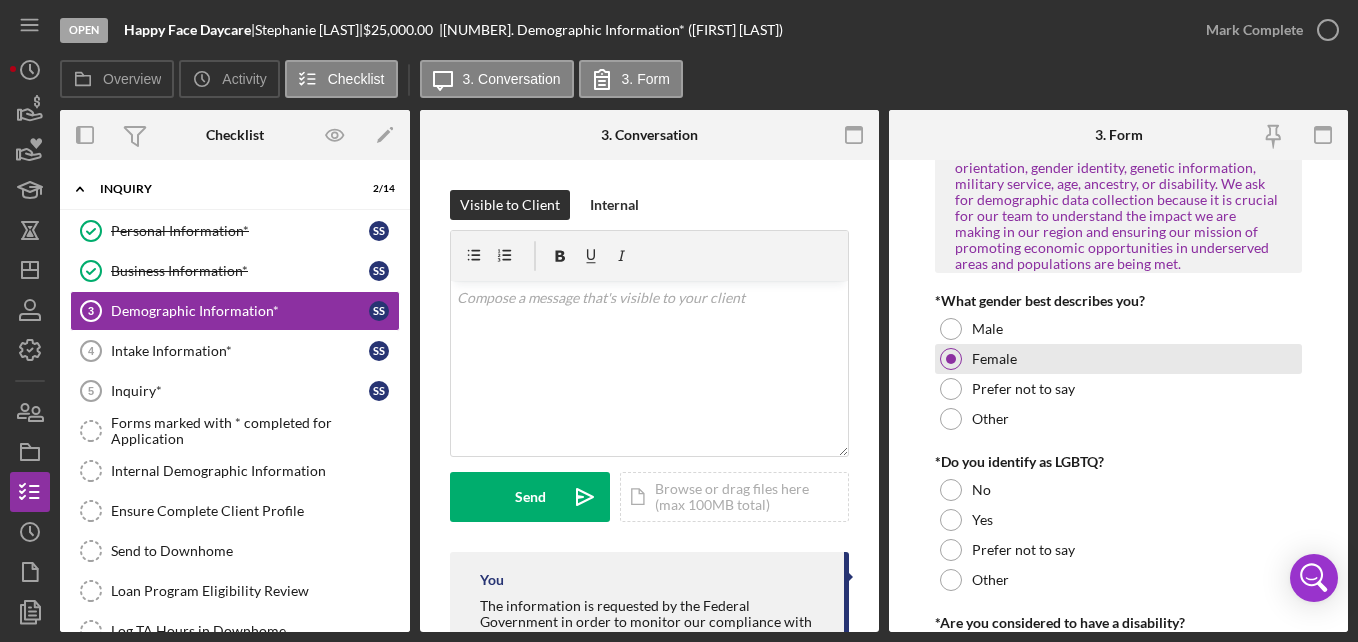 scroll, scrollTop: 1205, scrollLeft: 0, axis: vertical 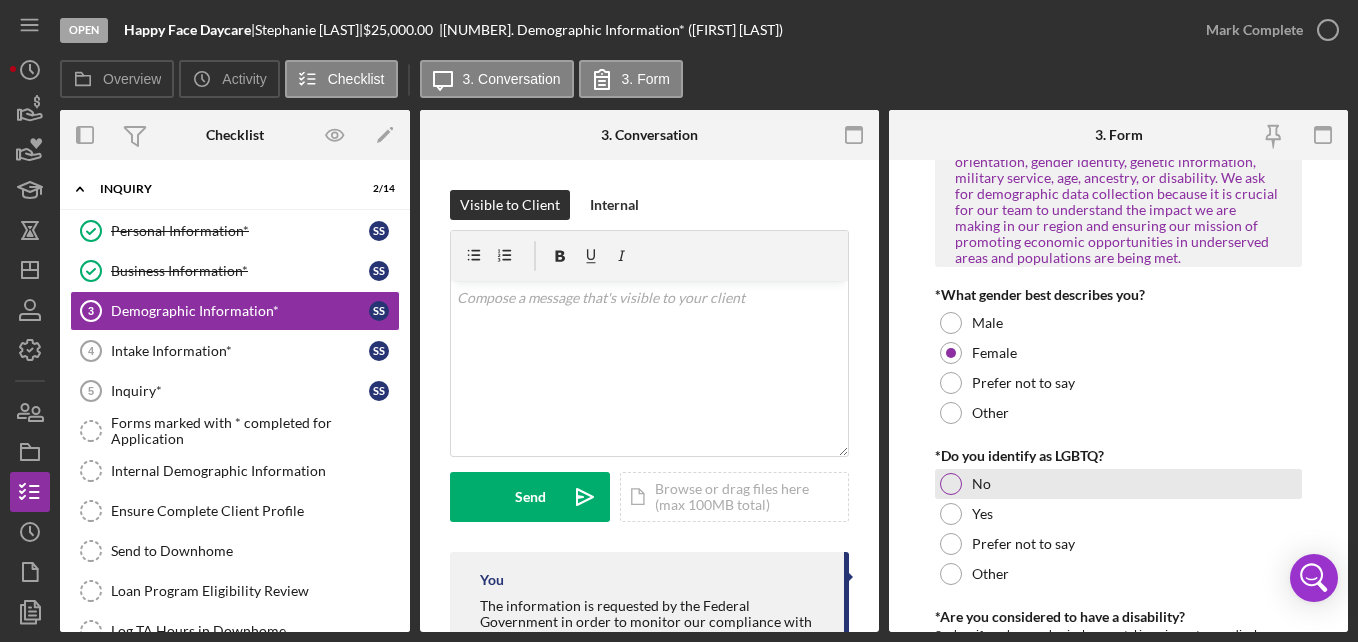click on "No" at bounding box center (1118, 484) 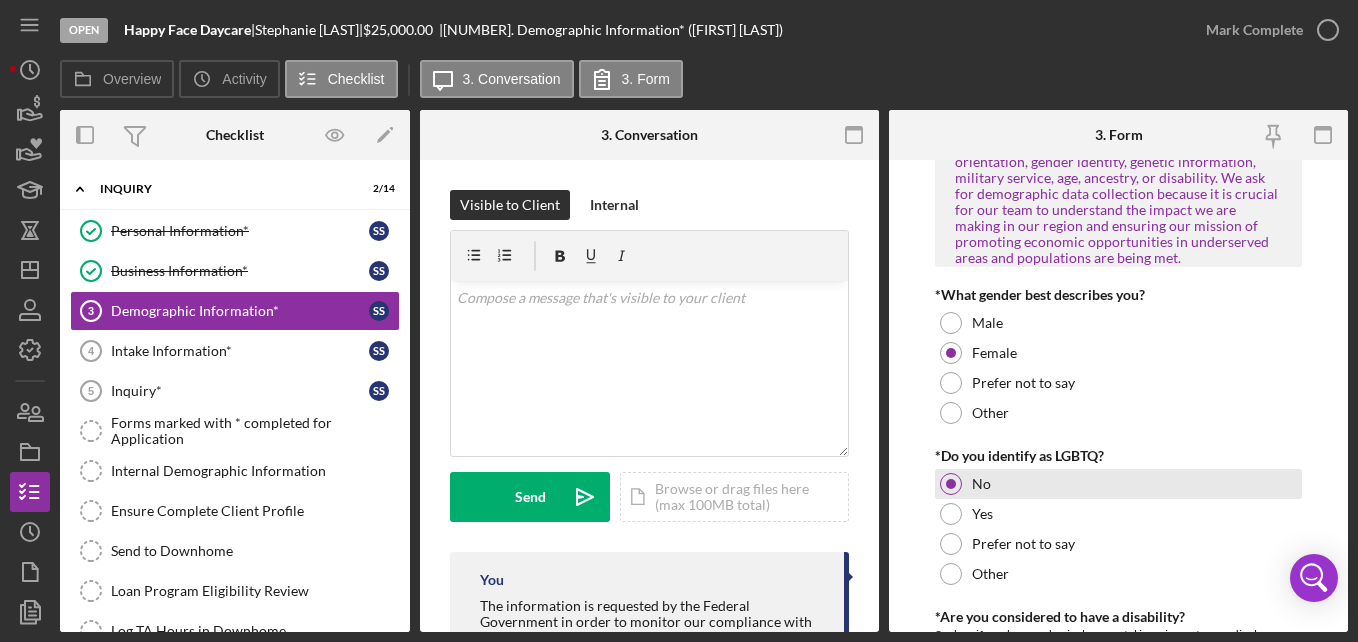 click on "No" at bounding box center [1118, 484] 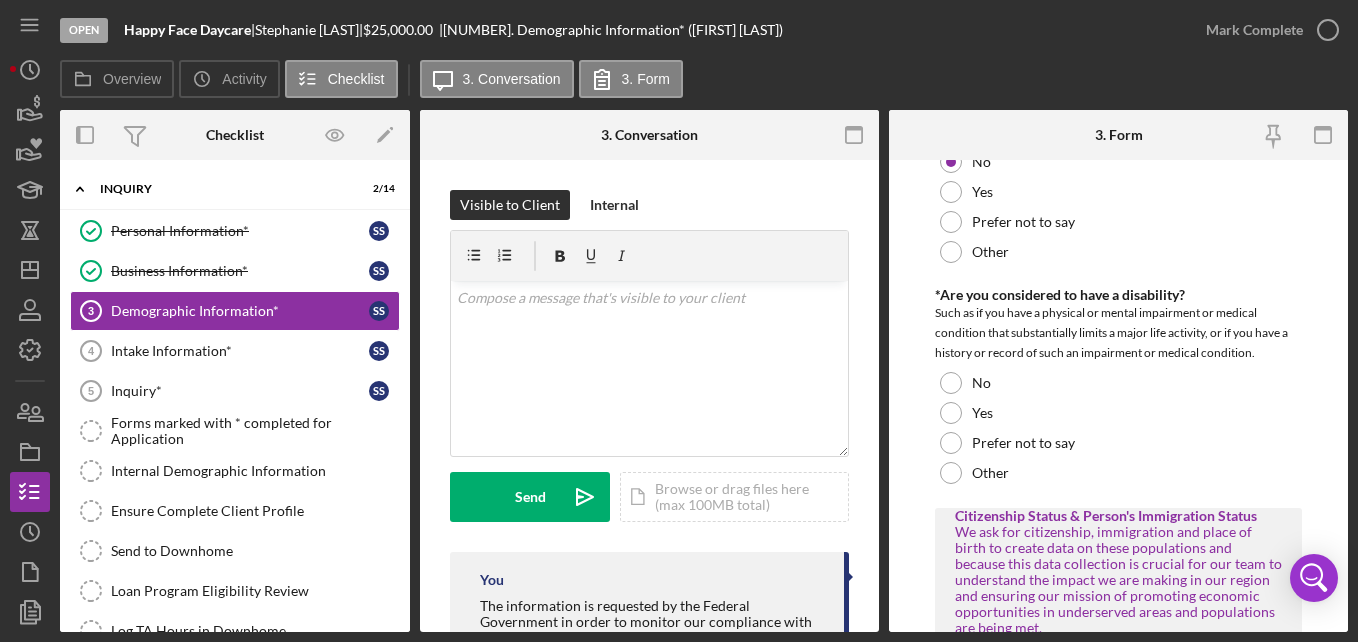 scroll, scrollTop: 1529, scrollLeft: 0, axis: vertical 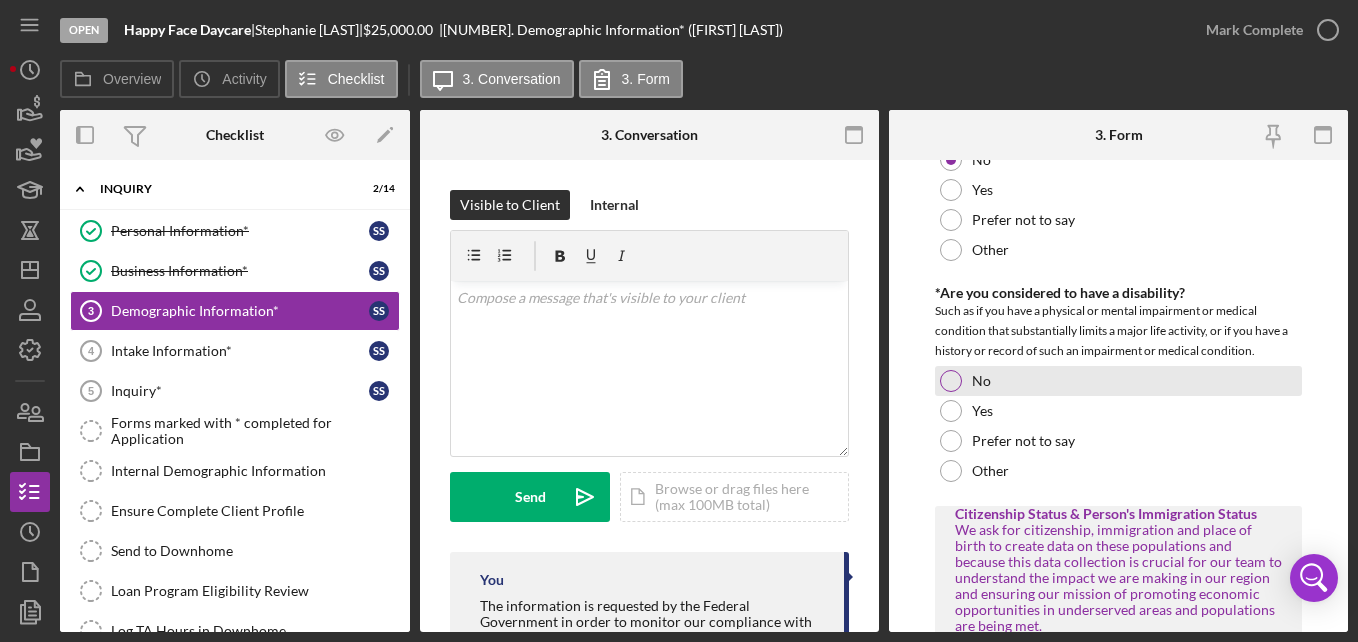 click on "No" at bounding box center [1118, 381] 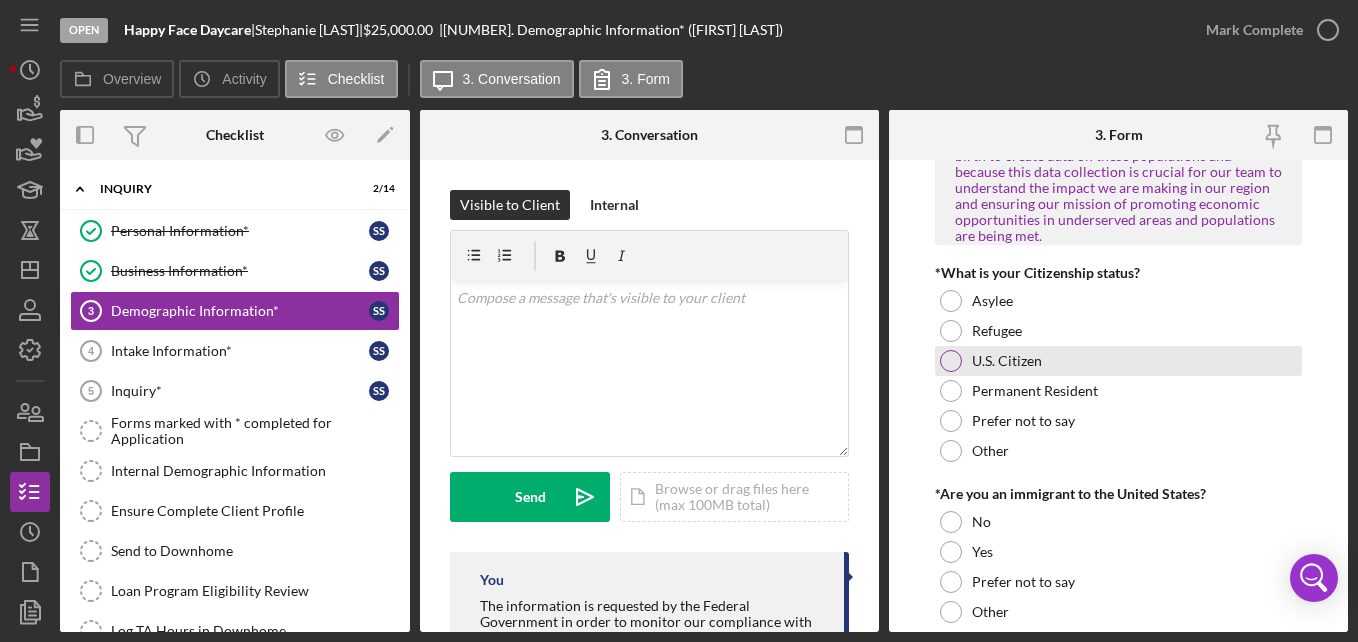 scroll, scrollTop: 1934, scrollLeft: 0, axis: vertical 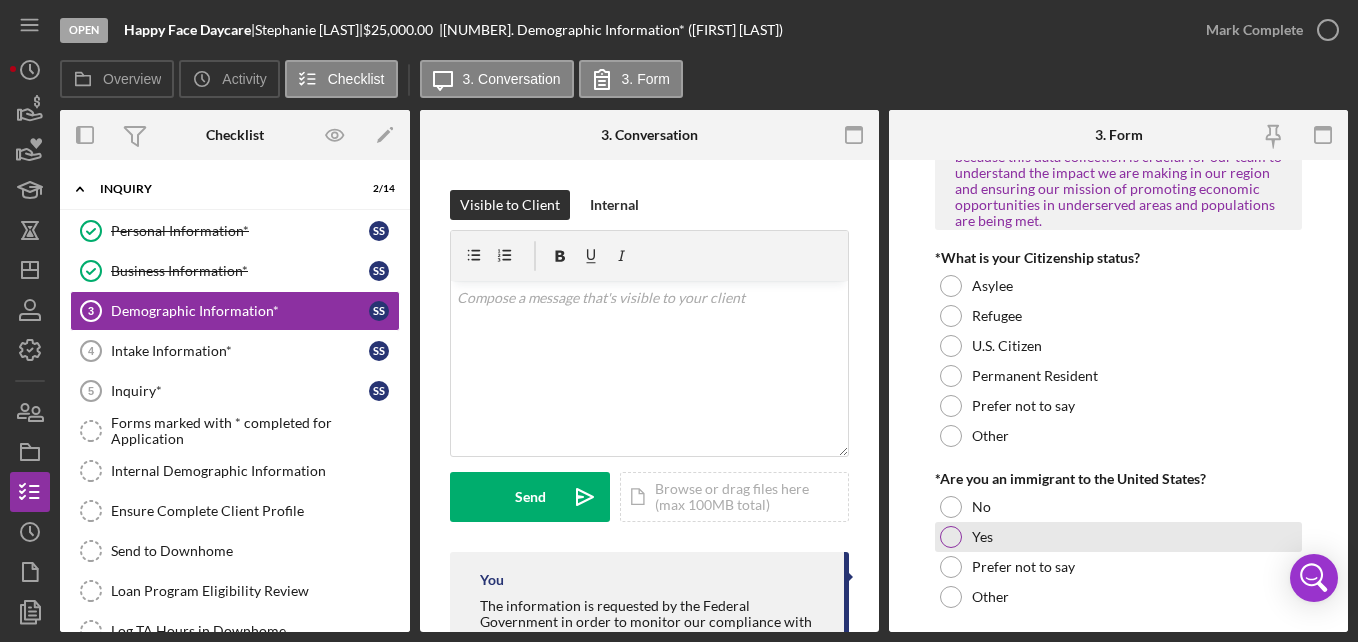 click on "Yes" at bounding box center (1118, 537) 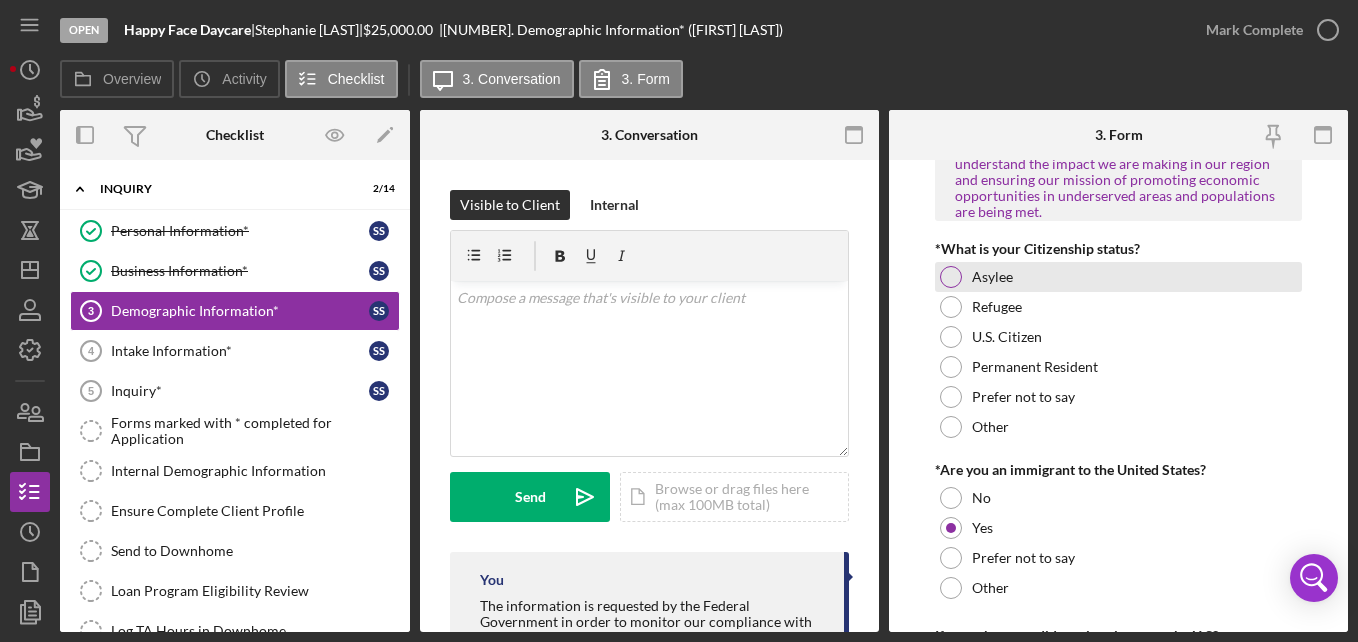 scroll, scrollTop: 1940, scrollLeft: 0, axis: vertical 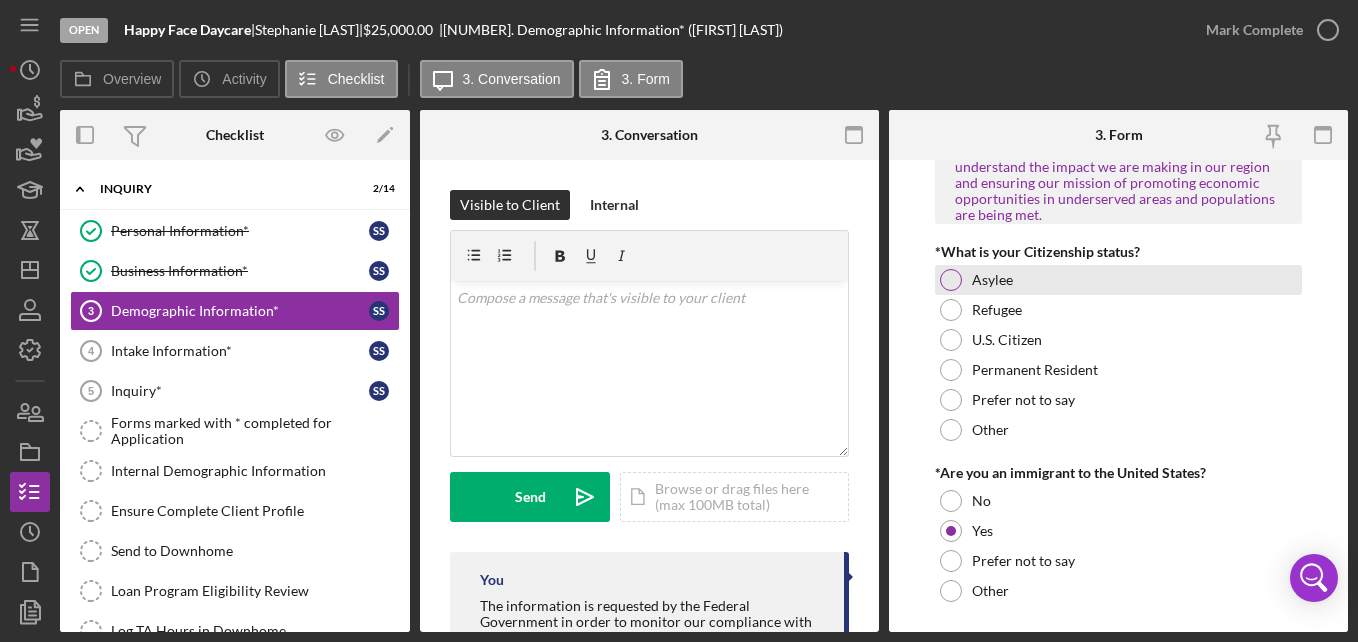 click on "Asylee" at bounding box center [1118, 280] 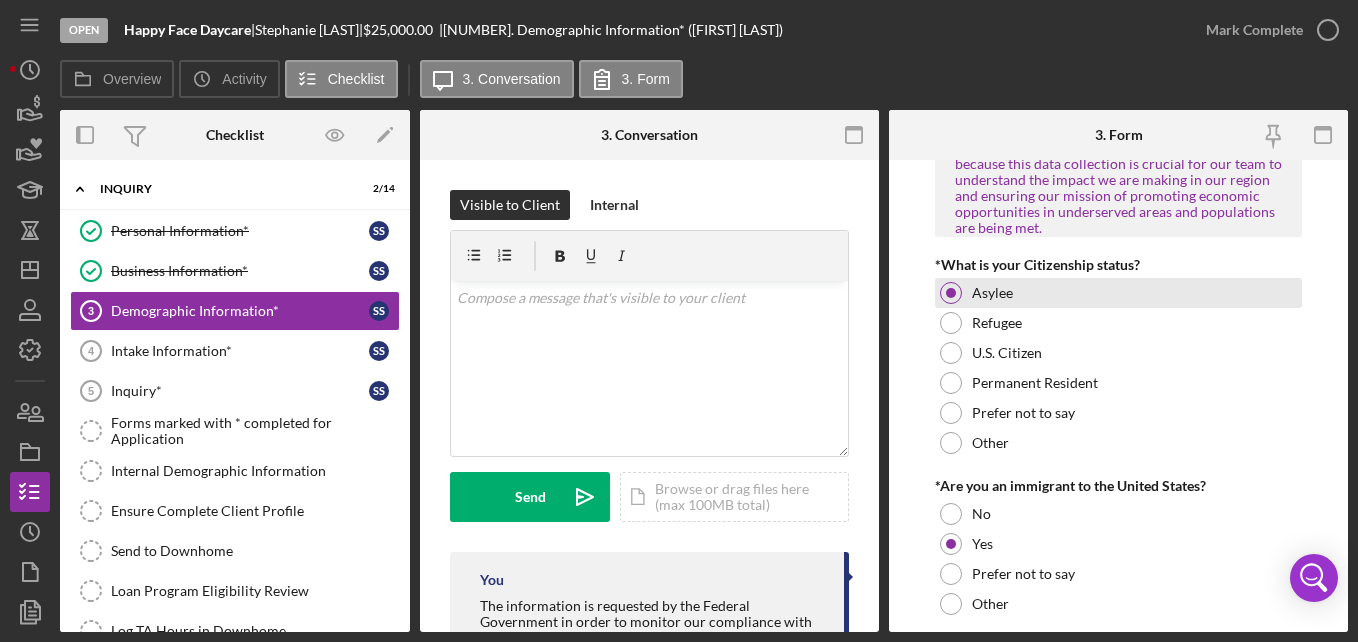 scroll, scrollTop: 1926, scrollLeft: 0, axis: vertical 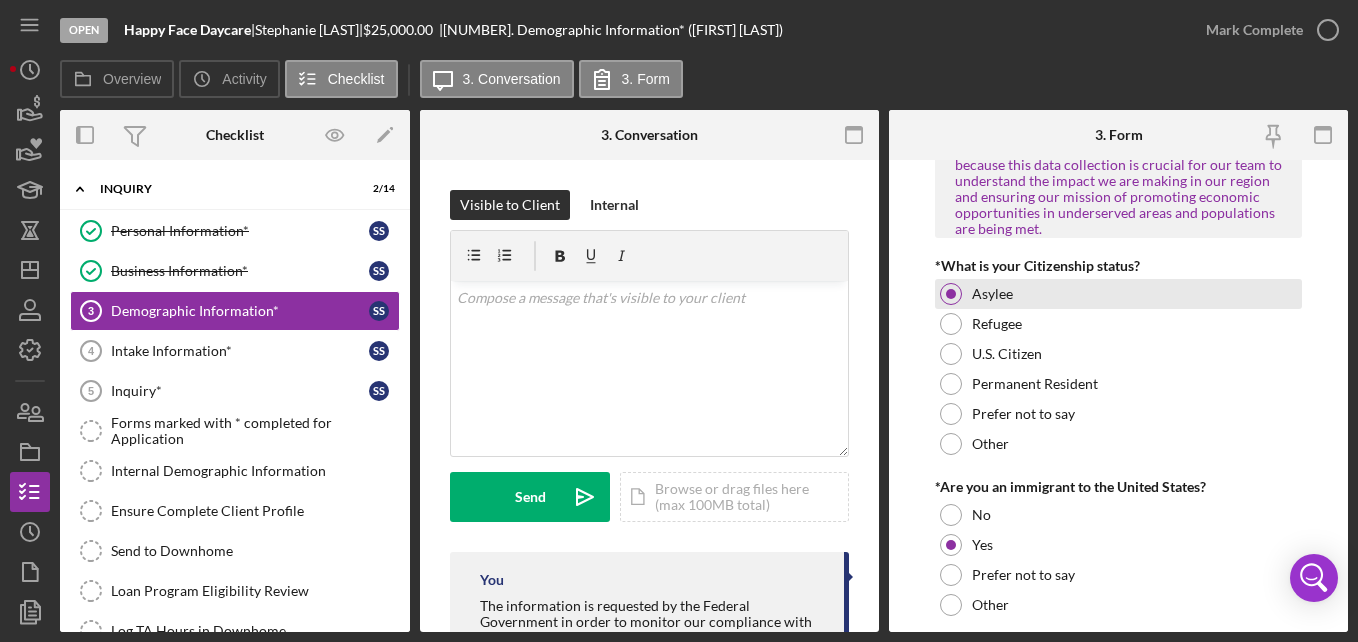 click on "Asylee" at bounding box center [1118, 294] 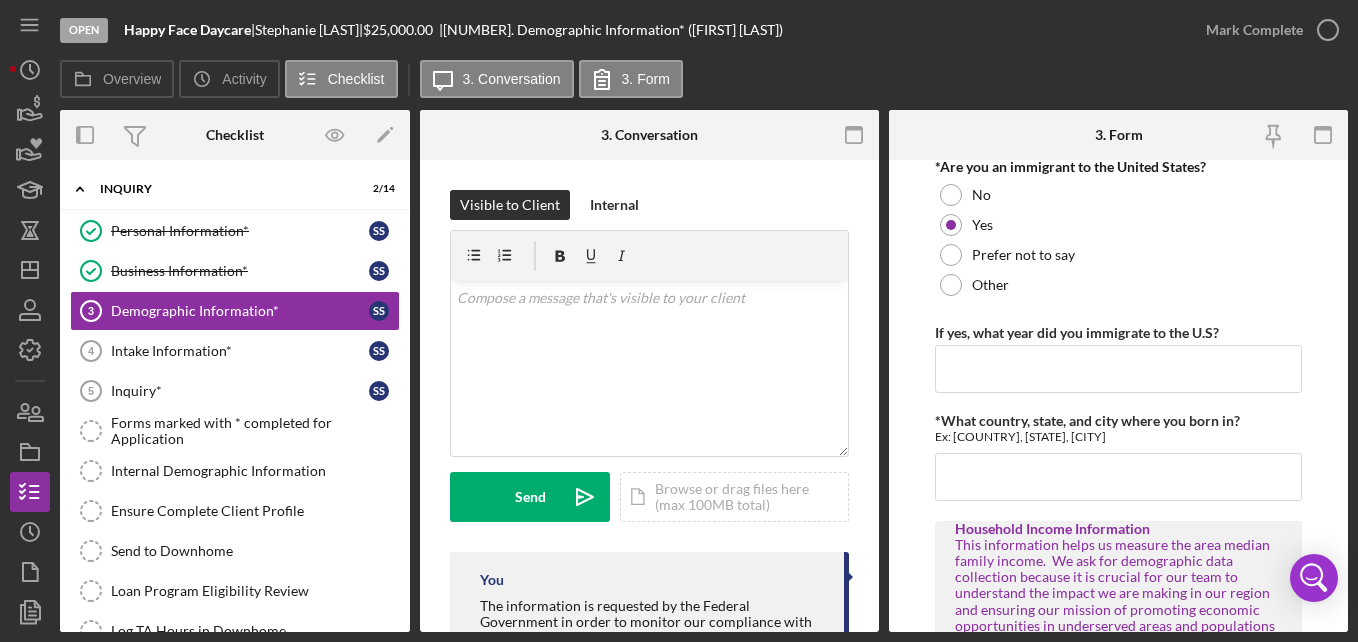 scroll, scrollTop: 2247, scrollLeft: 0, axis: vertical 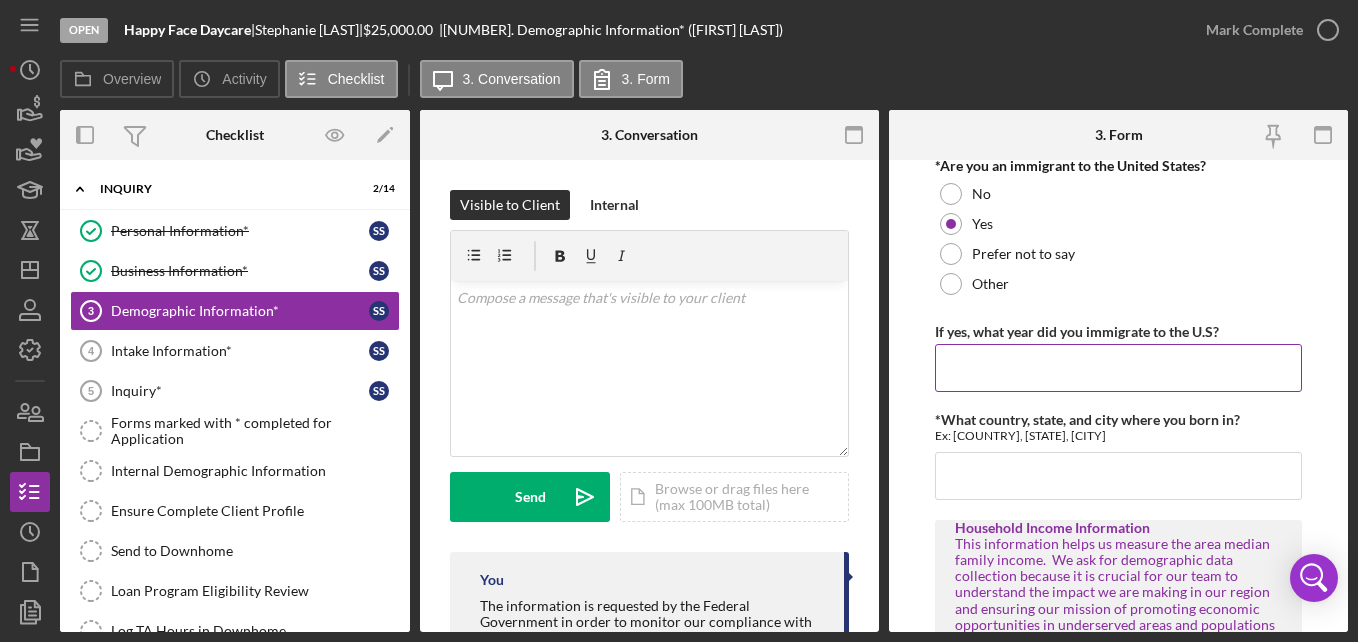 click on "If yes, what year did you immigrate to the U.S?" at bounding box center [1118, 368] 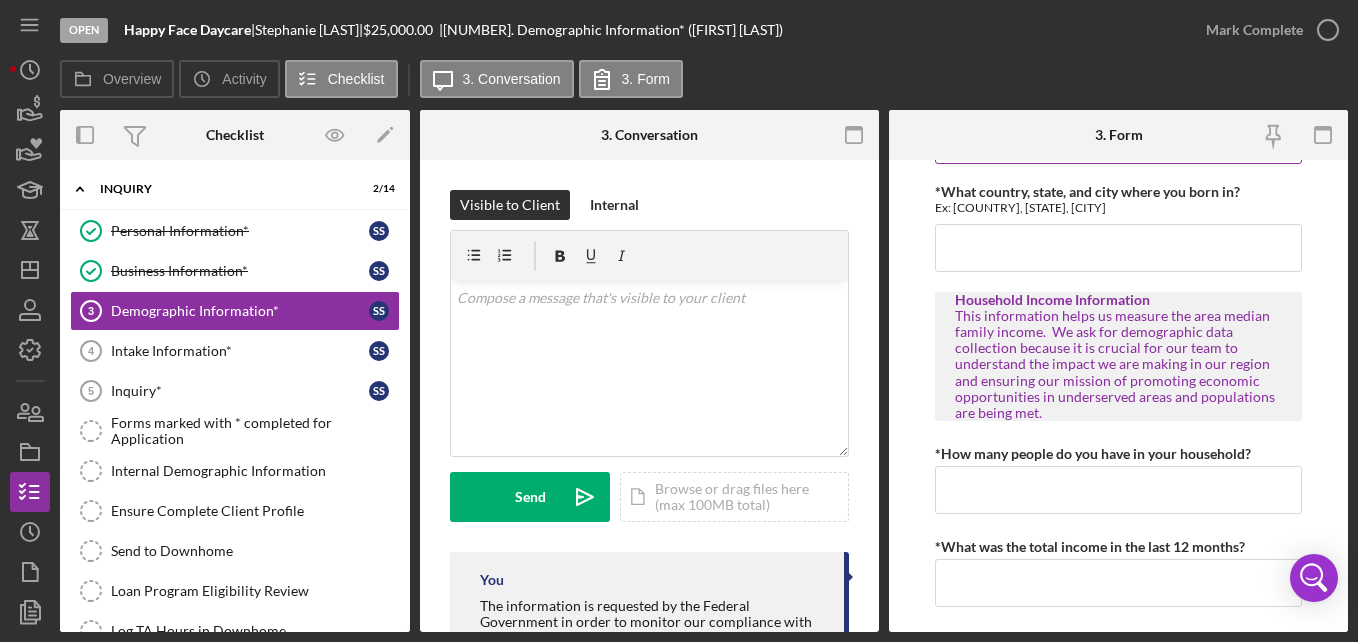 scroll, scrollTop: 2507, scrollLeft: 0, axis: vertical 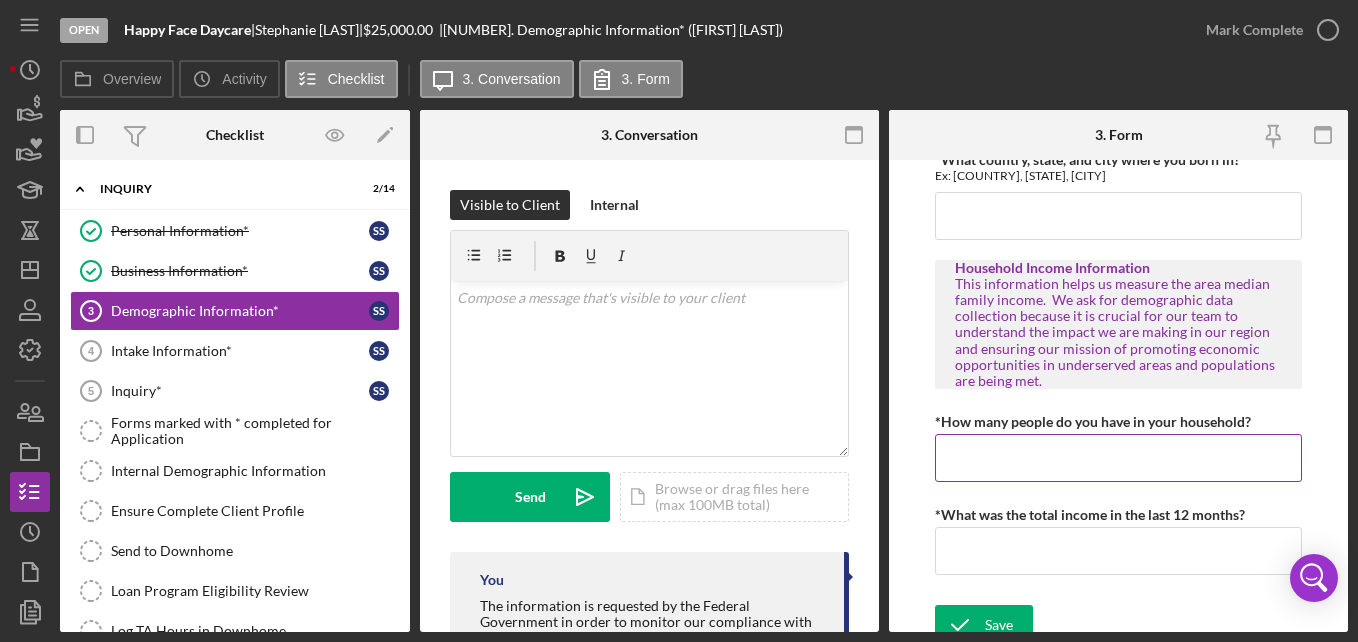 click on "*How many people do you have in your household?" at bounding box center [1118, 458] 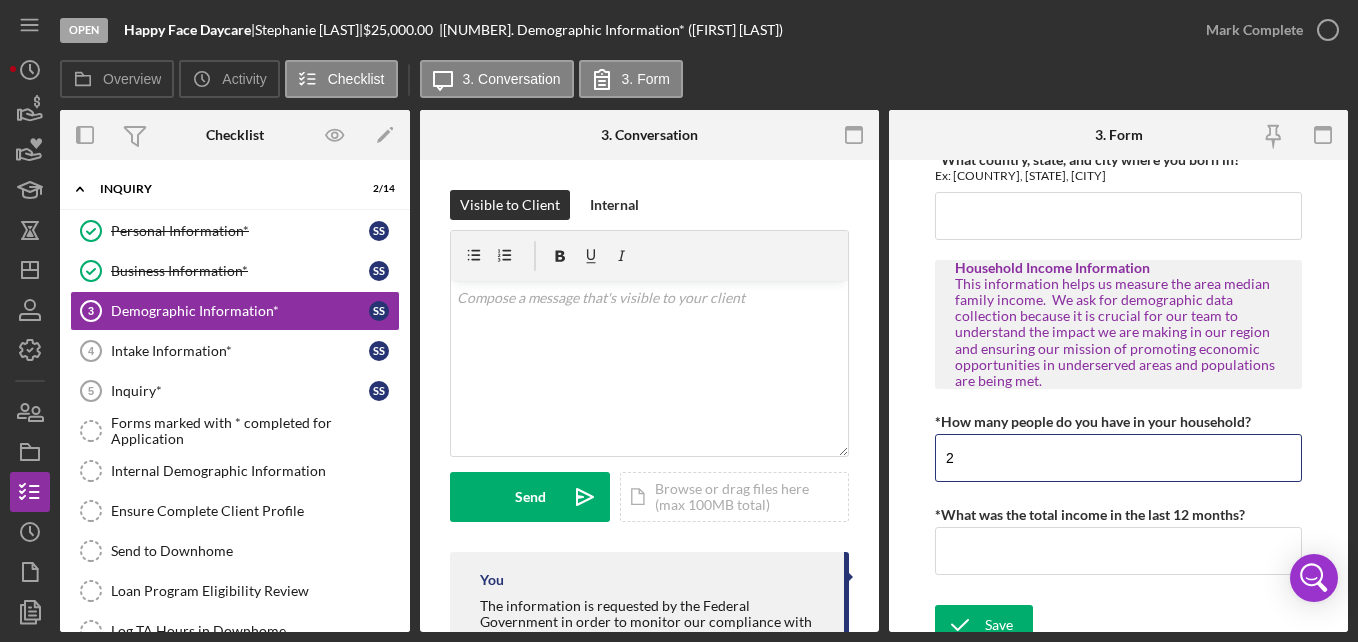 type on "2" 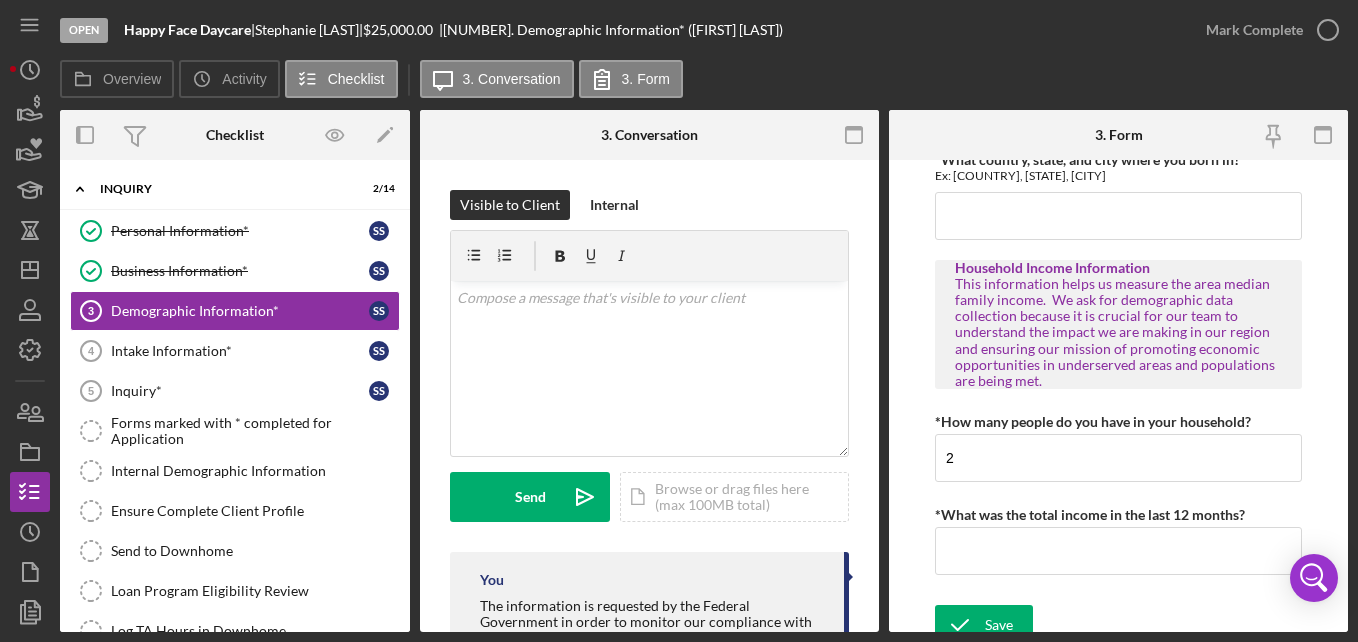 click on "Personal Demographic Information NCMDC is an equal opportunity organization and does not discriminate on the basis of race, color, religious creed, national origin, sex, sexual orientation, gender identity, genetic information, military service, age, ancestry, or disability.  We ask for demographic data collection because it is crucial for our team to understand the impact we are making in our region and ensuring our mission of promoting economic opportunities in underserved areas and populations are being met.   *Which race best describes you? African Arab Asian / Pacific Islander Black/Caribbean Latino Native American  White Prefer not to say Other *Do you consider yourself to be multiracial? Are you of mixed race such as having parents or ancestors of different racial or ethnic backgrounds. No Yes Prefer not to say Other *What ethnicity best describes you? Hispanic Non-Hispanic Prefer not to say Other *What is your Native Language? Spanish *Are you a 1st Generation Entrepreneur? No Yes Male Female Other No" at bounding box center [1118, -871] 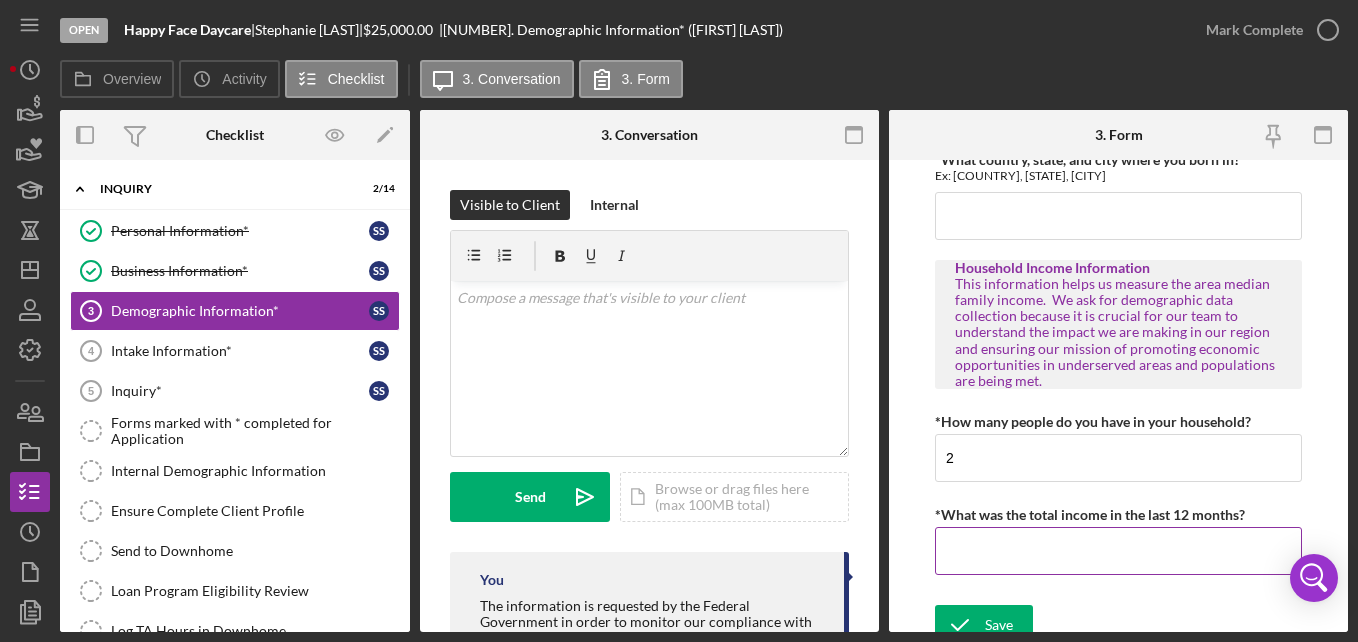 click on "*What was the total income in the last 12 months?" at bounding box center [1118, 551] 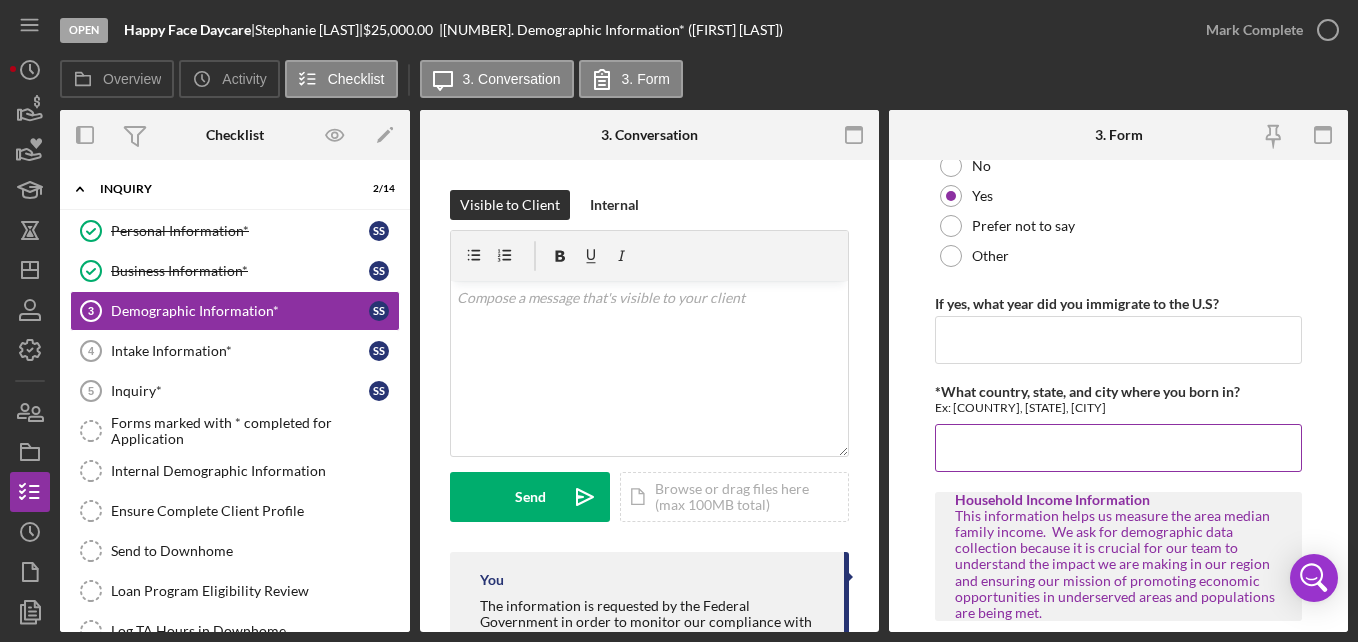 scroll, scrollTop: 2274, scrollLeft: 0, axis: vertical 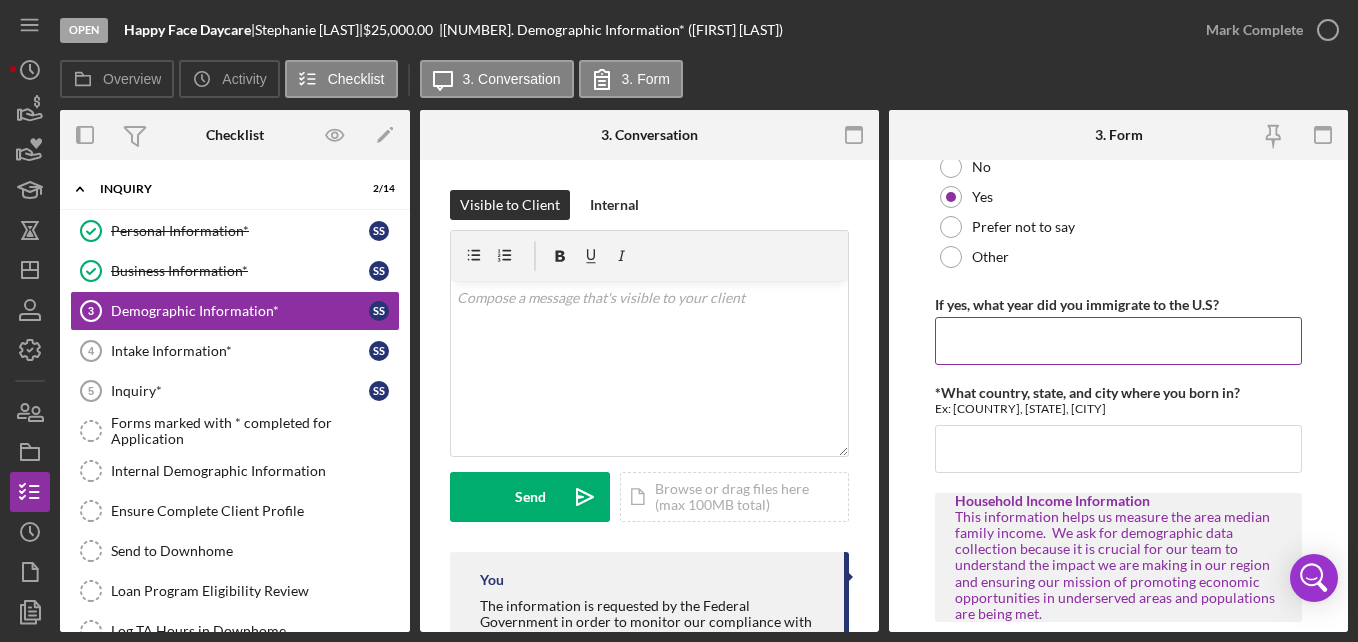 type on "$36,040" 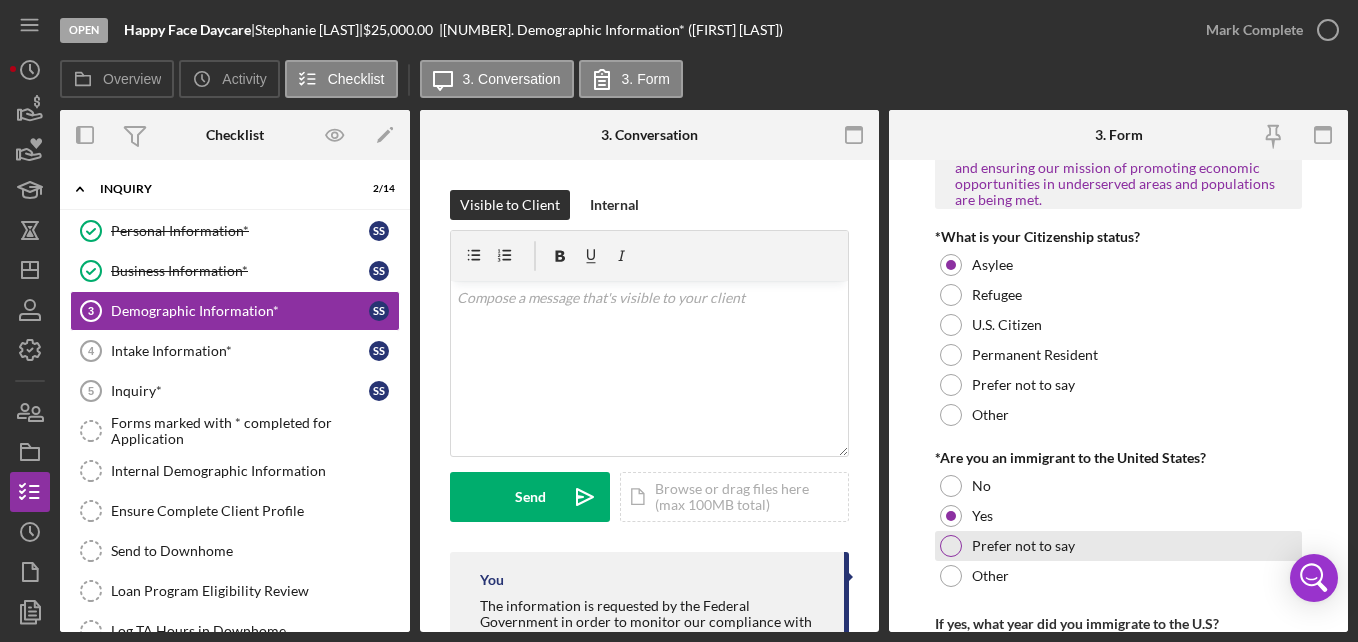 scroll, scrollTop: 1952, scrollLeft: 0, axis: vertical 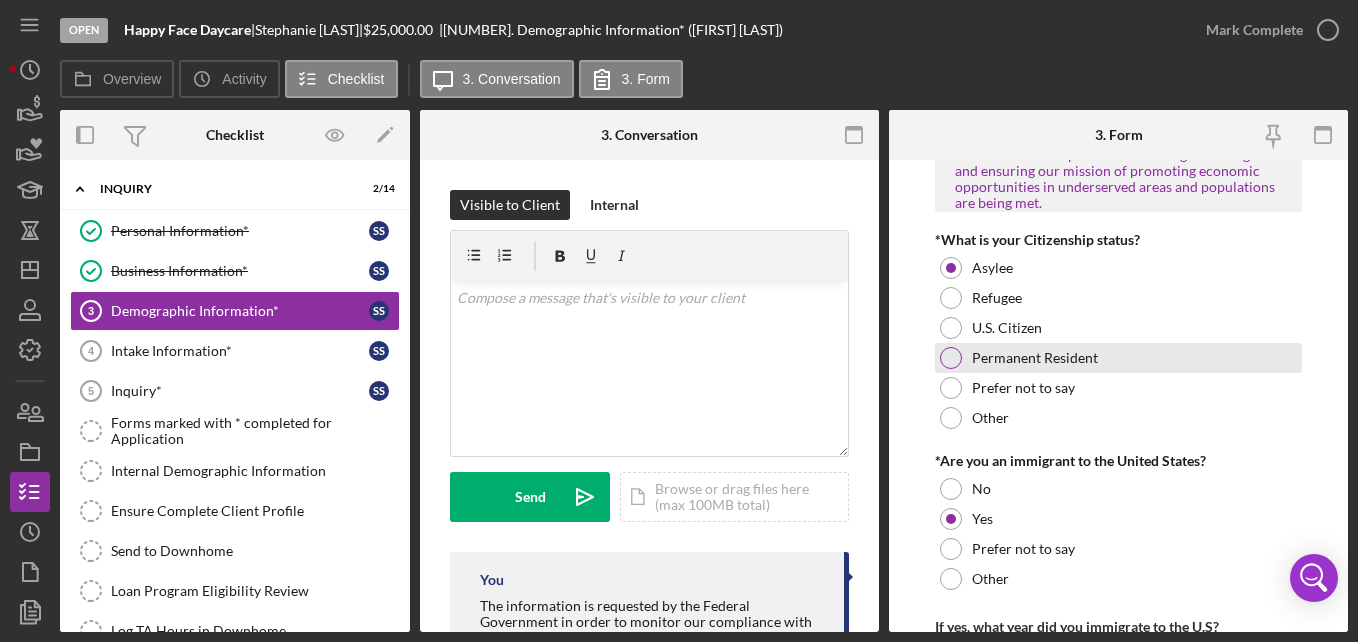 type on "2016" 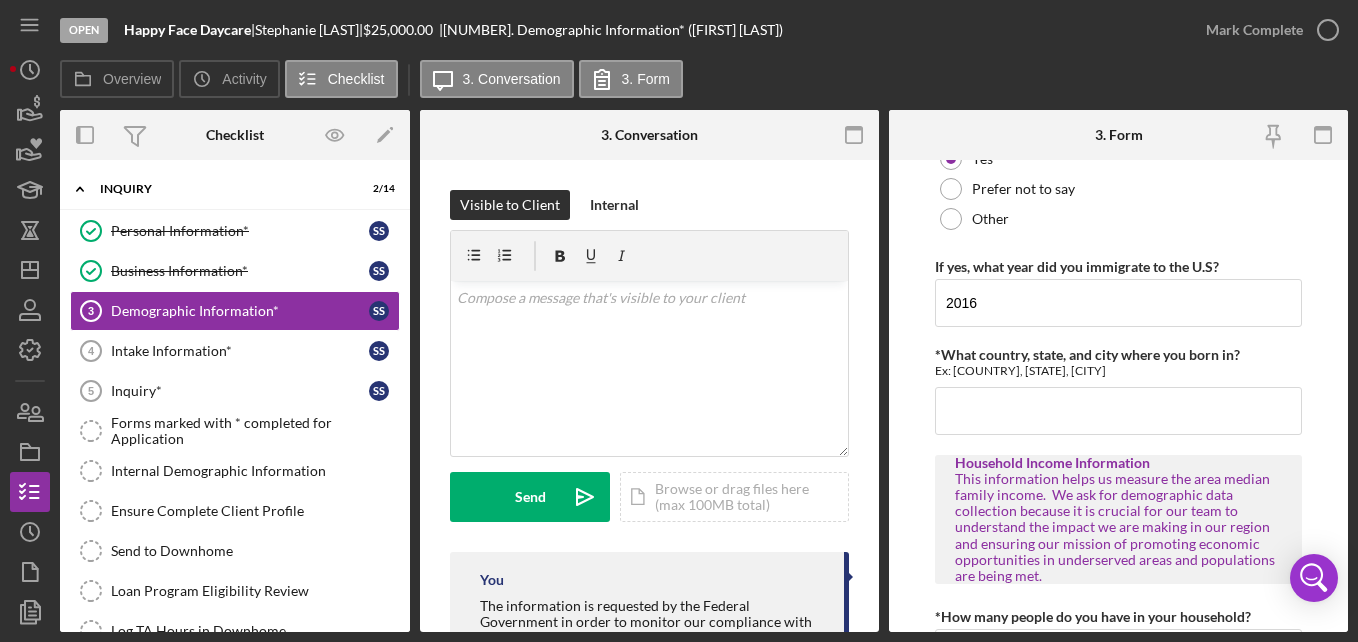 scroll, scrollTop: 2389, scrollLeft: 0, axis: vertical 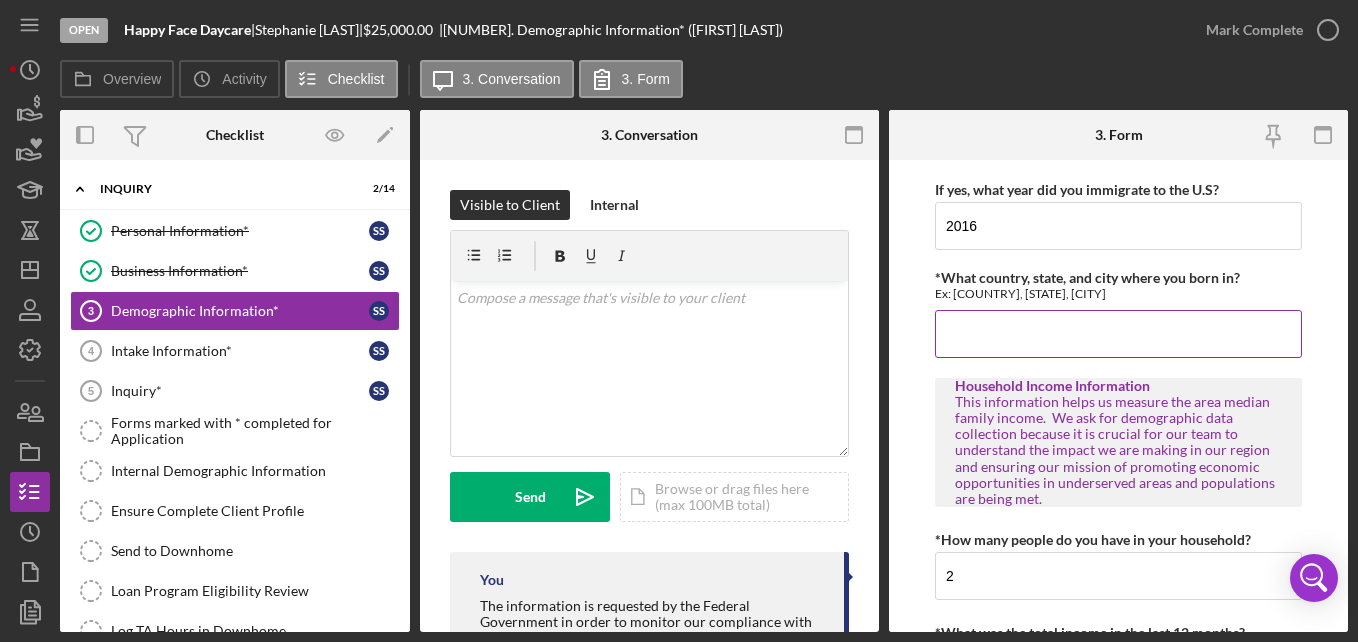 click on "*What country, state, and city where you born in?" at bounding box center [1118, 334] 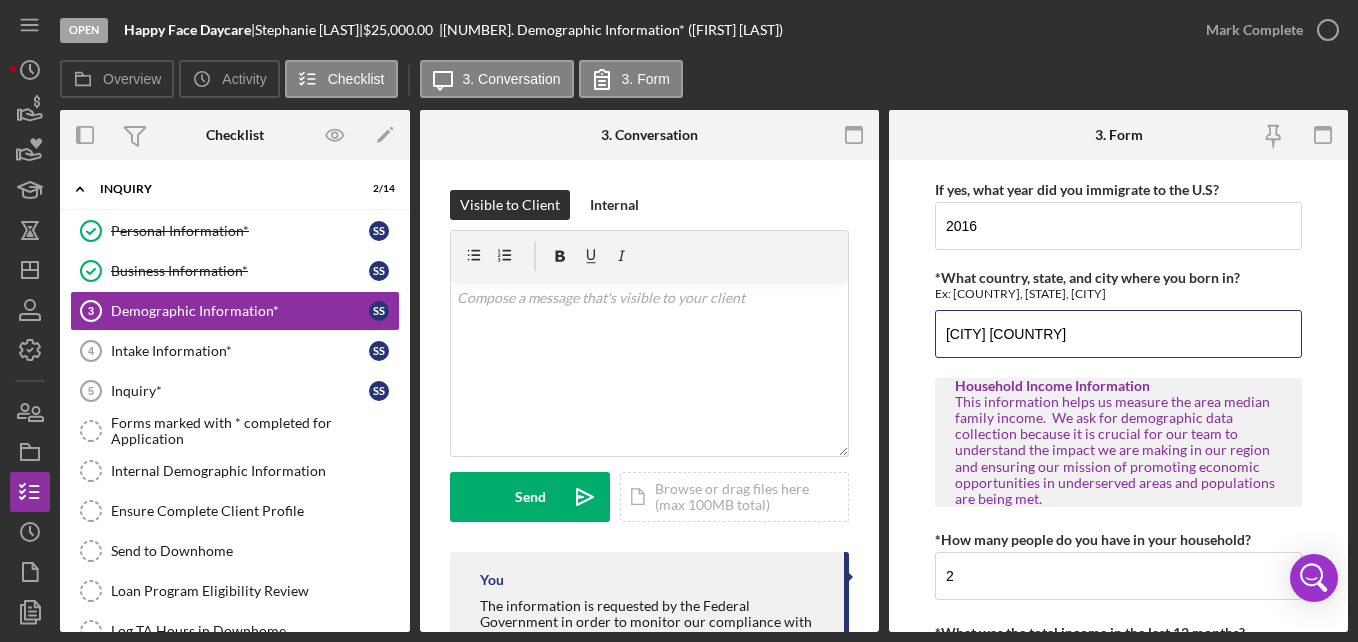 scroll, scrollTop: 2507, scrollLeft: 0, axis: vertical 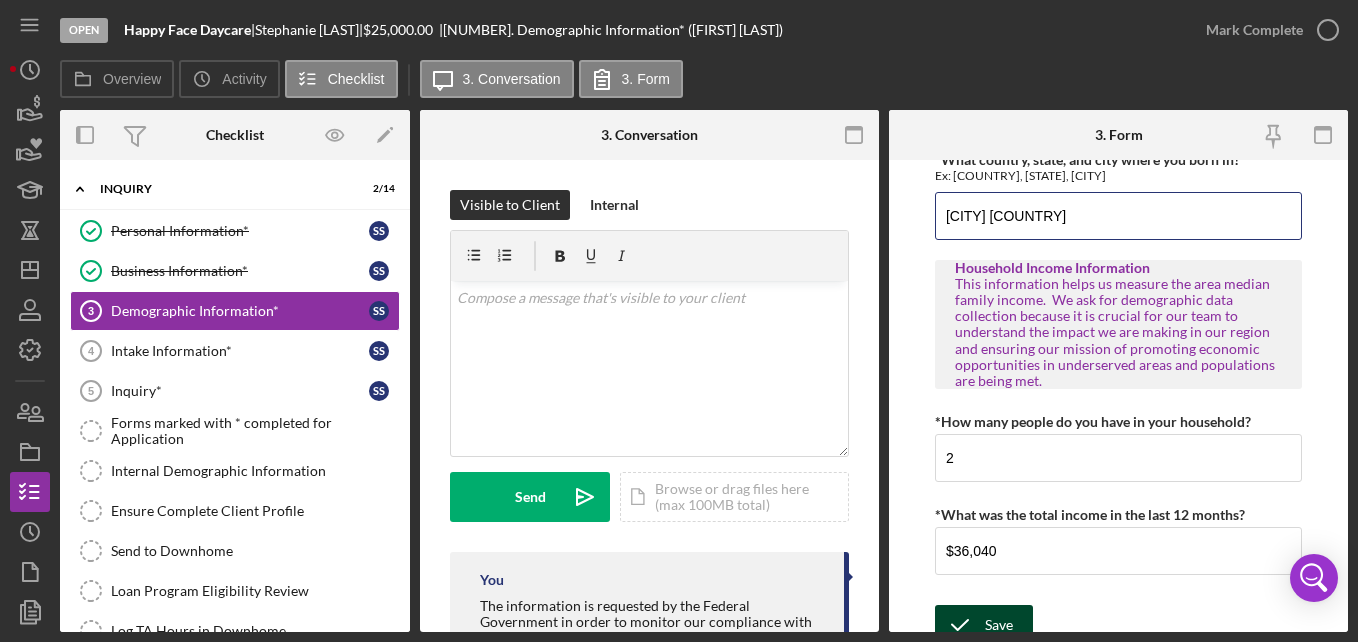 type on "[CITY] [COUNTRY]" 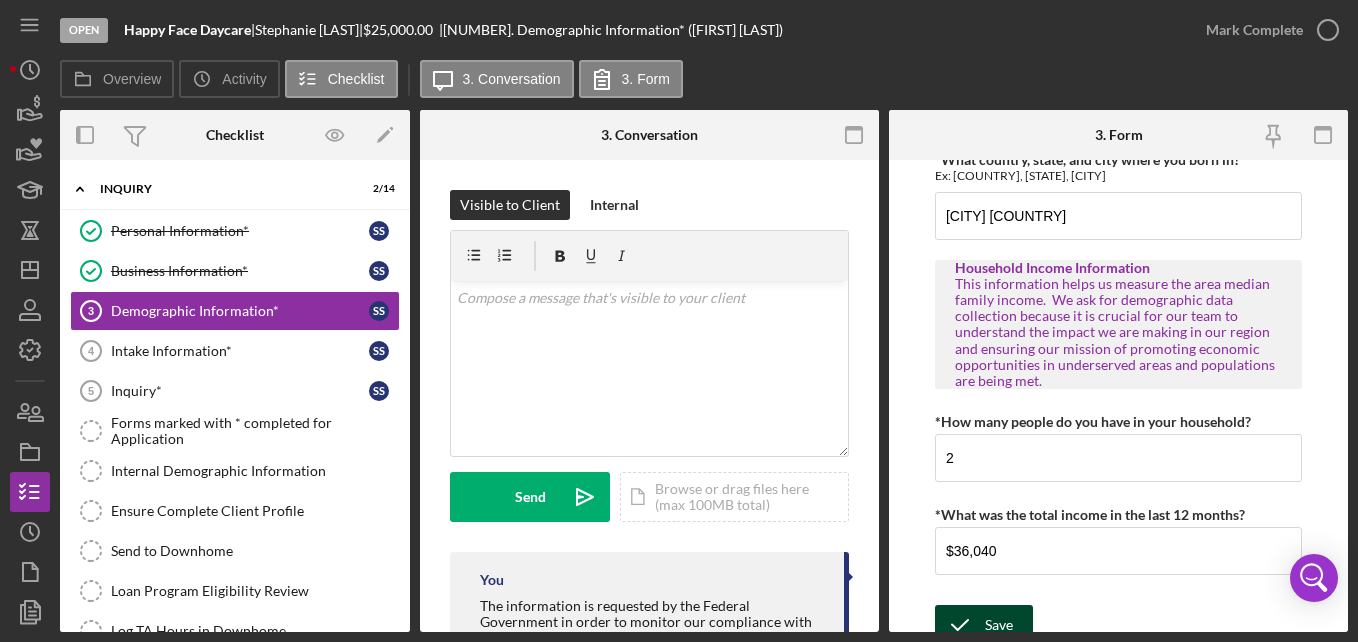 click on "Save" at bounding box center [984, 625] 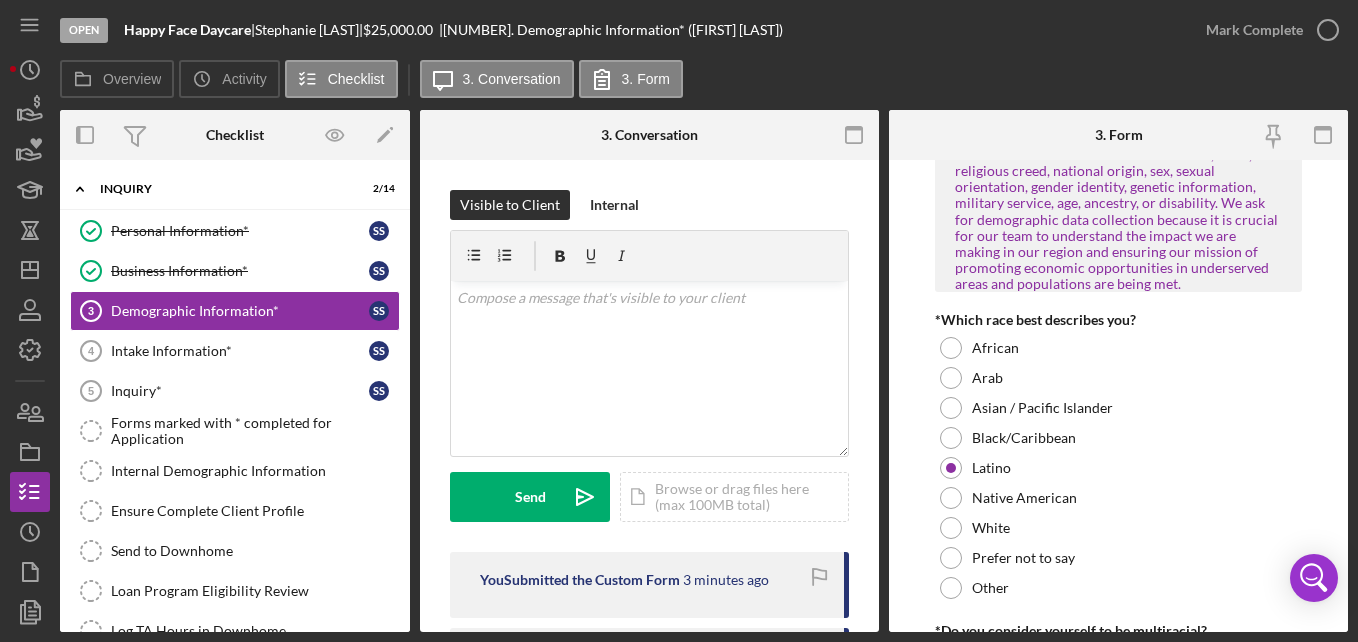 scroll, scrollTop: 0, scrollLeft: 0, axis: both 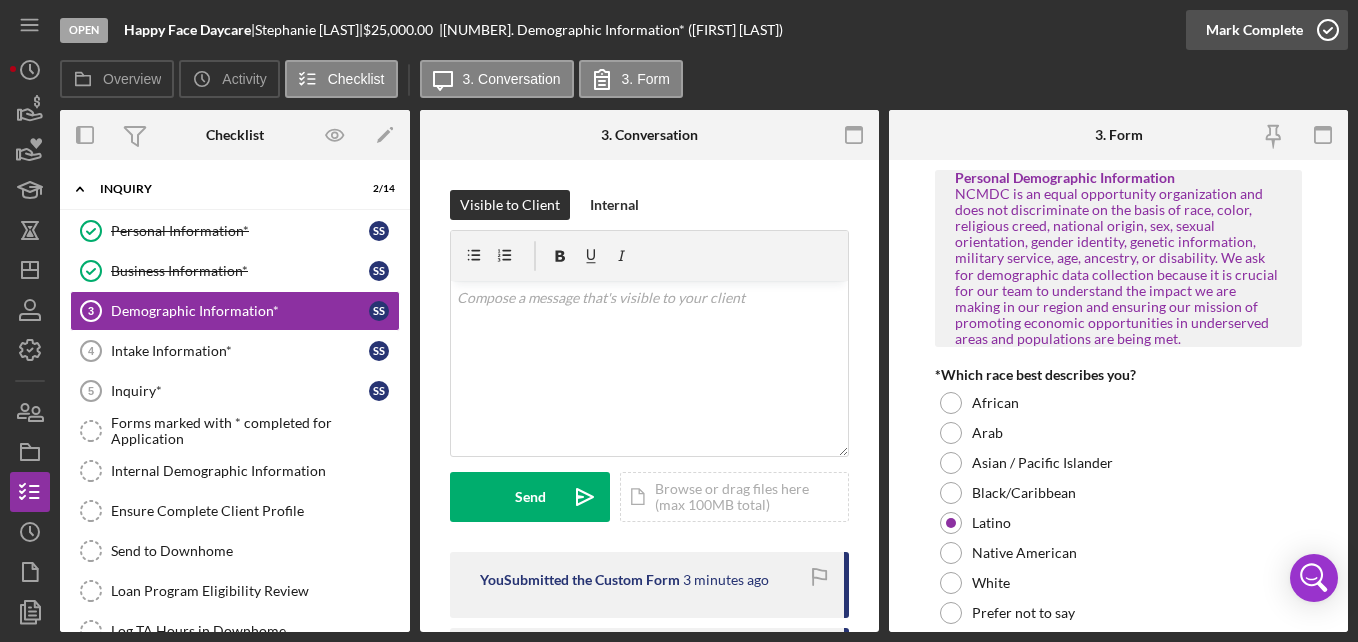 click 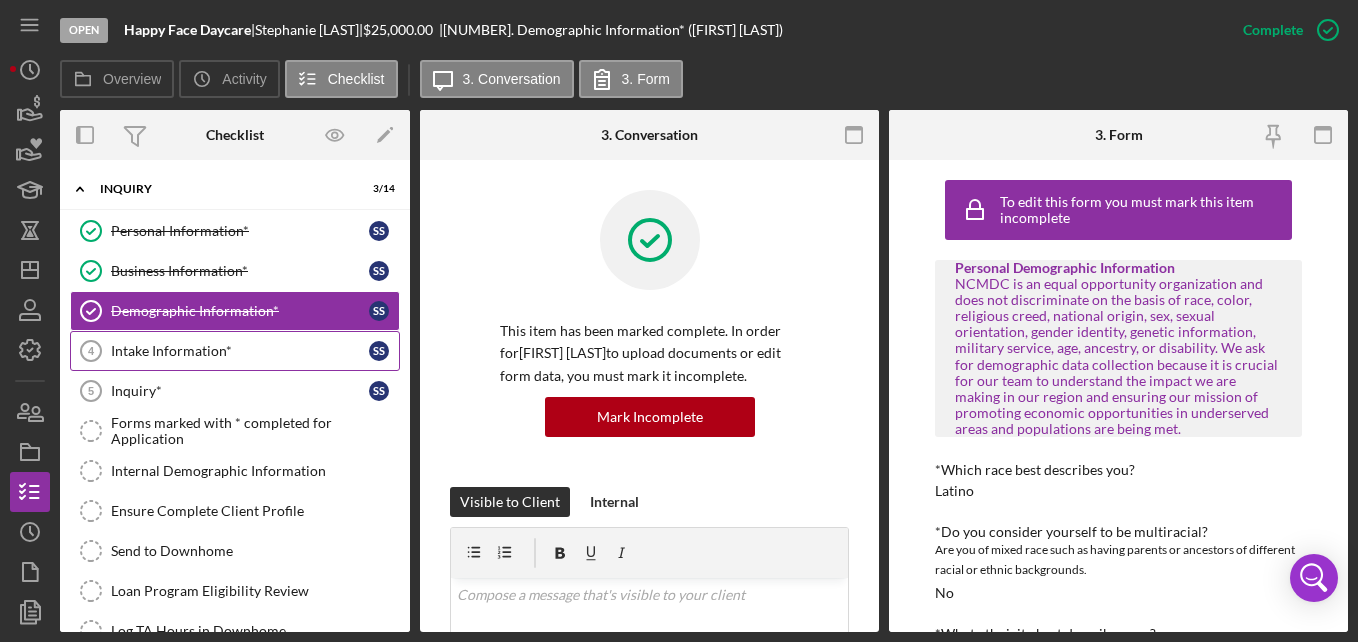 click on "Intake Information* 4 Intake Information* S S" at bounding box center [235, 351] 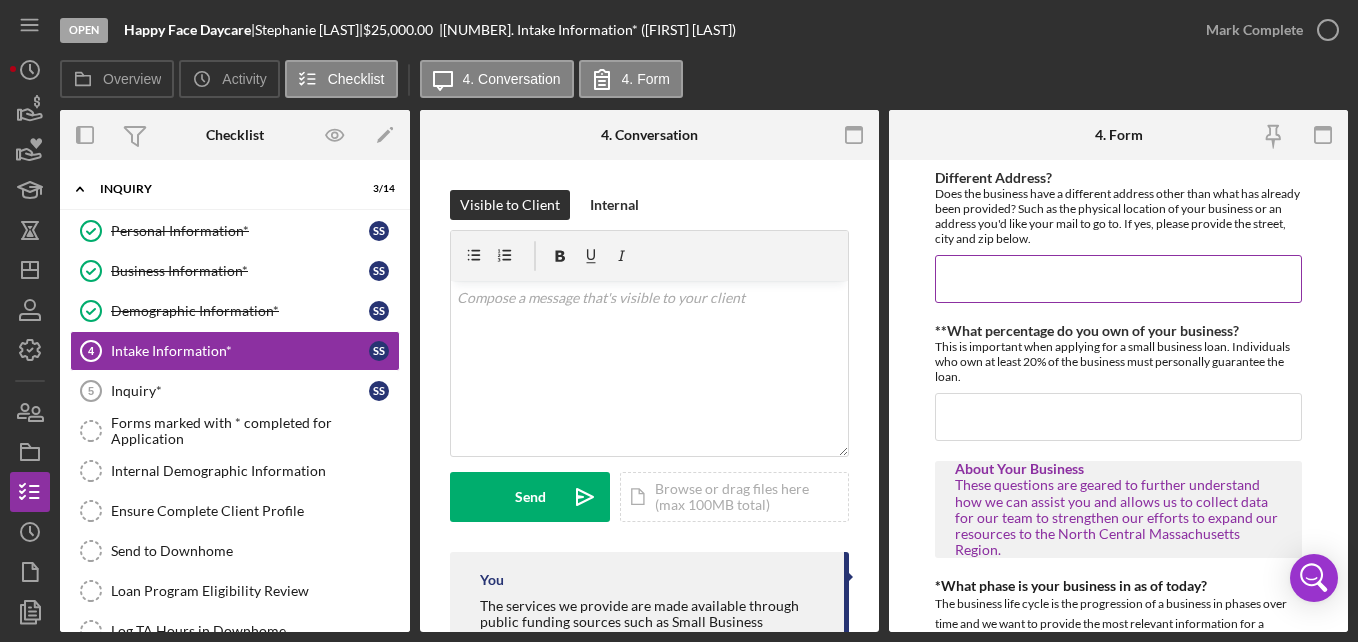 click on "Different Address?" at bounding box center [1118, 279] 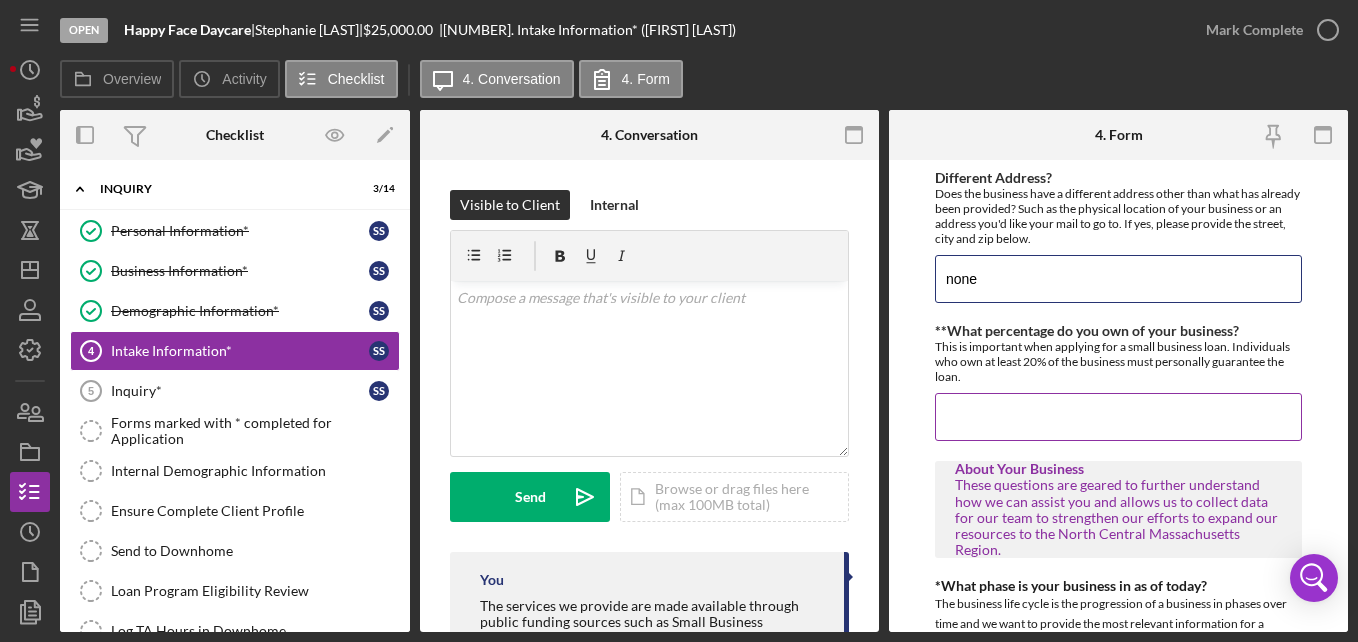 type on "none" 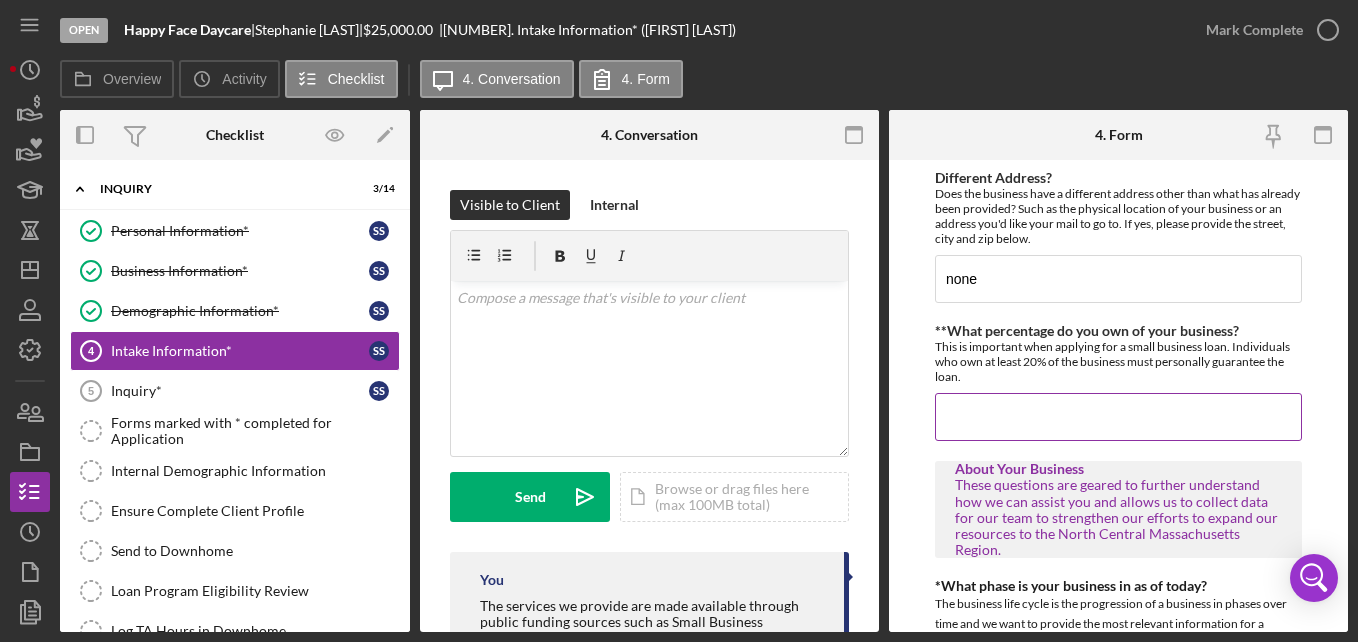 click on "**What percentage do you own of your business?" at bounding box center (1118, 417) 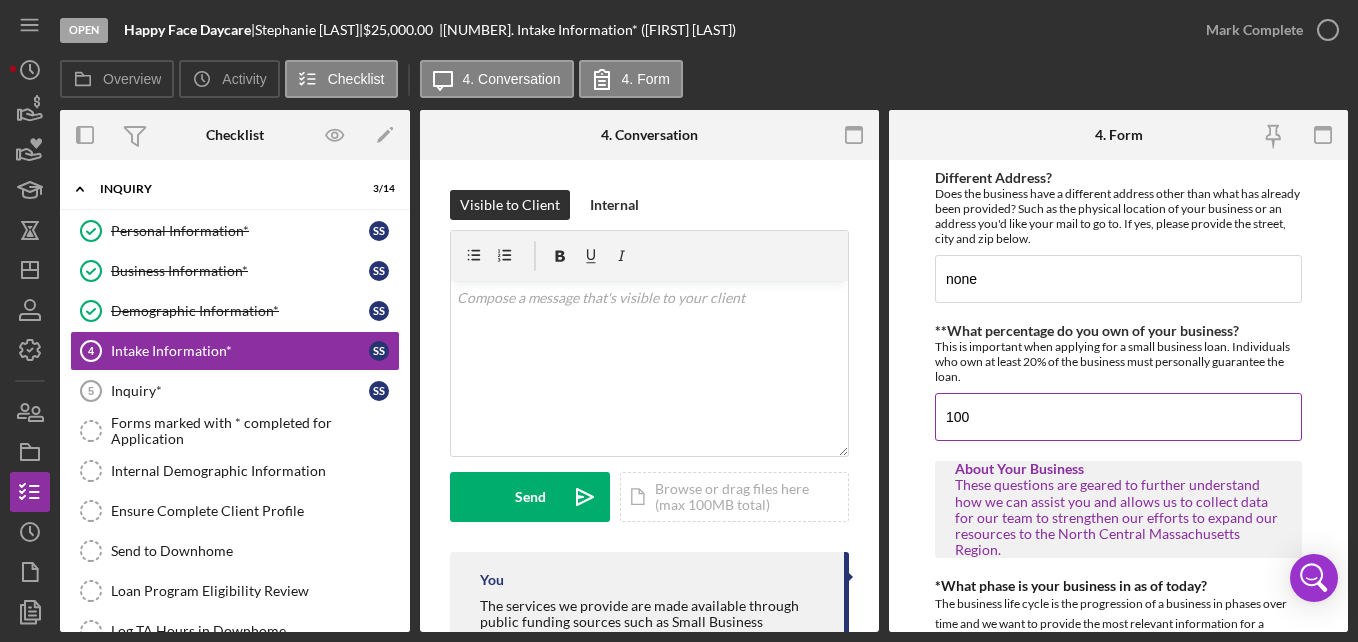 click on "100" at bounding box center (1118, 417) 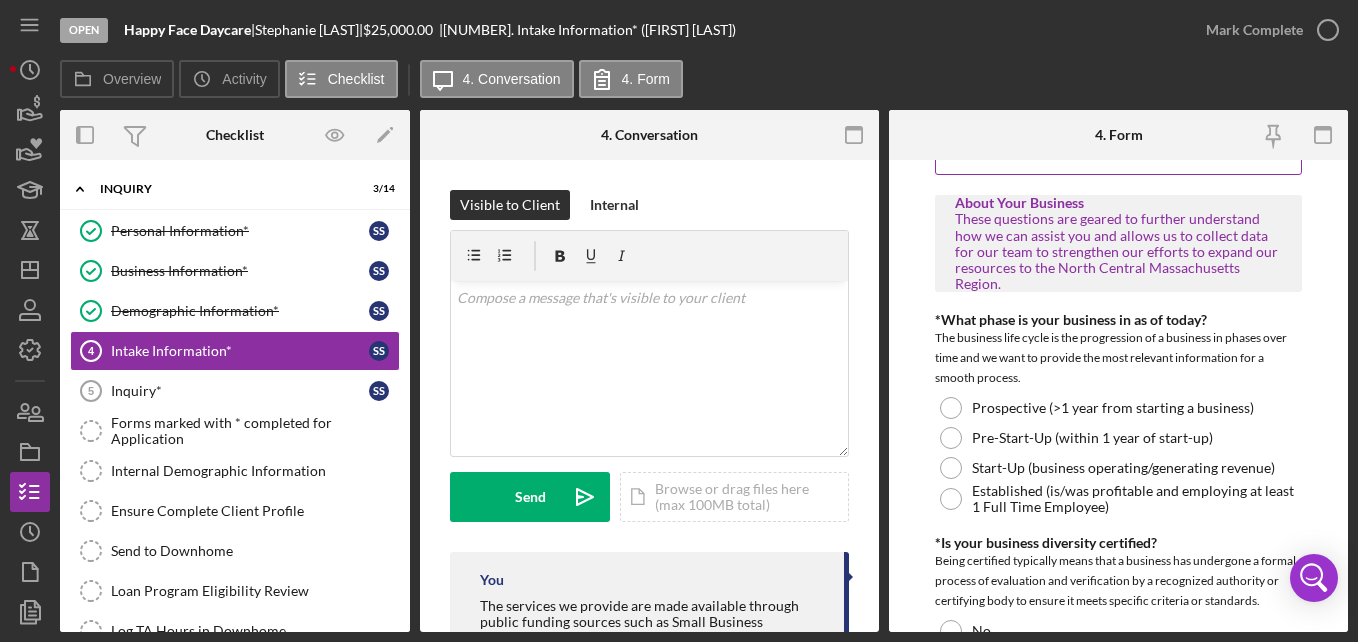 scroll, scrollTop: 268, scrollLeft: 0, axis: vertical 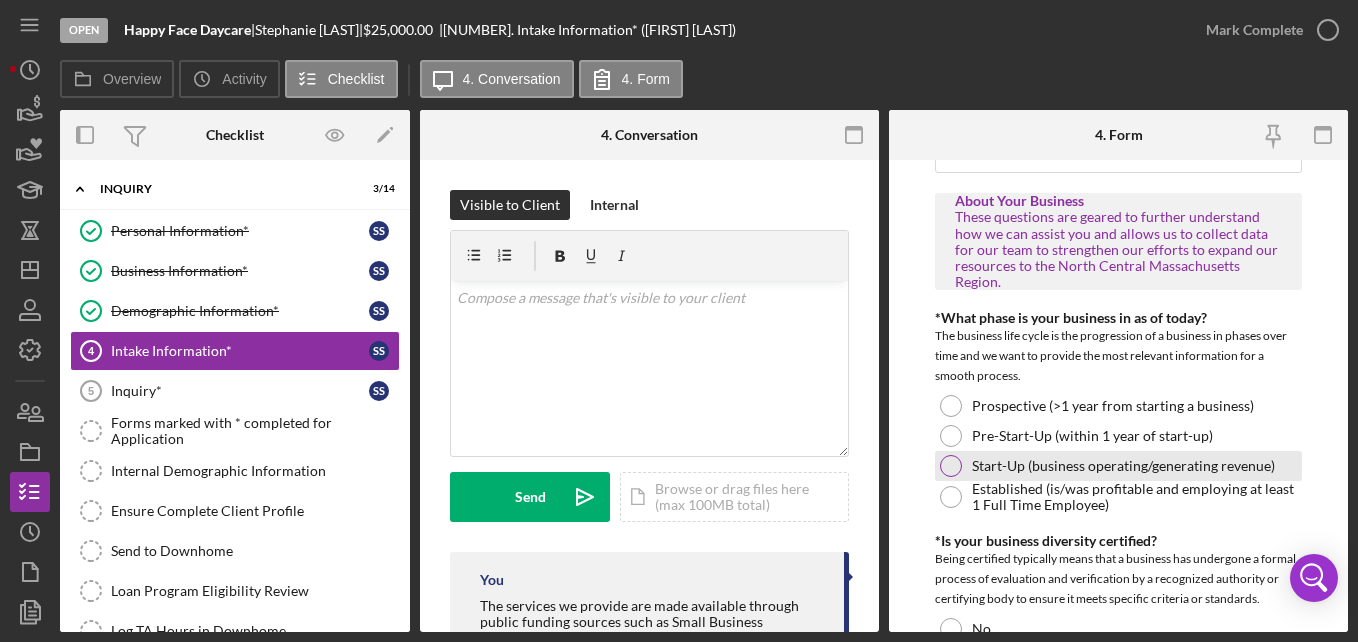 click on "Start-Up (business operating/generating revenue)" at bounding box center (1123, 466) 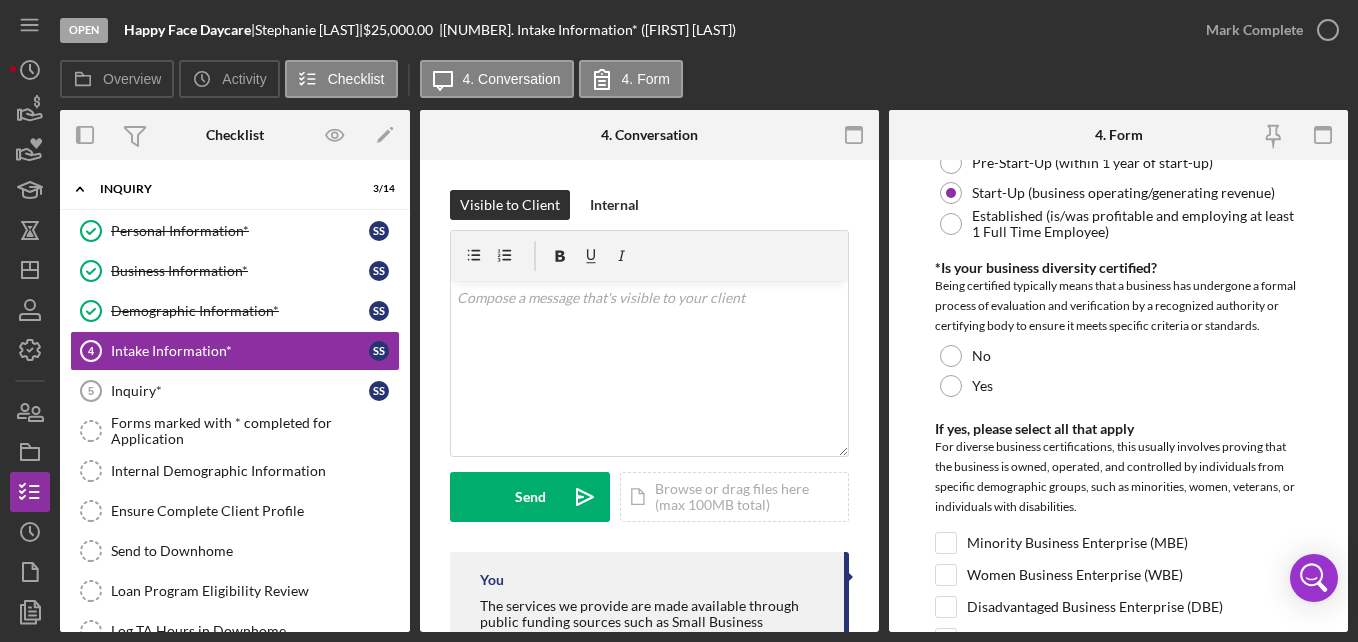 scroll, scrollTop: 542, scrollLeft: 0, axis: vertical 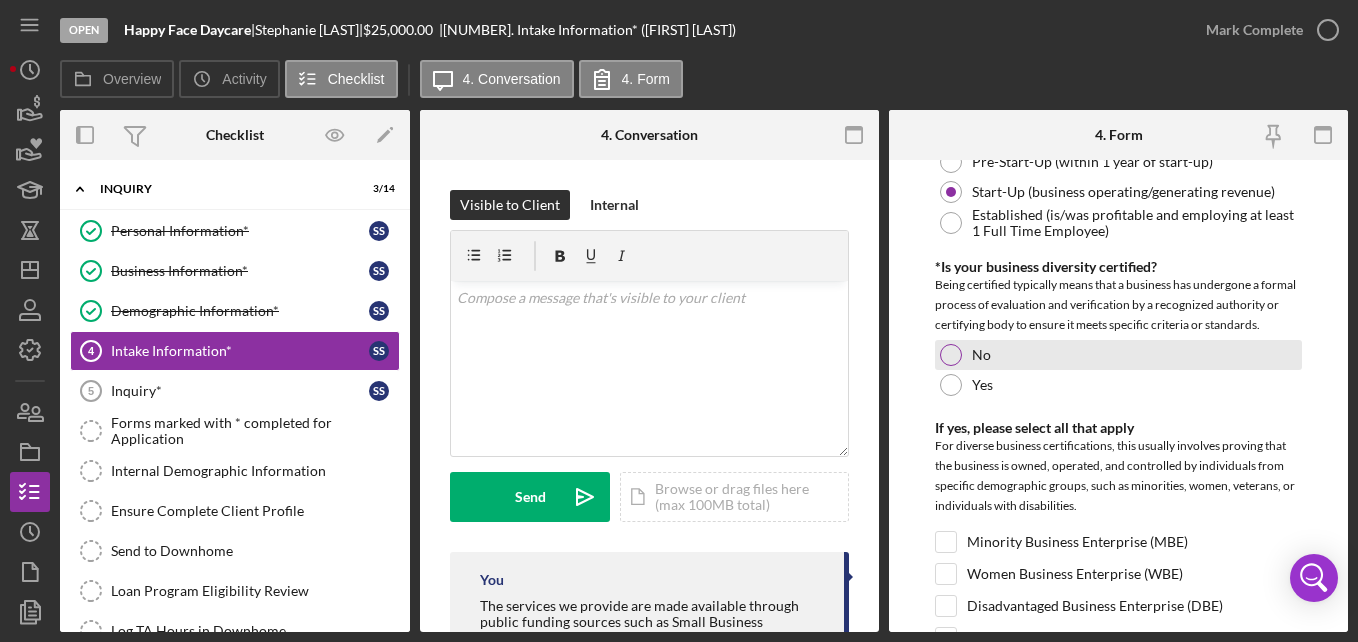 click on "No" at bounding box center [981, 355] 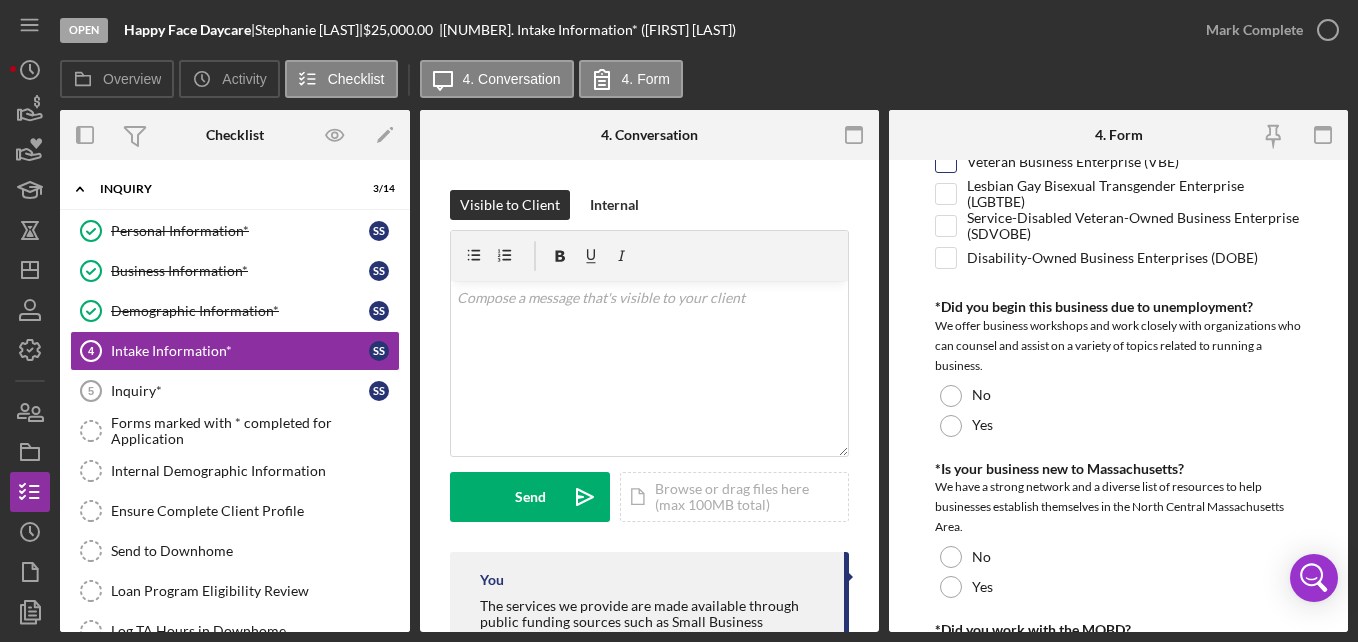 scroll, scrollTop: 1085, scrollLeft: 0, axis: vertical 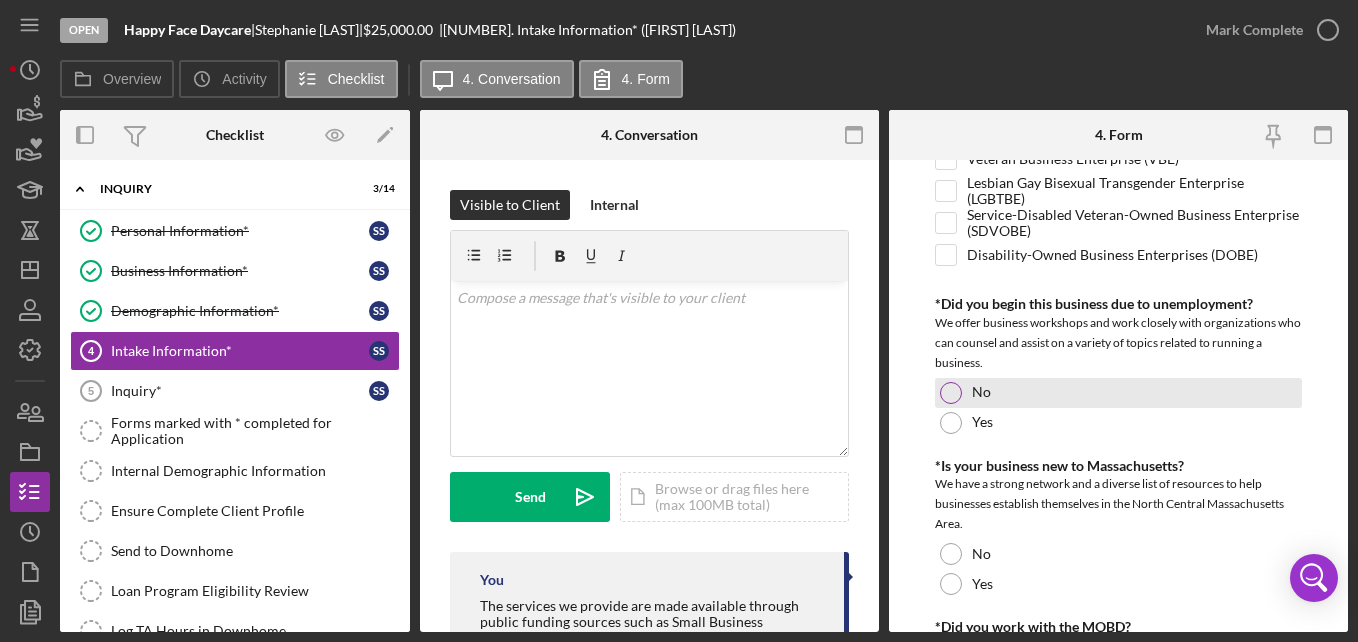 click on "No" at bounding box center (981, 392) 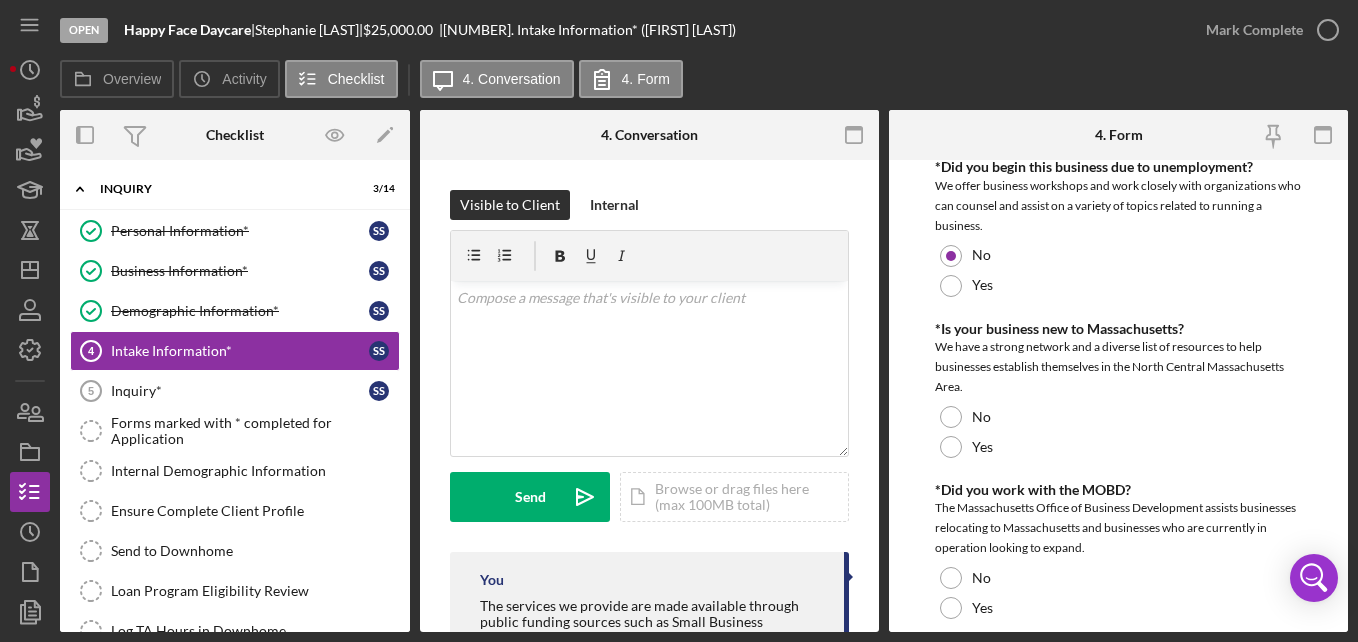 scroll, scrollTop: 1223, scrollLeft: 0, axis: vertical 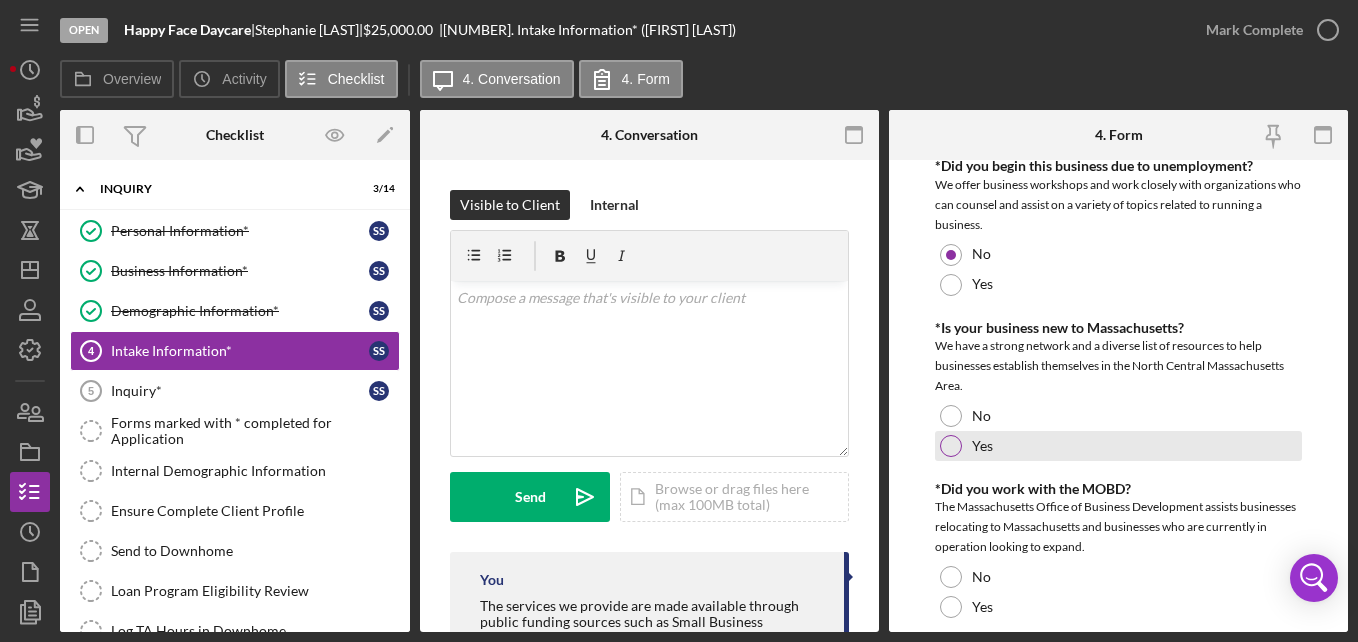 click on "Yes" at bounding box center (982, 446) 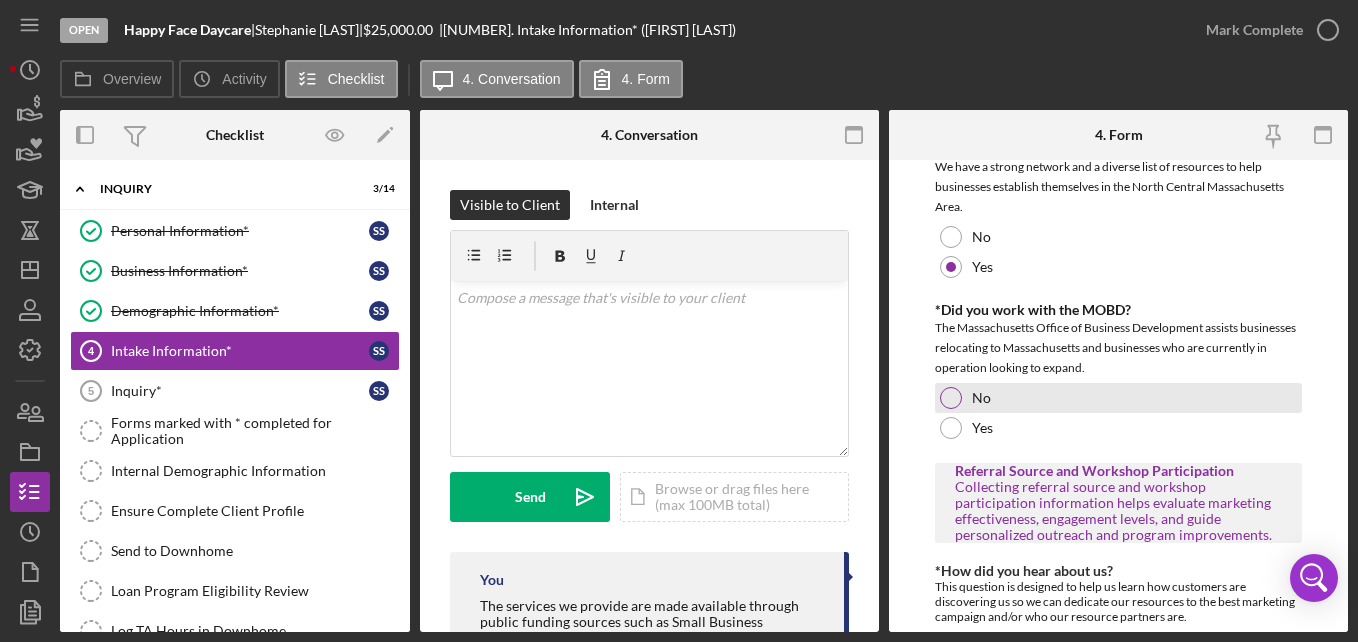 scroll, scrollTop: 1417, scrollLeft: 0, axis: vertical 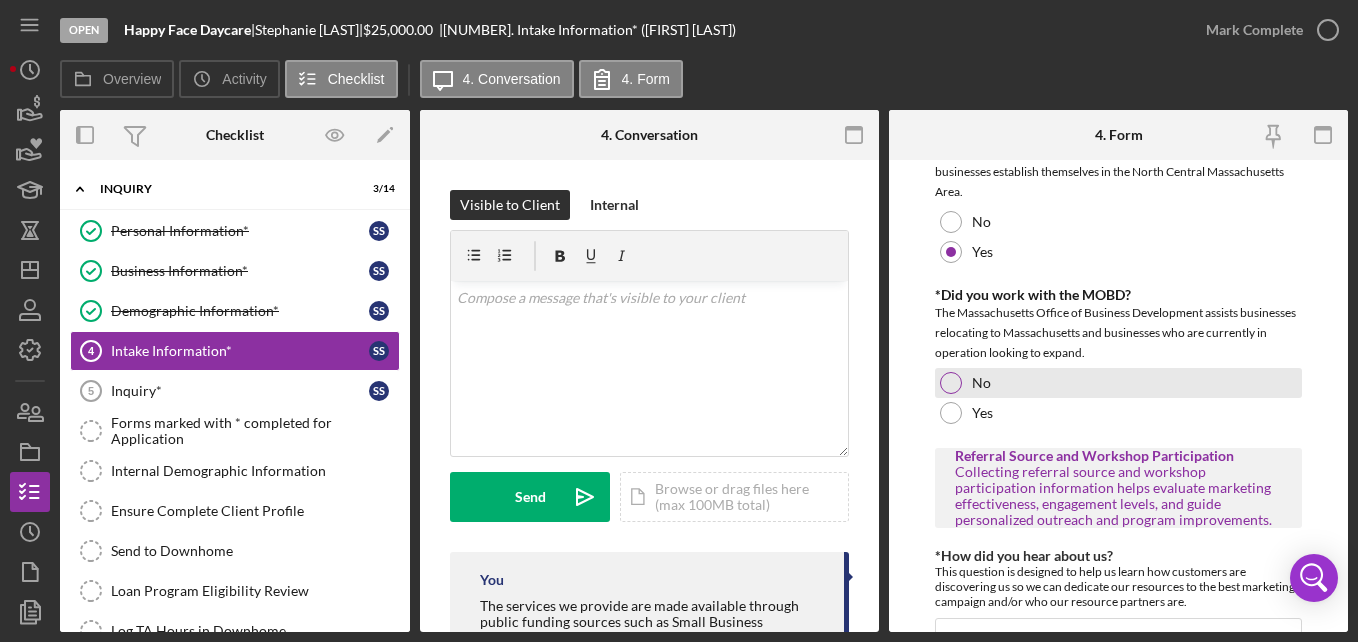 click on "No" at bounding box center [1118, 383] 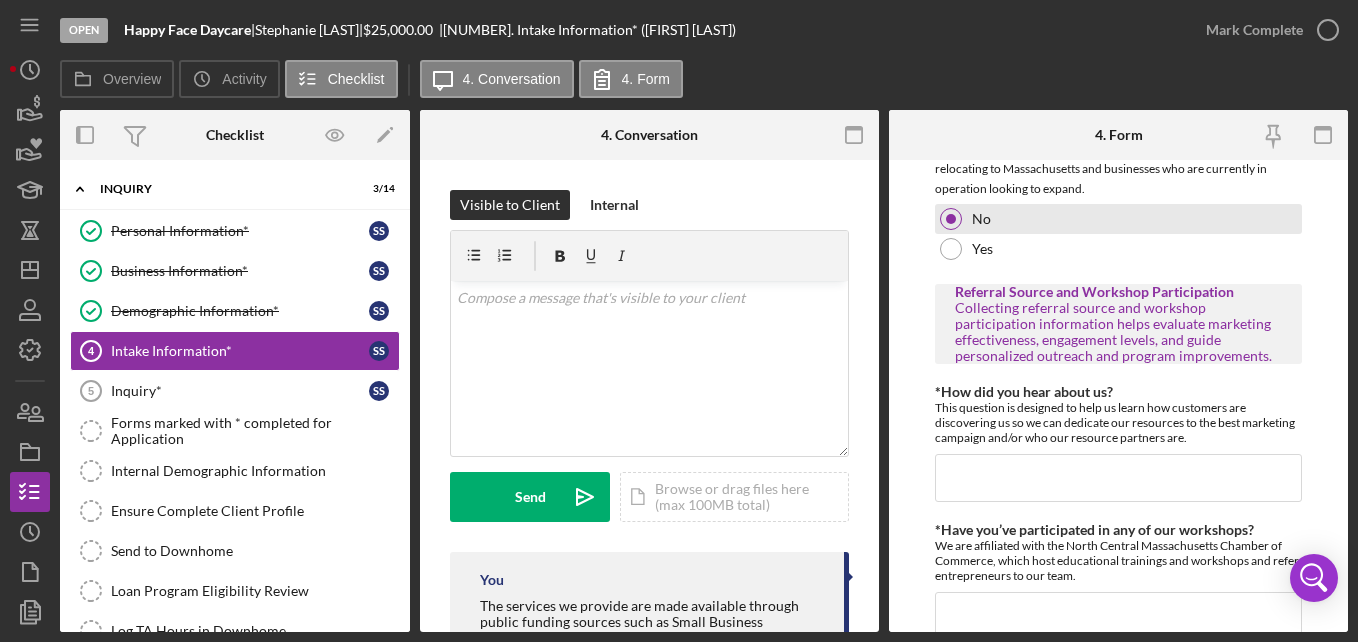scroll, scrollTop: 1586, scrollLeft: 0, axis: vertical 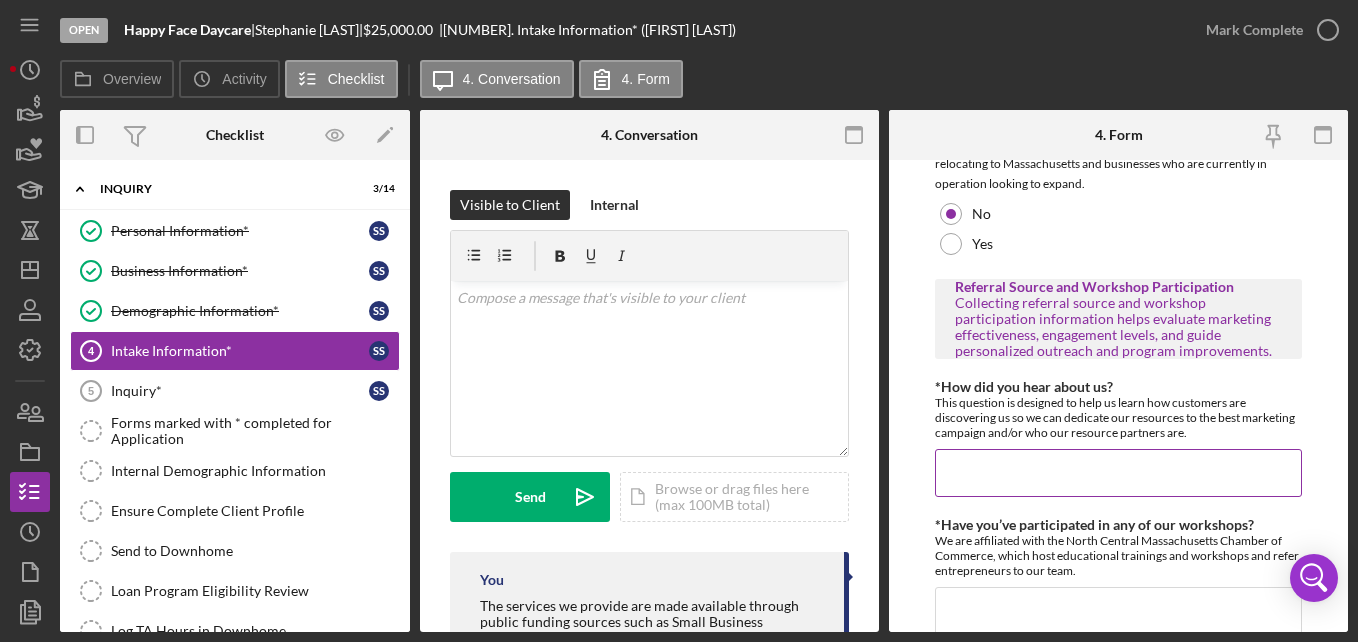 click on "*How did you hear about us?" at bounding box center (1118, 473) 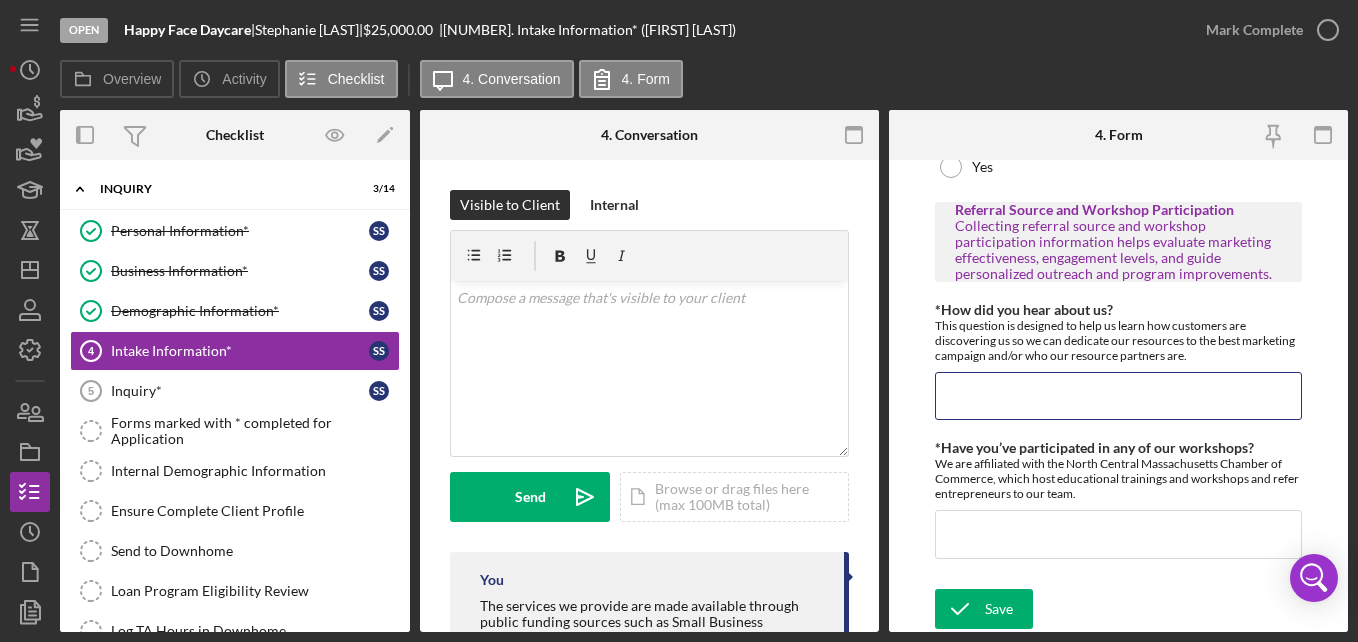 scroll, scrollTop: 1679, scrollLeft: 0, axis: vertical 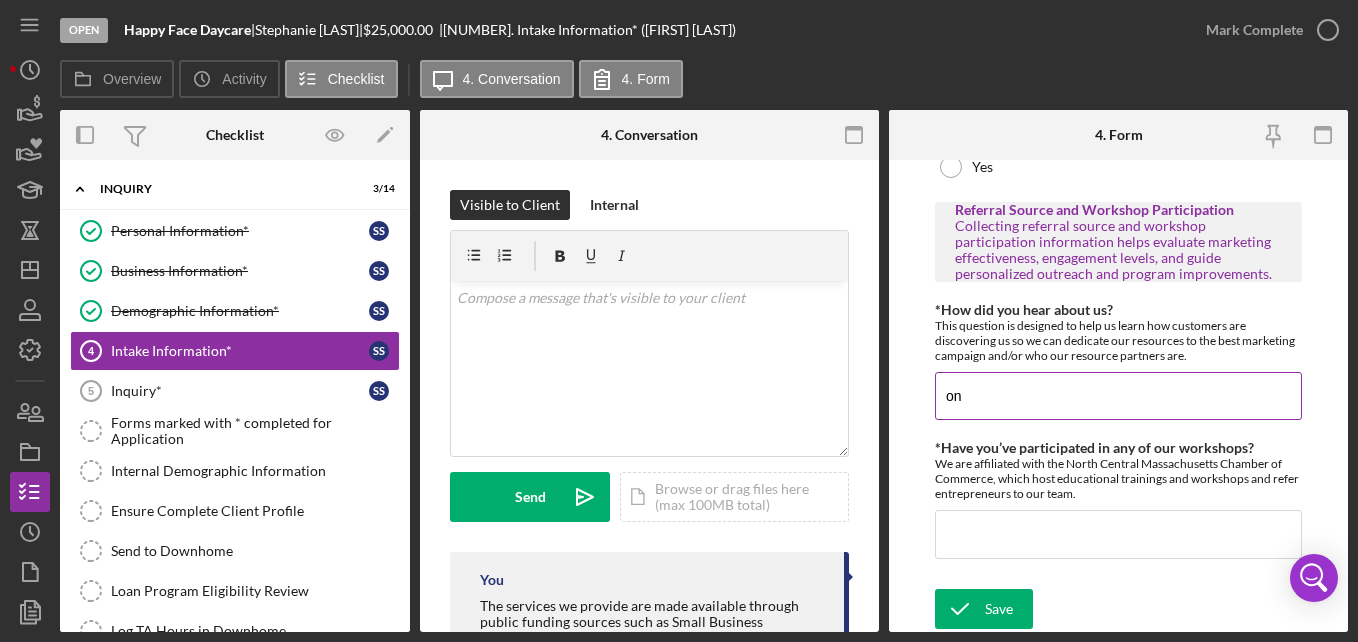 type on "o" 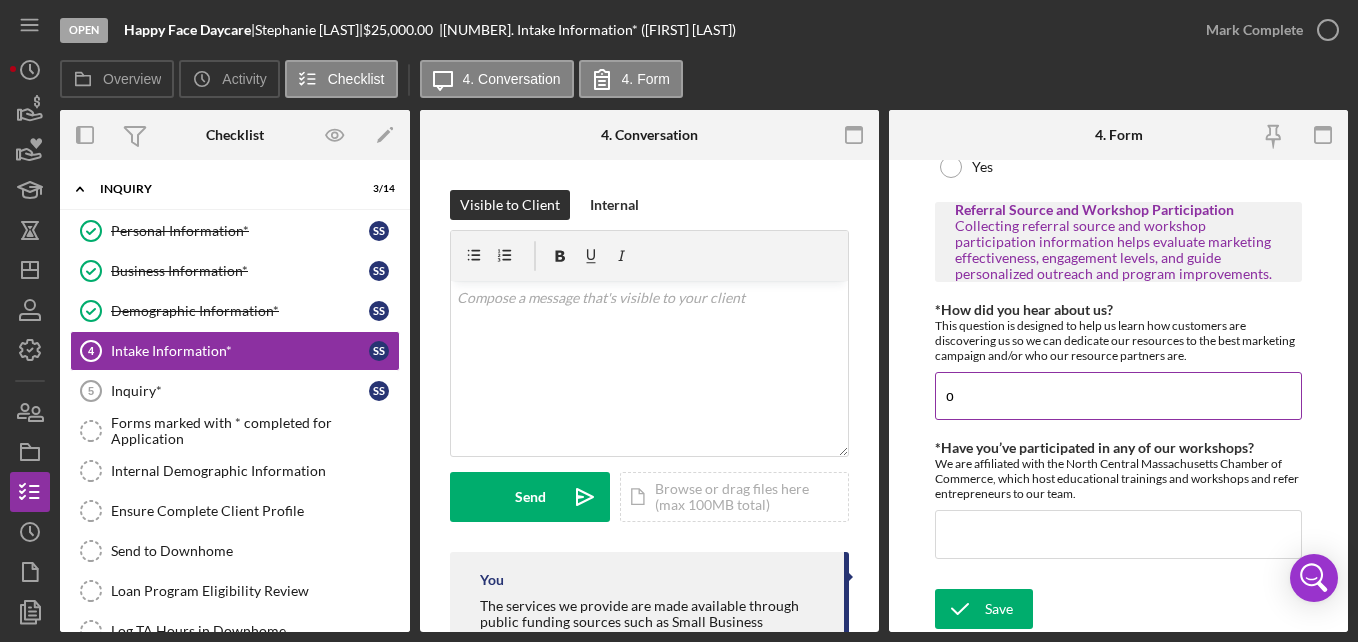 type 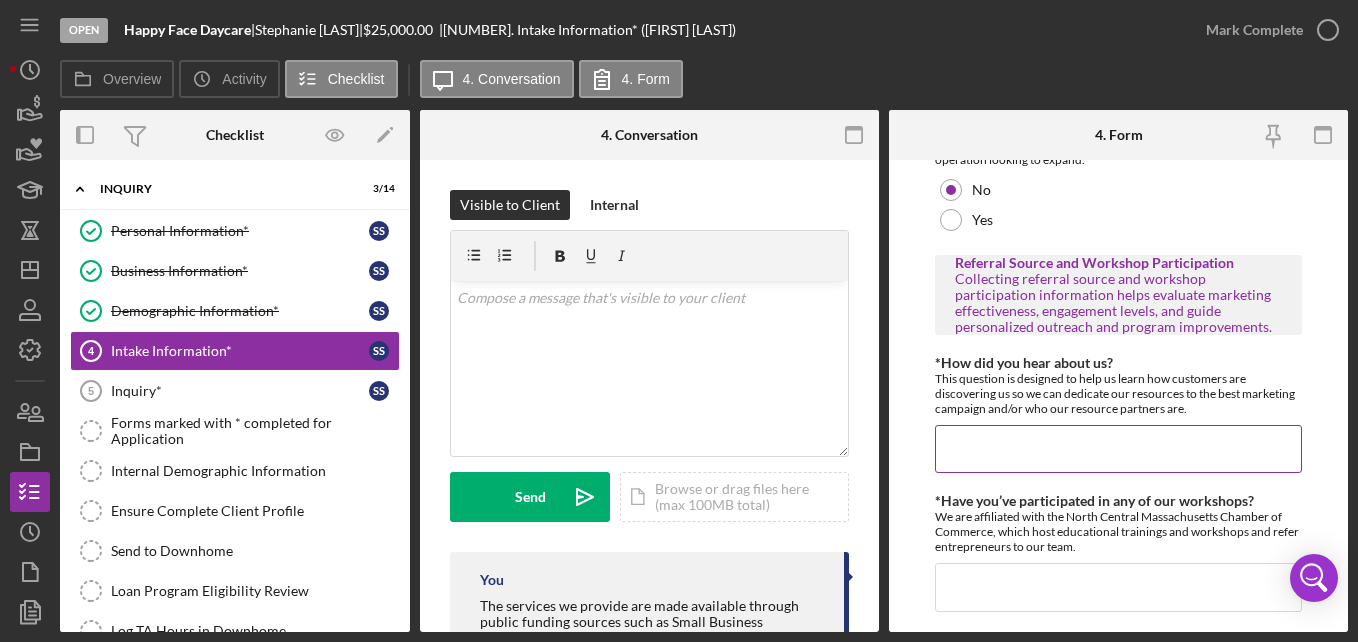 scroll, scrollTop: 1683, scrollLeft: 0, axis: vertical 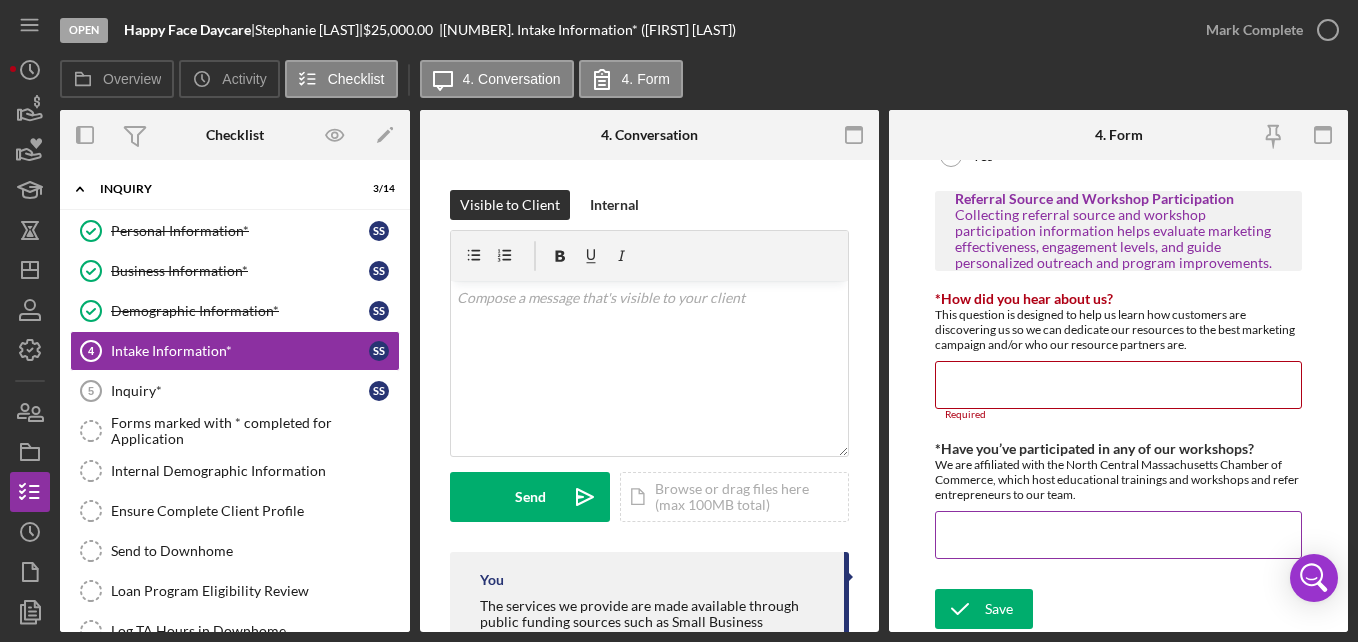 click on "*Have you’ve participated in any of our workshops?" at bounding box center (1118, 535) 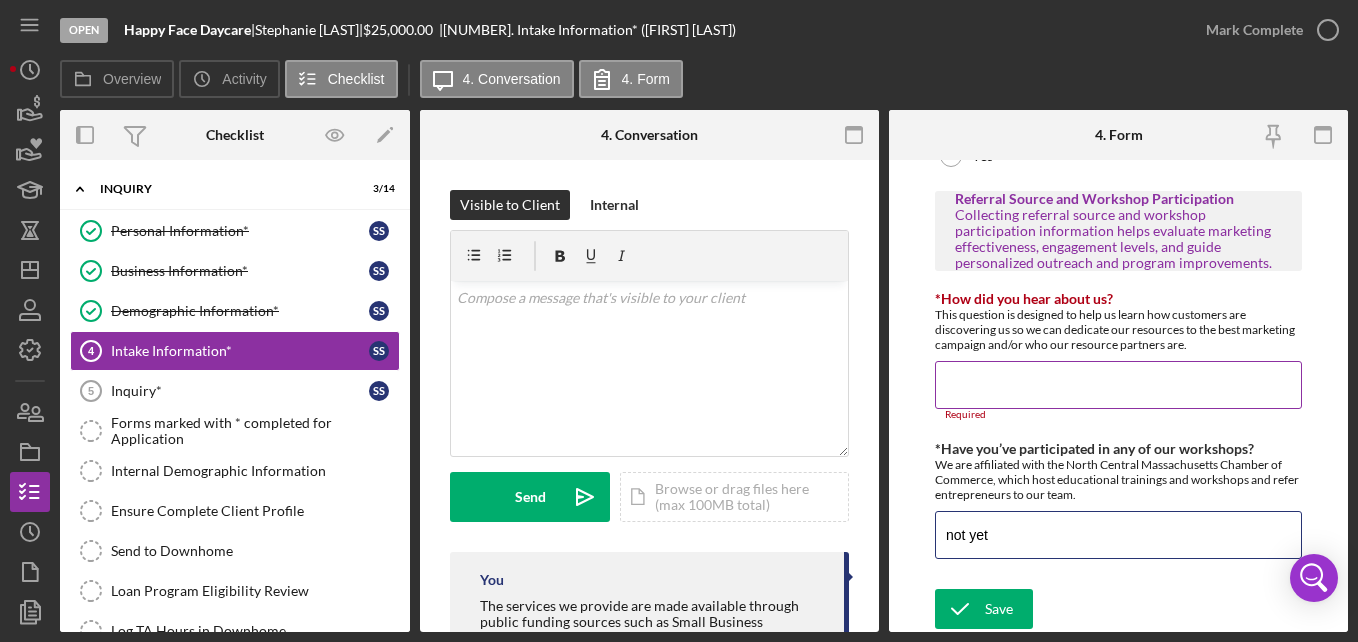 type on "not yet" 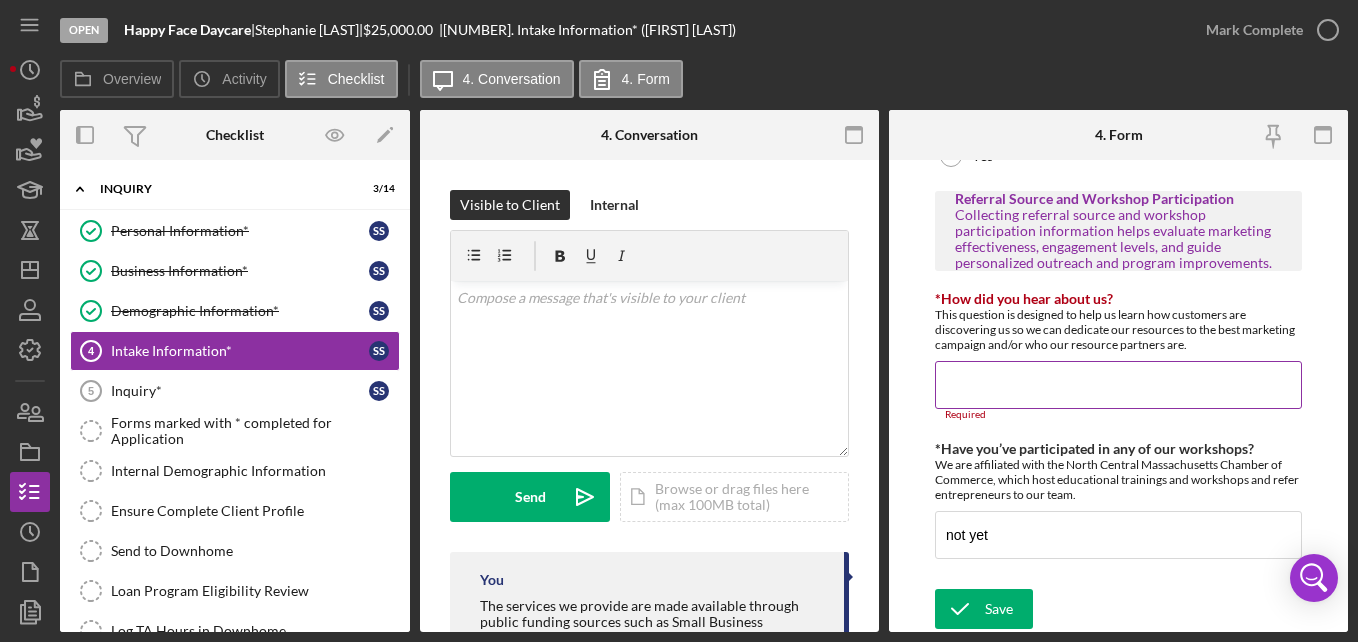 click on "*How did you hear about us?" at bounding box center [1118, 385] 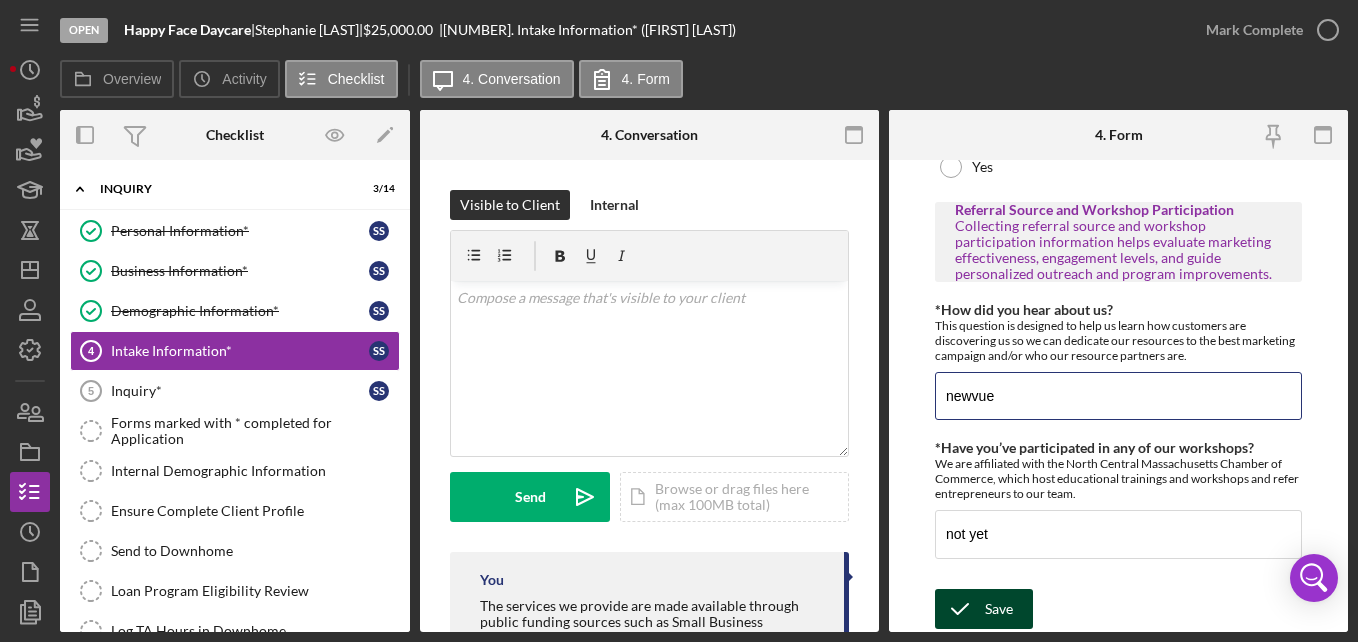 type on "newvue" 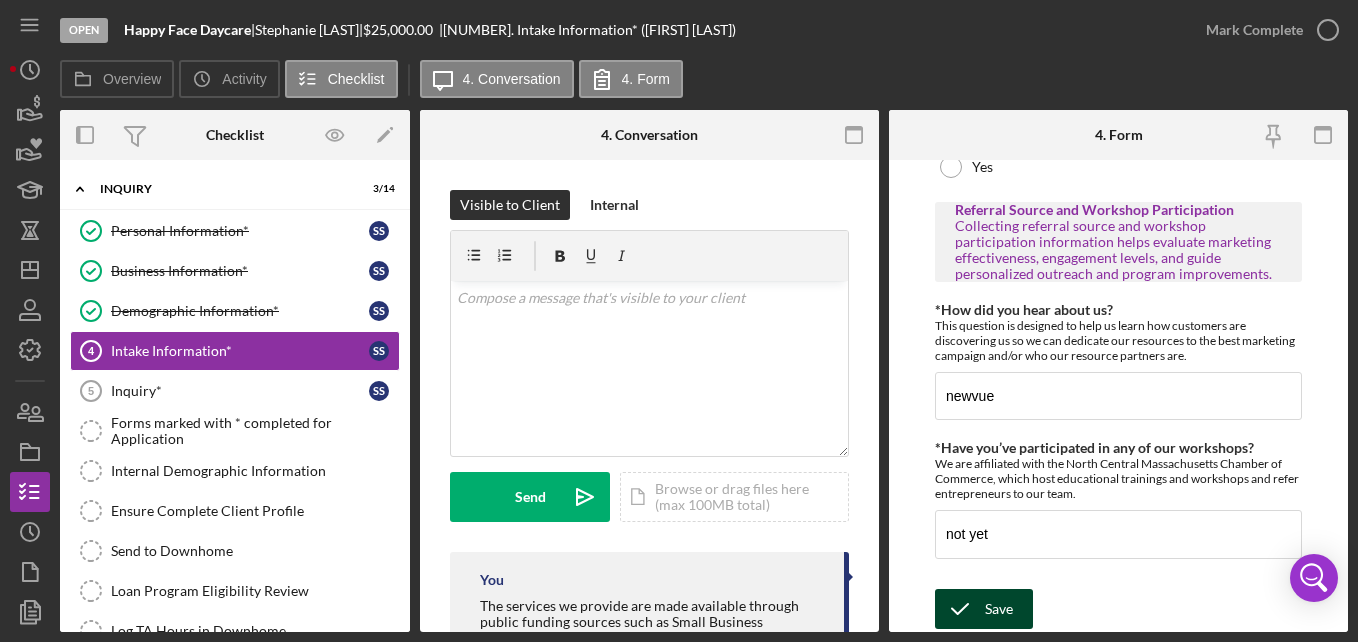 click on "Save" at bounding box center (999, 609) 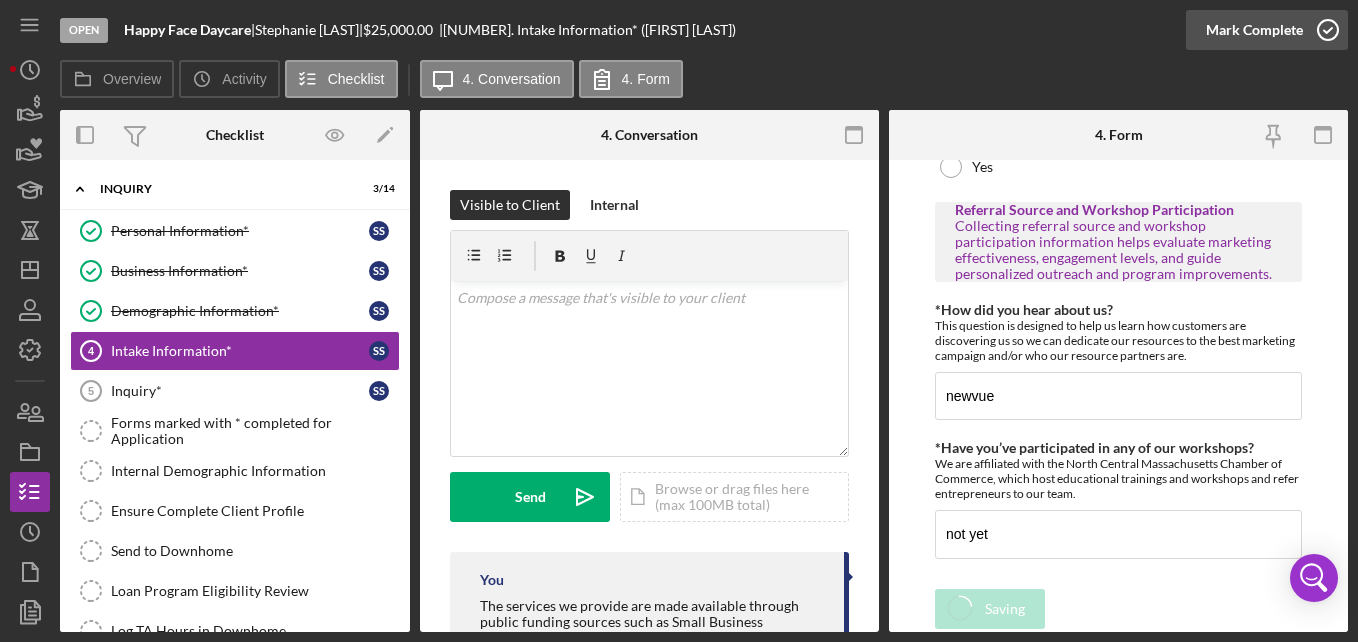 click on "Mark Complete" at bounding box center [1254, 30] 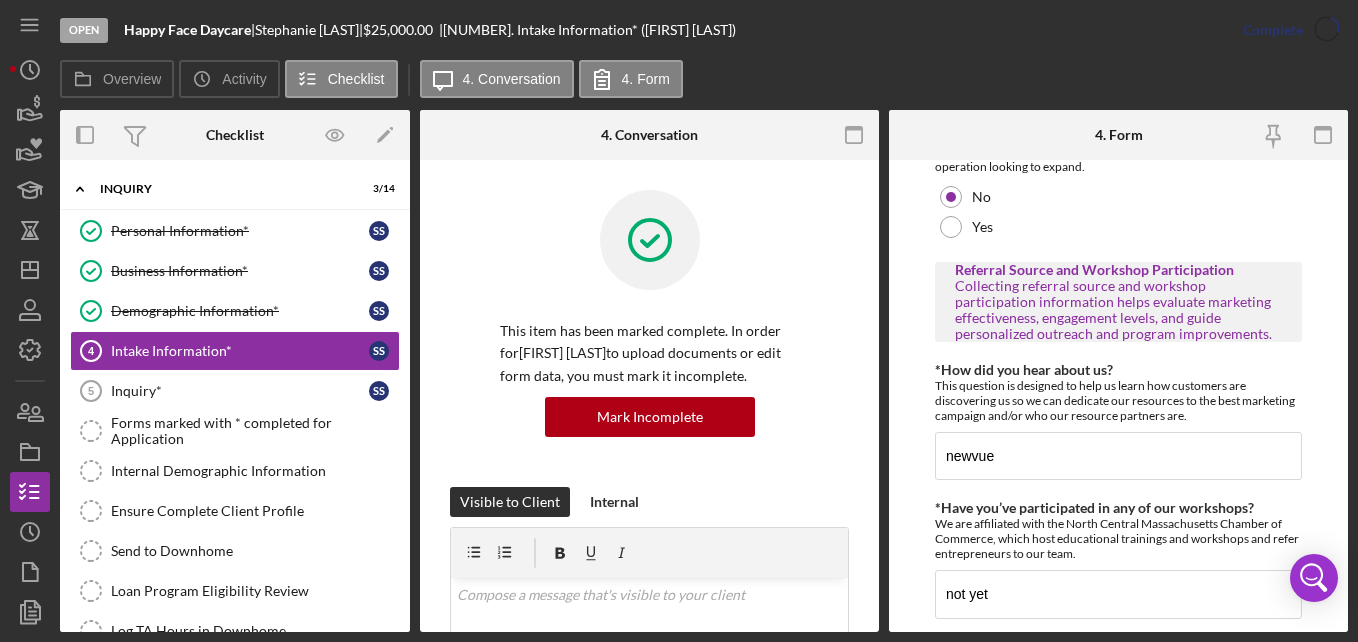 scroll, scrollTop: 1763, scrollLeft: 0, axis: vertical 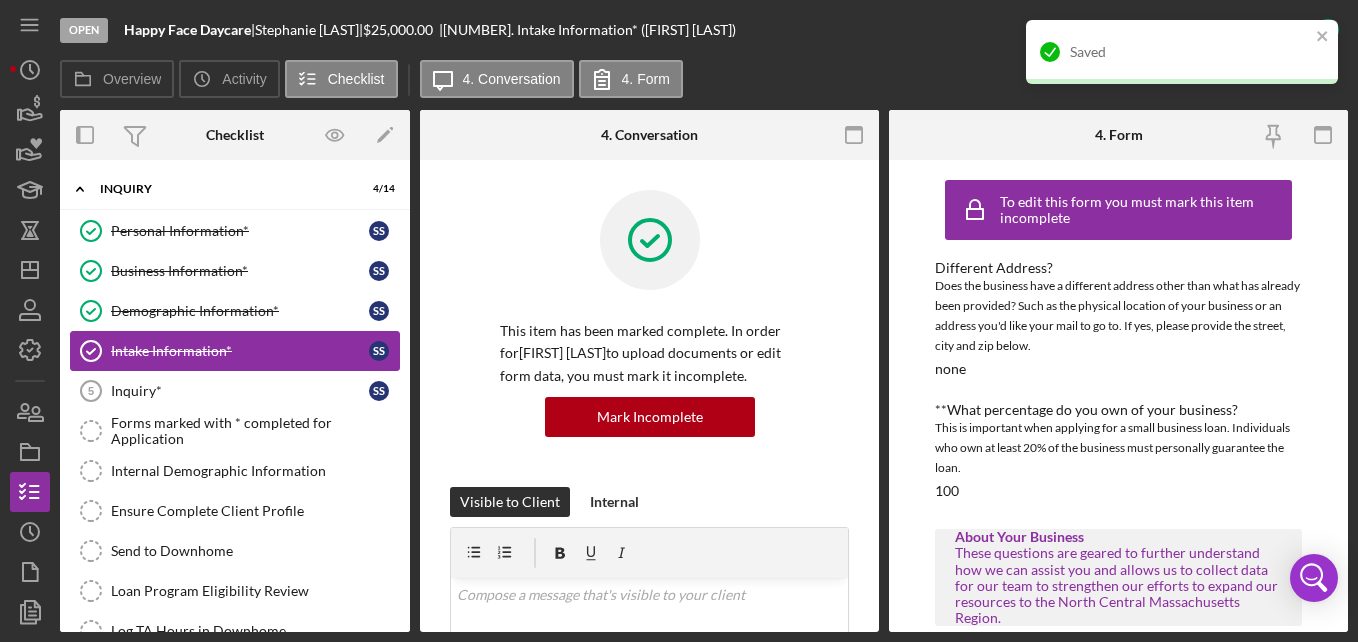 click on "Intake Information* Intake Information* S S" at bounding box center [235, 351] 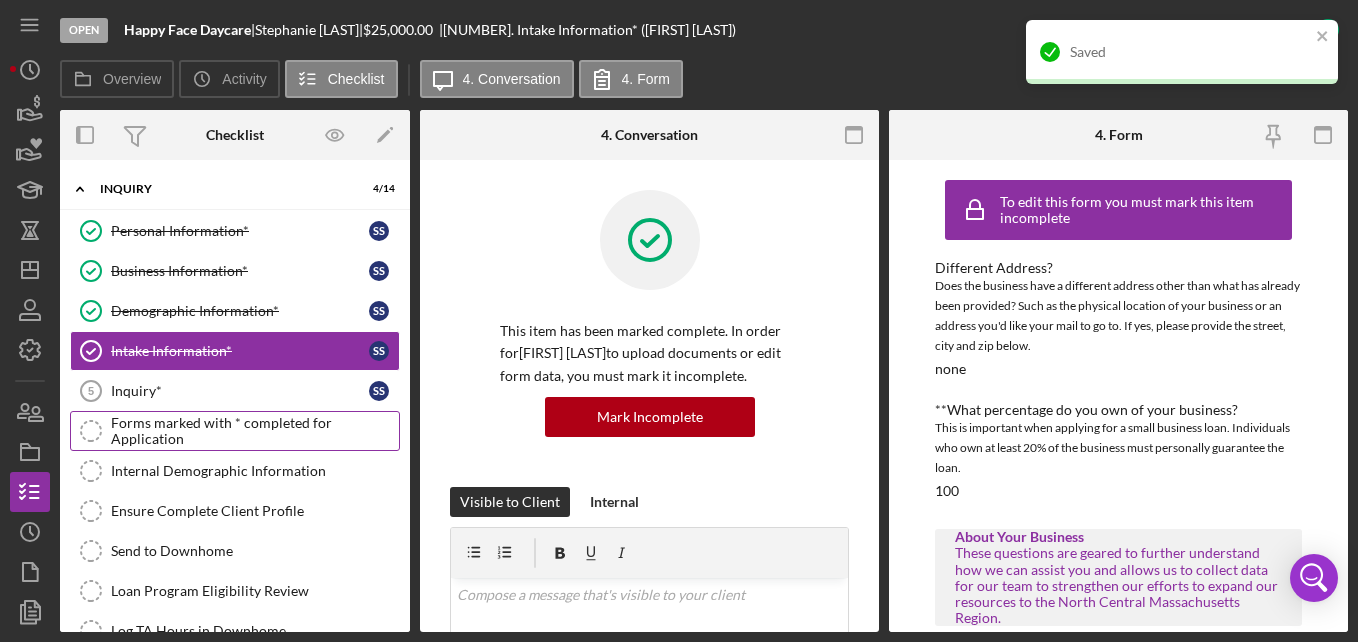 click on "Forms marked with * completed for Application" at bounding box center [255, 431] 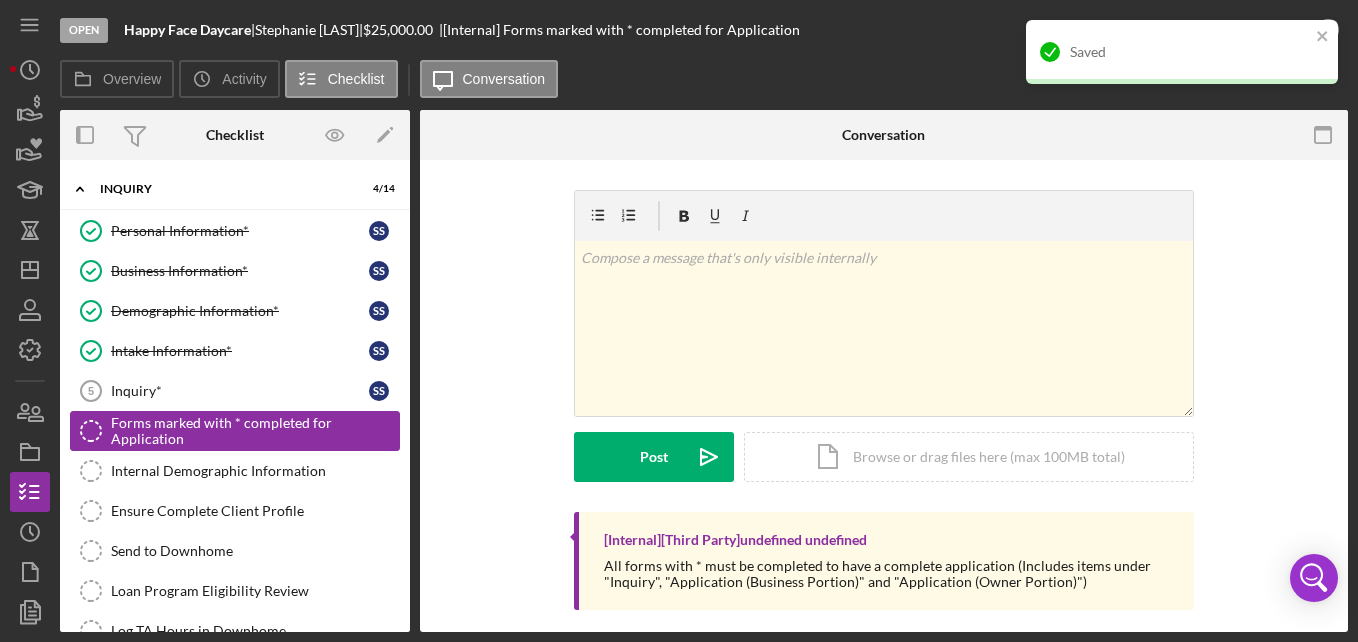 click on "Forms marked with * completed for Application Forms marked with * completed for Application" at bounding box center (235, 431) 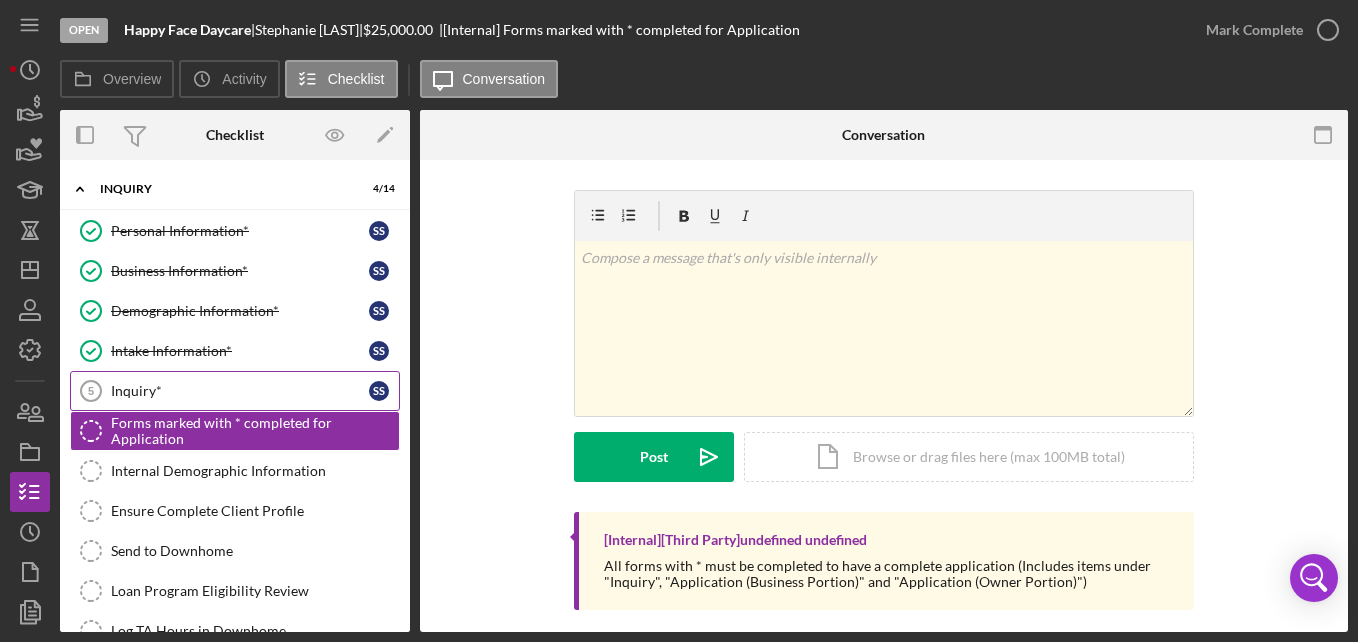 click on "Inquiry* 5 Inquiry* S S" at bounding box center [235, 391] 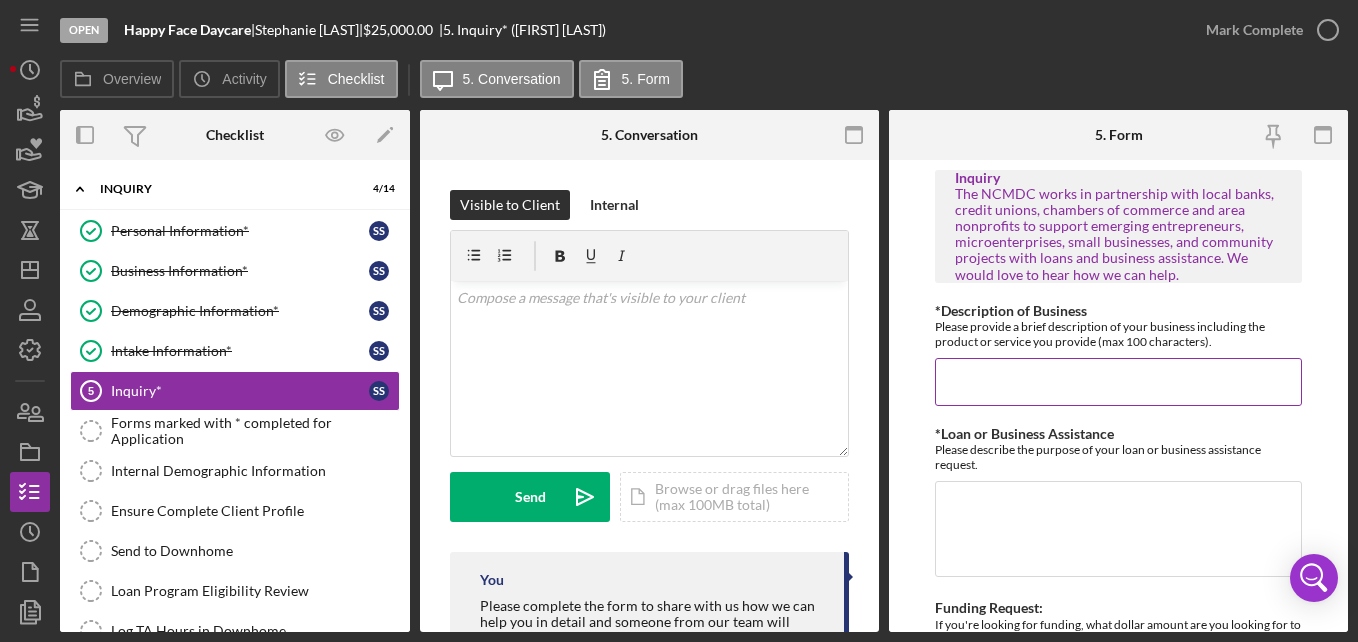 click on "*Description of Business" at bounding box center (1118, 382) 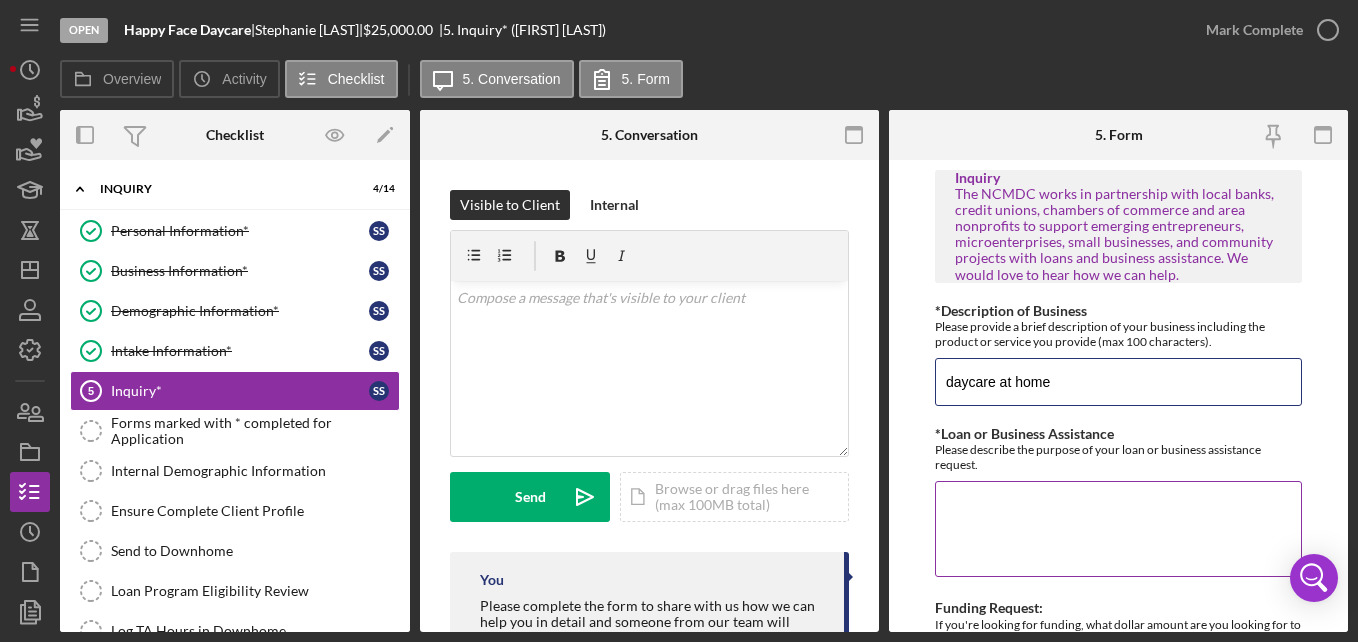 type on "daycare at home" 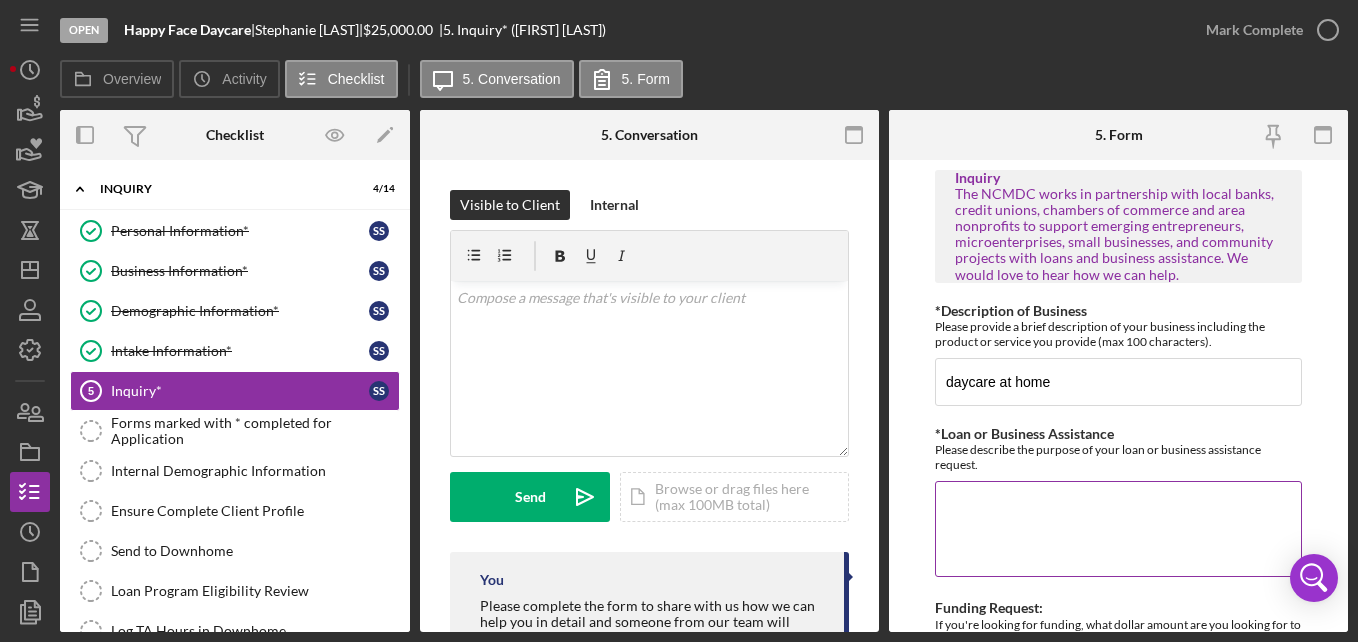 click on "*Loan or Business Assistance" at bounding box center [1118, 529] 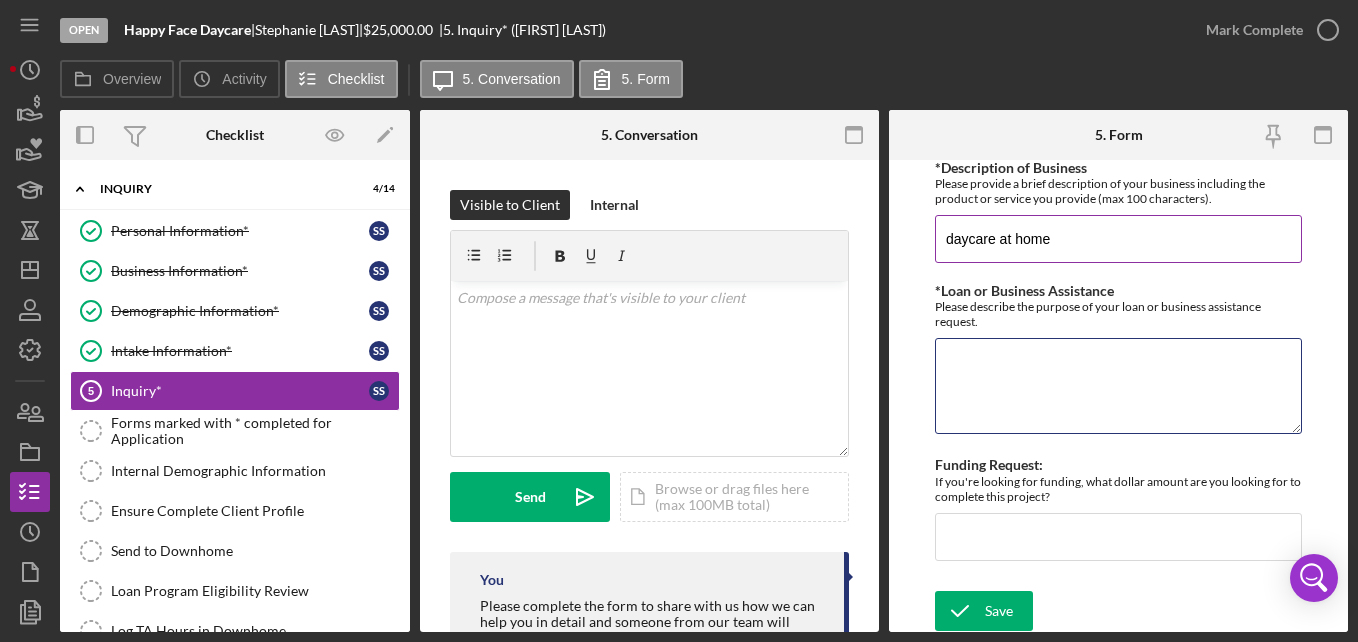 scroll, scrollTop: 145, scrollLeft: 0, axis: vertical 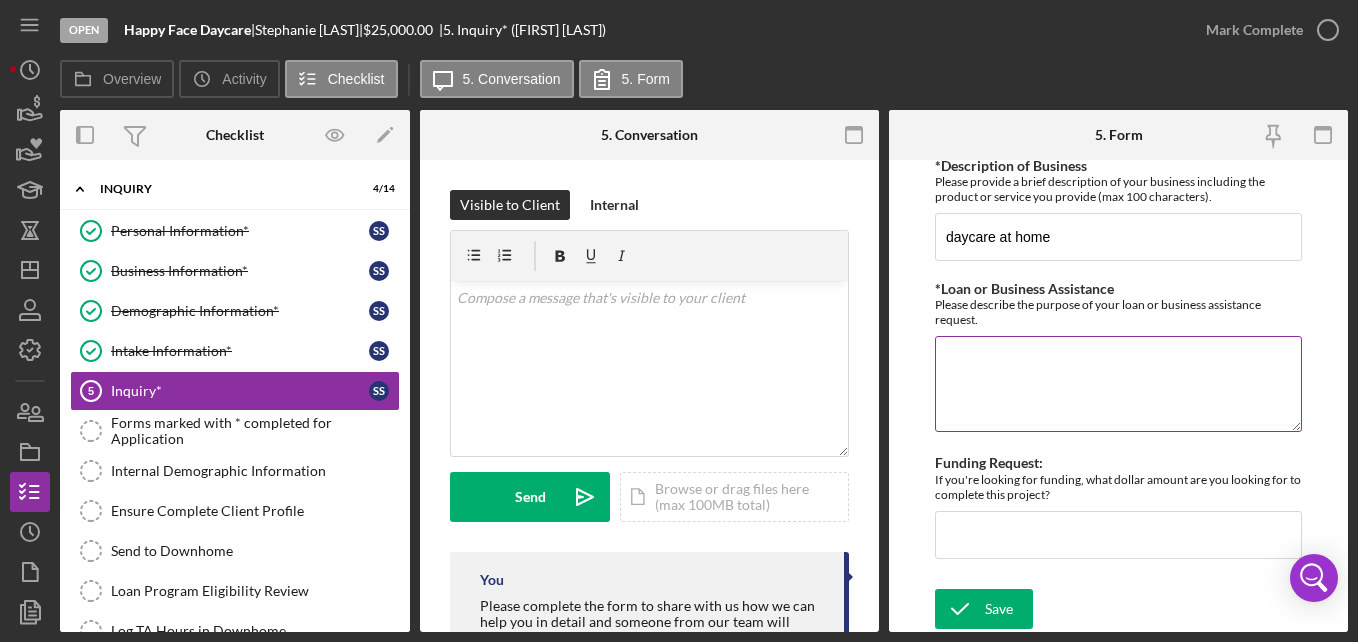click on "*Loan or Business Assistance" at bounding box center [1118, 384] 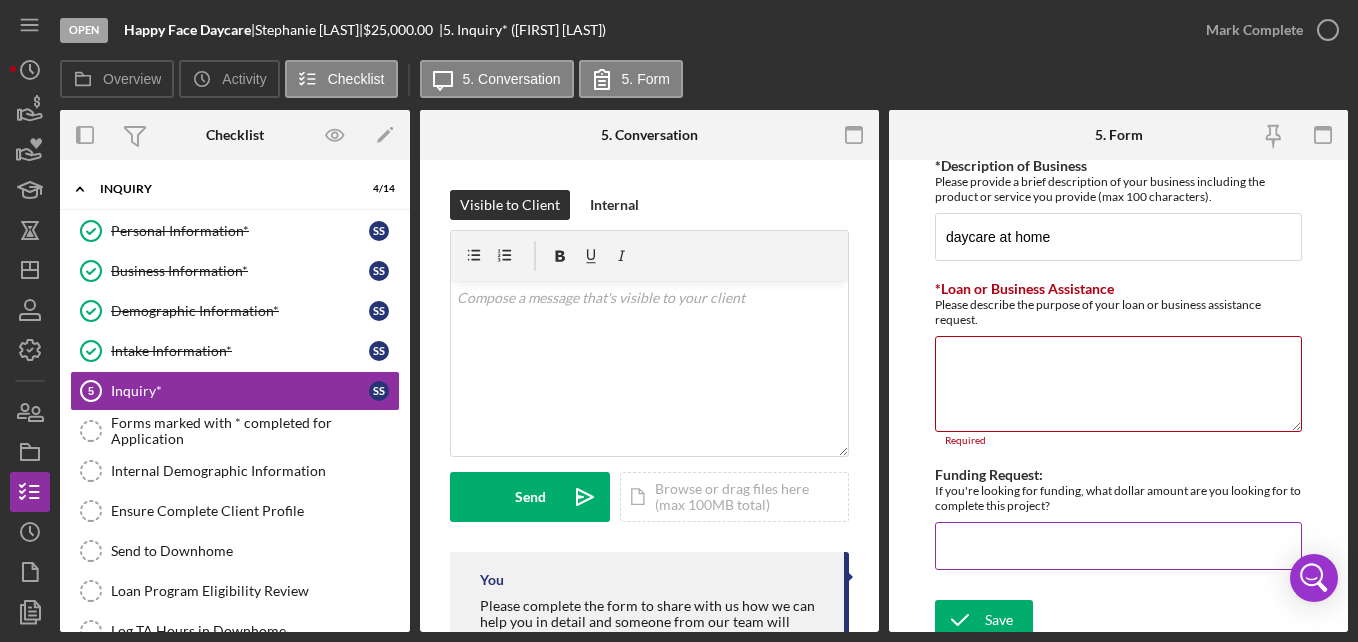click on "Funding Request:" at bounding box center (1118, 546) 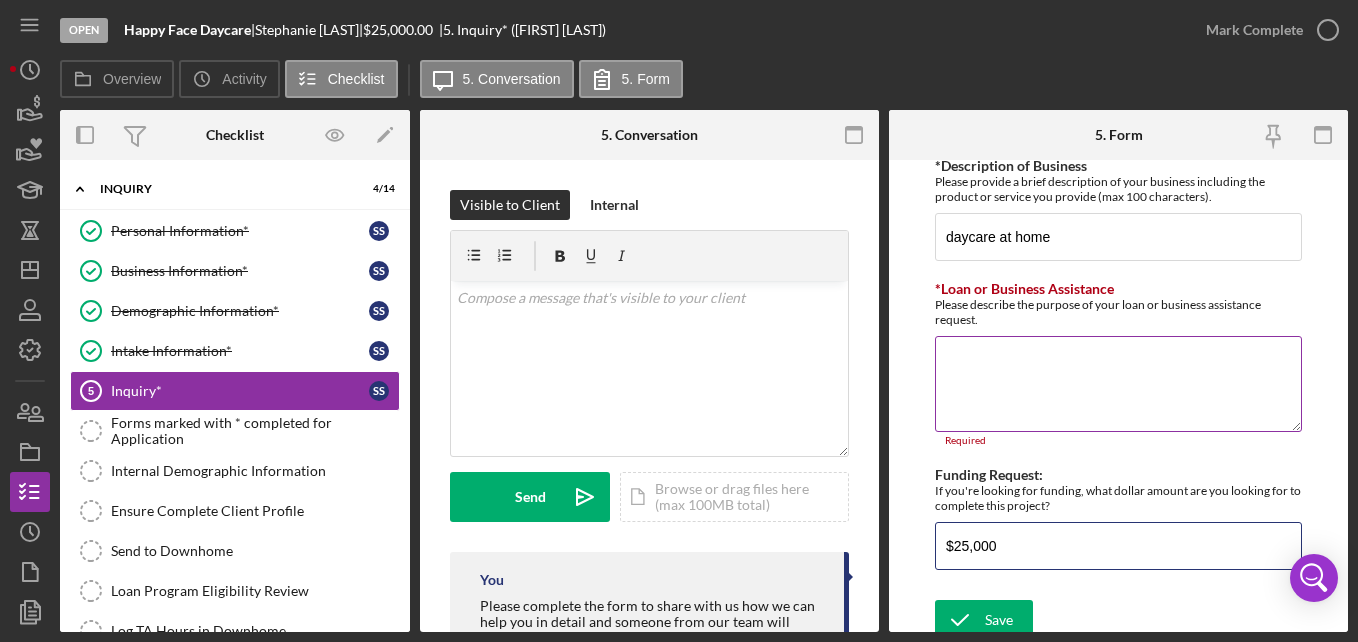 type on "$25,000" 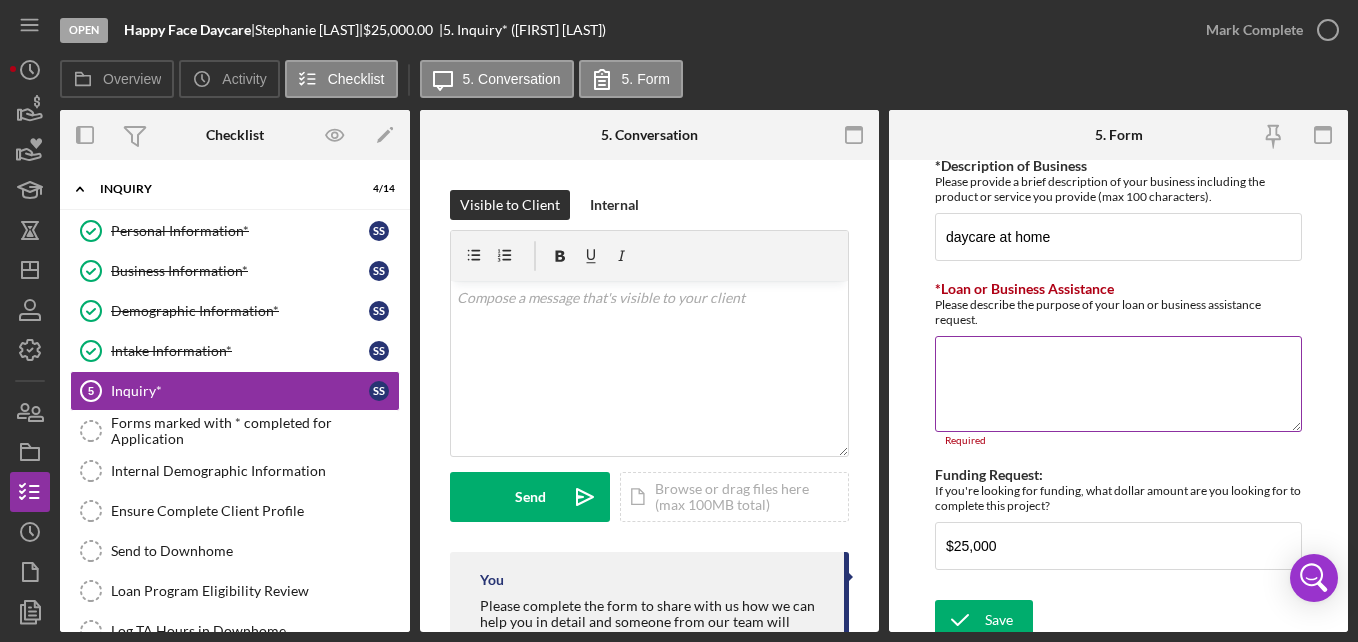 click on "*Loan or Business Assistance" at bounding box center [1118, 384] 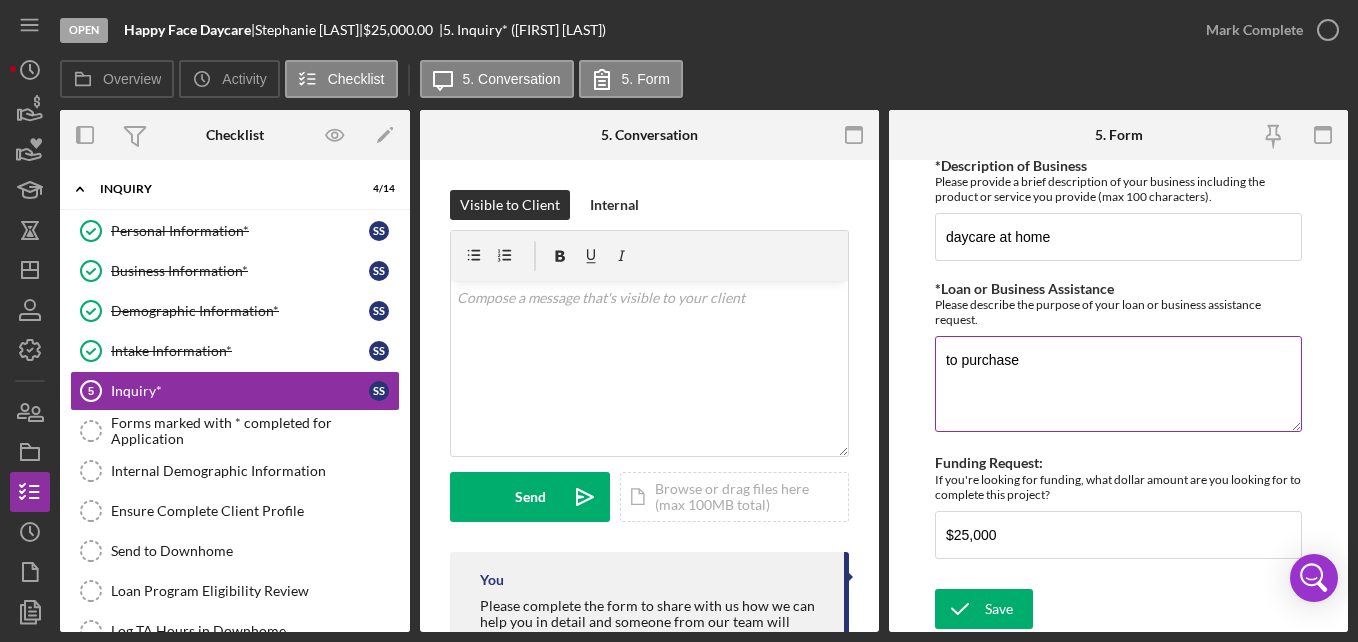 drag, startPoint x: 1112, startPoint y: 416, endPoint x: 1124, endPoint y: 406, distance: 15.6205 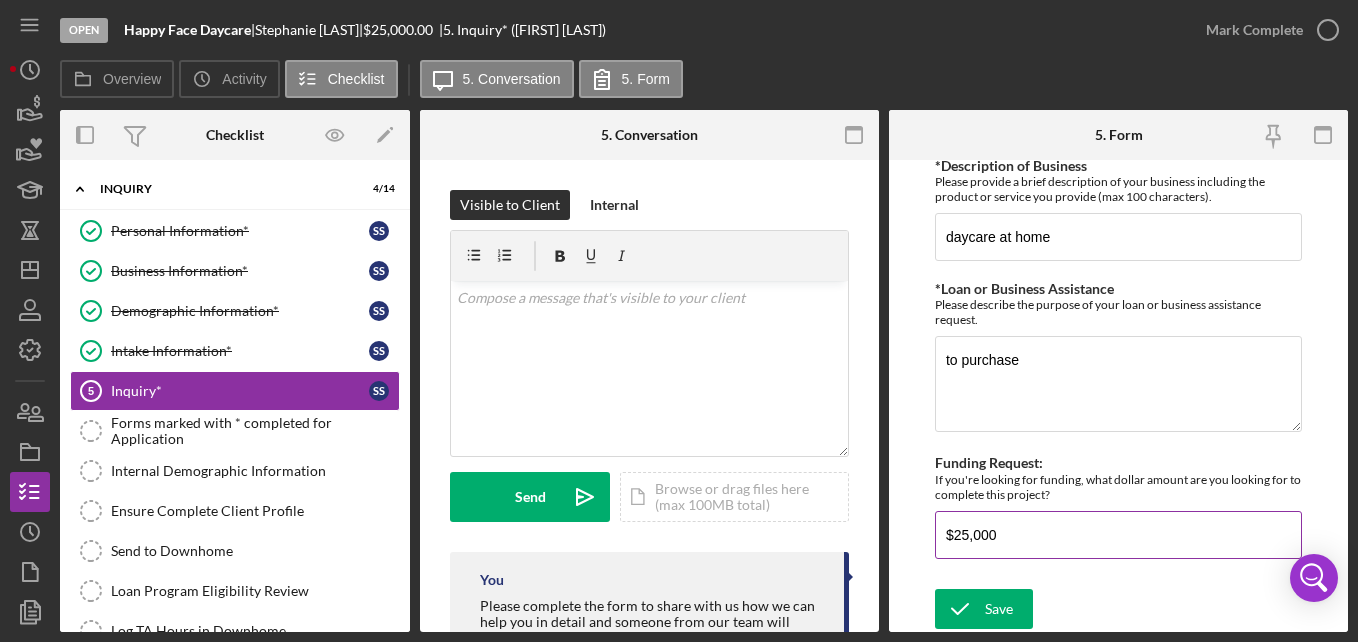 click on "$25,000" at bounding box center [1118, 535] 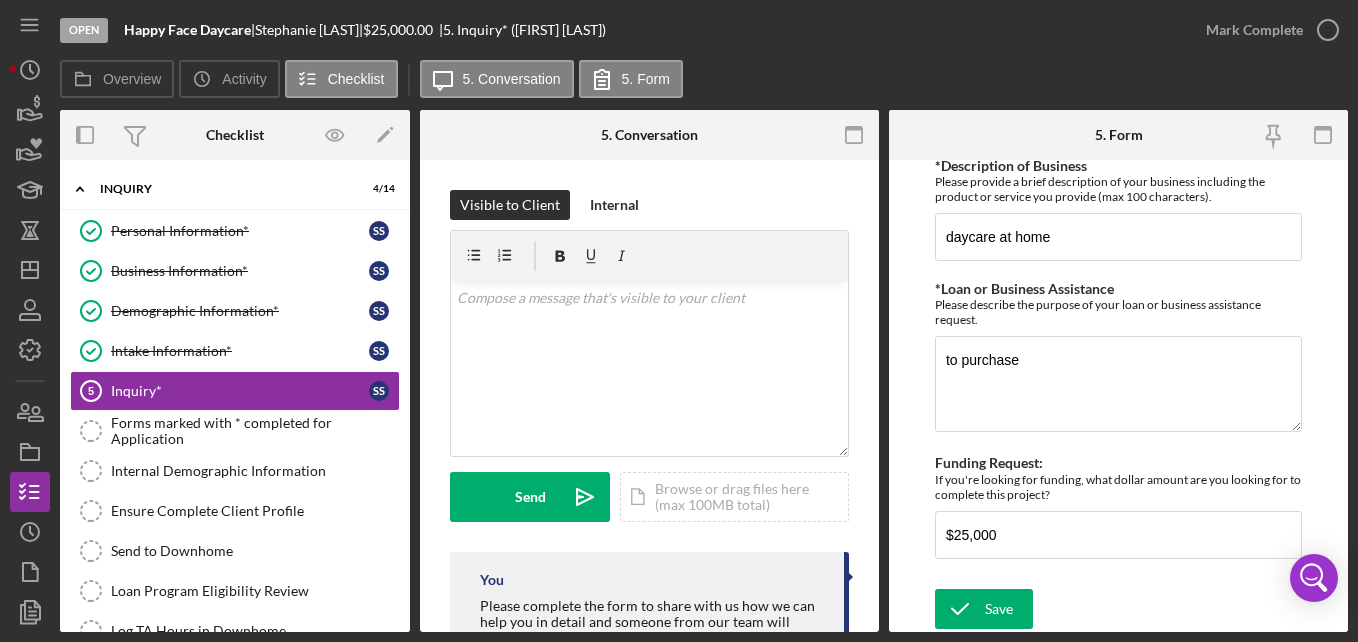 click on "Inquiry  The NCMDC works in partnership with local banks, credit unions, chambers of commerce and area nonprofits to support emerging entrepreneurs, microenterprises, small businesses, and community projects with loans and business assistance. We would love to hear how we can help. *Description of Business Please provide a brief description of your business including the product or service you provide (max 100 characters).  daycare at home *Loan or Business Assistance  Please describe the purpose of your loan or business assistance request.  to purchase  Funding Request: If you're looking for funding, what dollar amount are you looking for to complete this project? $25,000" at bounding box center [1118, 302] 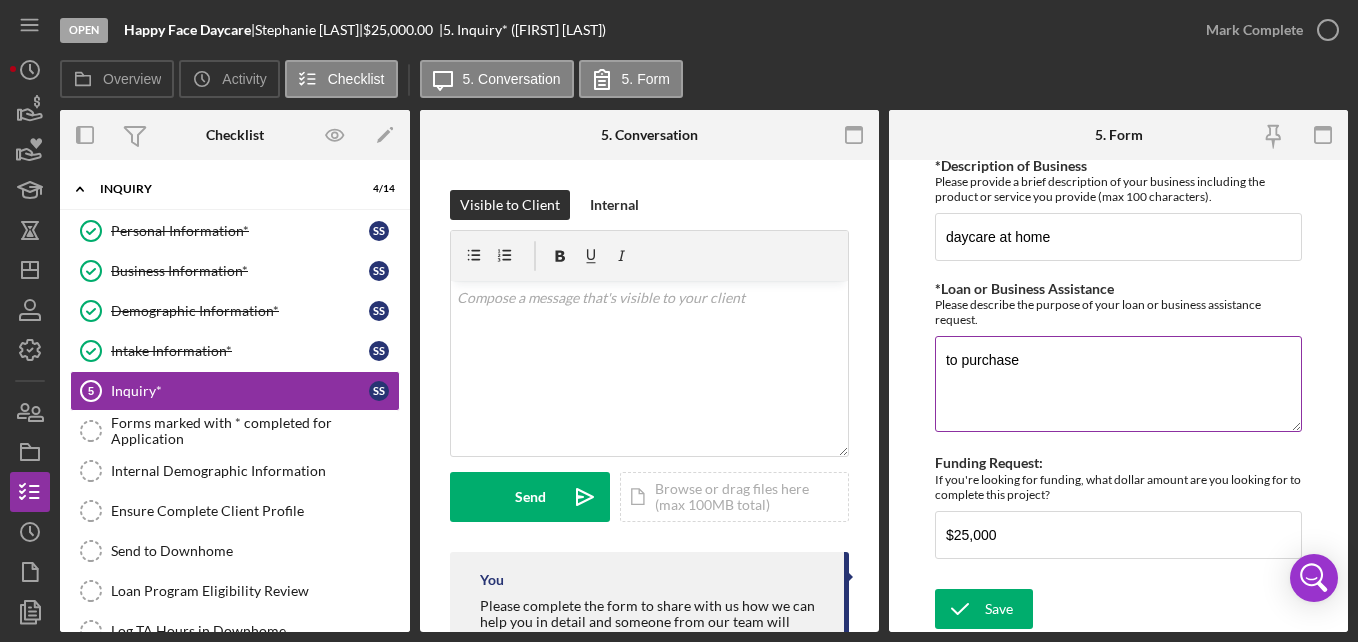 click on "to purchase" at bounding box center [1118, 384] 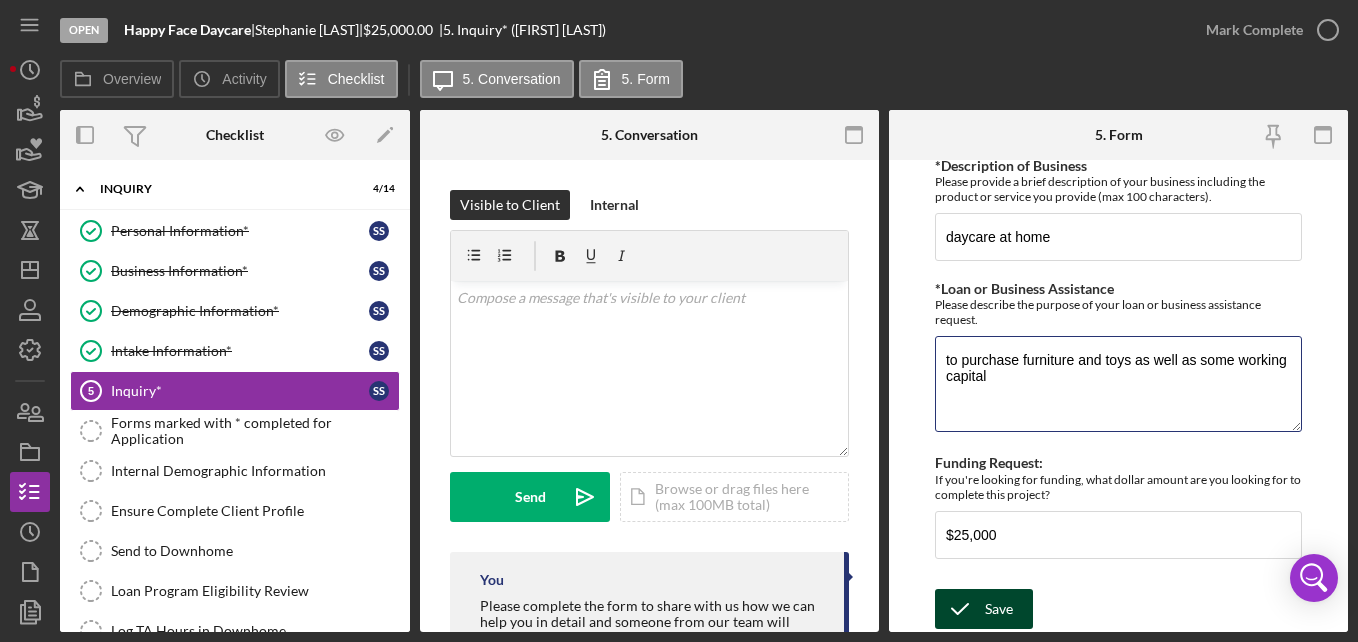 type on "to purchase furniture and toys as well as some working capital" 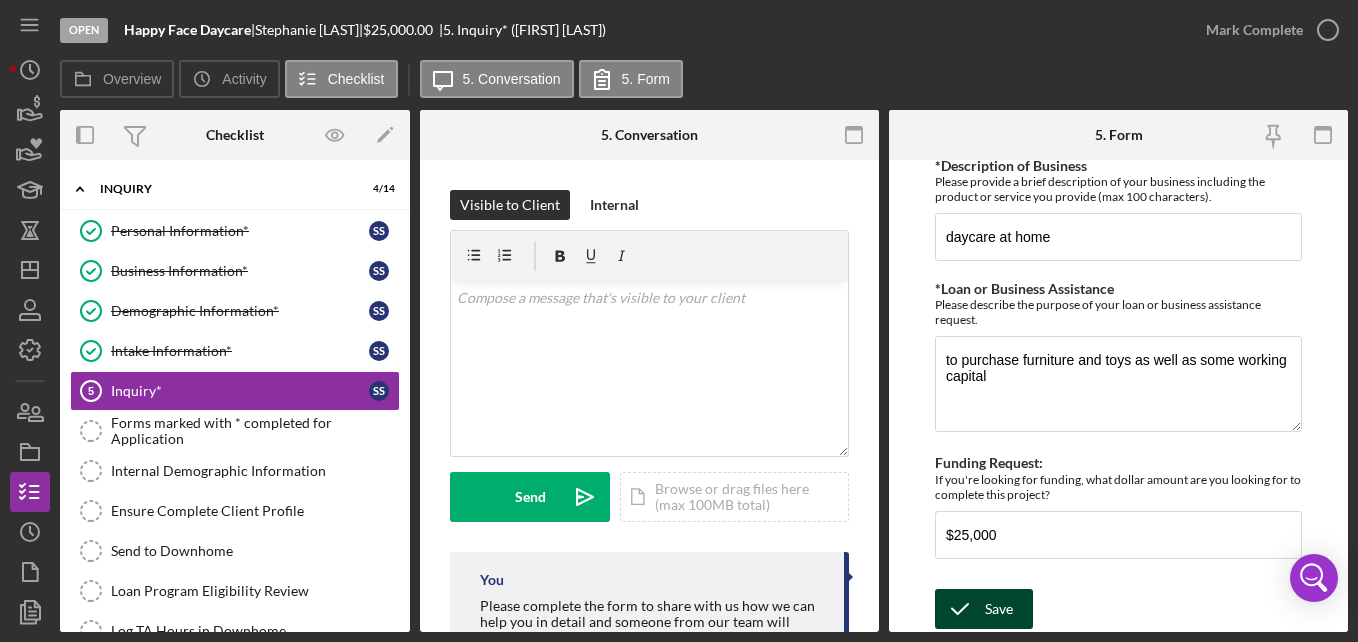 click on "Save" at bounding box center [999, 609] 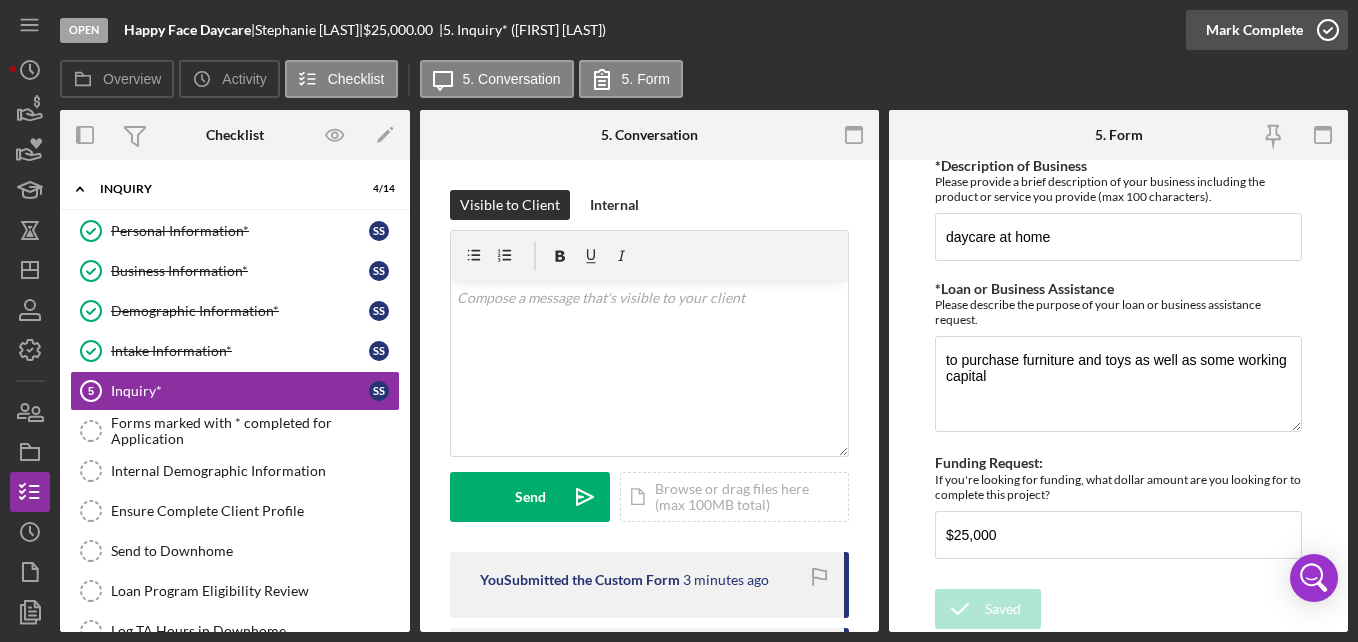click 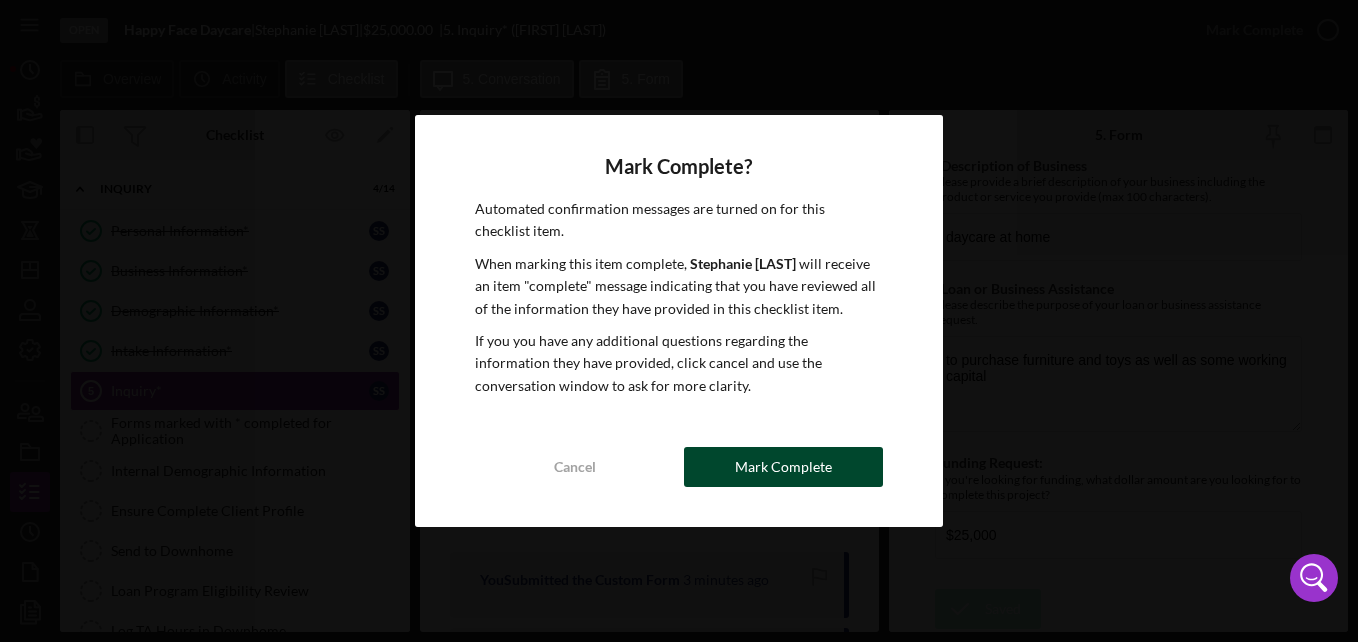click on "Mark Complete" at bounding box center [783, 467] 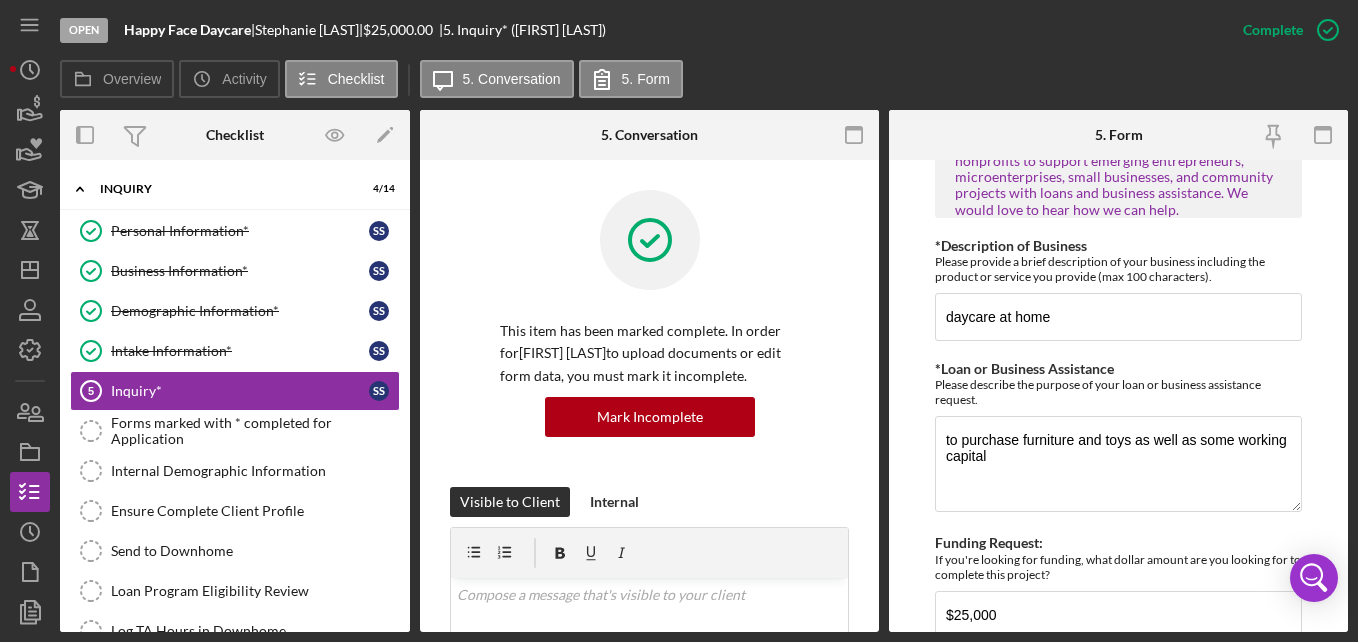 scroll, scrollTop: 225, scrollLeft: 0, axis: vertical 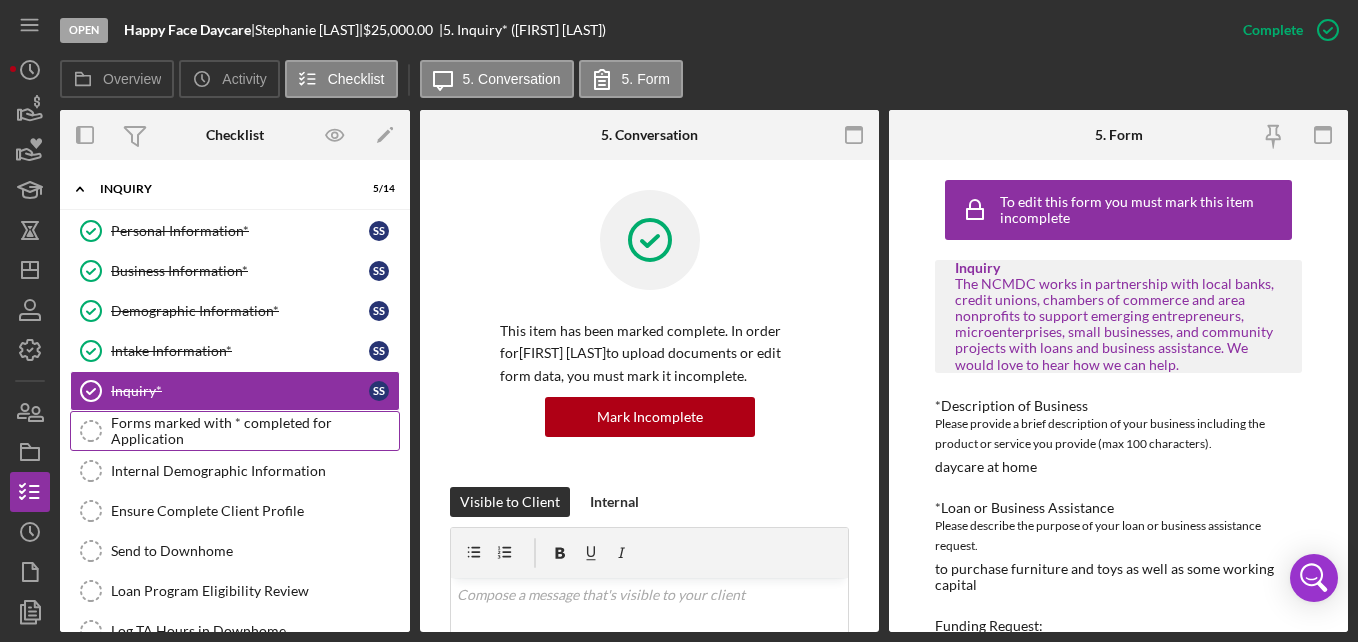 click on "Forms marked with * completed for Application" at bounding box center [255, 431] 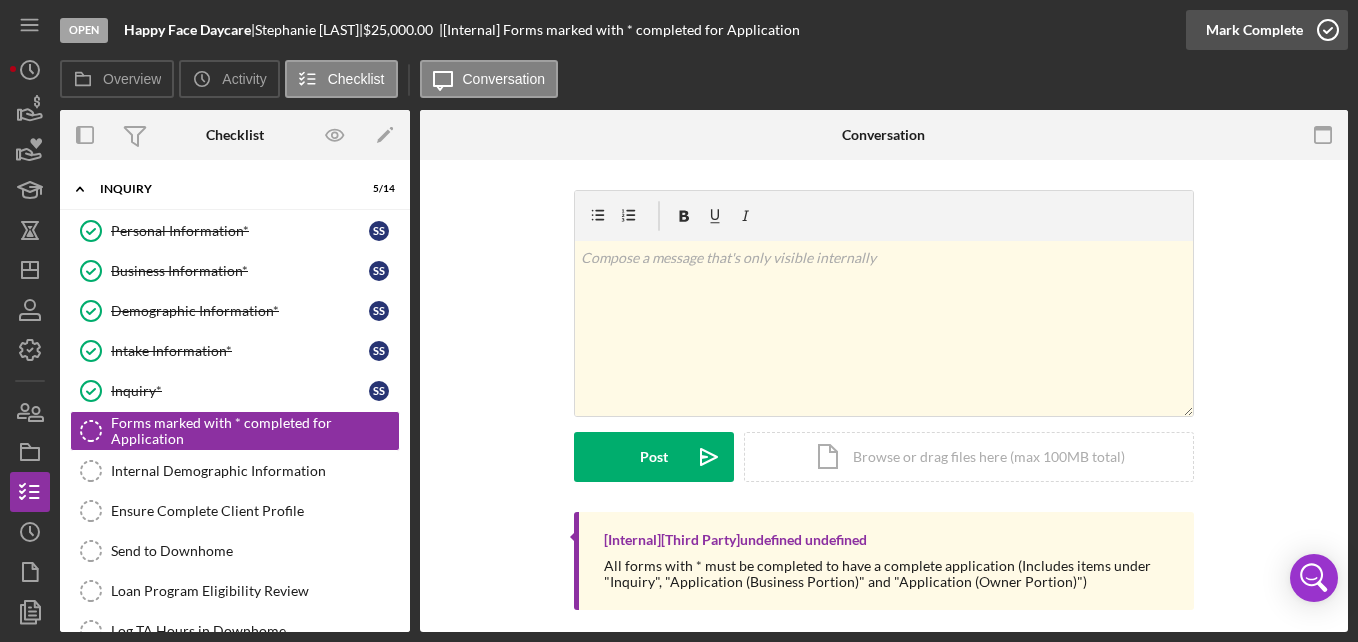 click on "Mark Complete" at bounding box center (1254, 30) 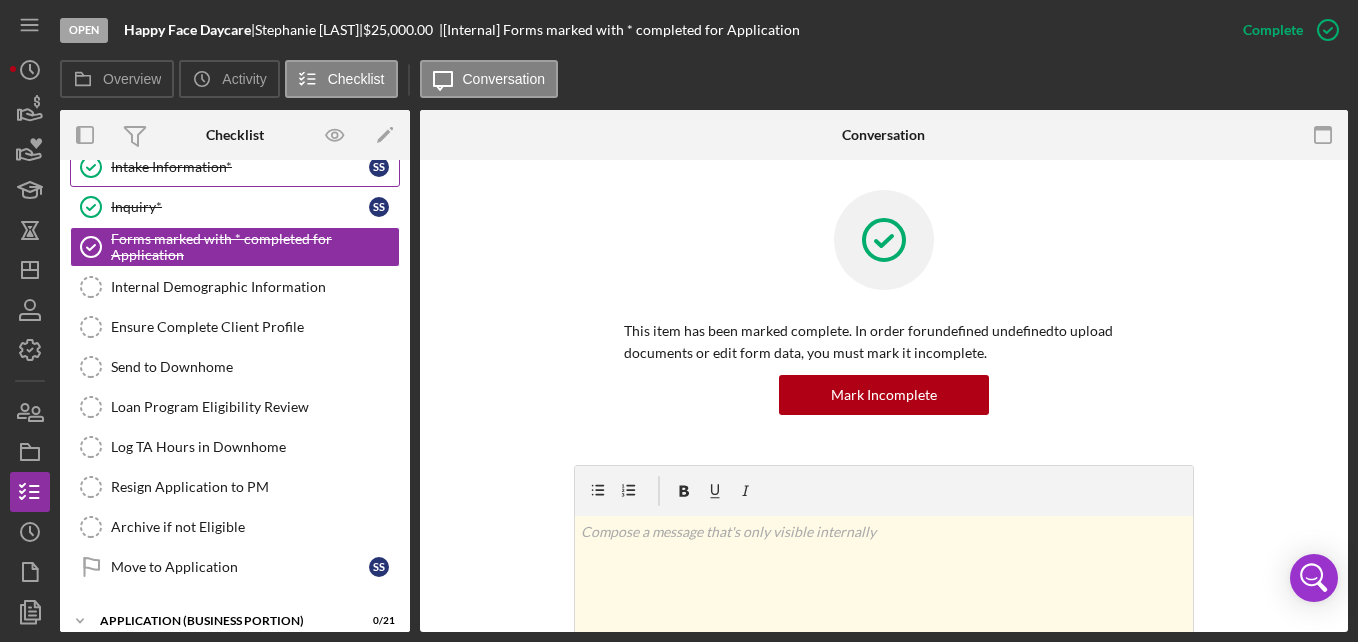 scroll, scrollTop: 196, scrollLeft: 0, axis: vertical 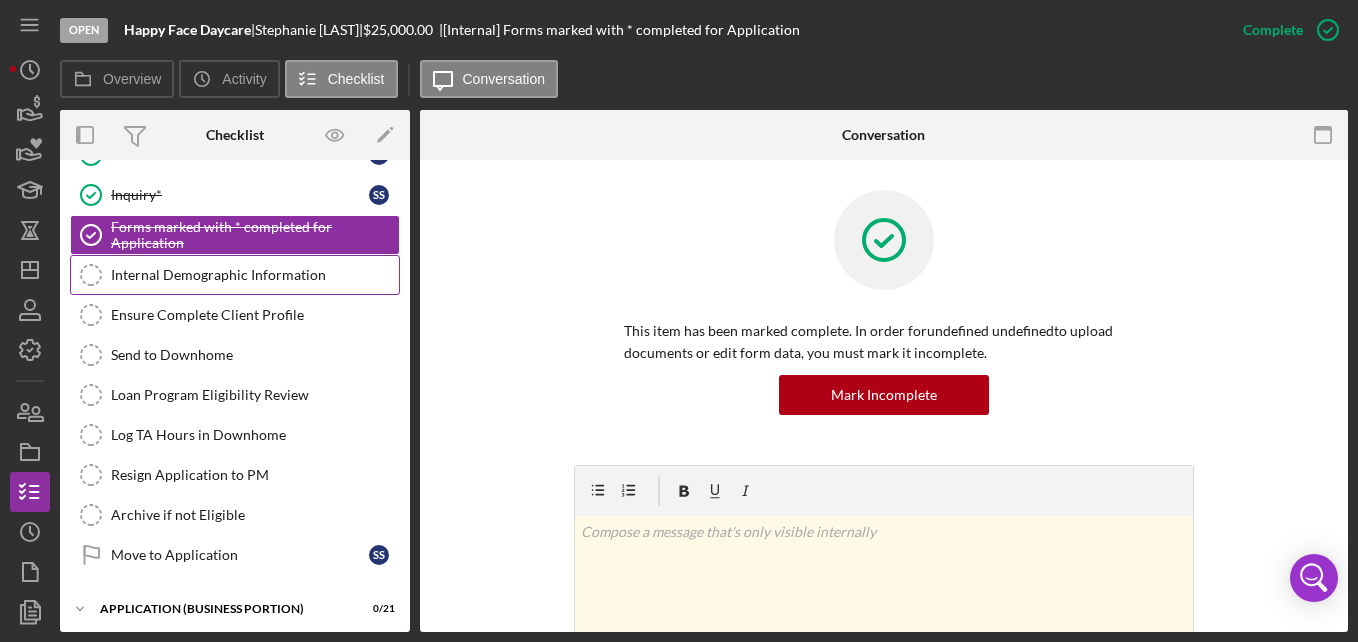 click on "Internal Demographic Information  Internal Demographic Information" at bounding box center [235, 275] 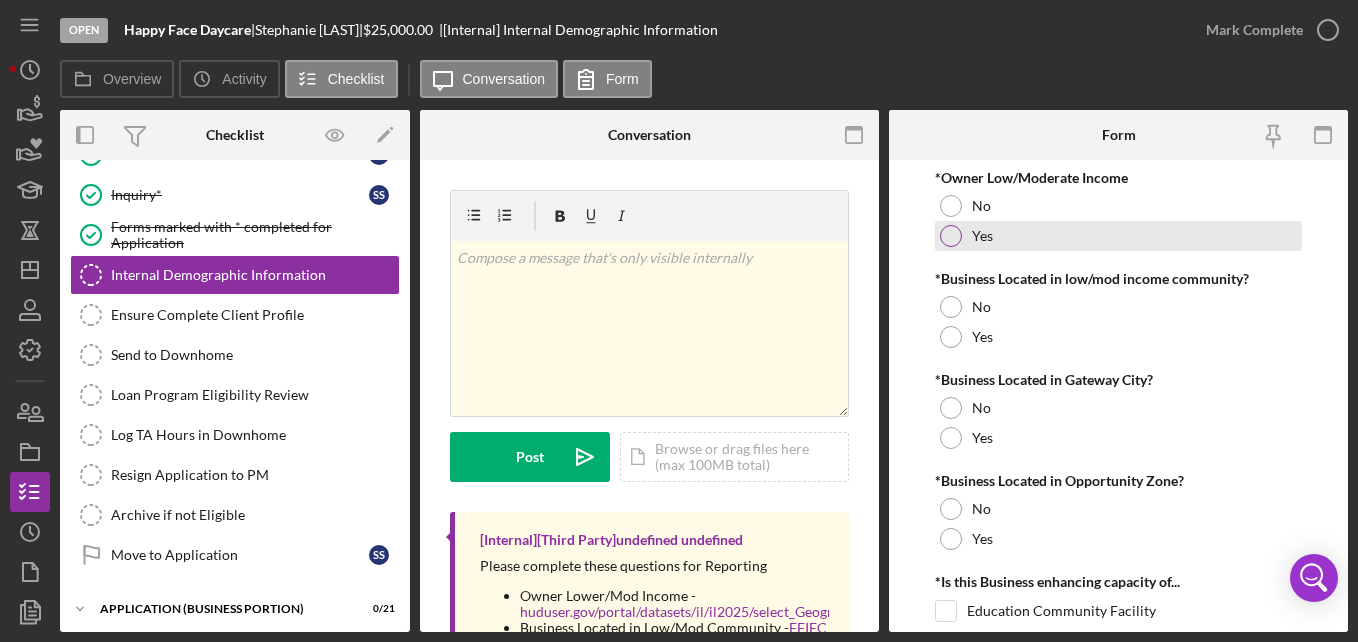 click on "Yes" at bounding box center (1118, 236) 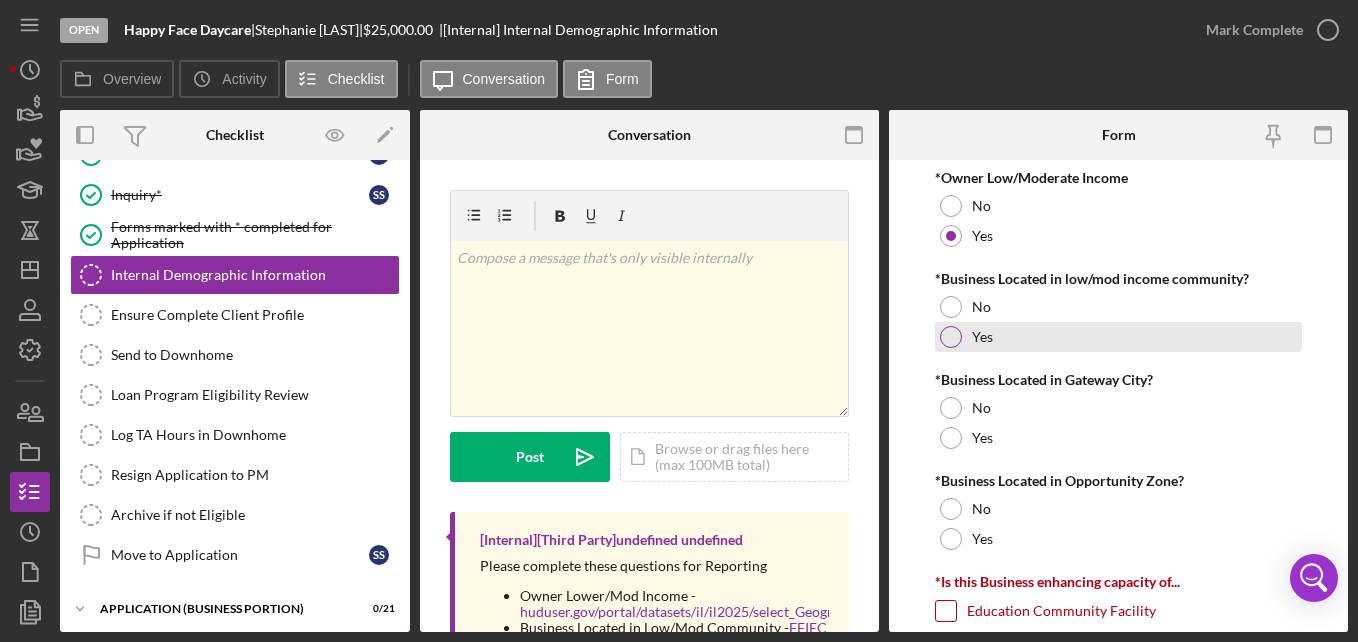 click on "Yes" at bounding box center [1118, 337] 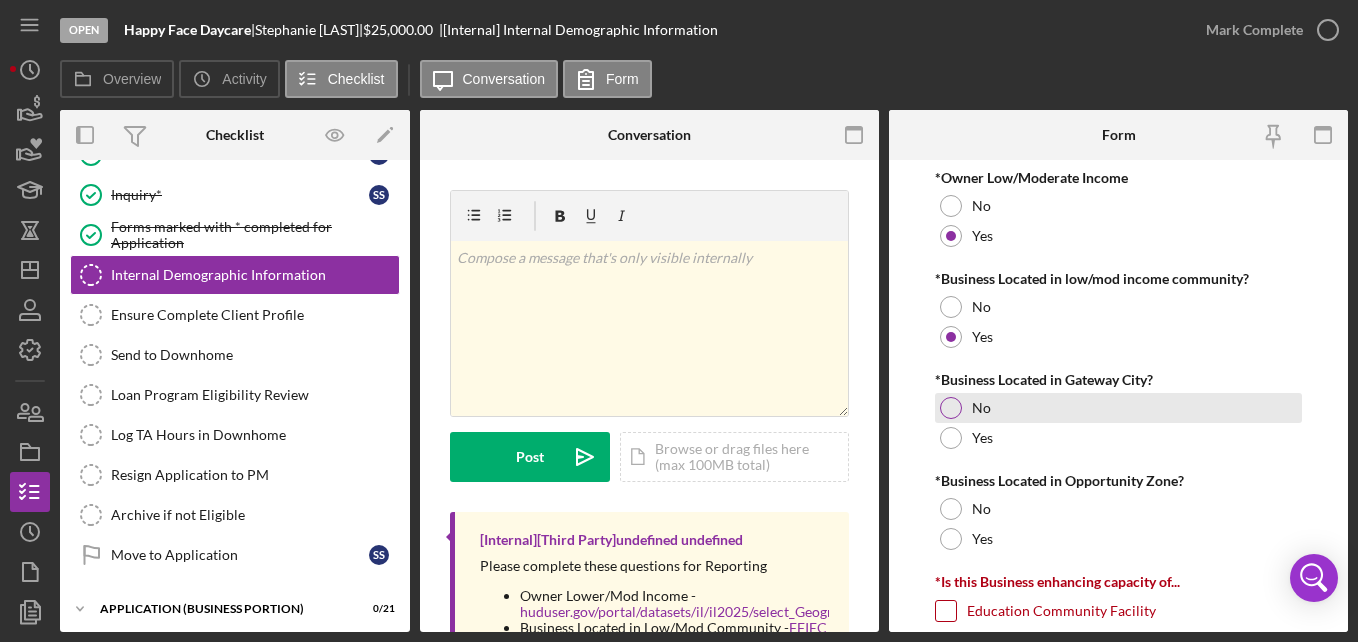 click on "No" at bounding box center (1118, 408) 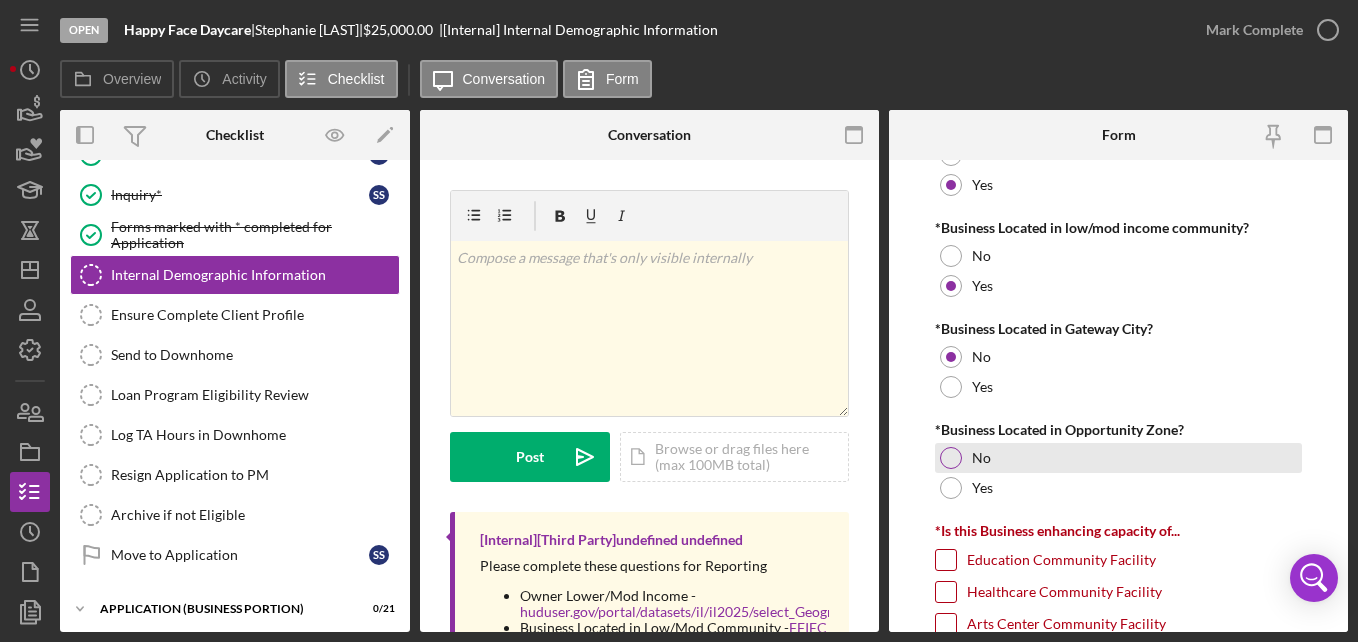 click on "No" at bounding box center [1118, 458] 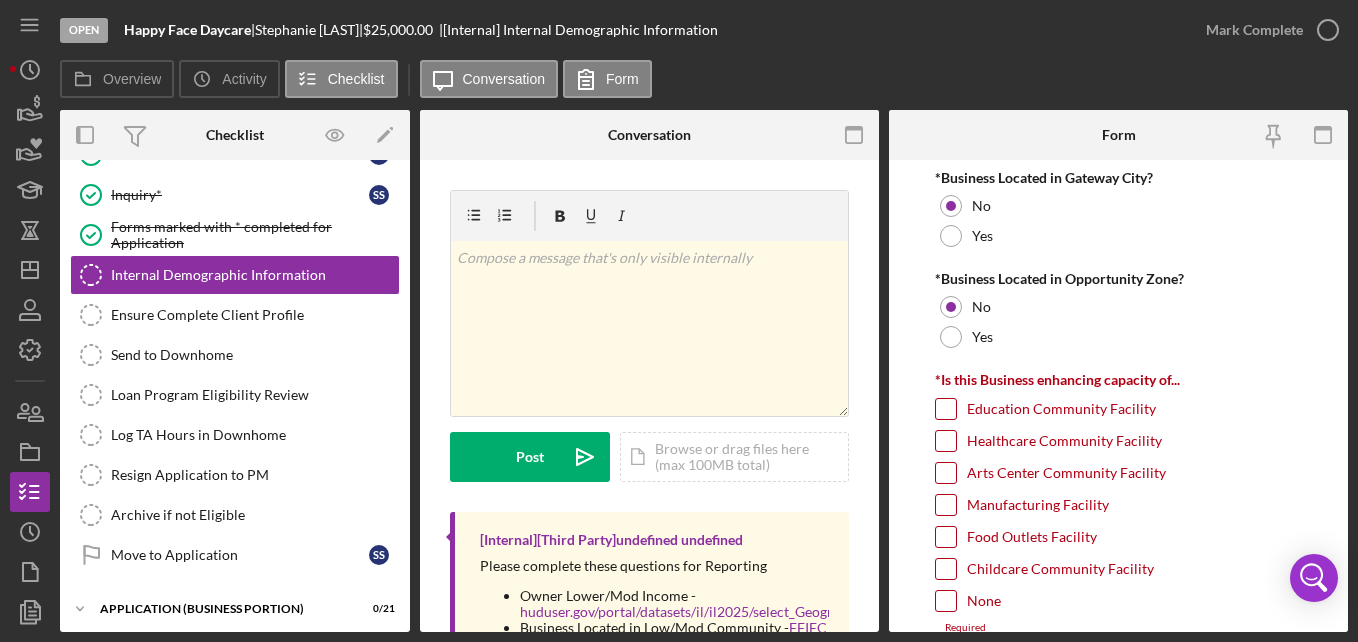 scroll, scrollTop: 245, scrollLeft: 0, axis: vertical 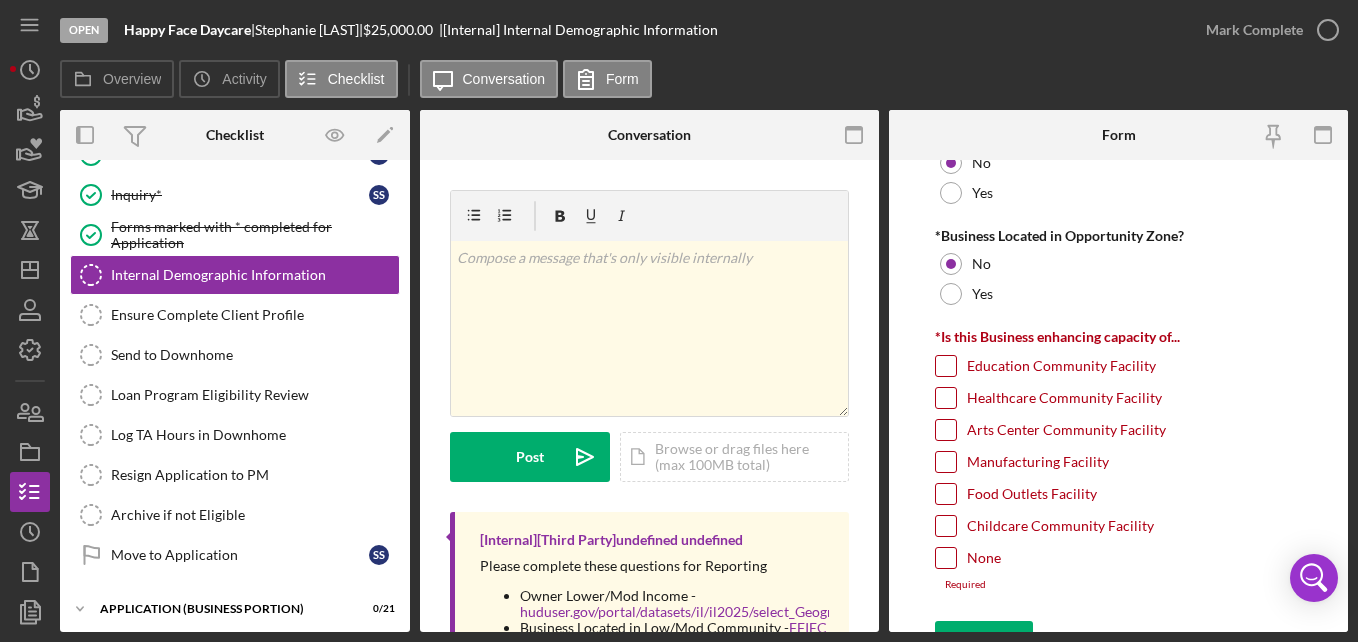 click on "None" at bounding box center (984, 558) 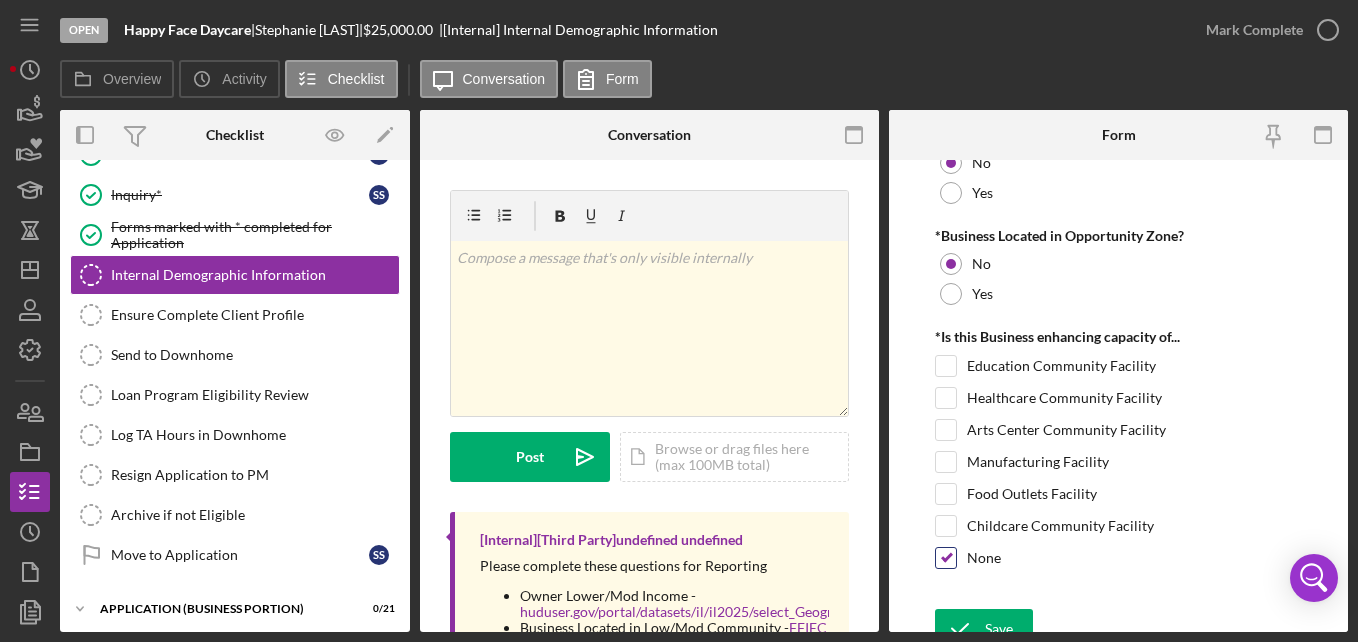 scroll, scrollTop: 266, scrollLeft: 0, axis: vertical 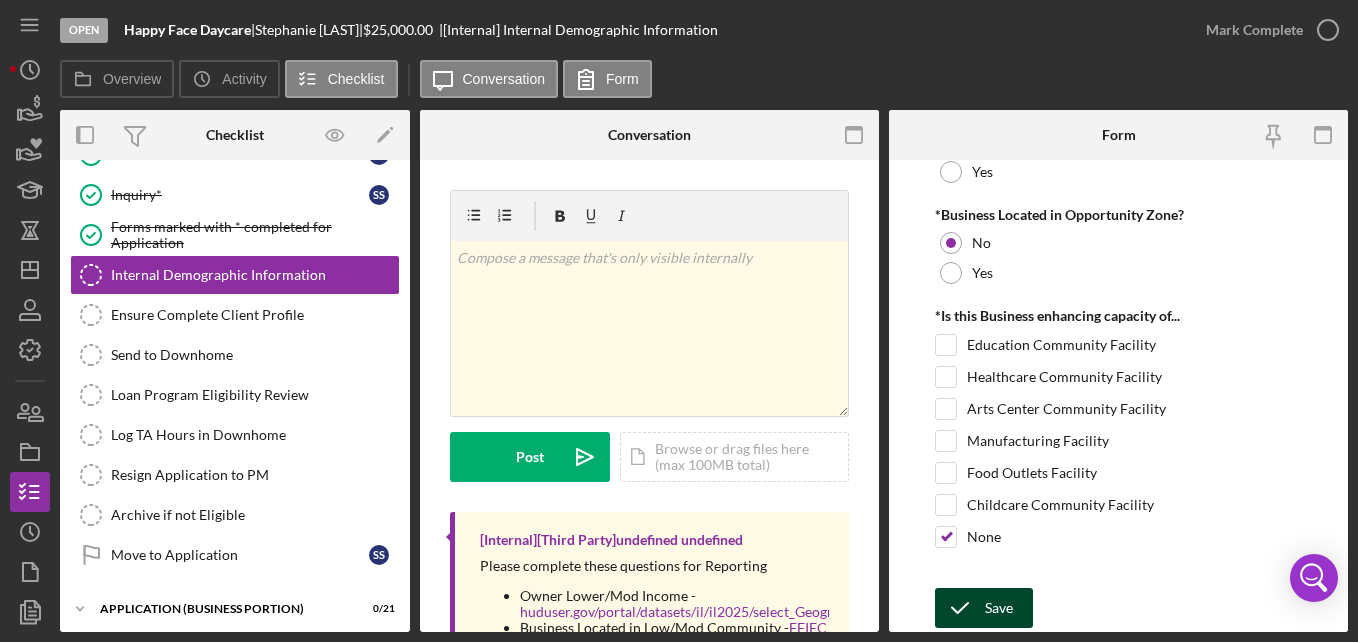 click 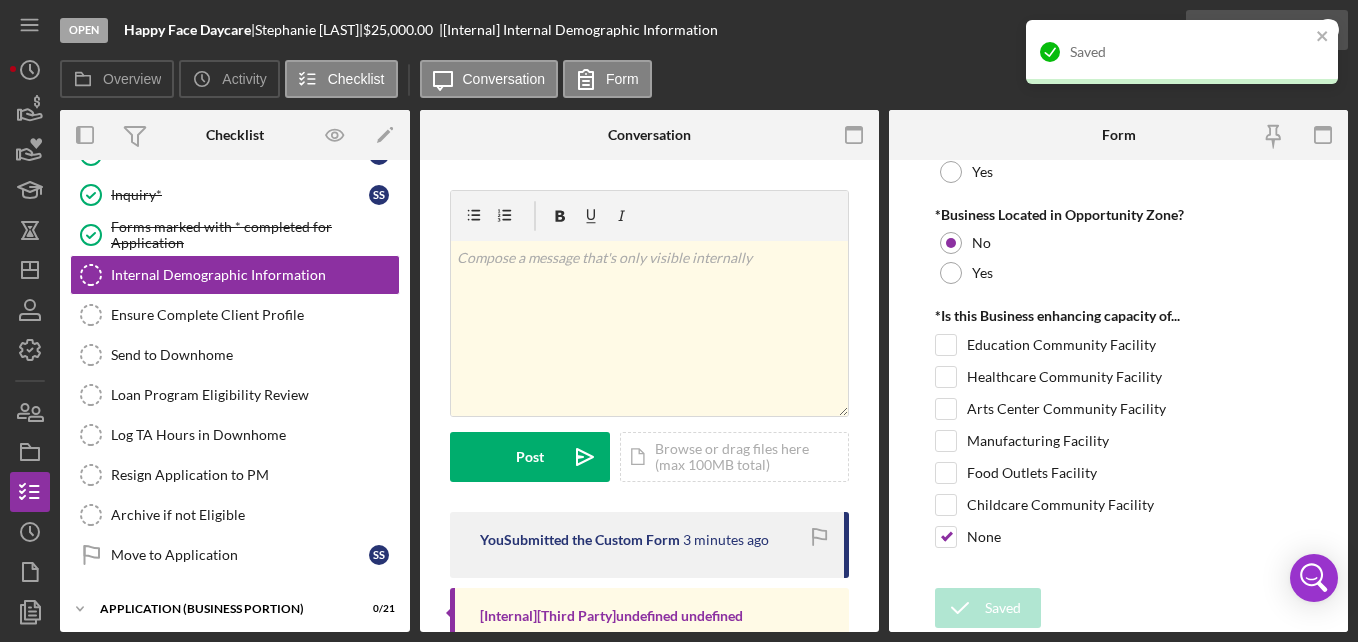 click on "Saved" at bounding box center (1175, 52) 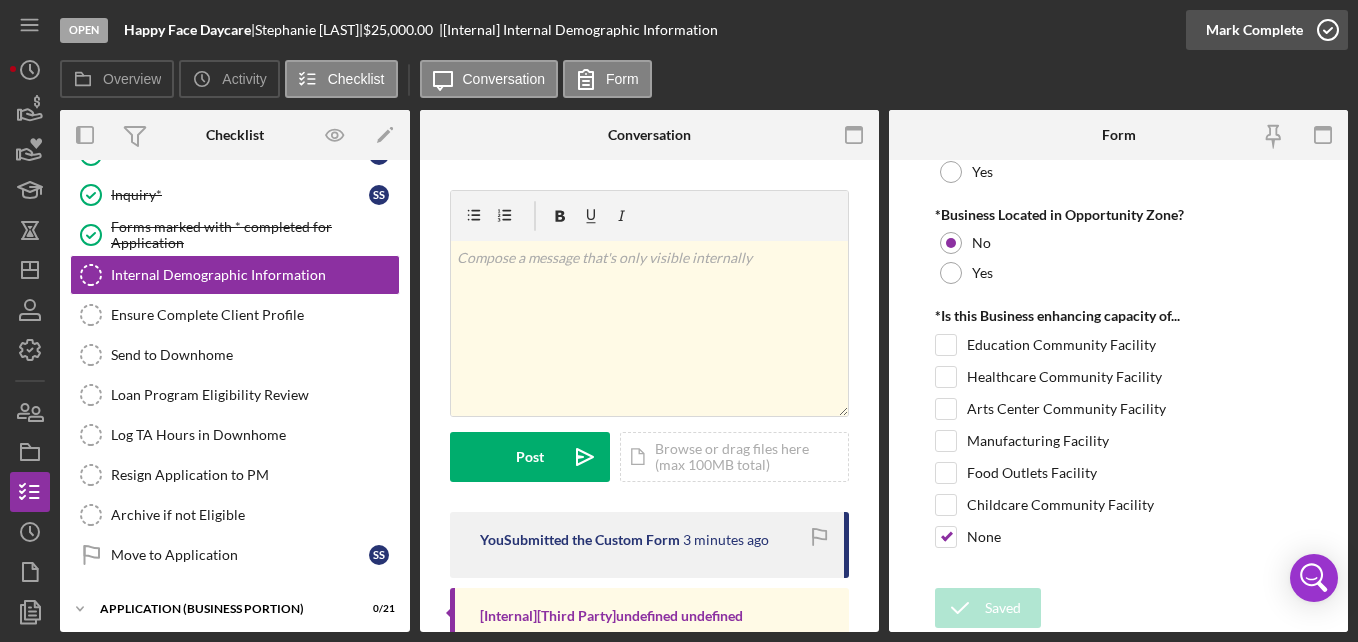 click on "Mark Complete" at bounding box center [1254, 30] 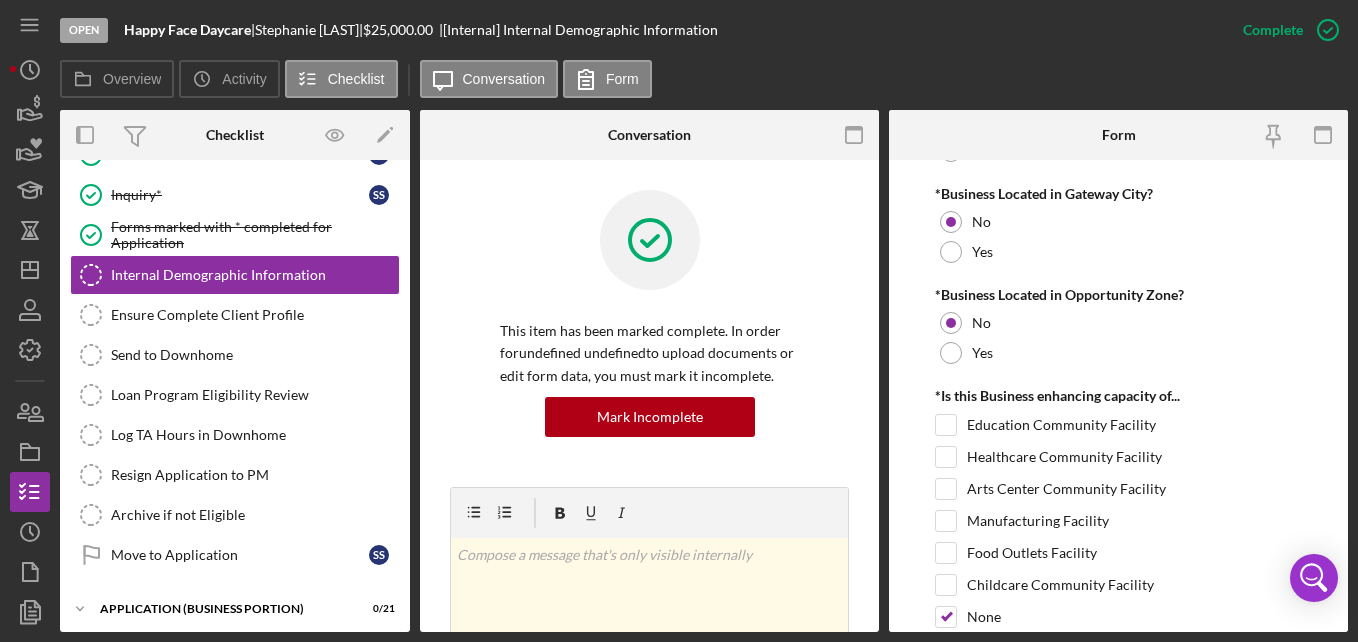 scroll, scrollTop: 346, scrollLeft: 0, axis: vertical 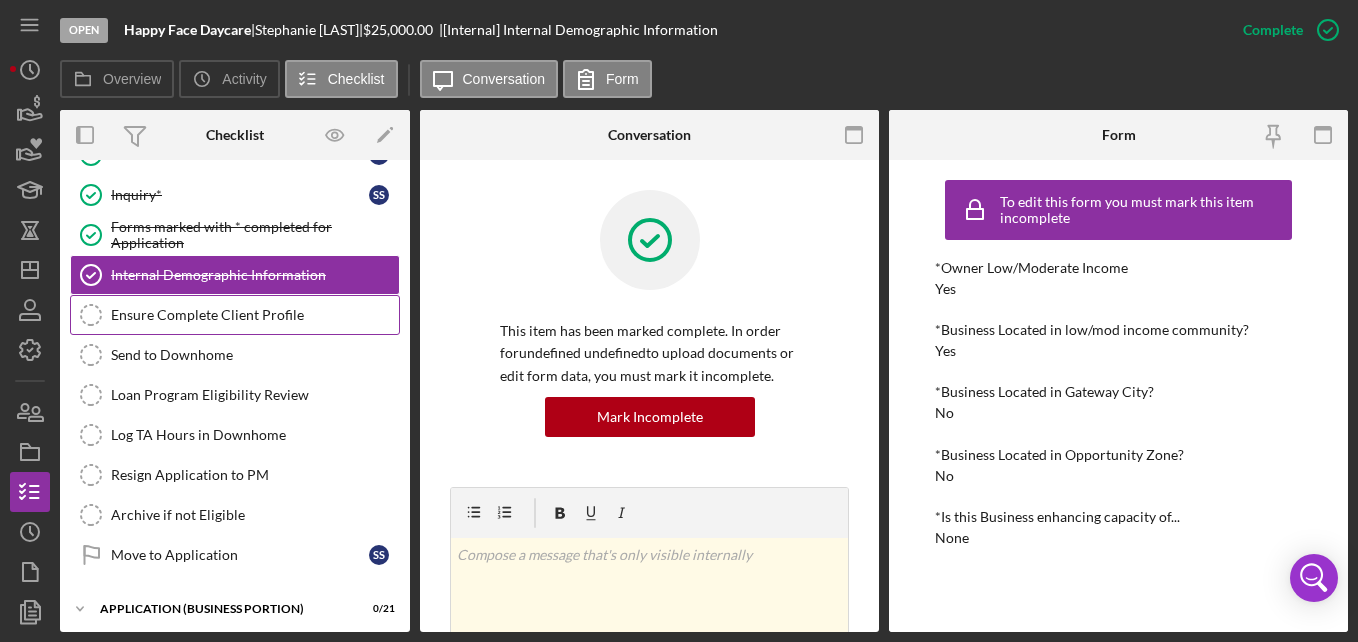 click on "Ensure Complete Client Profile Ensure Complete Client Profile" at bounding box center (235, 315) 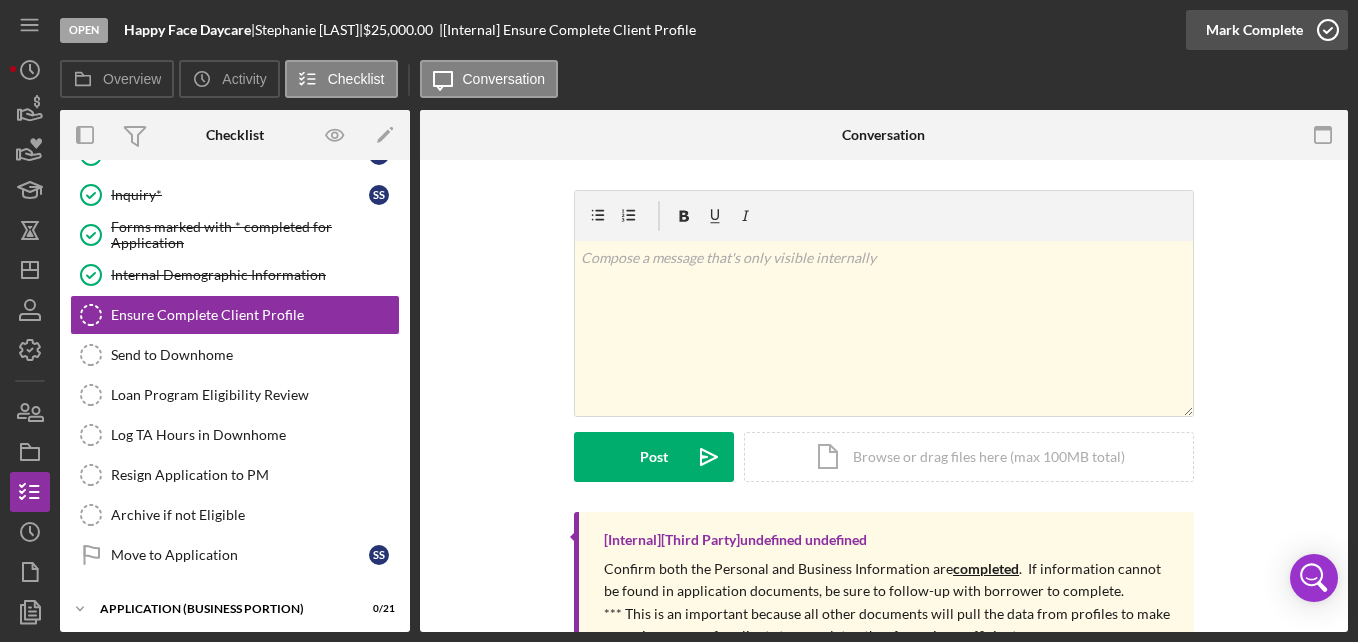 click on "Mark Complete" at bounding box center (1254, 30) 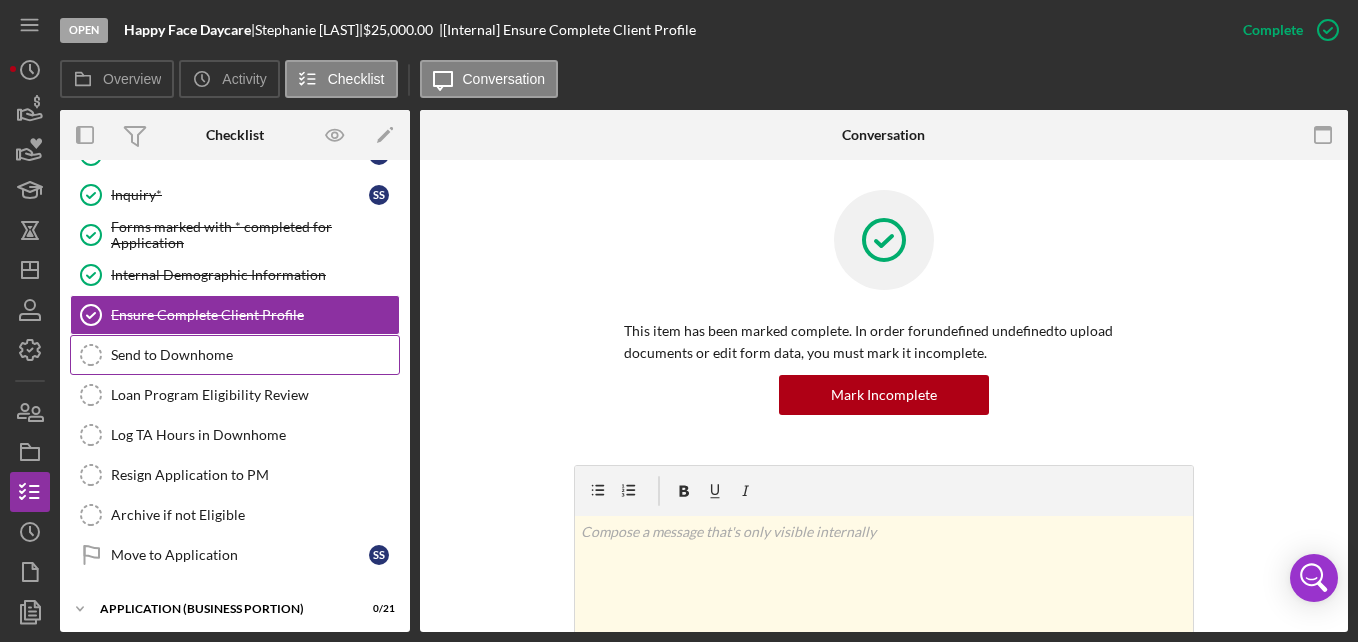 click on "Send to Downhome" at bounding box center [255, 355] 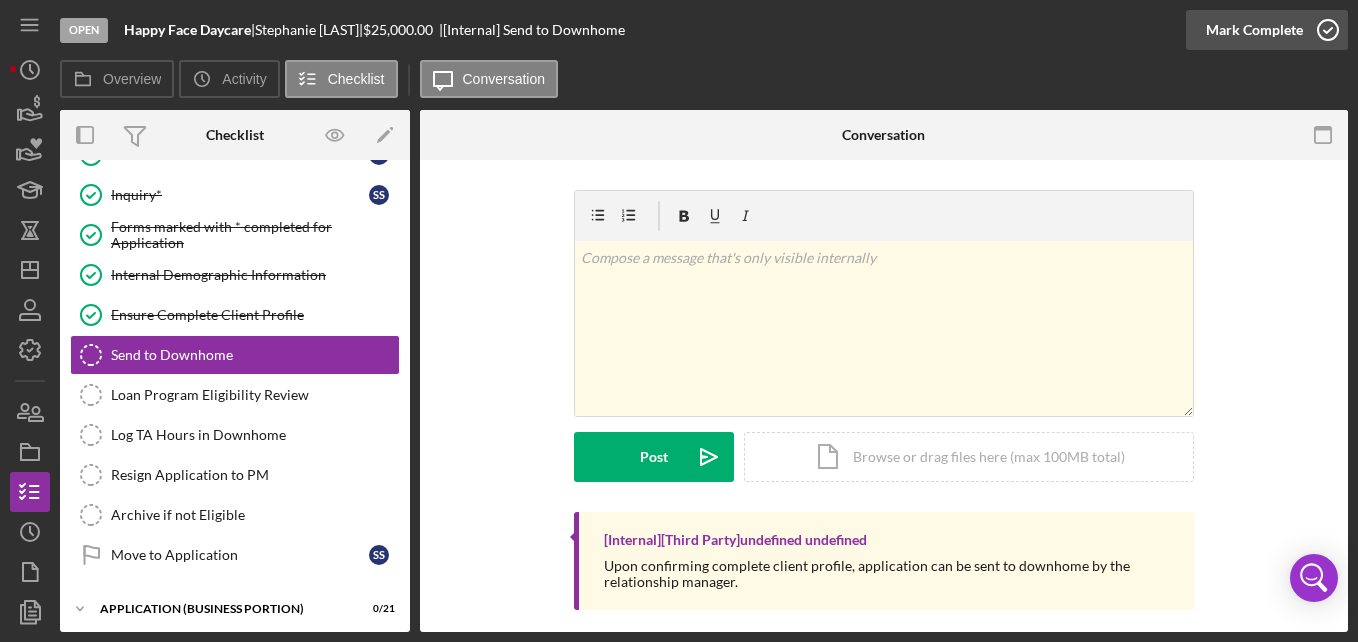 click on "Mark Complete" at bounding box center (1254, 30) 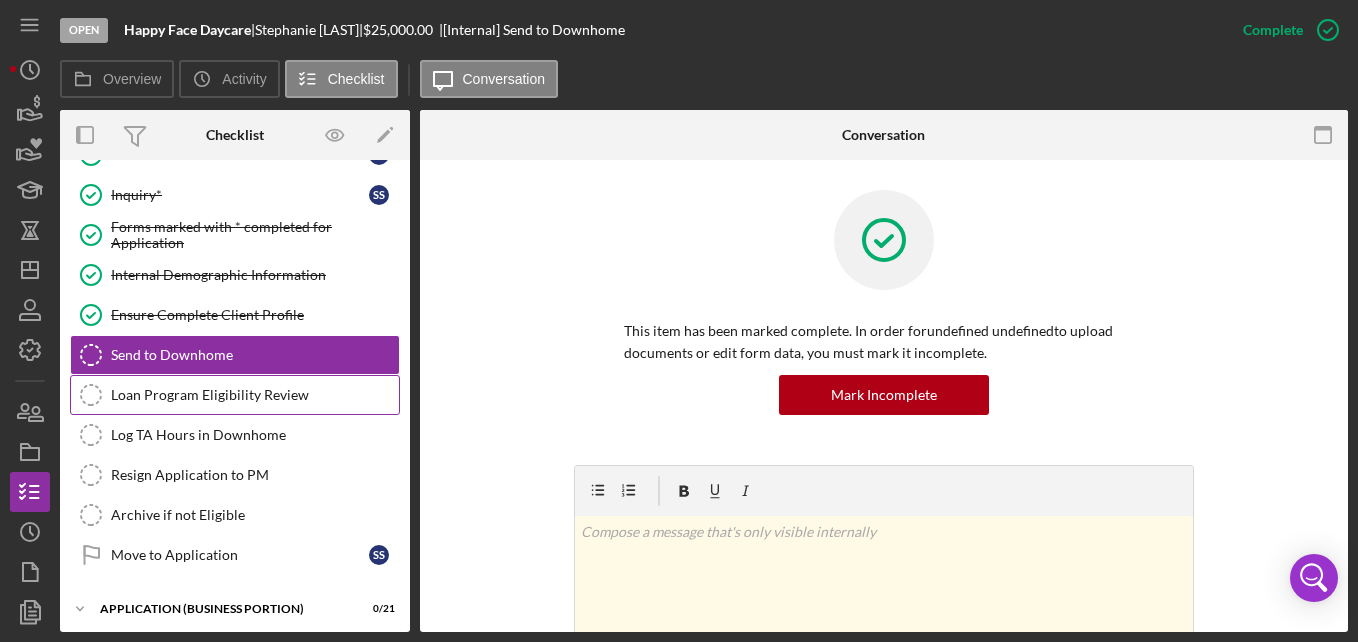 click on "Loan Program Eligibility Review Loan Program Eligibility Review" at bounding box center [235, 395] 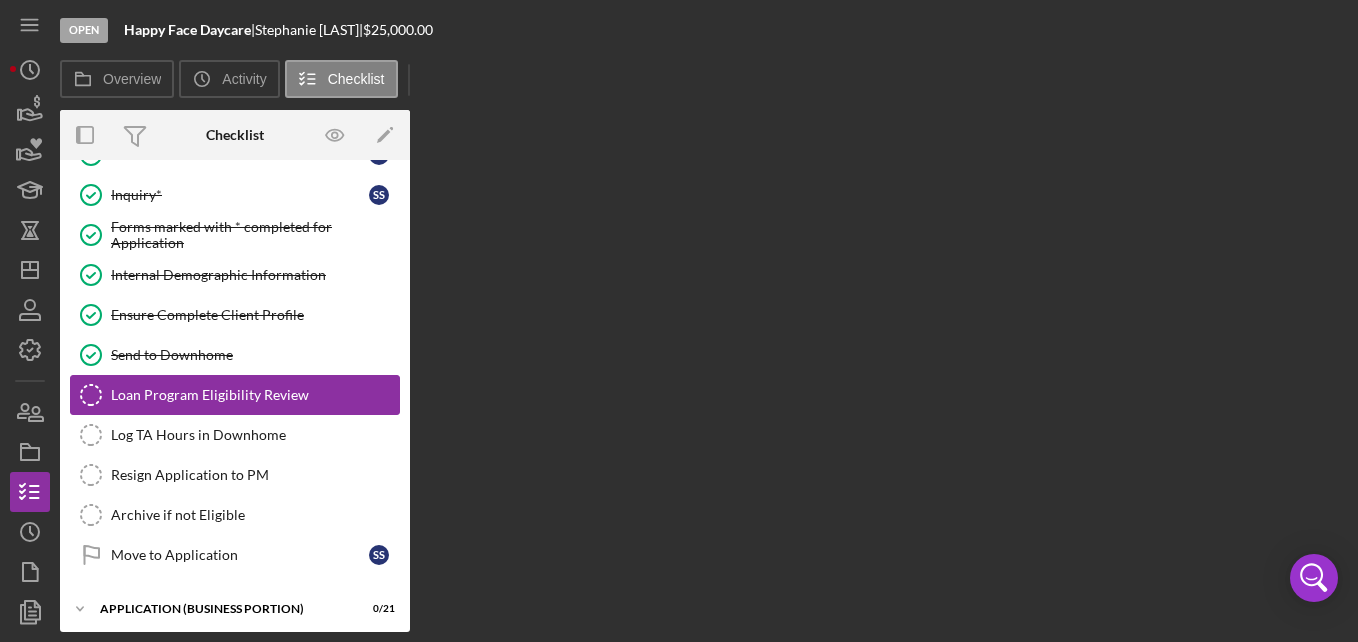 click on "Loan Program Eligibility Review Loan Program Eligibility Review" at bounding box center [235, 395] 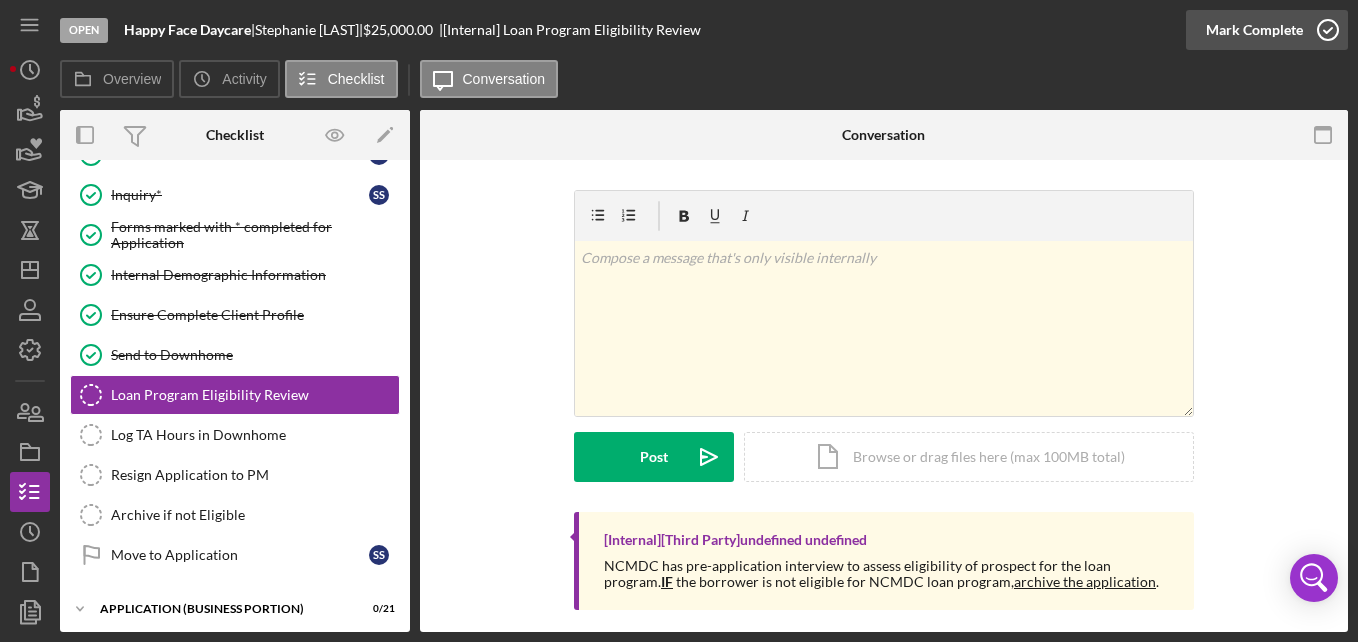 click on "Mark Complete" at bounding box center [1254, 30] 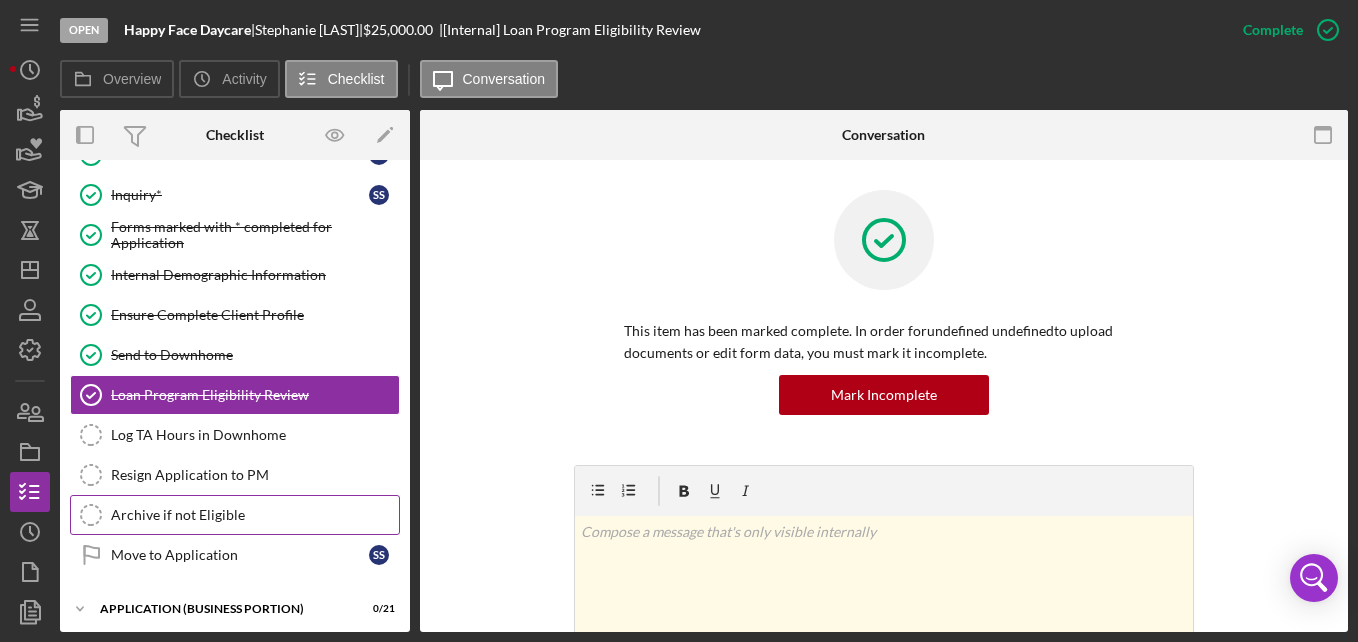 click on "Archive if not Eligible Archive if not Eligible" at bounding box center (235, 515) 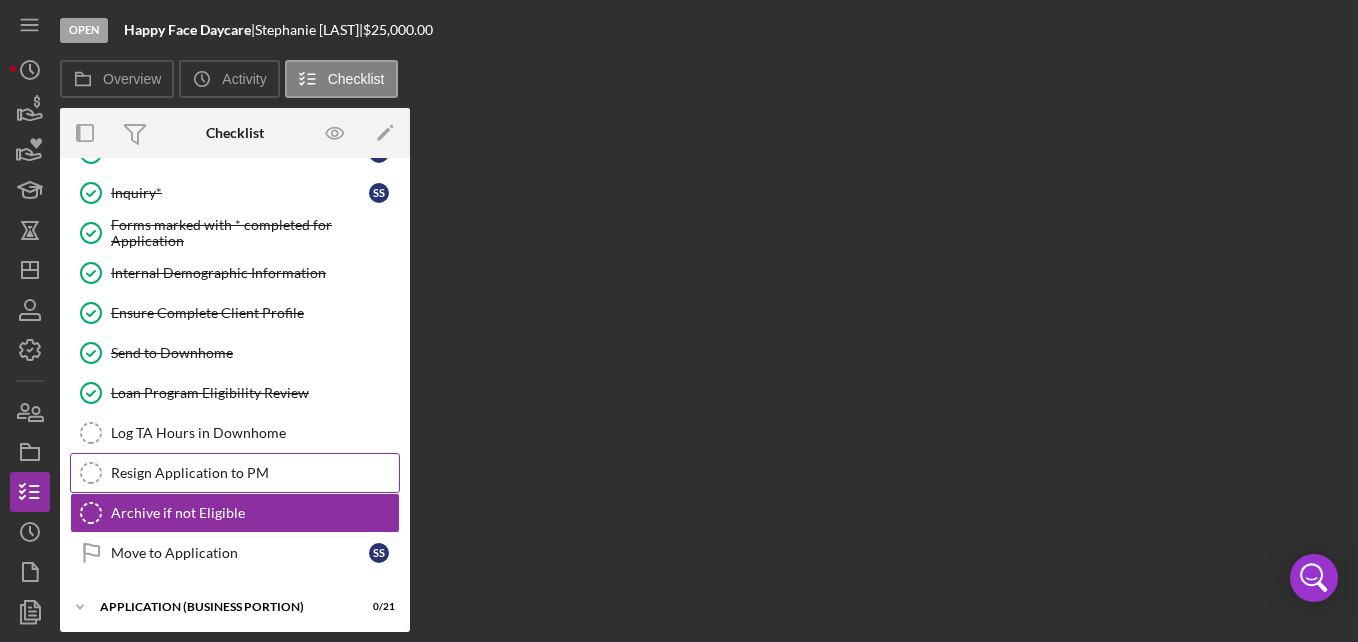 click on "Resign Application to PM" at bounding box center [255, 473] 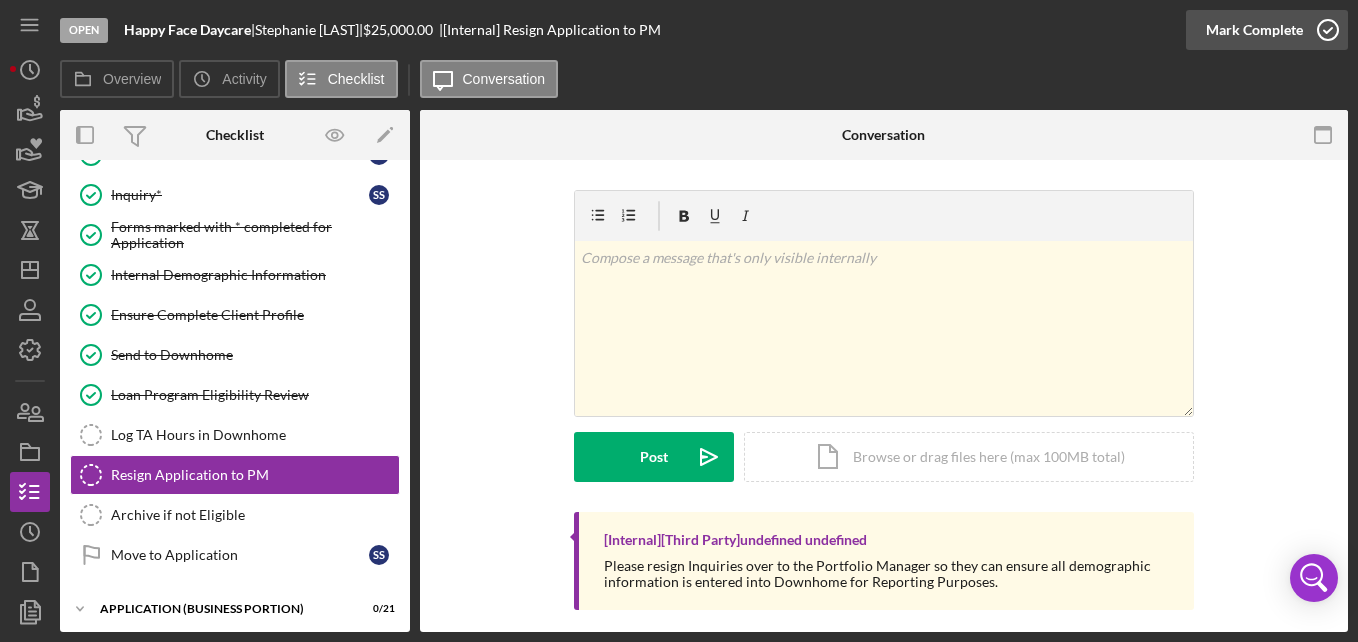click on "Mark Complete" at bounding box center [1254, 30] 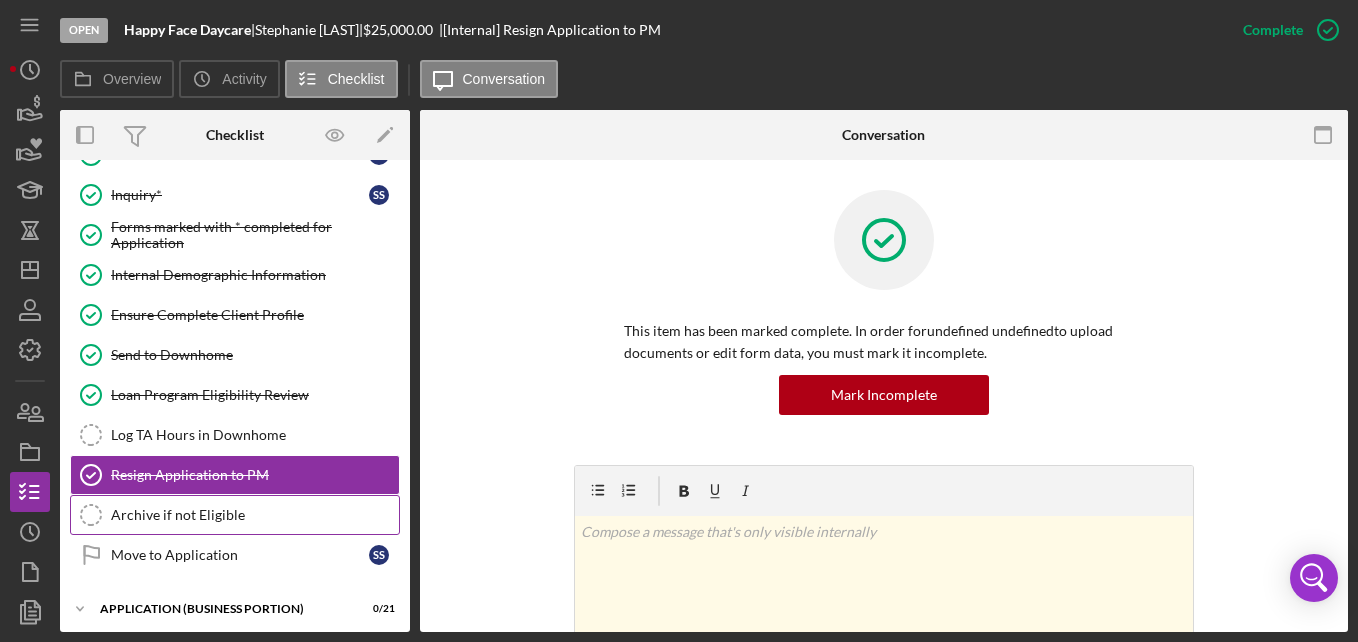 click on "Archive if not Eligible Archive if not Eligible" at bounding box center [235, 515] 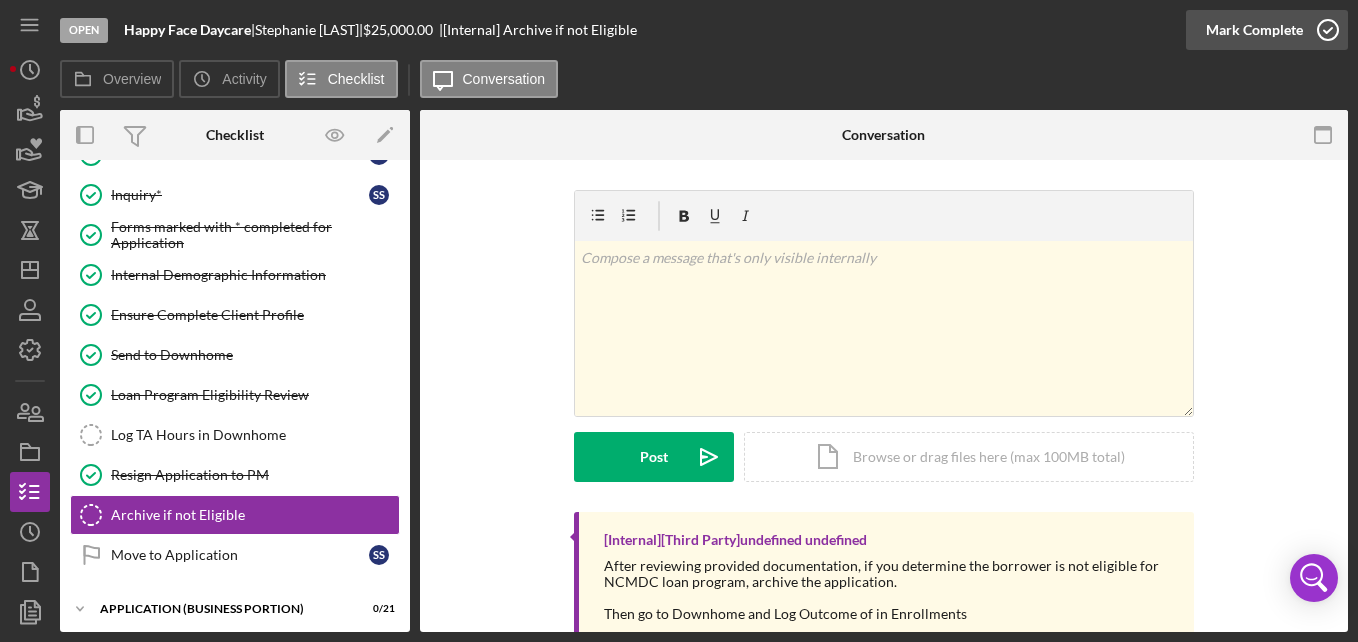 click on "Mark Complete" at bounding box center [1254, 30] 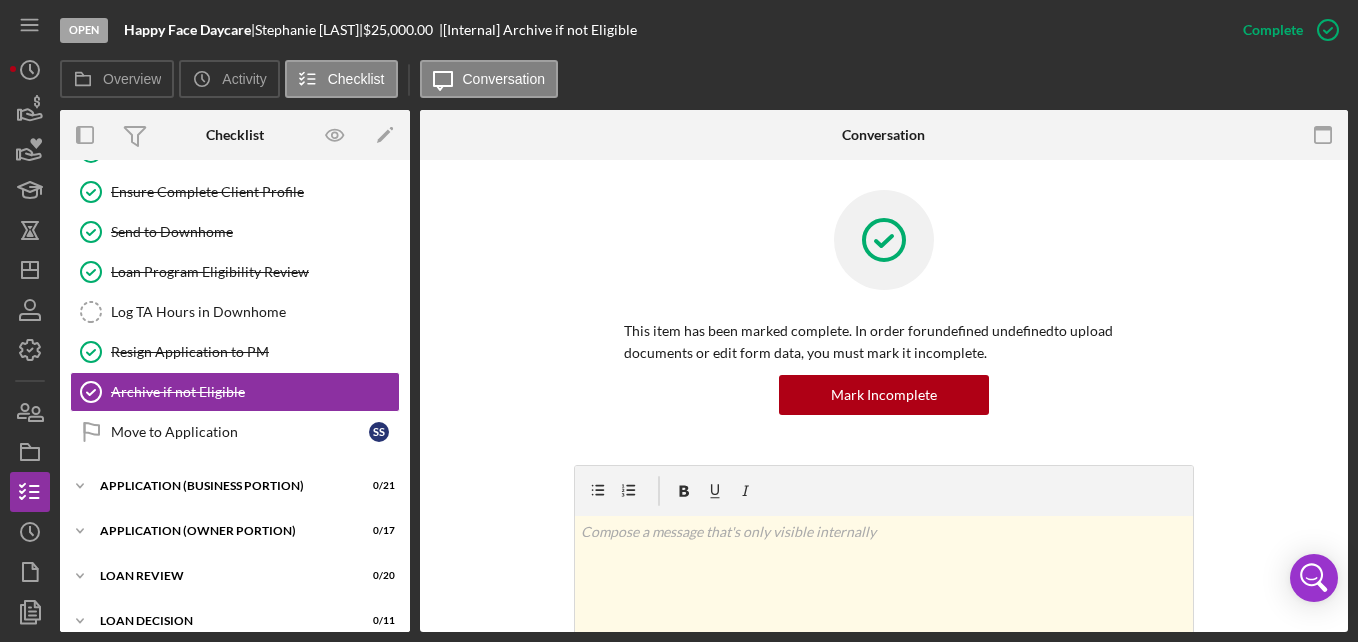 scroll, scrollTop: 363, scrollLeft: 0, axis: vertical 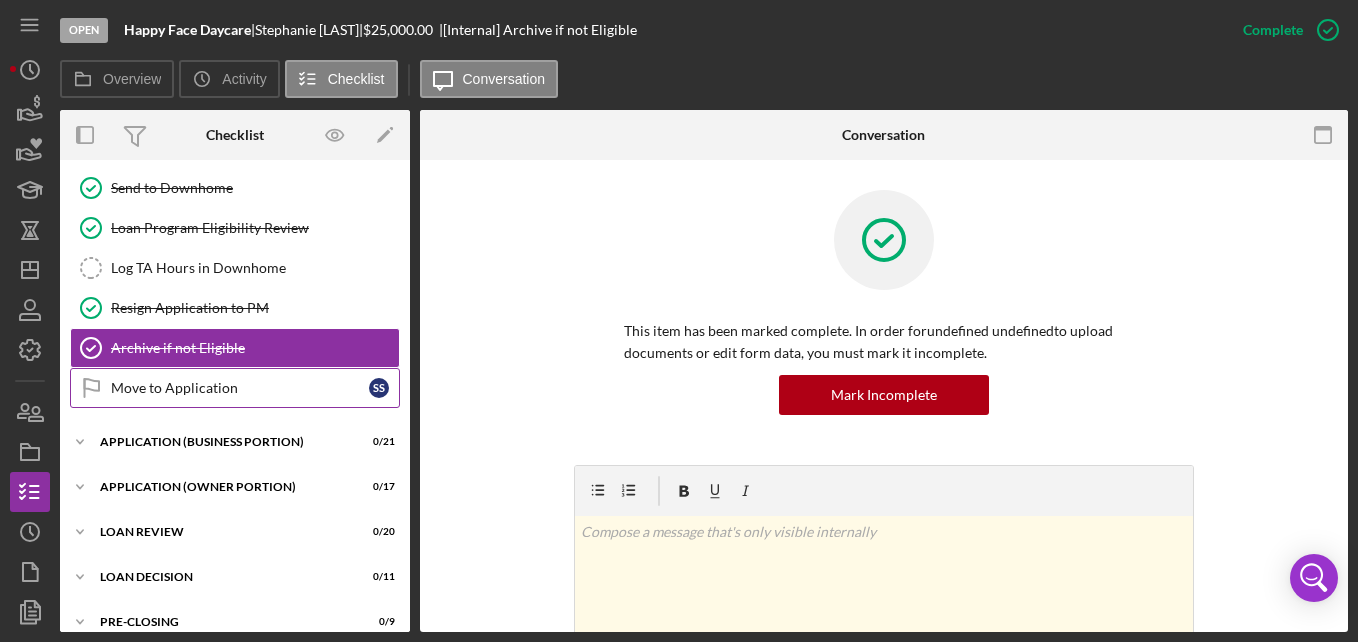 click on "Move to Application" at bounding box center [240, 388] 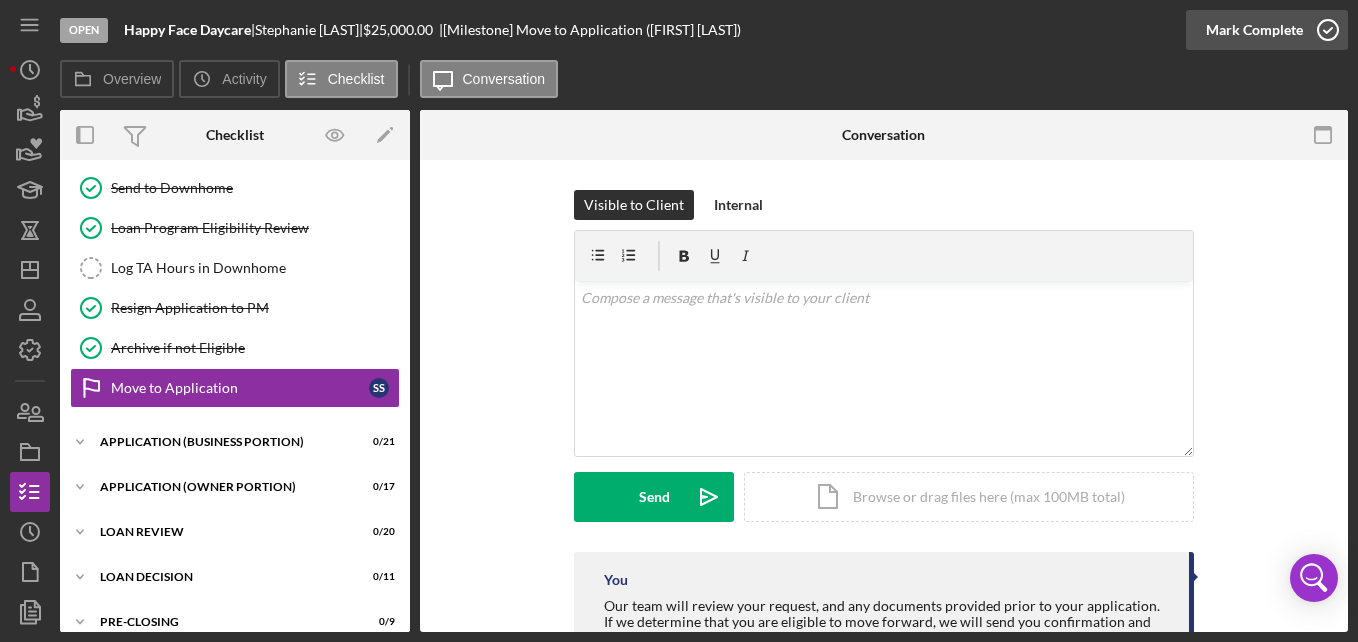 click on "Mark Complete" at bounding box center (1254, 30) 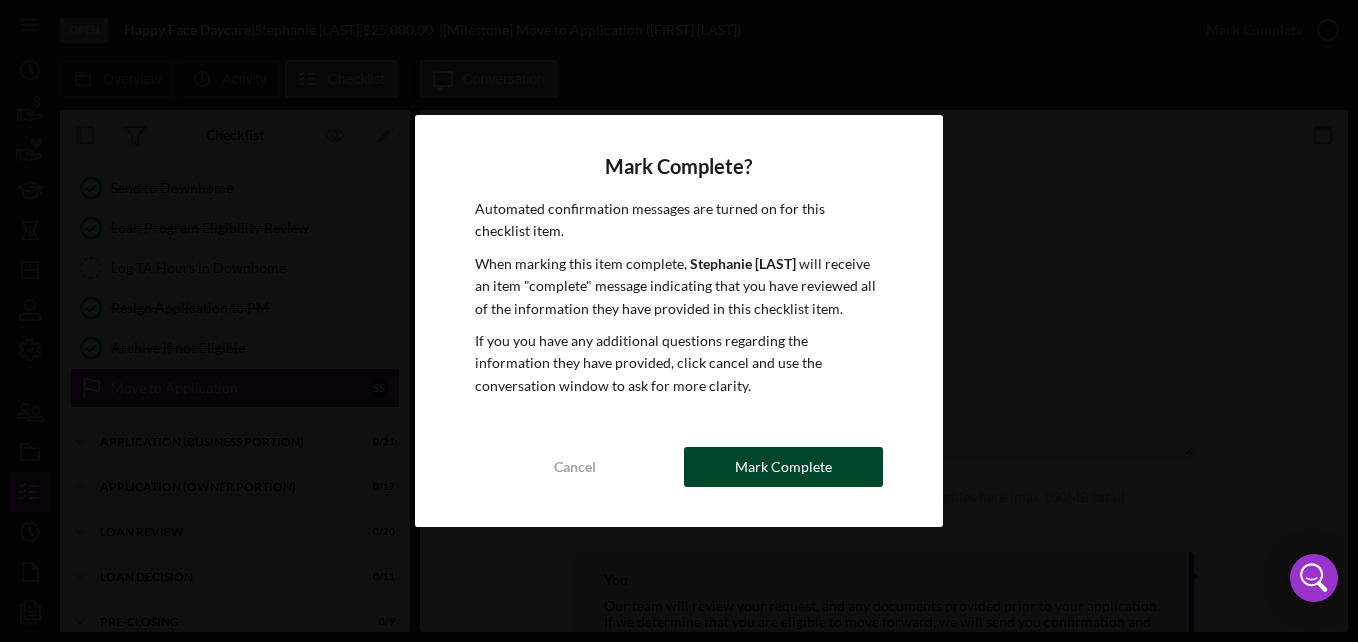 click on "Mark Complete" at bounding box center (783, 467) 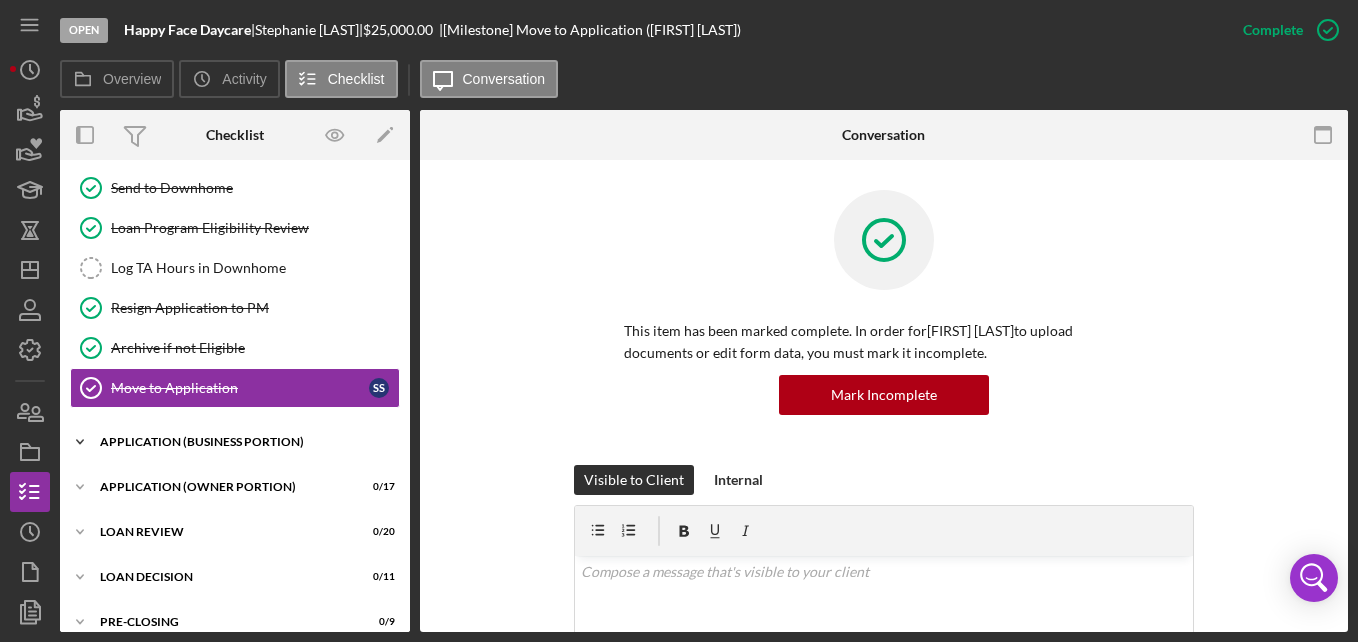 click on "Icon/Expander APPLICATION (BUSINESS PORTION) 0 / 21" at bounding box center (235, 442) 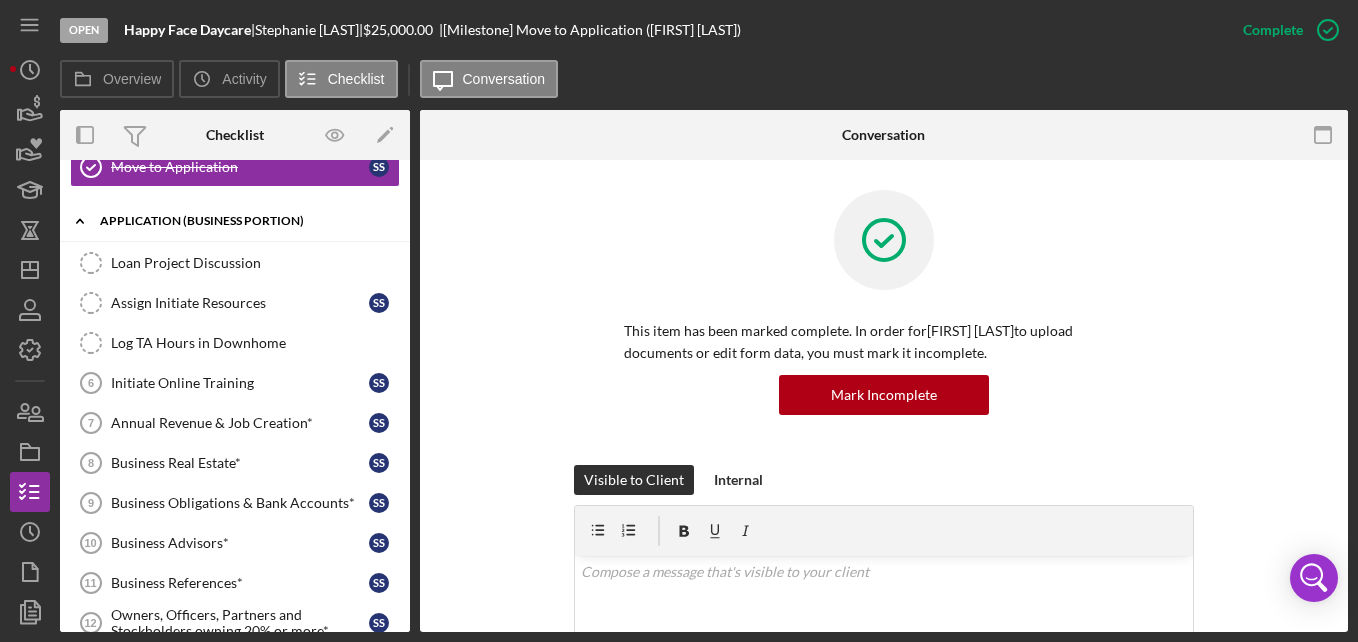 scroll, scrollTop: 590, scrollLeft: 0, axis: vertical 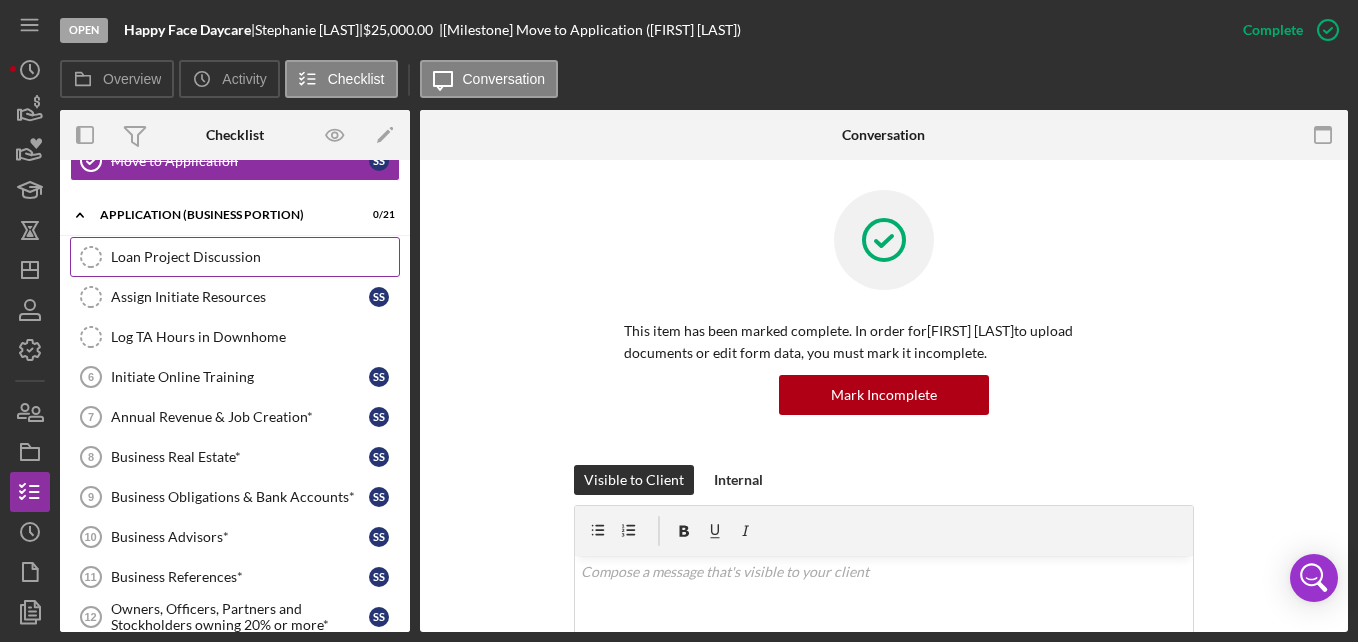 drag, startPoint x: 314, startPoint y: 444, endPoint x: 216, endPoint y: 245, distance: 221.822 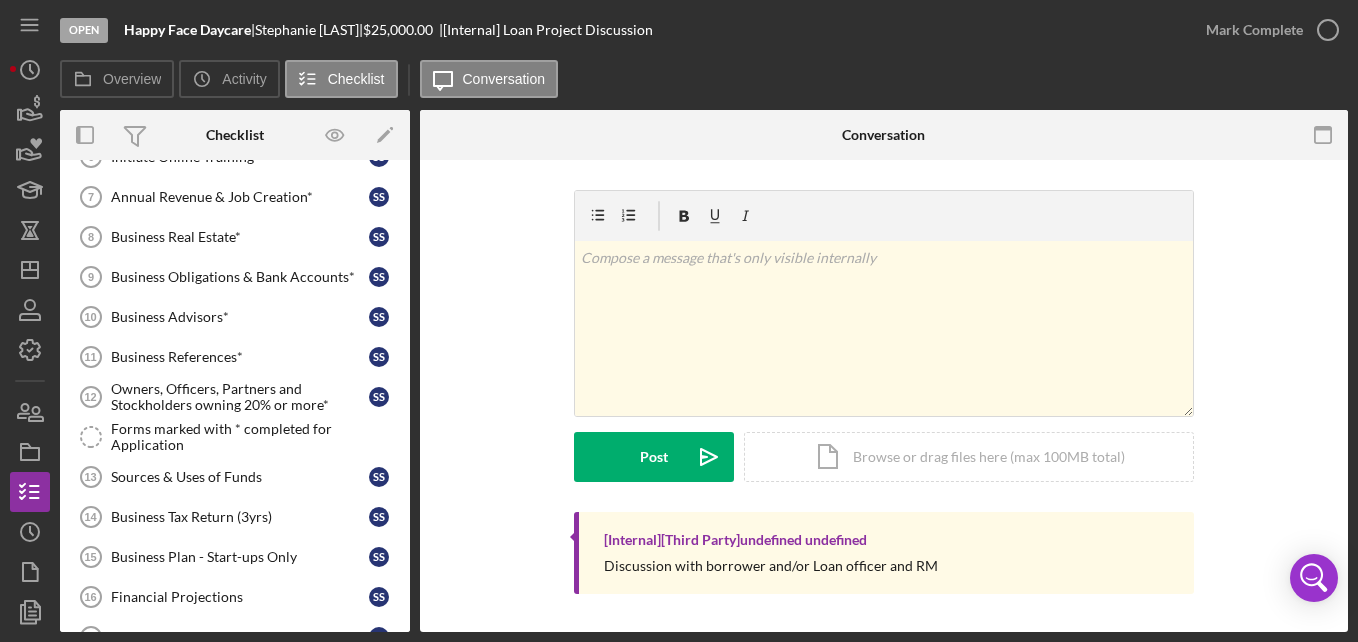 scroll, scrollTop: 811, scrollLeft: 0, axis: vertical 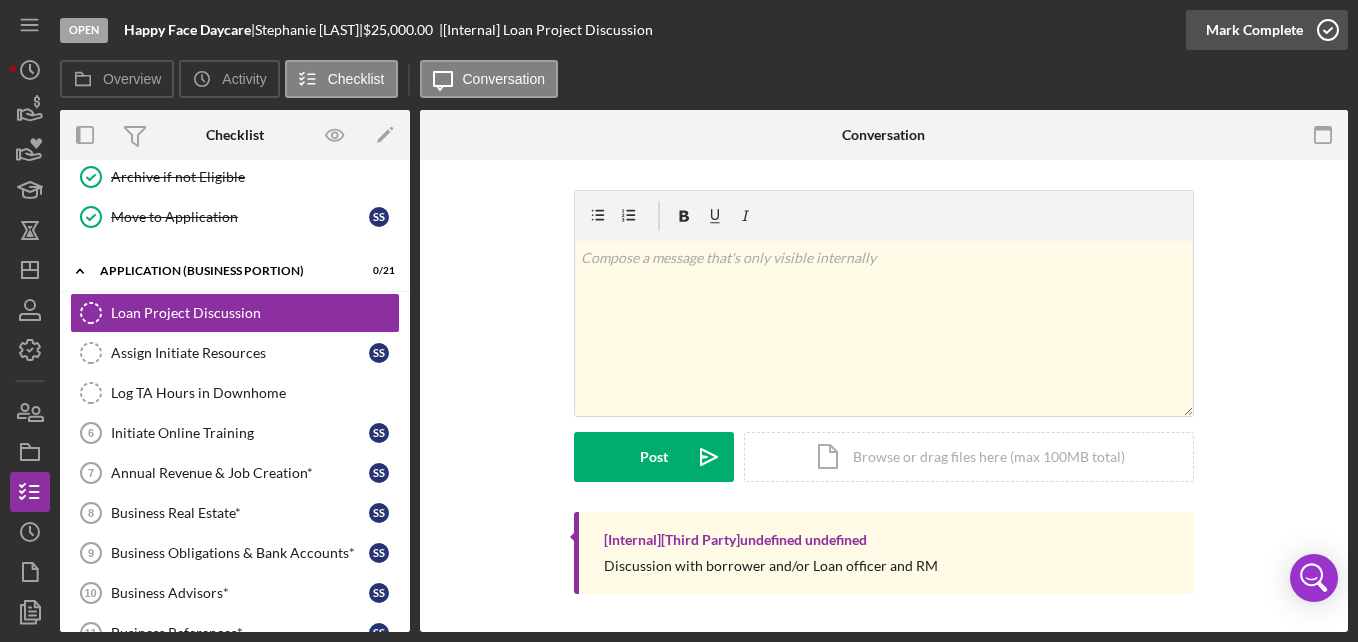 click on "Mark Complete" at bounding box center [1254, 30] 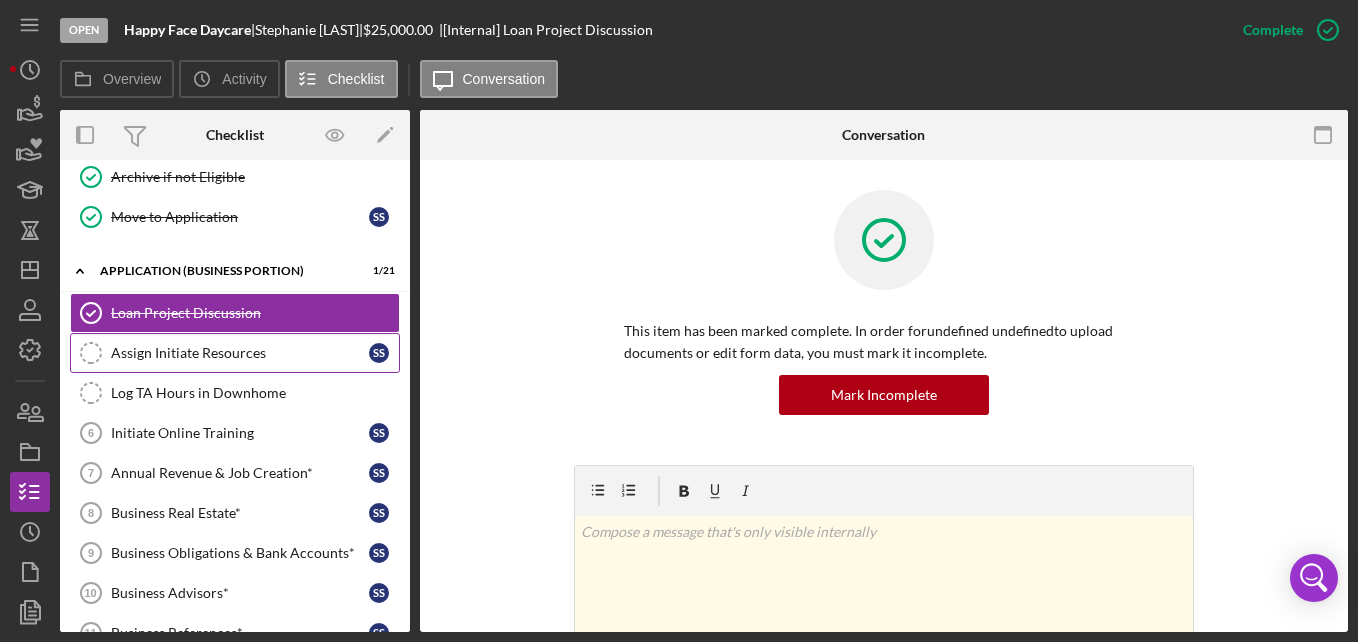 click on "Assign Initiate Resources Assign Initiate Resources S S" at bounding box center [235, 353] 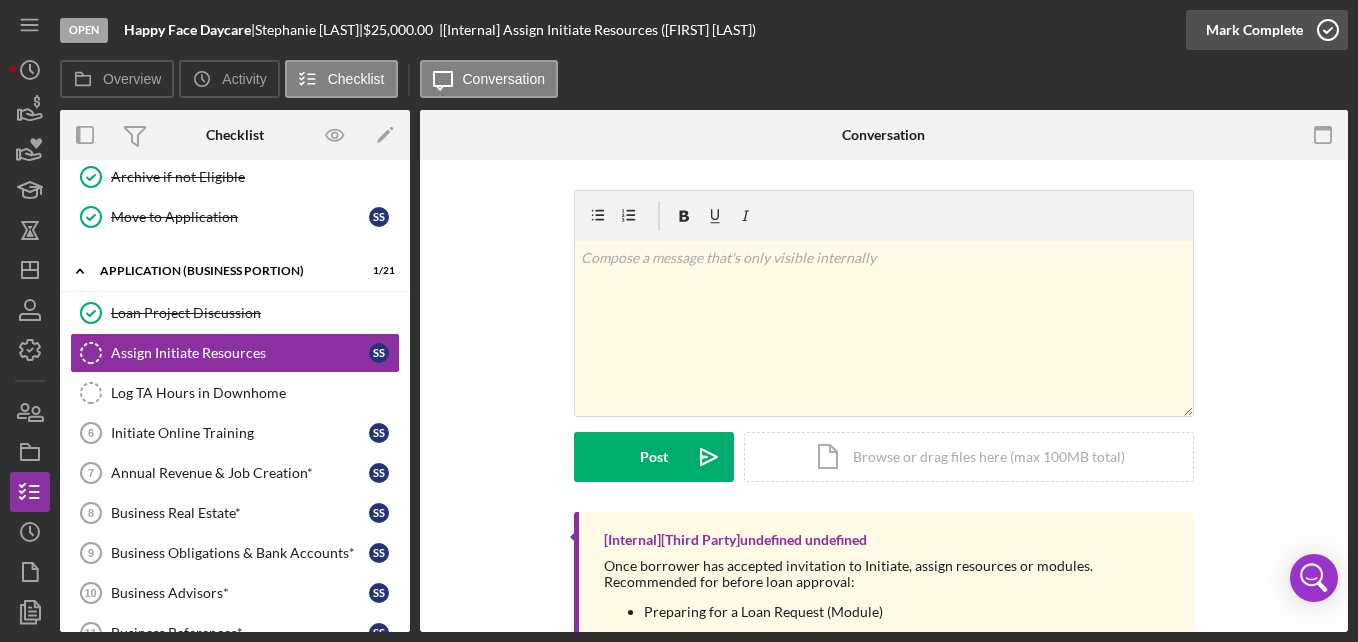 click on "Mark Complete" at bounding box center [1254, 30] 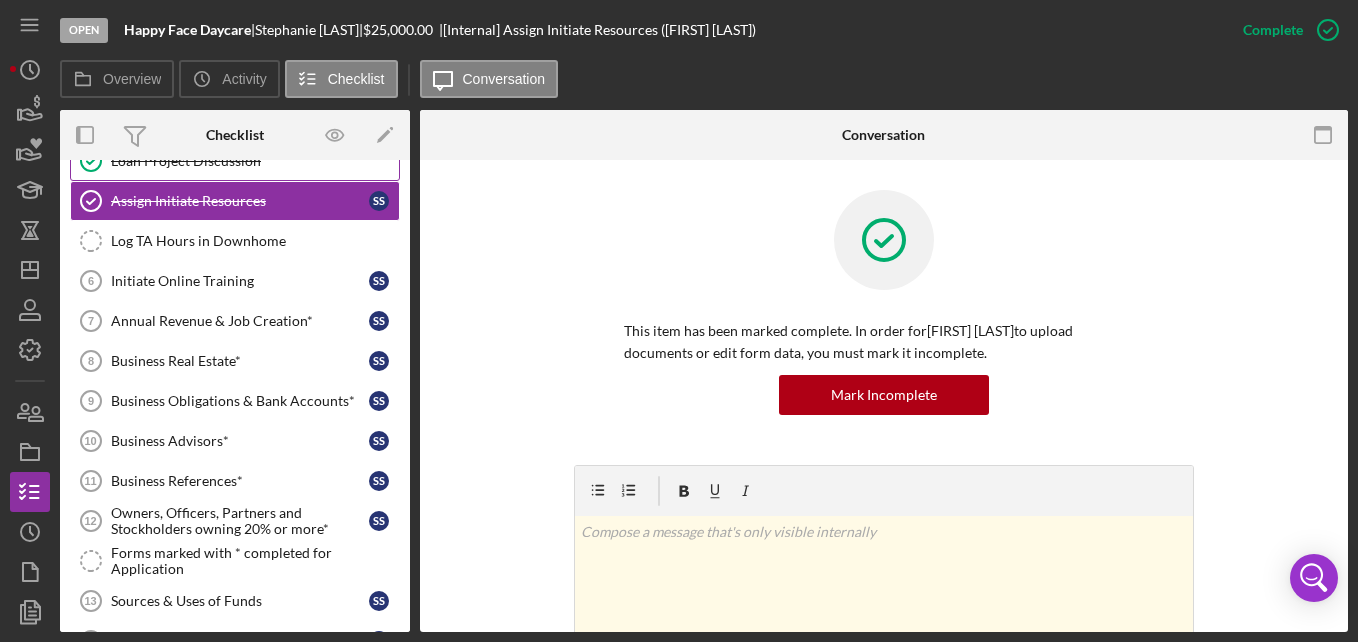 scroll, scrollTop: 697, scrollLeft: 0, axis: vertical 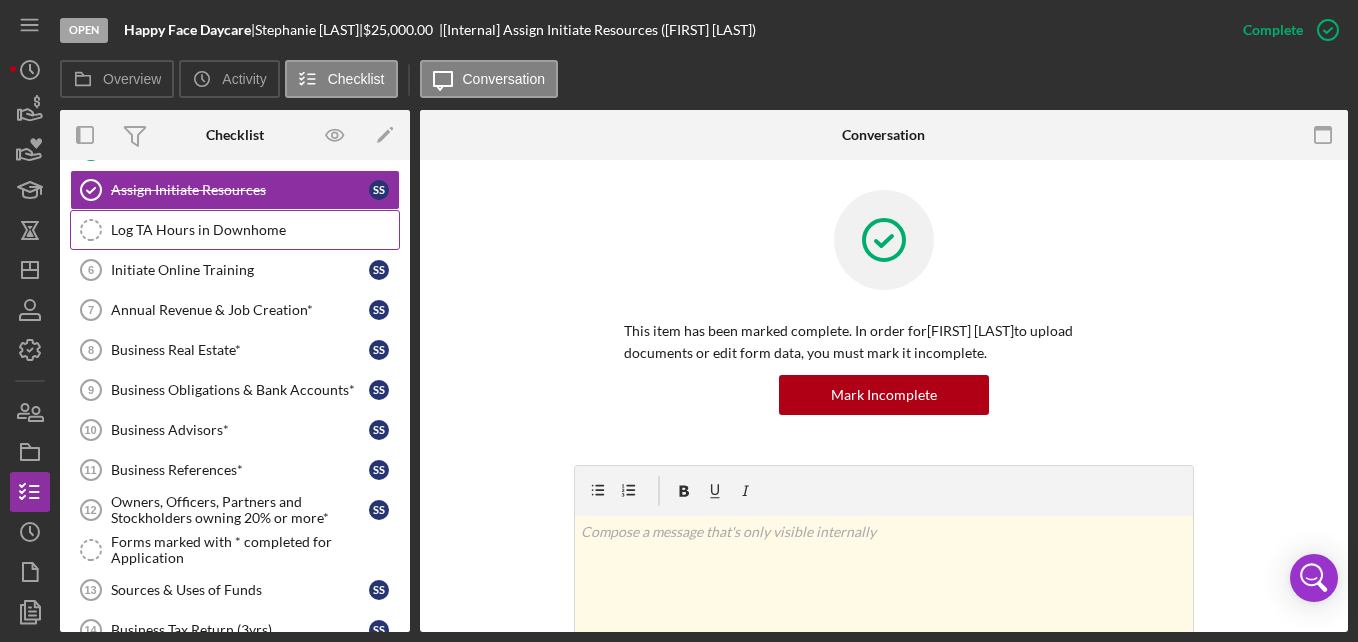 click on "Log TA Hours in Downhome Log TA Hours in Downhome" at bounding box center (235, 230) 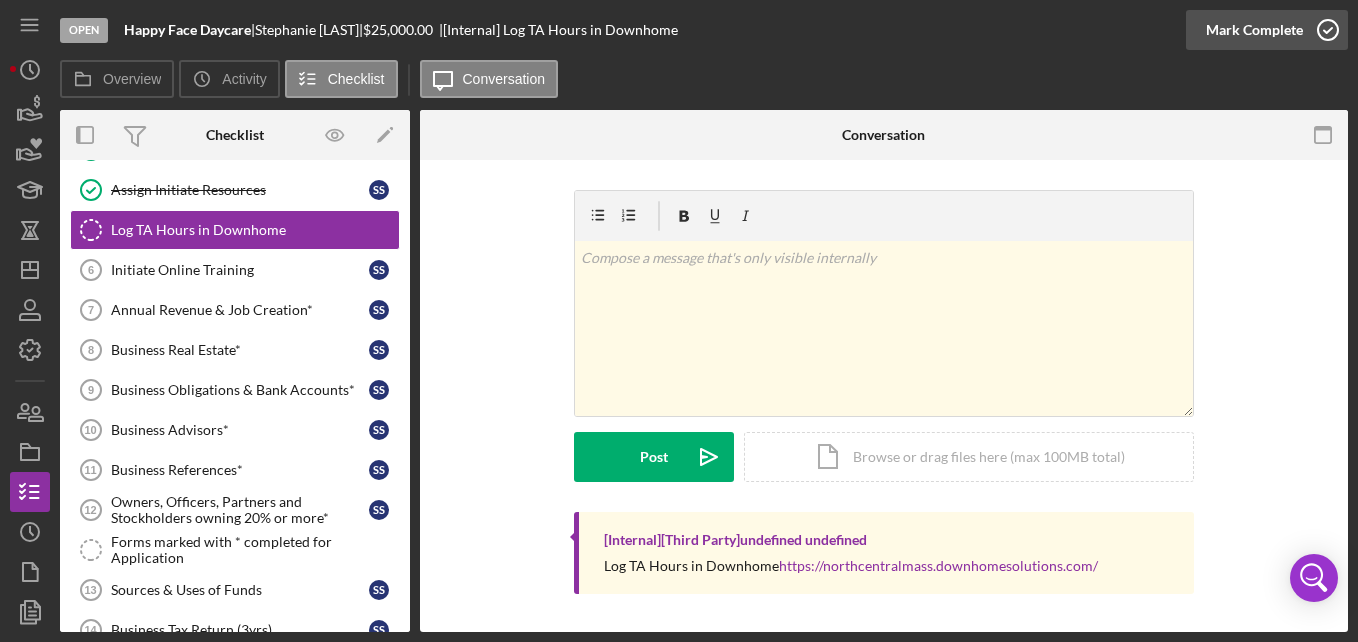 click on "Mark Complete" at bounding box center (1254, 30) 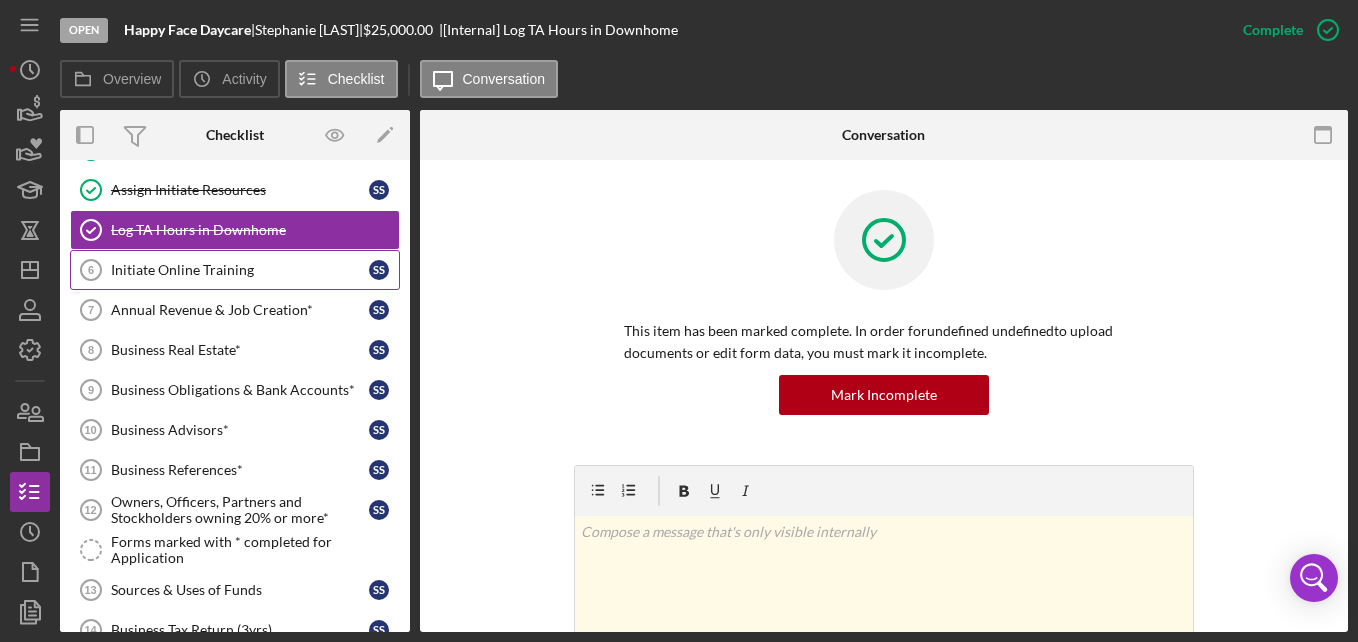 click on "Initiate Online Training" at bounding box center [240, 270] 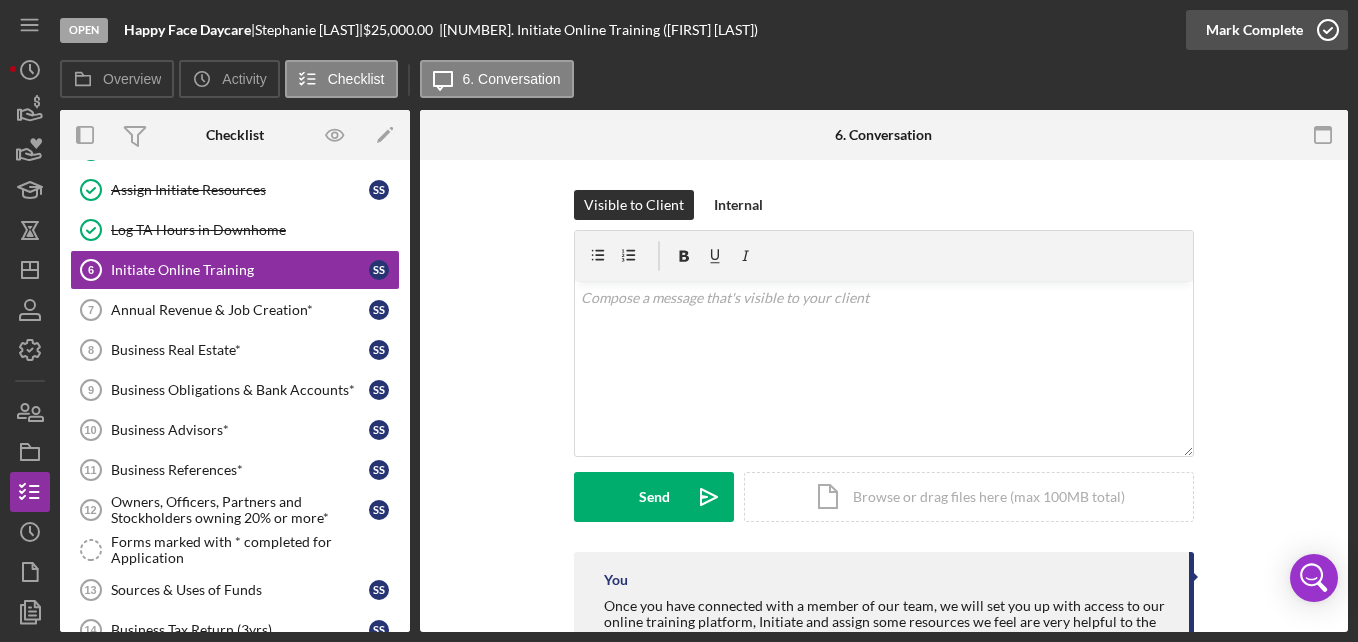 click on "Mark Complete" at bounding box center (1254, 30) 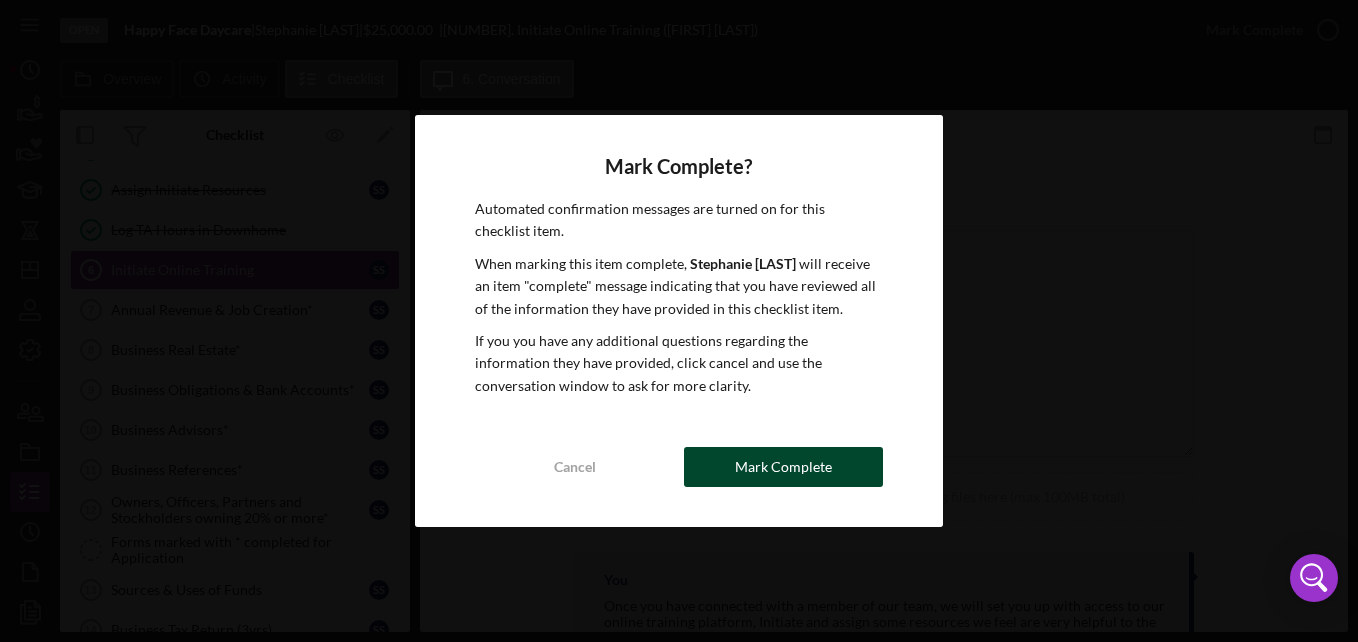 click on "Mark Complete" at bounding box center (783, 467) 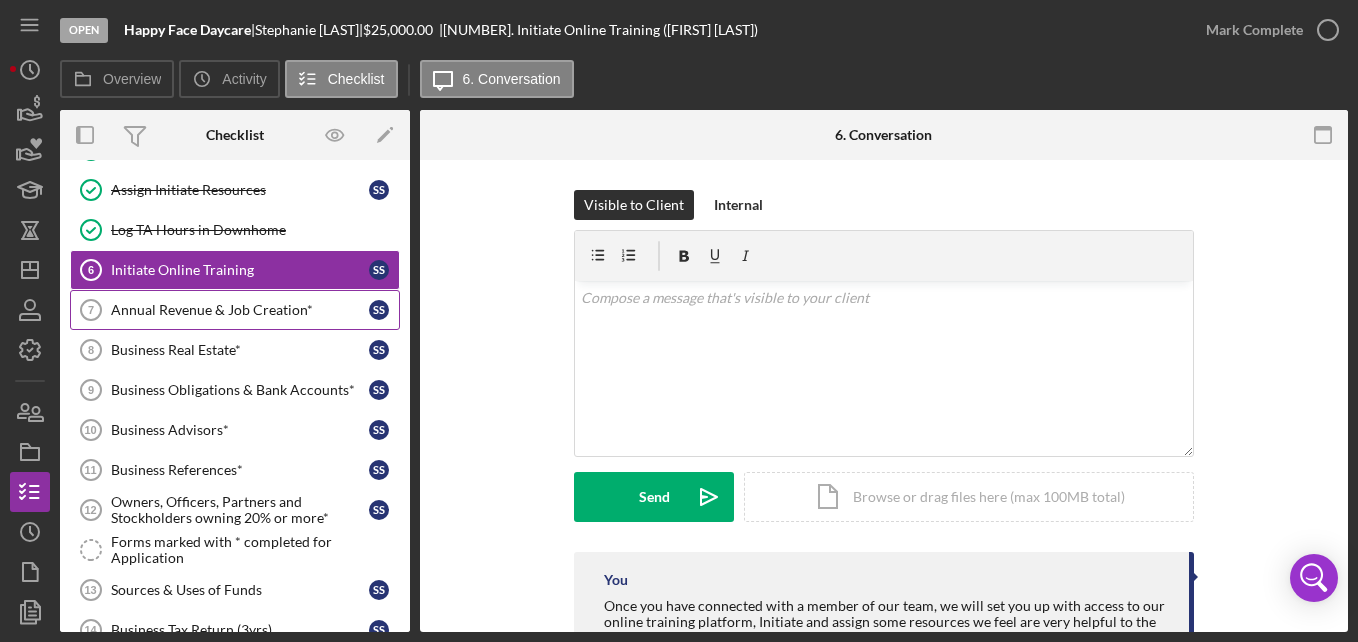 click on "Annual Revenue & Job Creation*" at bounding box center [240, 310] 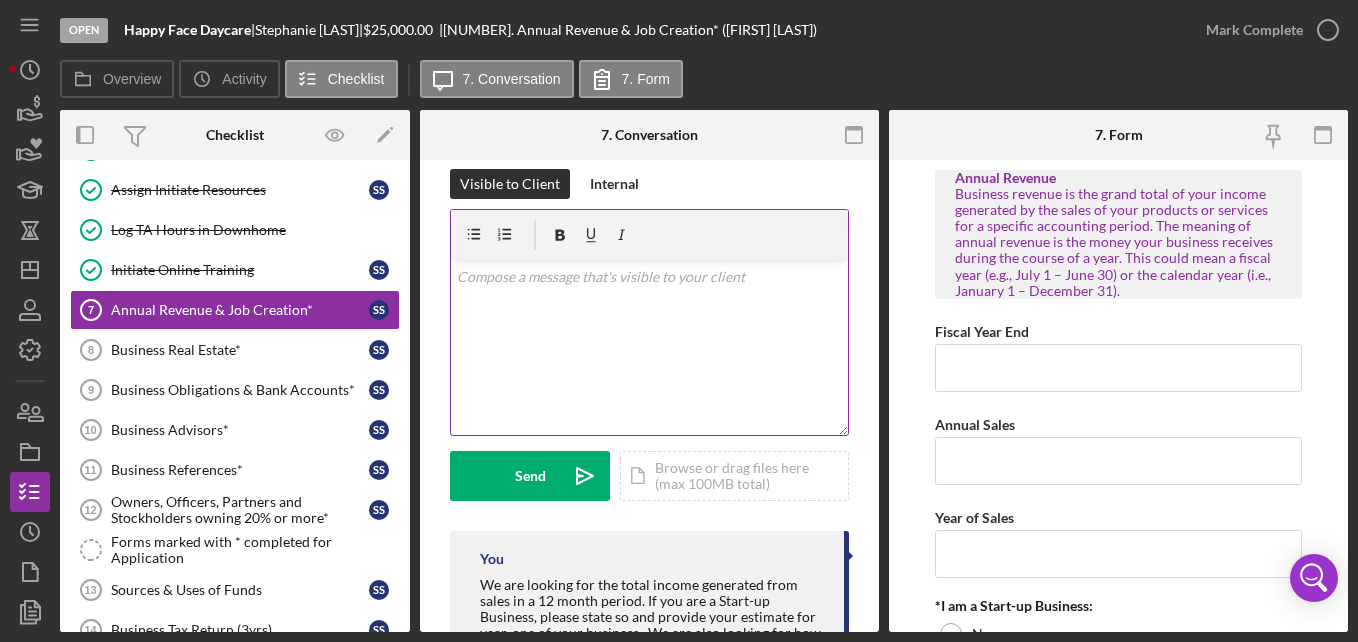 scroll, scrollTop: 23, scrollLeft: 0, axis: vertical 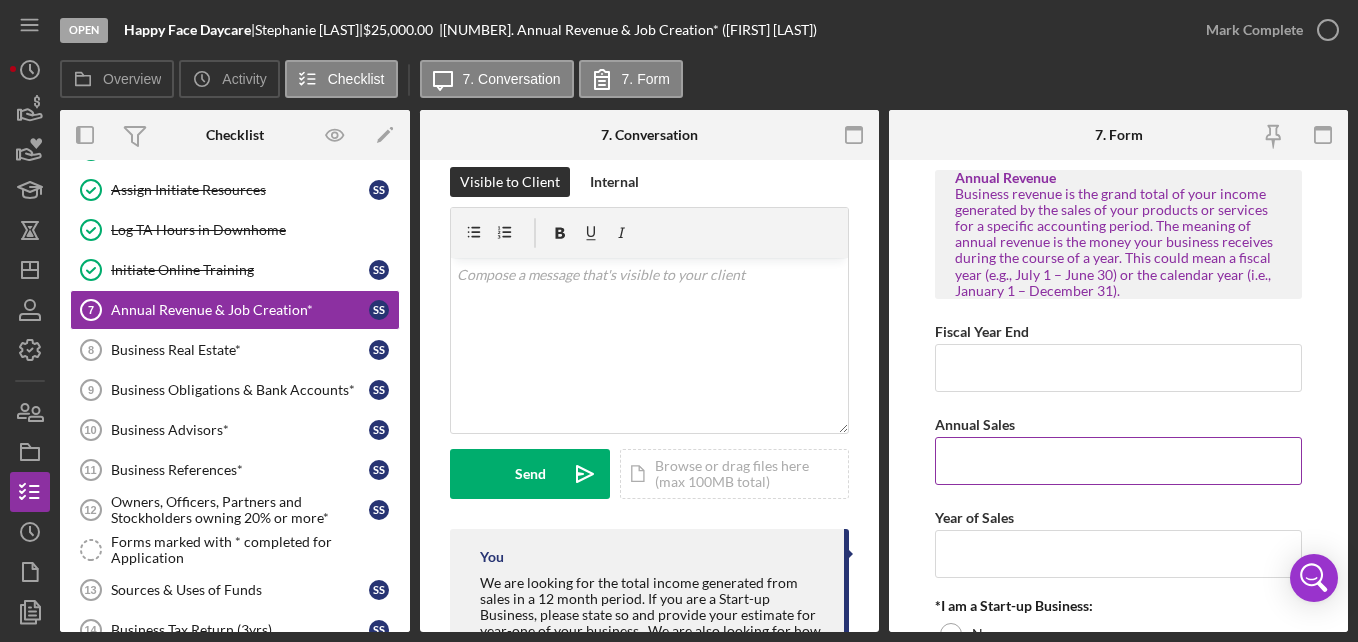 drag, startPoint x: 1072, startPoint y: 459, endPoint x: 1020, endPoint y: 470, distance: 53.15073 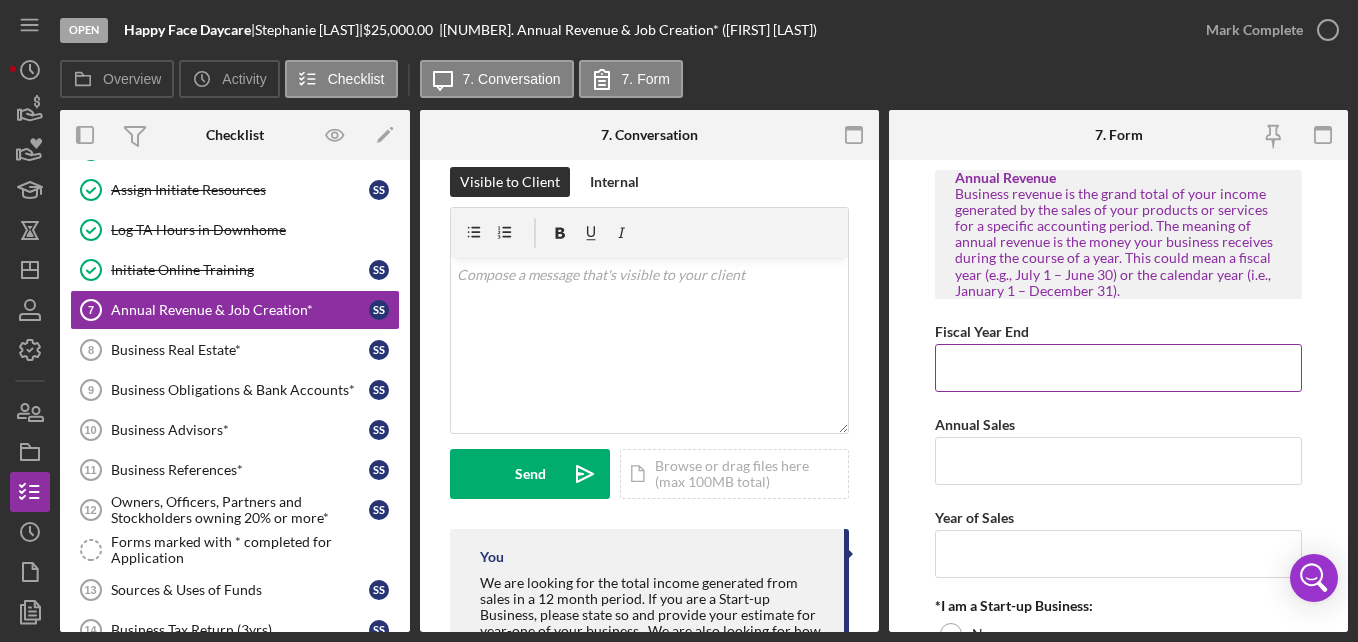 click on "Fiscal Year End" at bounding box center [1118, 368] 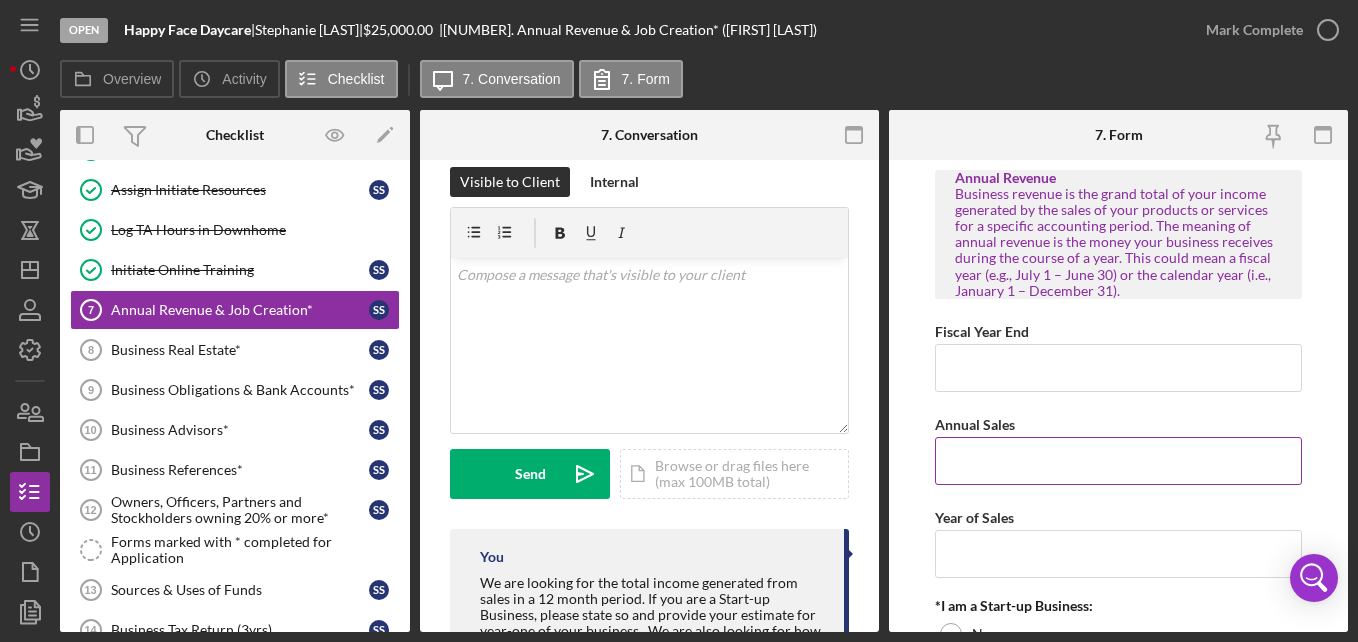 click on "Annual Sales" at bounding box center (1118, 461) 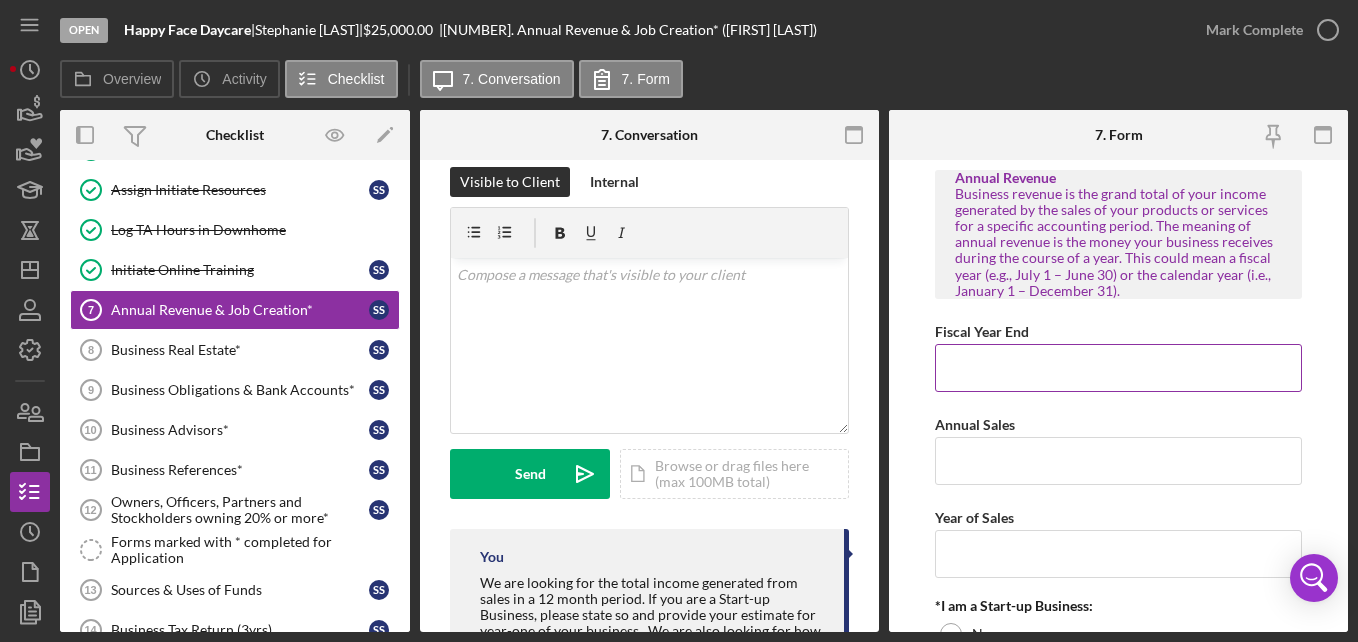 click on "Fiscal Year End" at bounding box center (1118, 368) 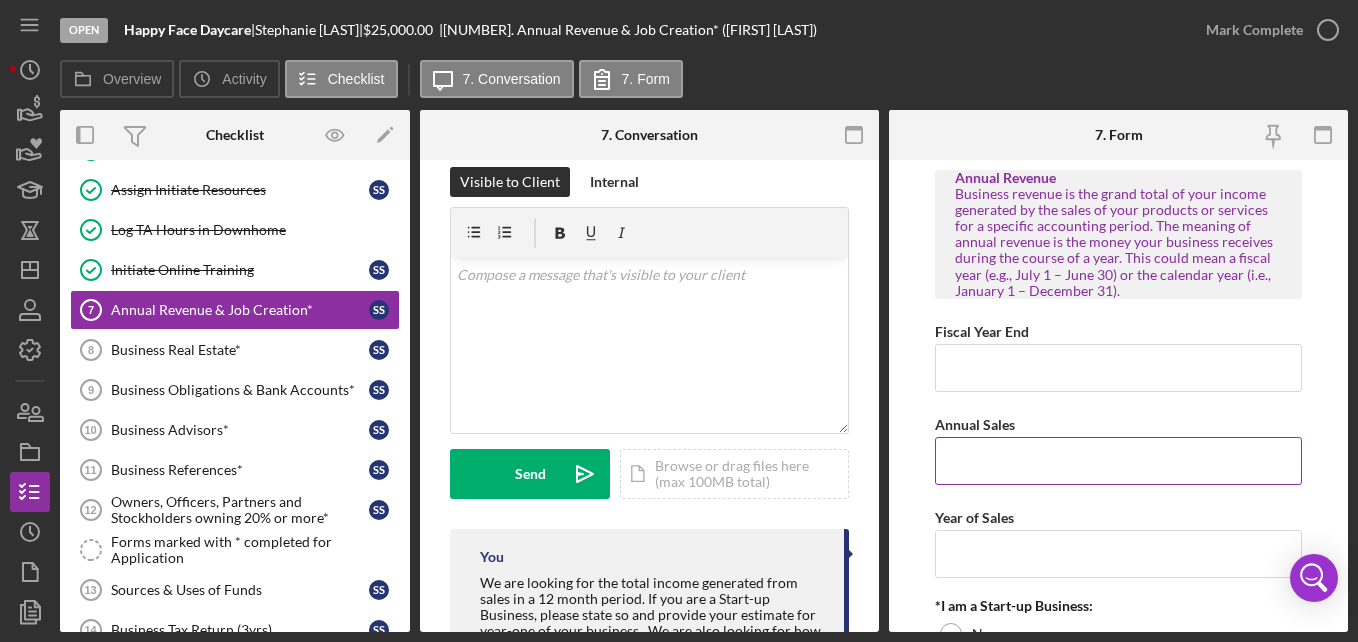 click on "Annual Sales" at bounding box center (1118, 461) 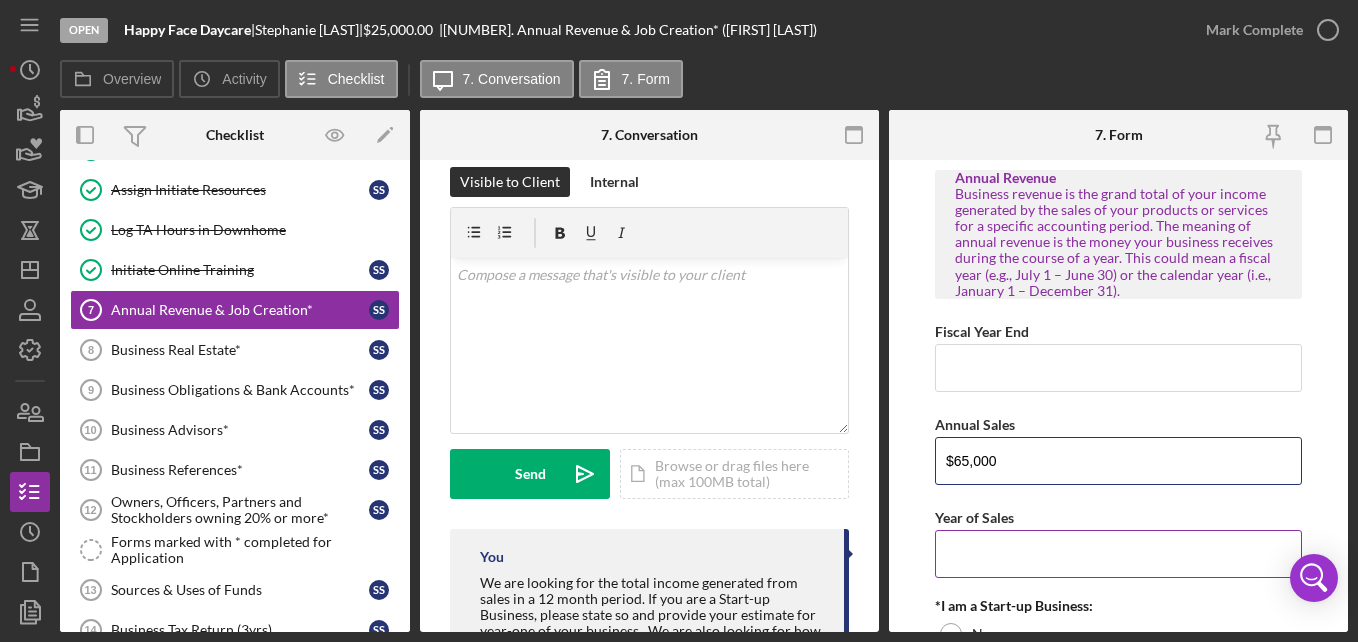 type on "$65,000" 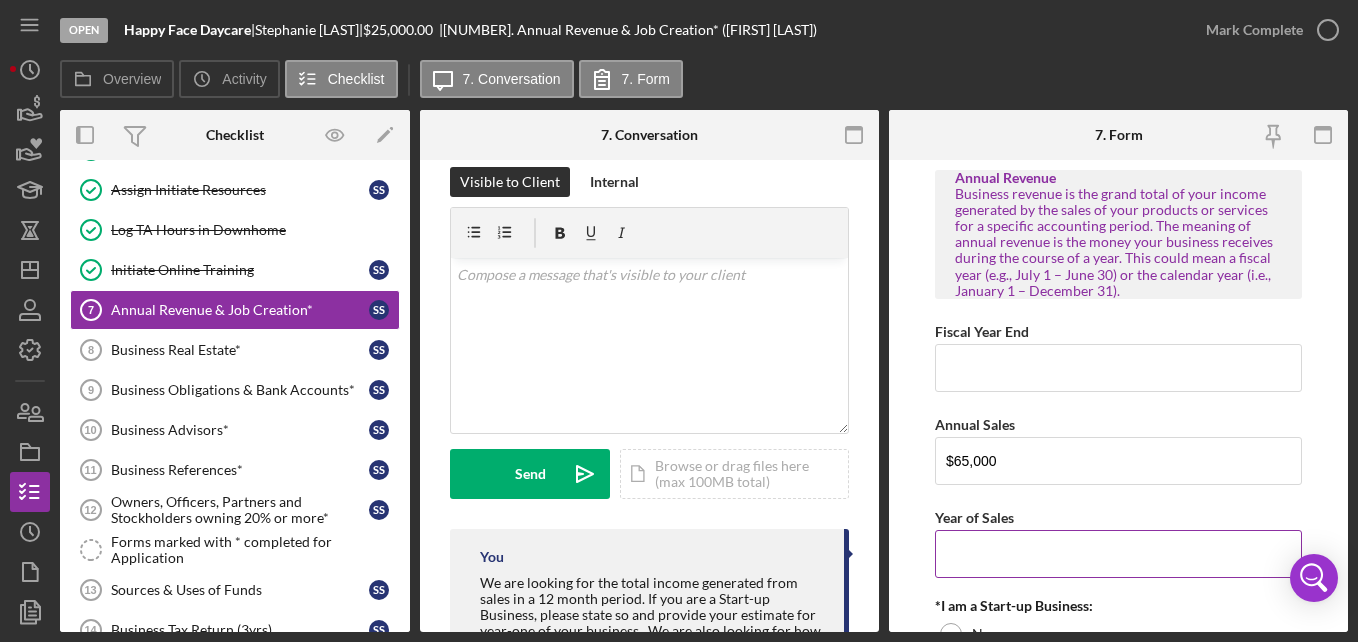 click on "Year of Sales" at bounding box center (1118, 554) 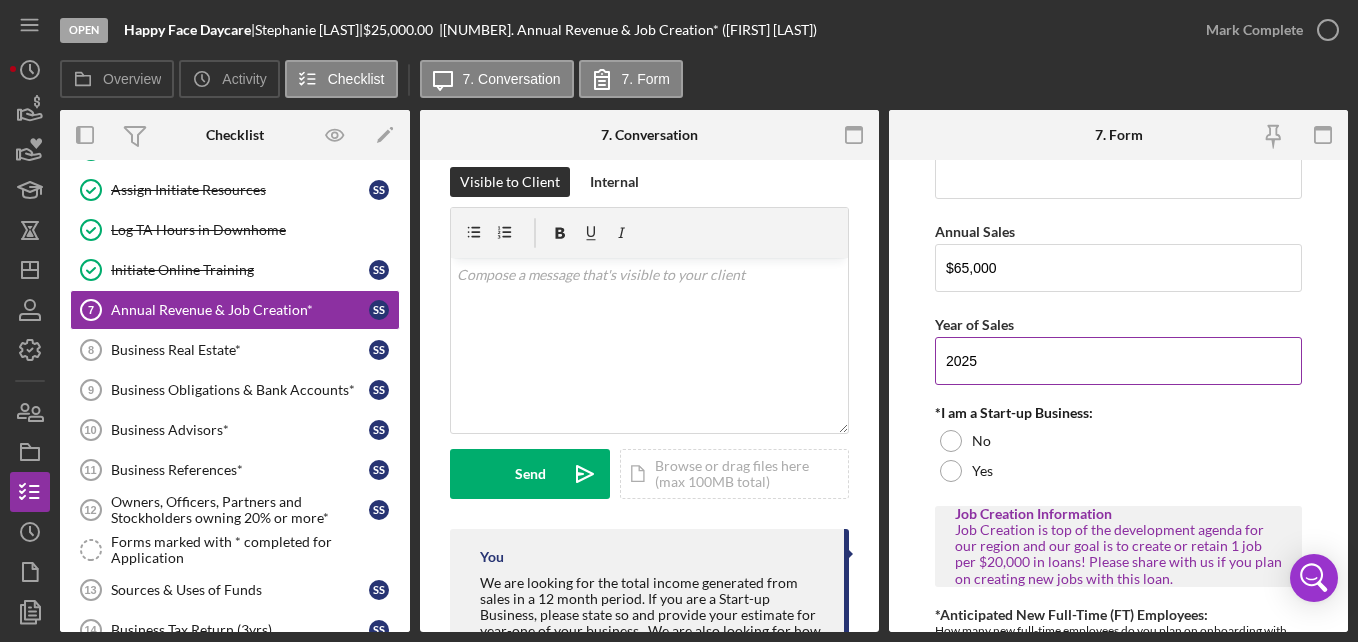scroll, scrollTop: 231, scrollLeft: 0, axis: vertical 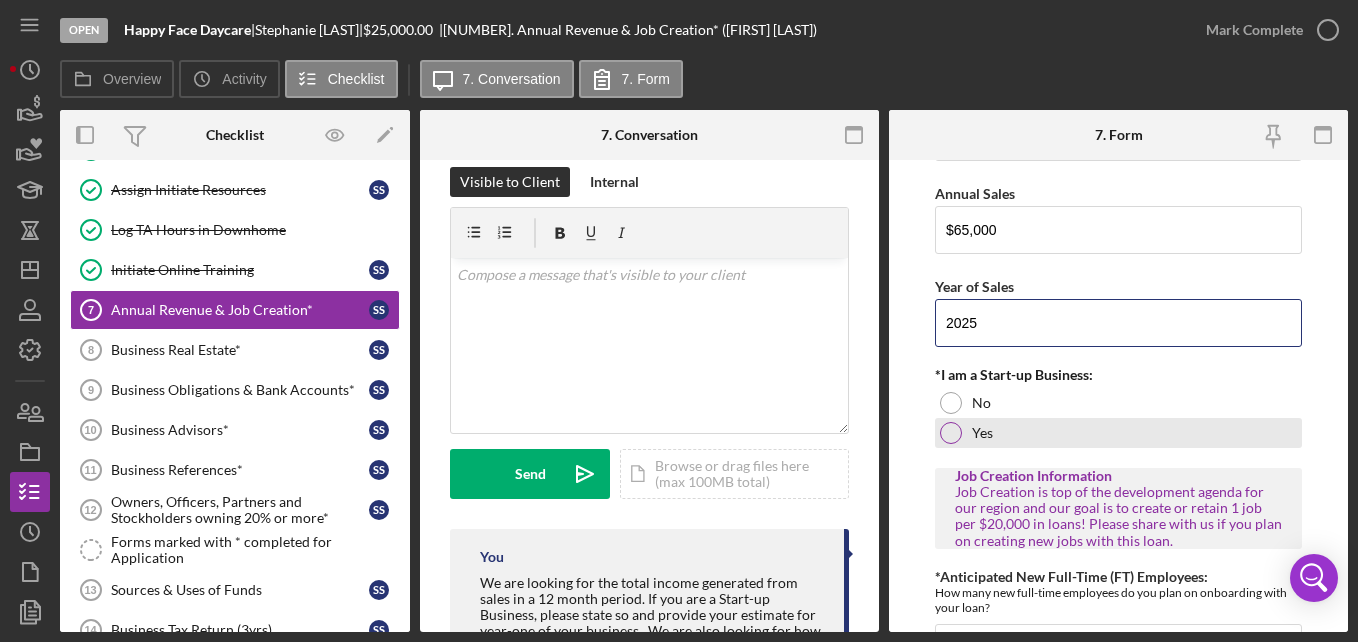 type on "2025" 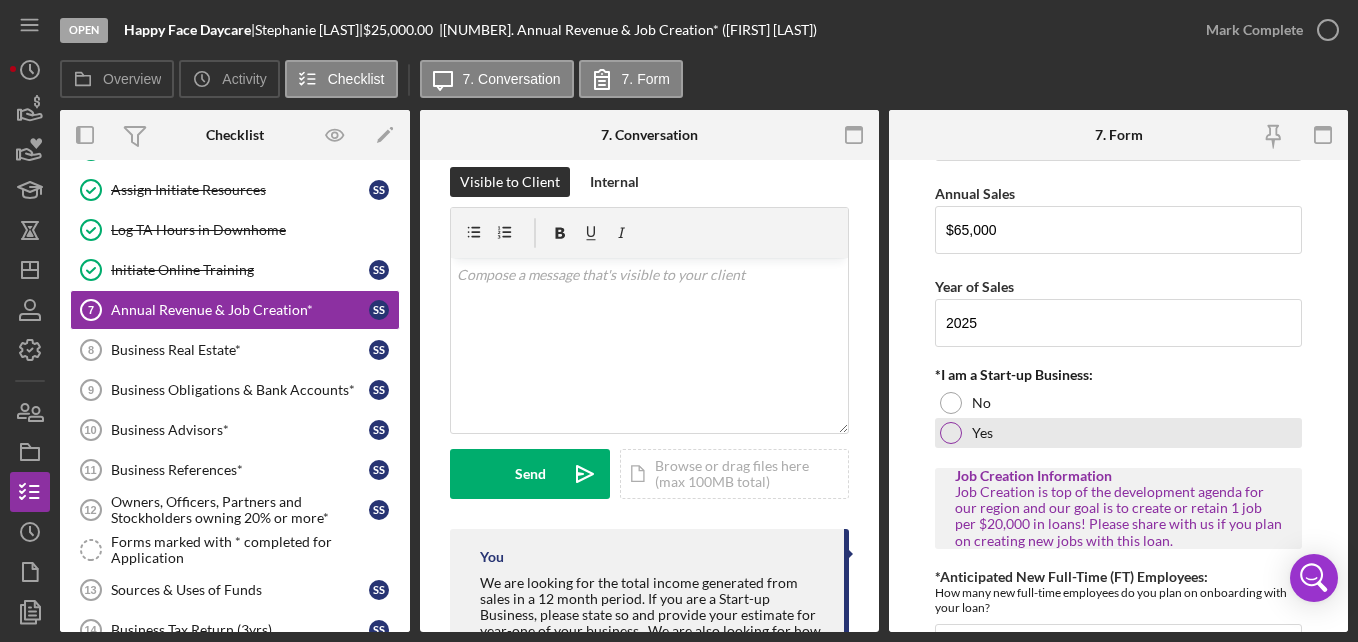 click on "Yes" at bounding box center (1118, 433) 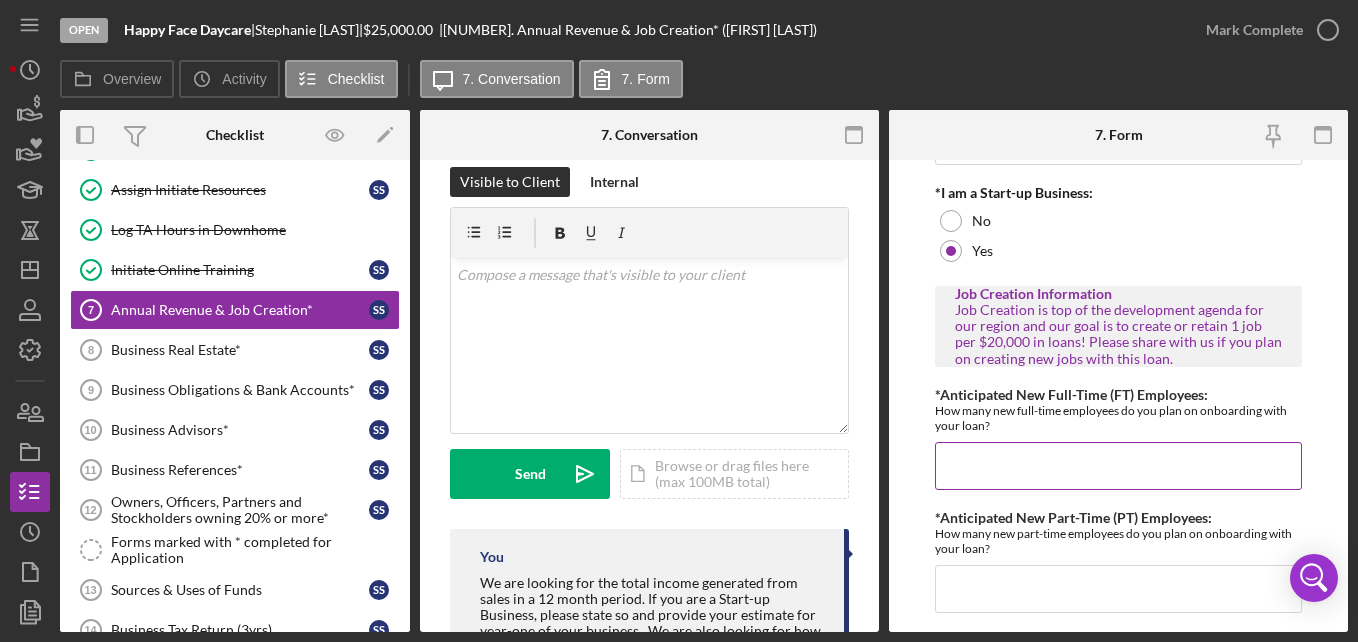 scroll, scrollTop: 414, scrollLeft: 0, axis: vertical 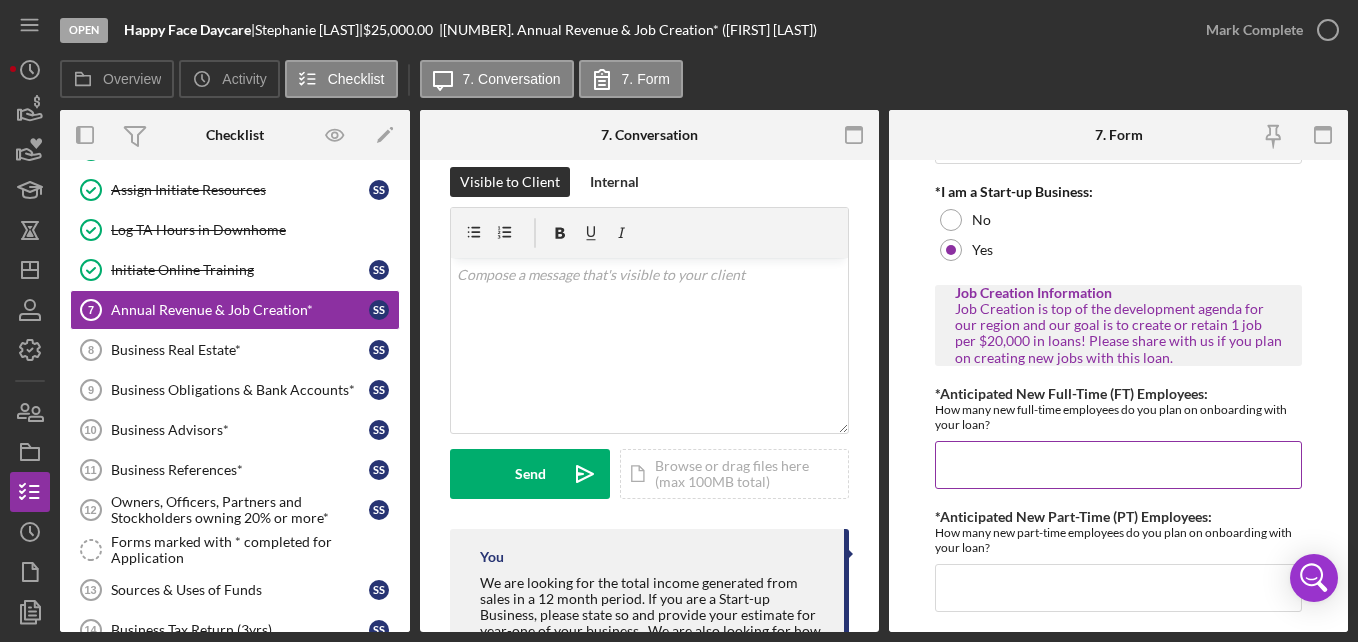 click on "*Anticipated New Full-Time (FT) Employees:" at bounding box center (1118, 465) 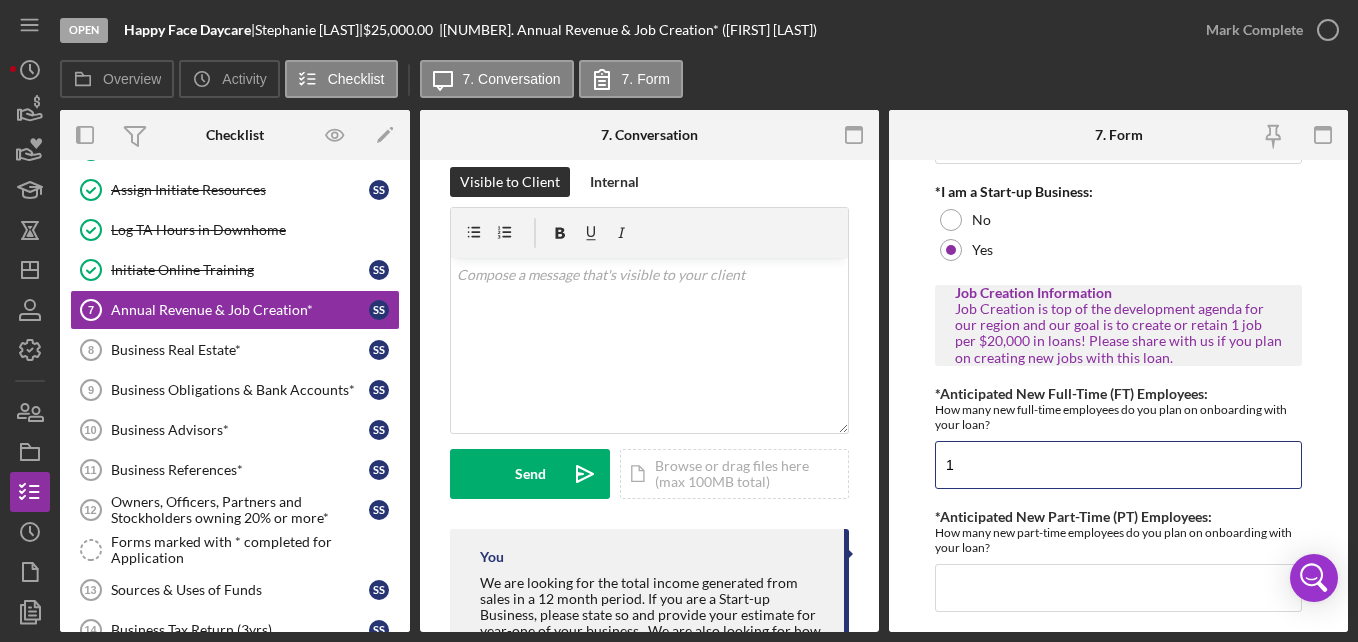 scroll, scrollTop: 467, scrollLeft: 0, axis: vertical 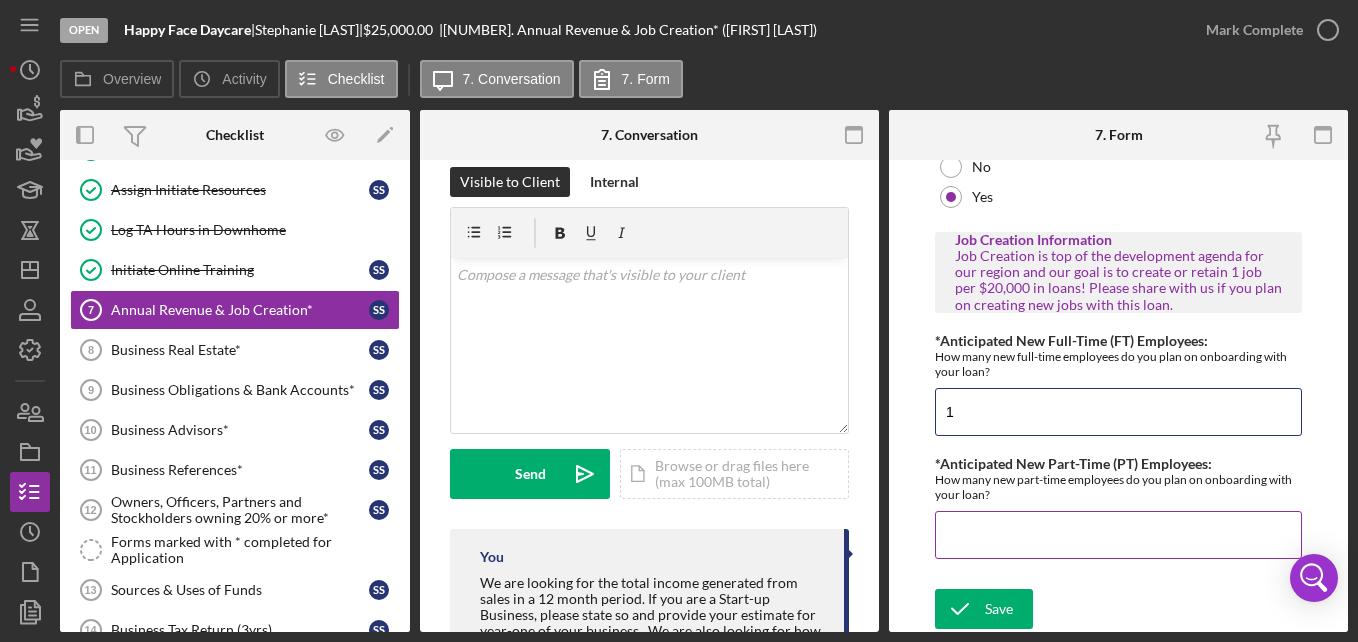 type on "1" 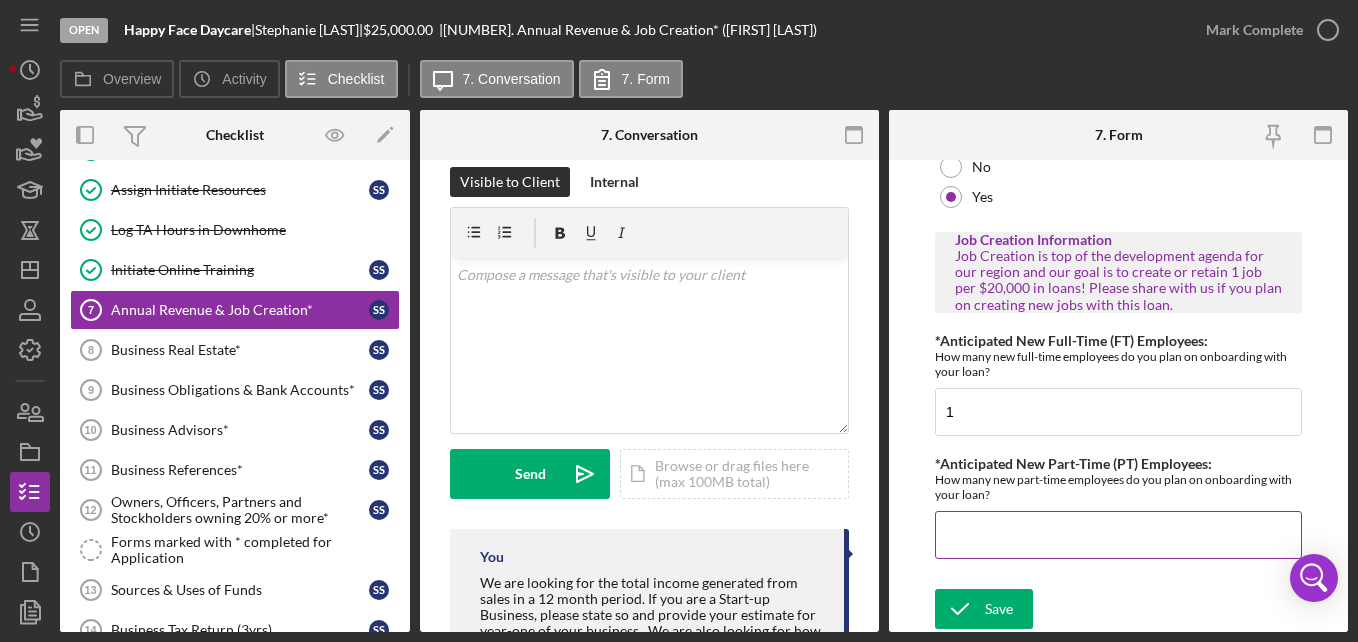 click on "*Anticipated New Part-Time (PT) Employees:" at bounding box center (1118, 535) 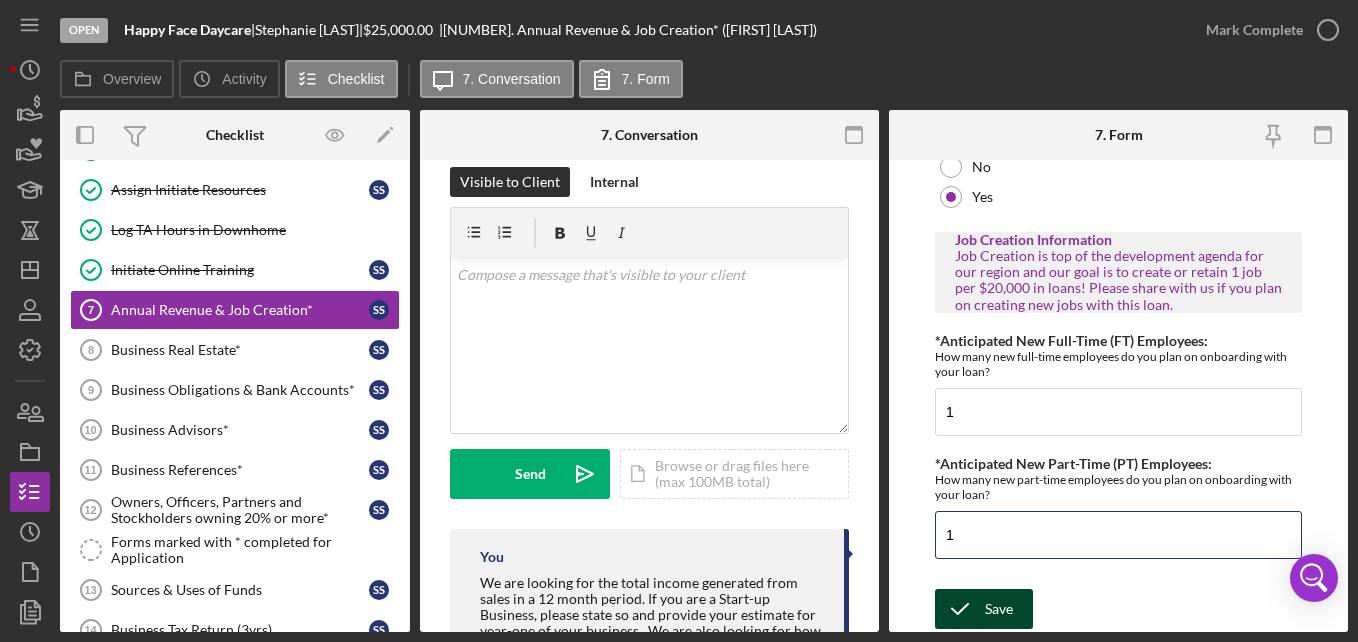 type on "1" 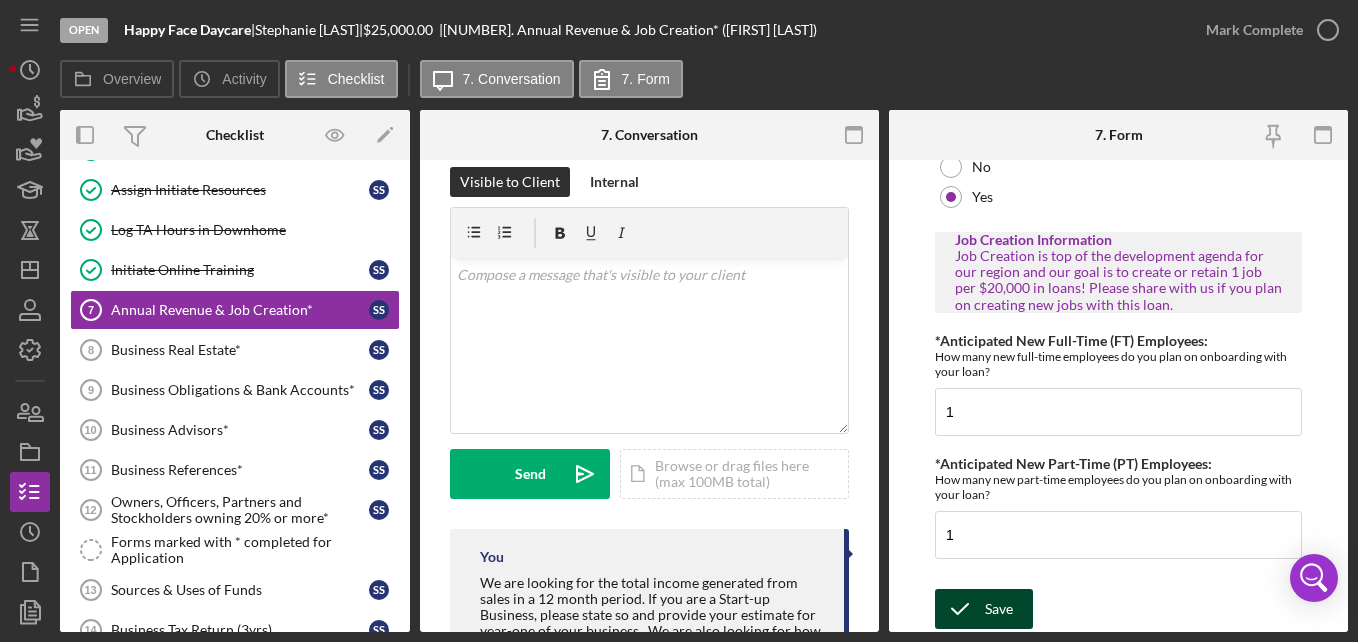 click 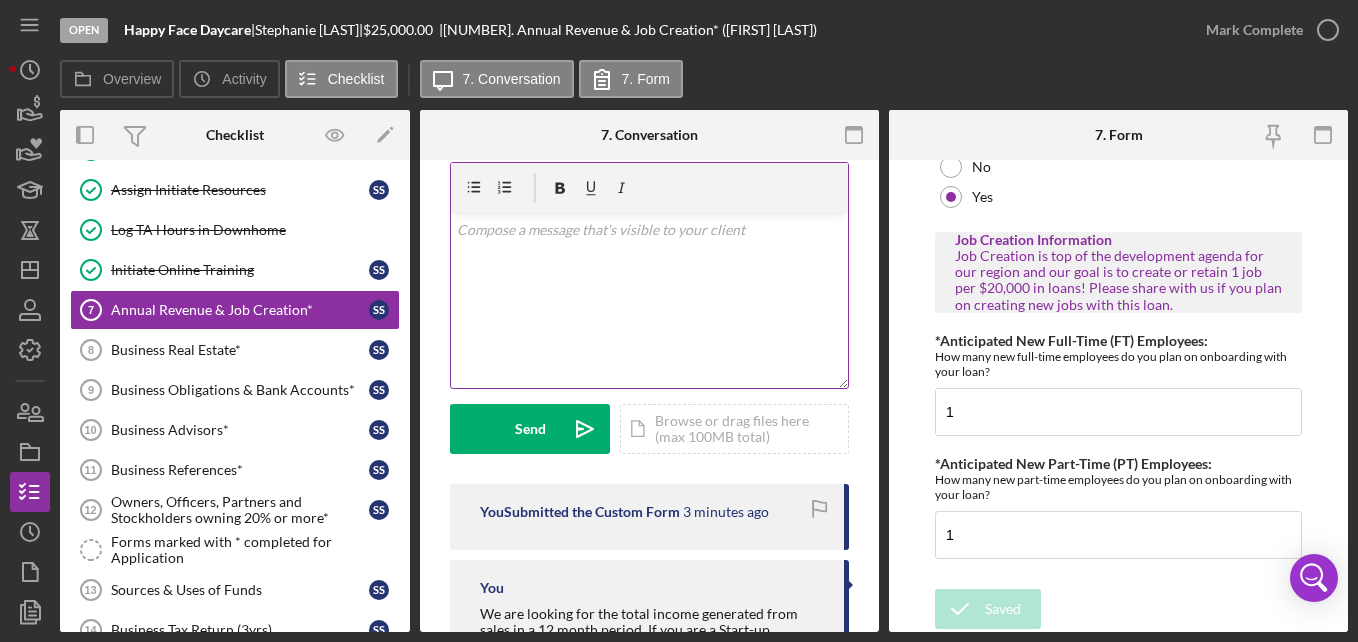 scroll, scrollTop: 0, scrollLeft: 0, axis: both 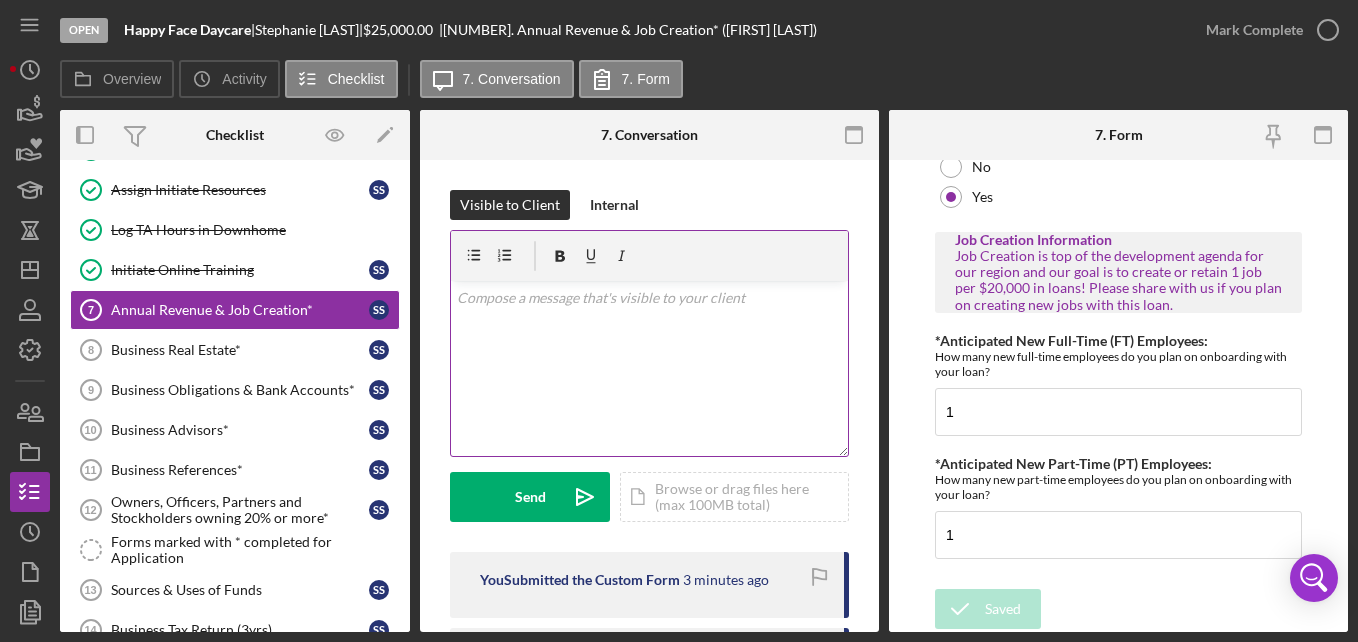click on "v Color teal Color pink Remove color Add row above Add row below Add column before Add column after Merge cells Split cells Remove column Remove row Remove table" at bounding box center [649, 368] 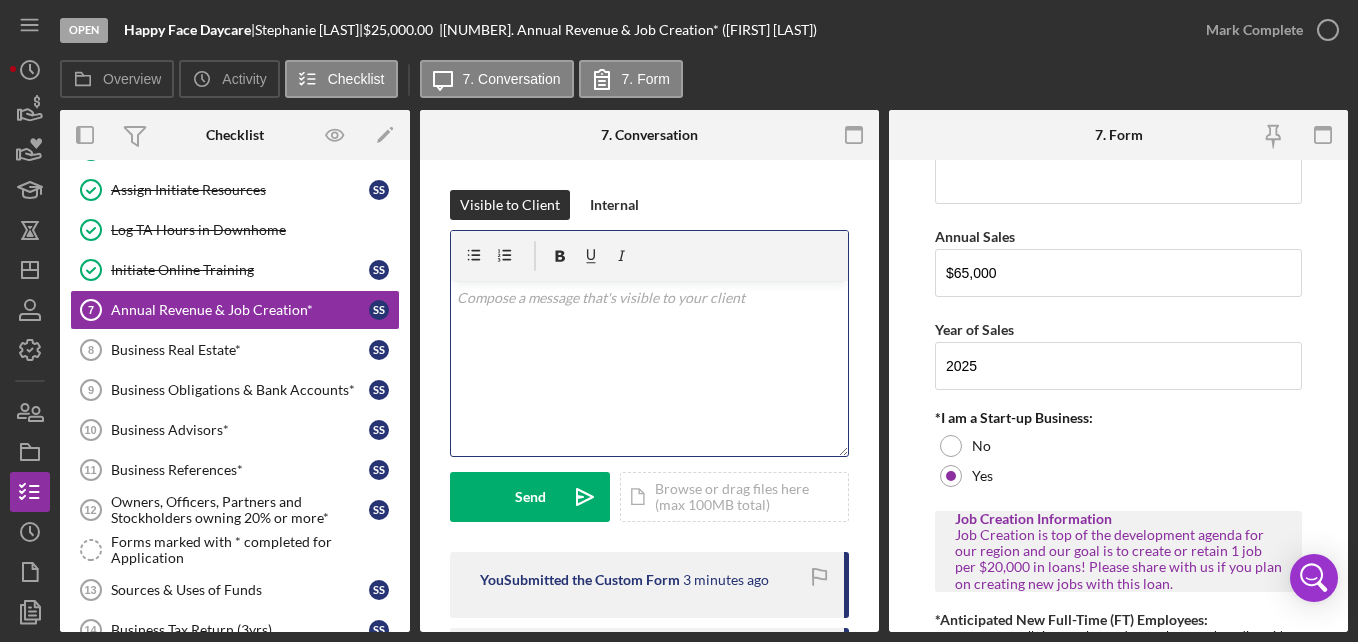 scroll, scrollTop: 187, scrollLeft: 0, axis: vertical 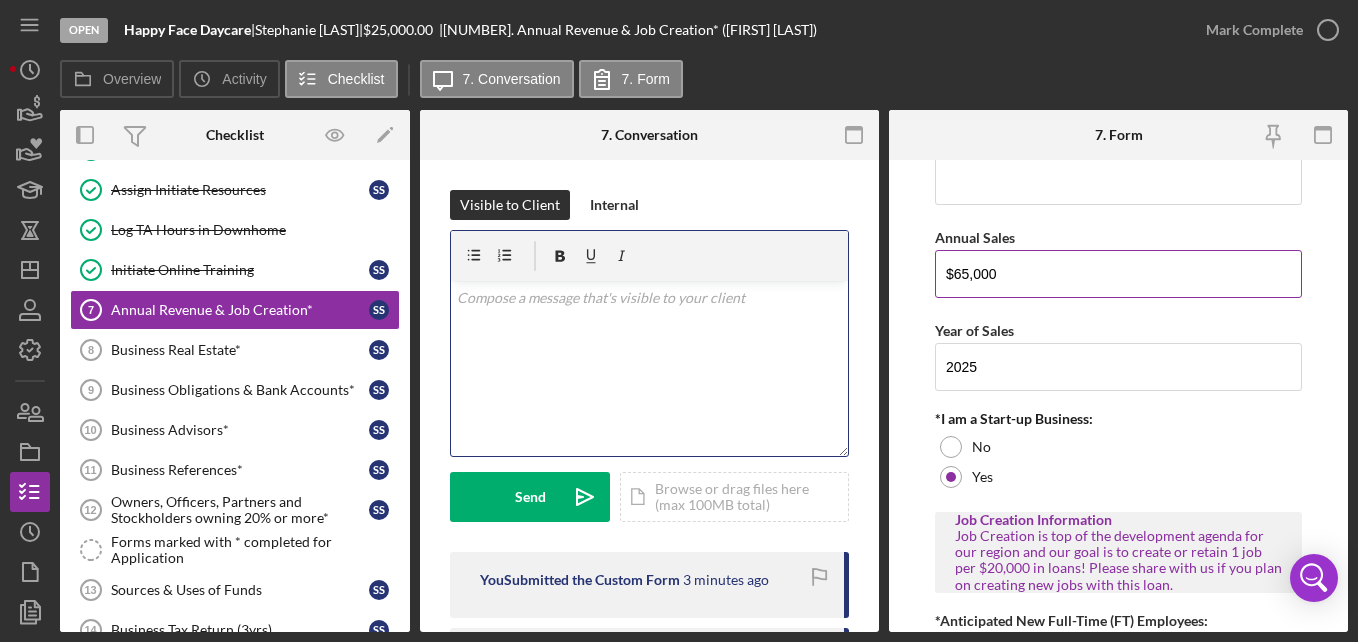 click on "$65,000" at bounding box center [1118, 274] 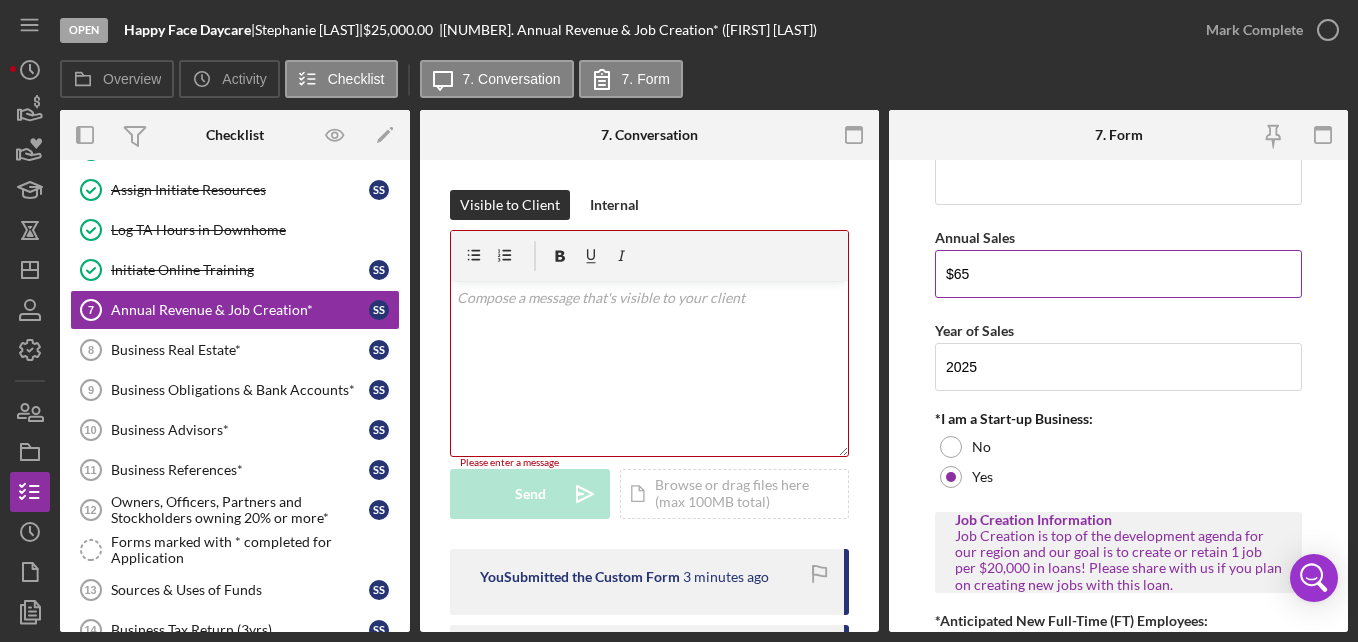 type on "$6" 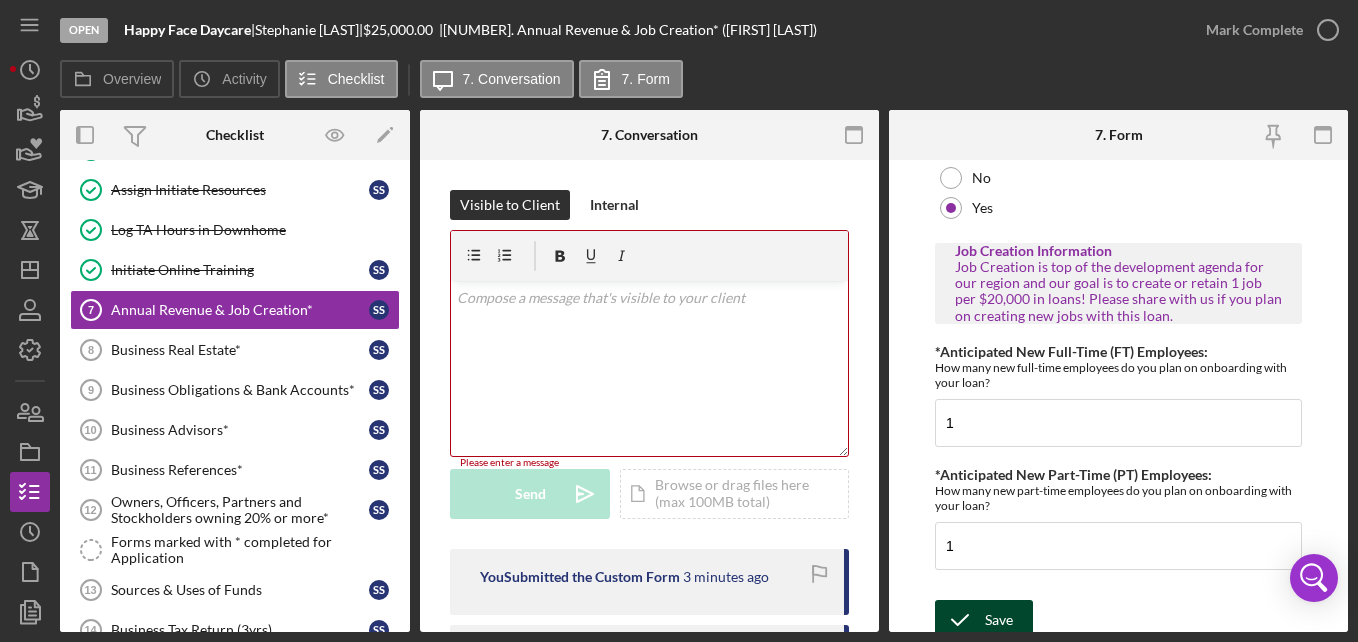 scroll, scrollTop: 467, scrollLeft: 0, axis: vertical 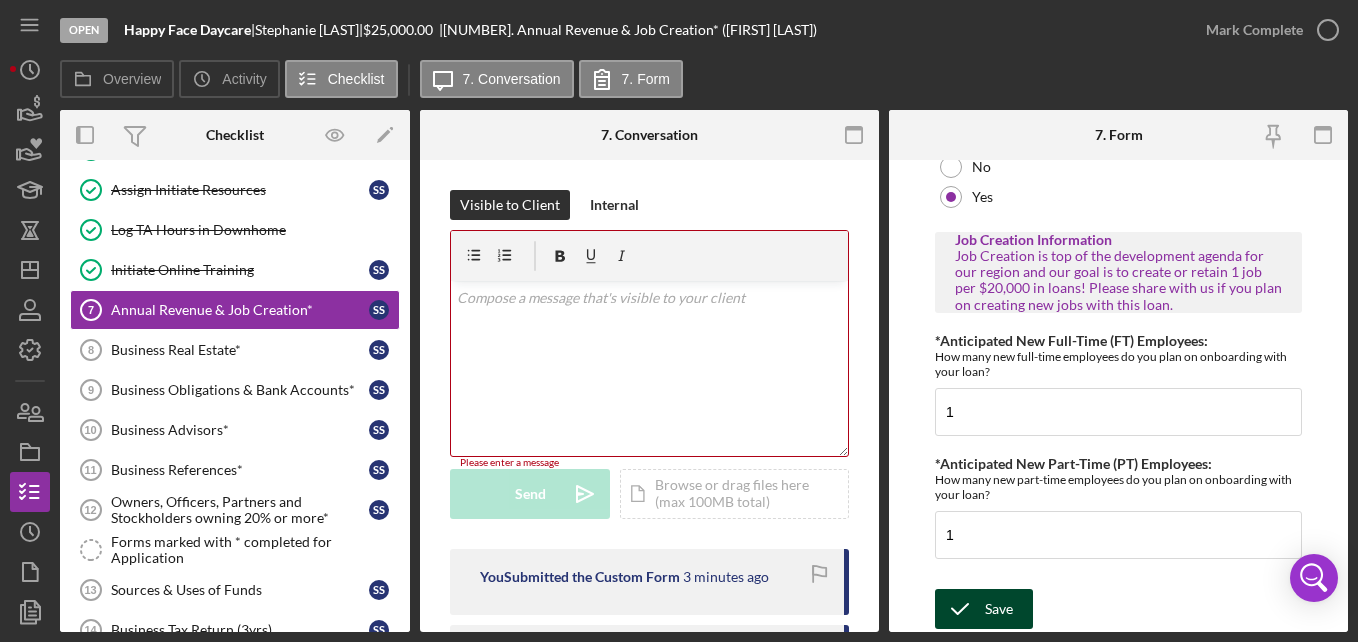 type on "$80,000" 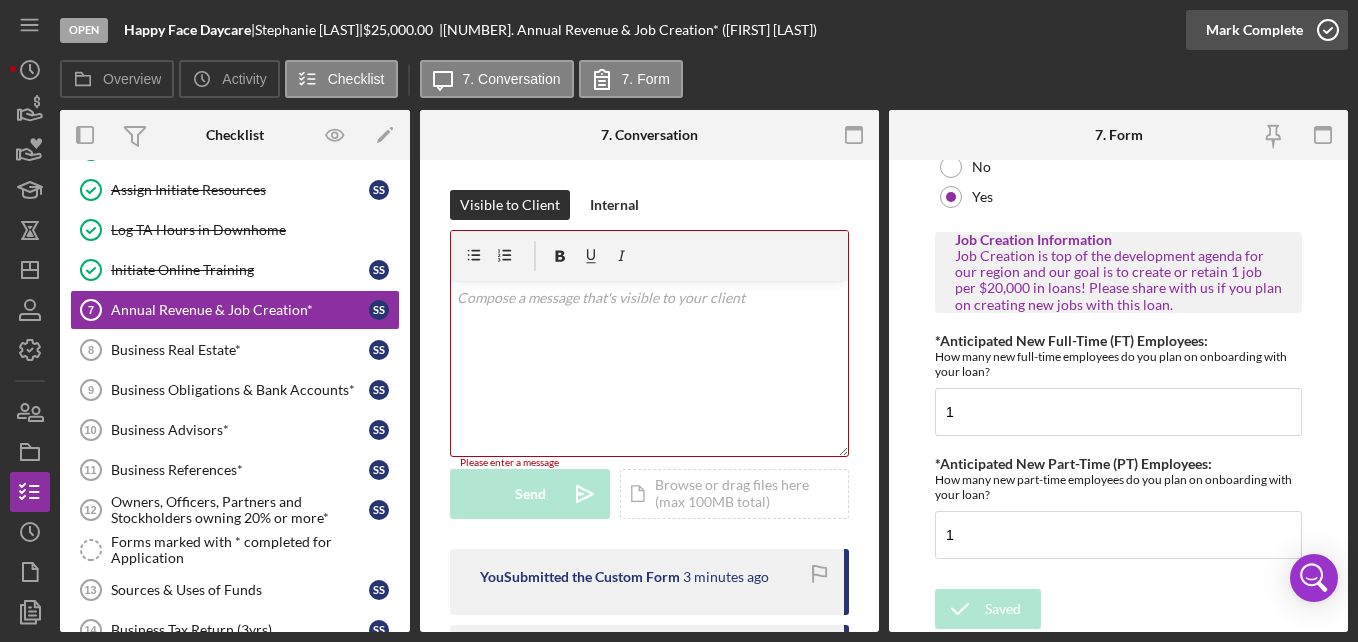click on "Saved" at bounding box center (1182, 60) 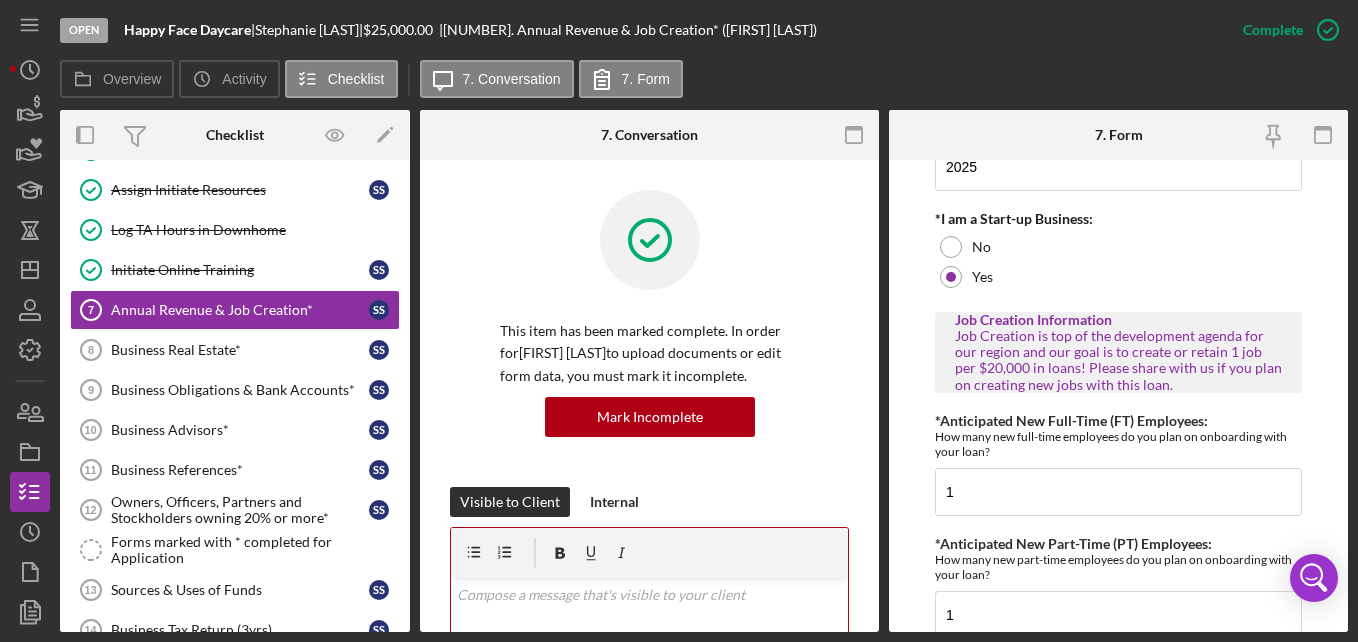 scroll, scrollTop: 547, scrollLeft: 0, axis: vertical 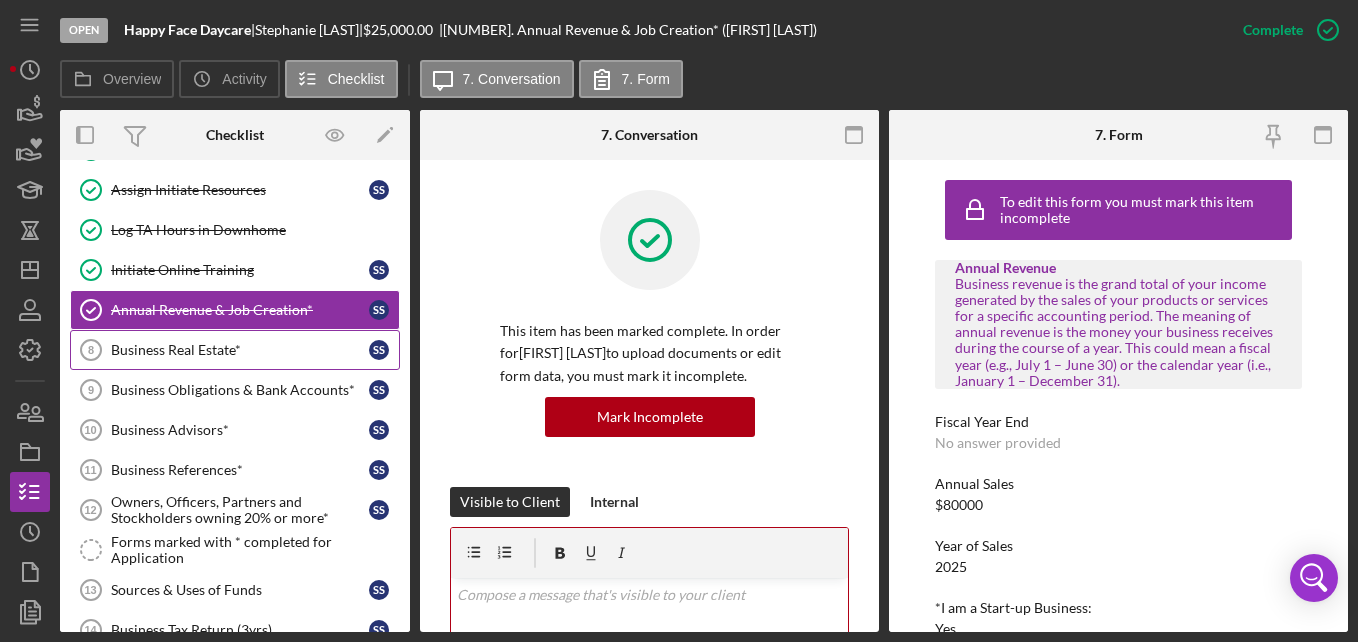 click on "Business Real Estate*" at bounding box center (240, 350) 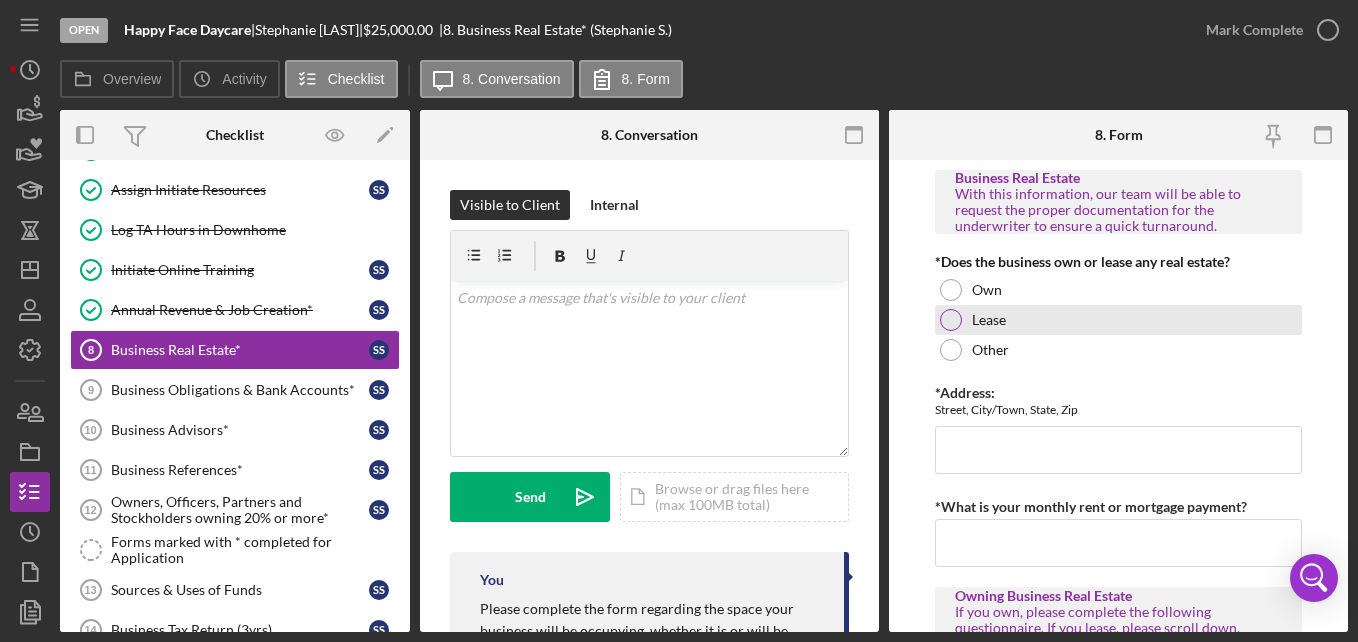 click on "Lease" at bounding box center (1118, 320) 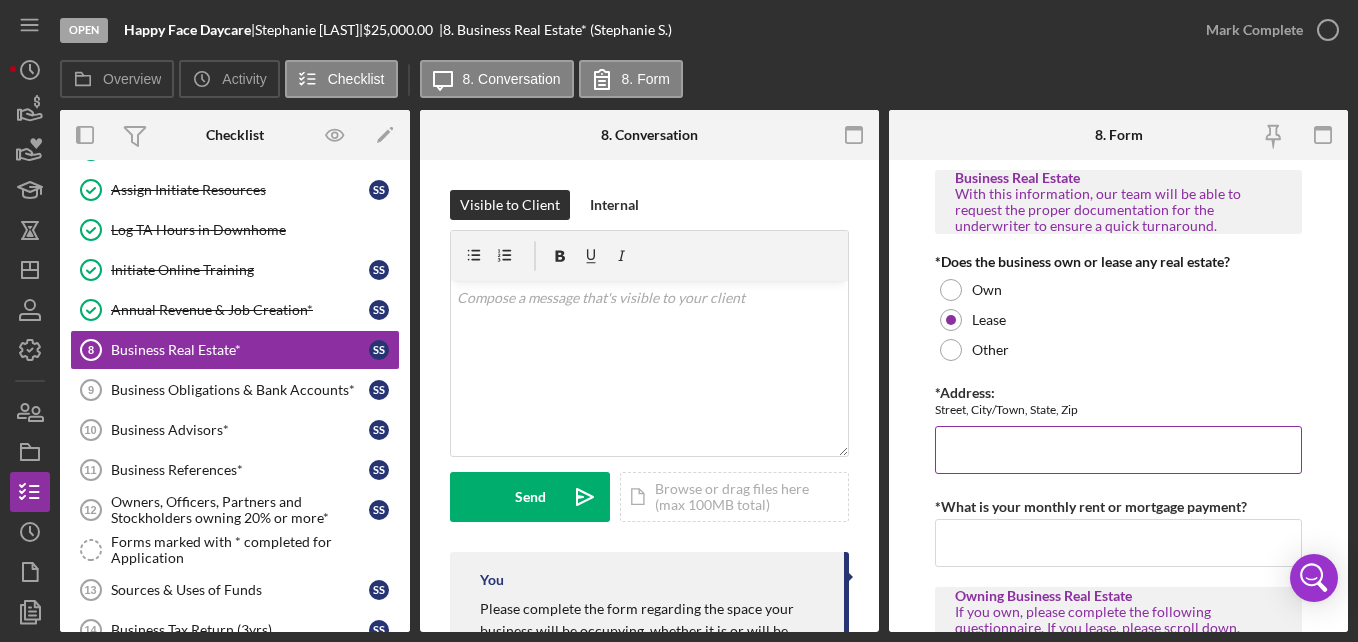 click on "*Address:" at bounding box center (1118, 450) 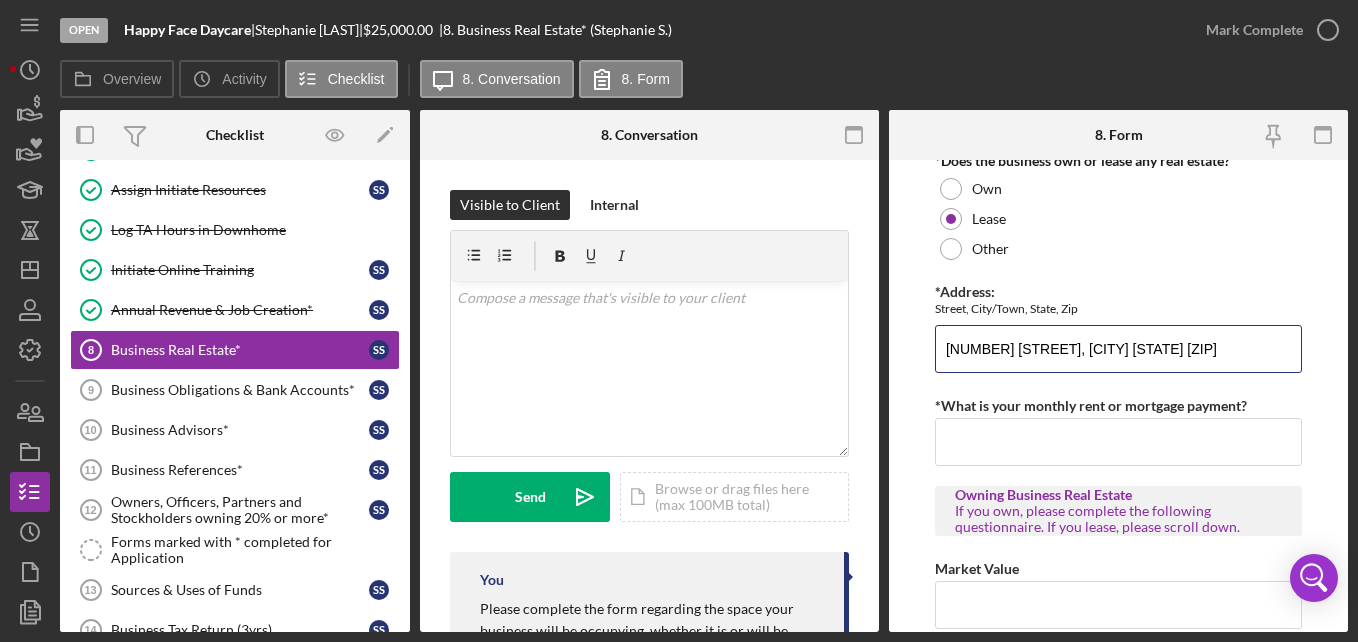 scroll, scrollTop: 102, scrollLeft: 0, axis: vertical 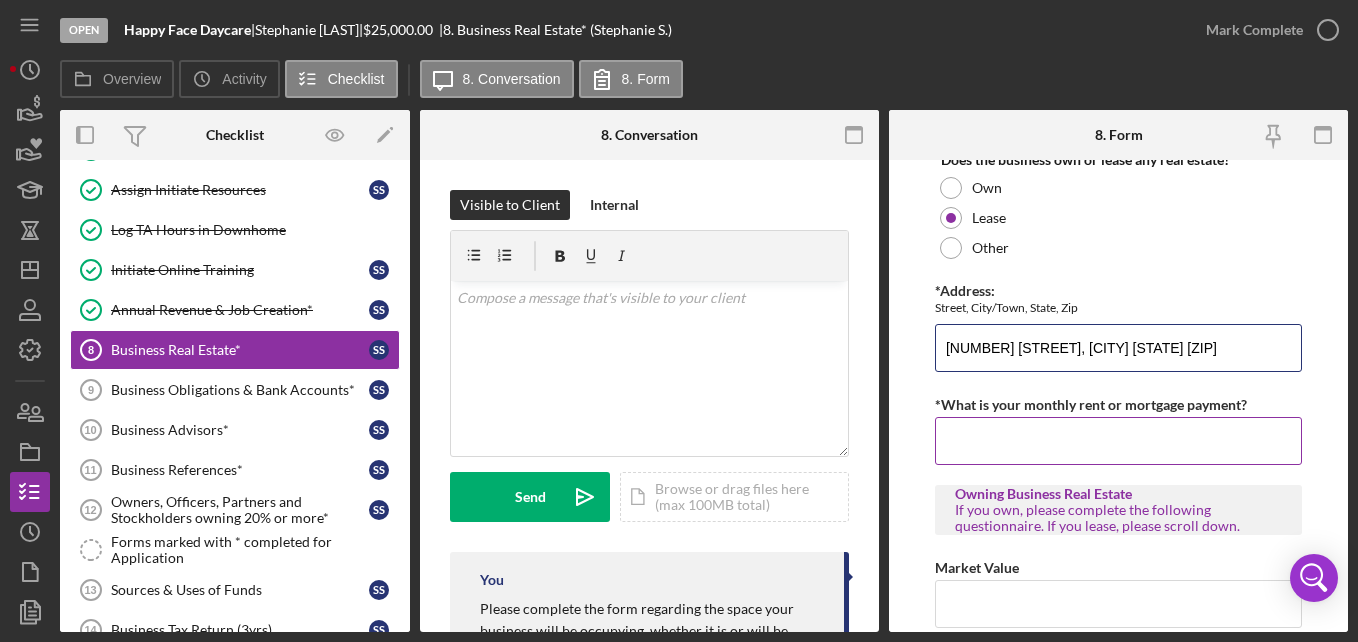 type on "[NUMBER] [STREET], [CITY] [STATE] [ZIP]" 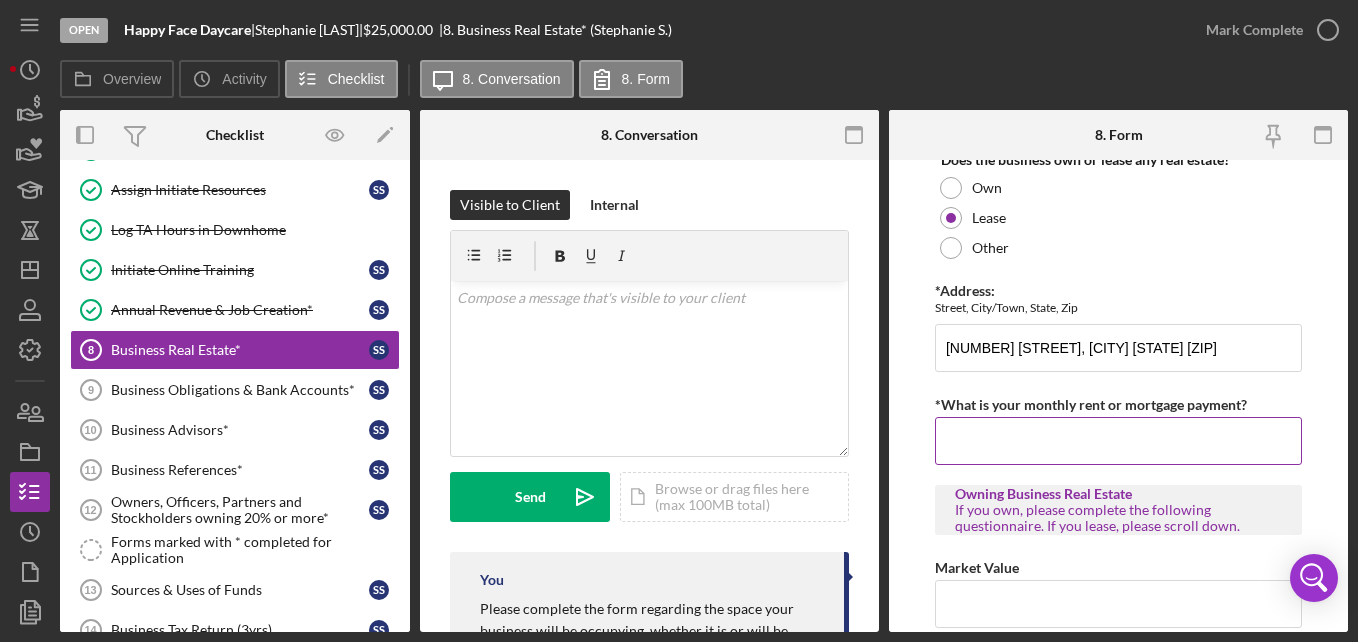 click on "*What is your monthly rent or mortgage payment?" at bounding box center [1118, 441] 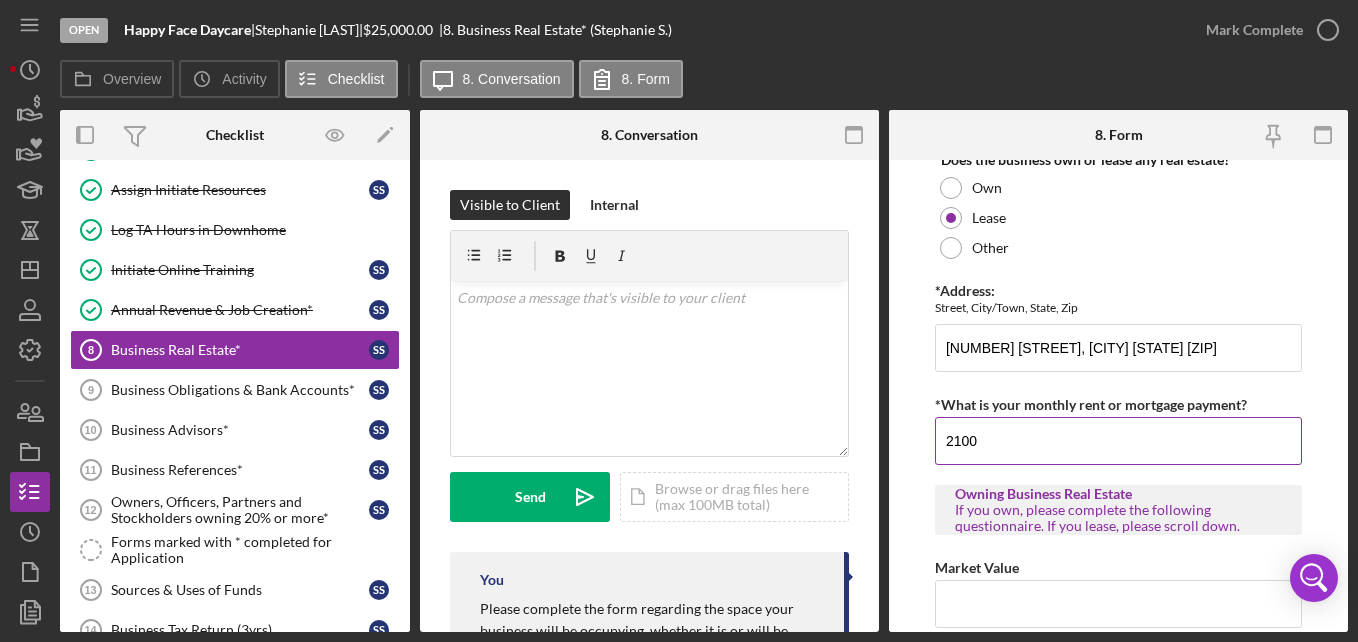 type on "2100" 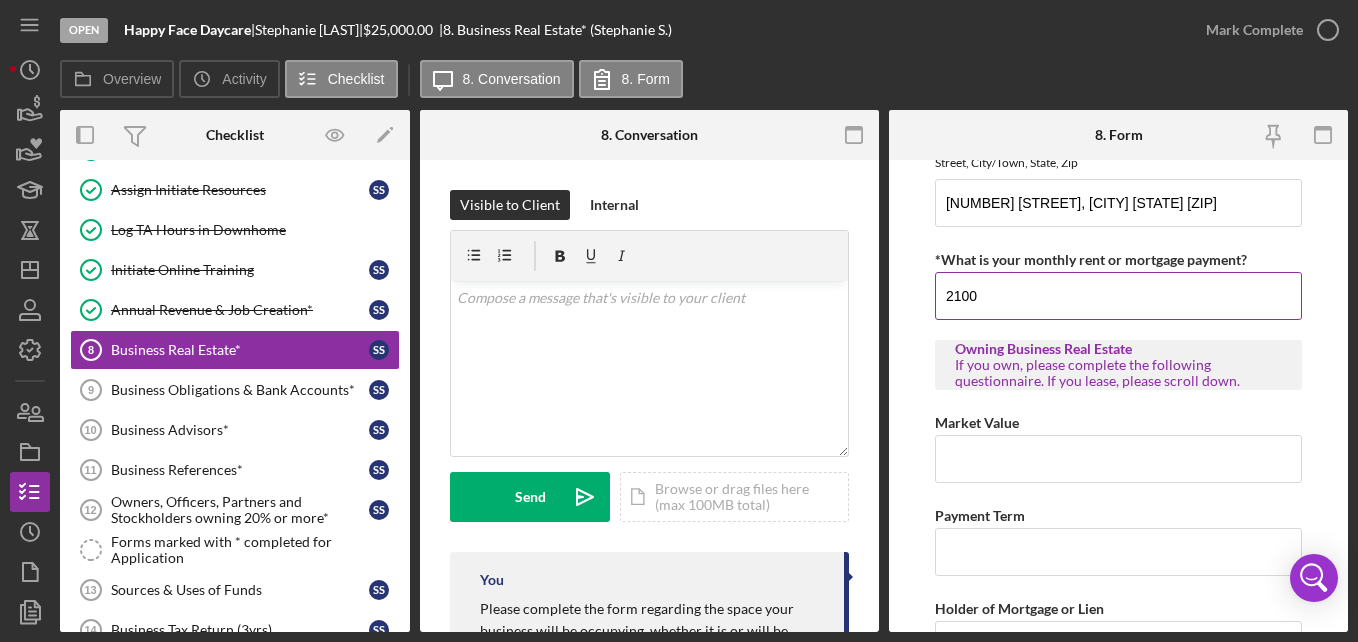 scroll, scrollTop: 248, scrollLeft: 0, axis: vertical 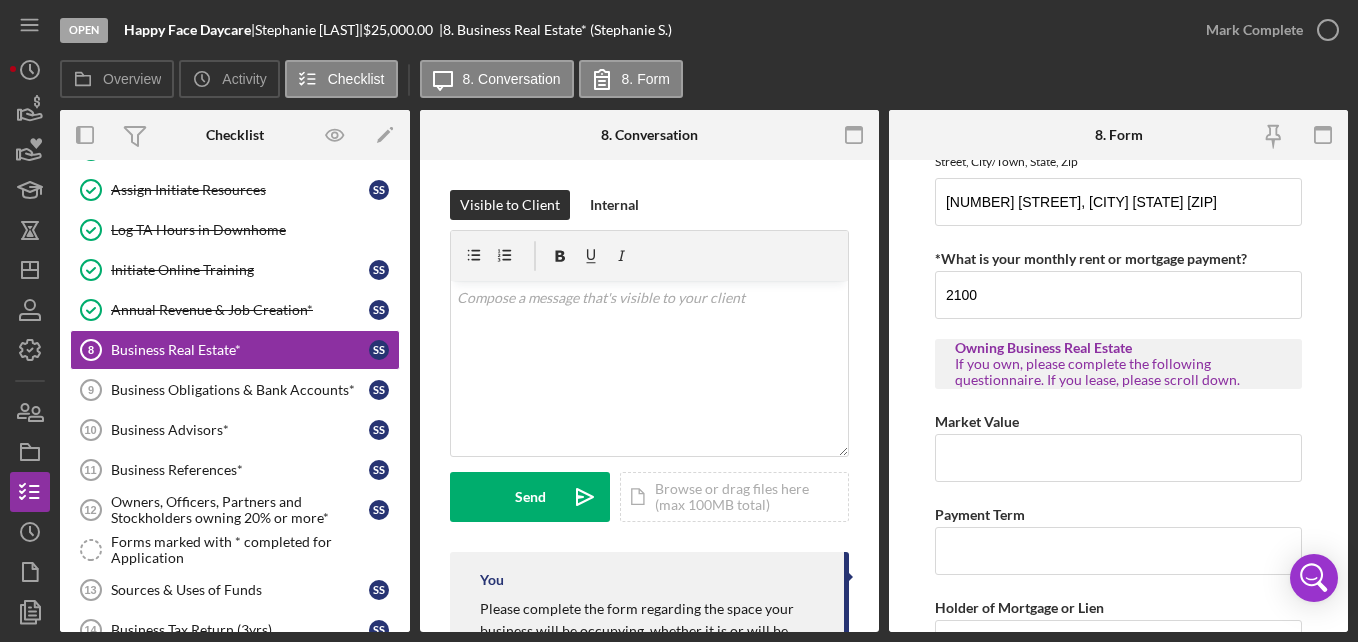 click on "Business Real Estate With this information, our team will be able to request the proper documentation for the underwriter to ensure a quick turnaround. *Does the business own or lease any real estate? Own Lease Other *Address: Street, City/Town, State, Zip  227 Riverbend St, Athol MA 01331 *What is your monthly rent or mortgage payment?   2100 Owning Business Real Estate If you own, please complete the following questionnaire. If you lease, please scroll down.  Market Value Payment Term Holder of Mortgage or Lien  Leasing Business Real Estate  If you lease, please complete the following questionnaire. Landlord's Name and Address  EX: Mr. John Brown, 123 Main Street Fitchburg MA 01420 Renewal Clause  Expiration Date of Lease Other Lease Expenses Is the agreed amount inclusive of triple net (NNN) or common area maintenance, or is that a separate expense? If separate, how much?" at bounding box center (1118, 549) 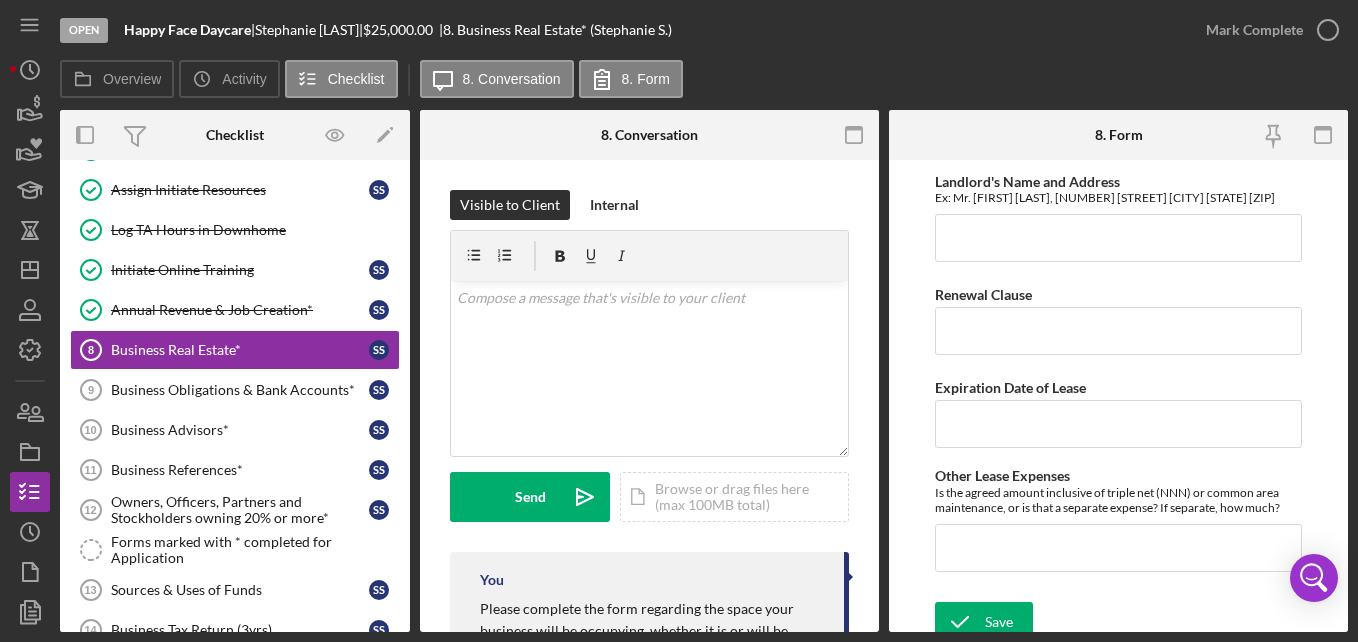 scroll, scrollTop: 845, scrollLeft: 0, axis: vertical 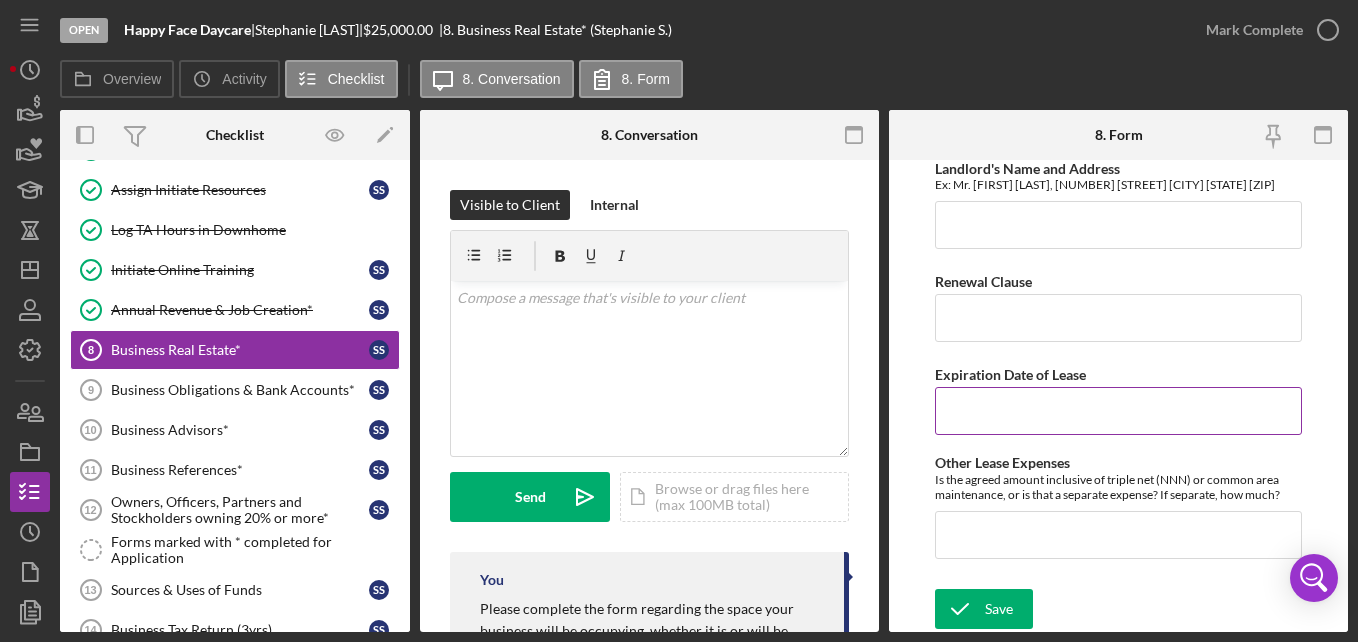 click on "Expiration Date of Lease" at bounding box center (1118, 411) 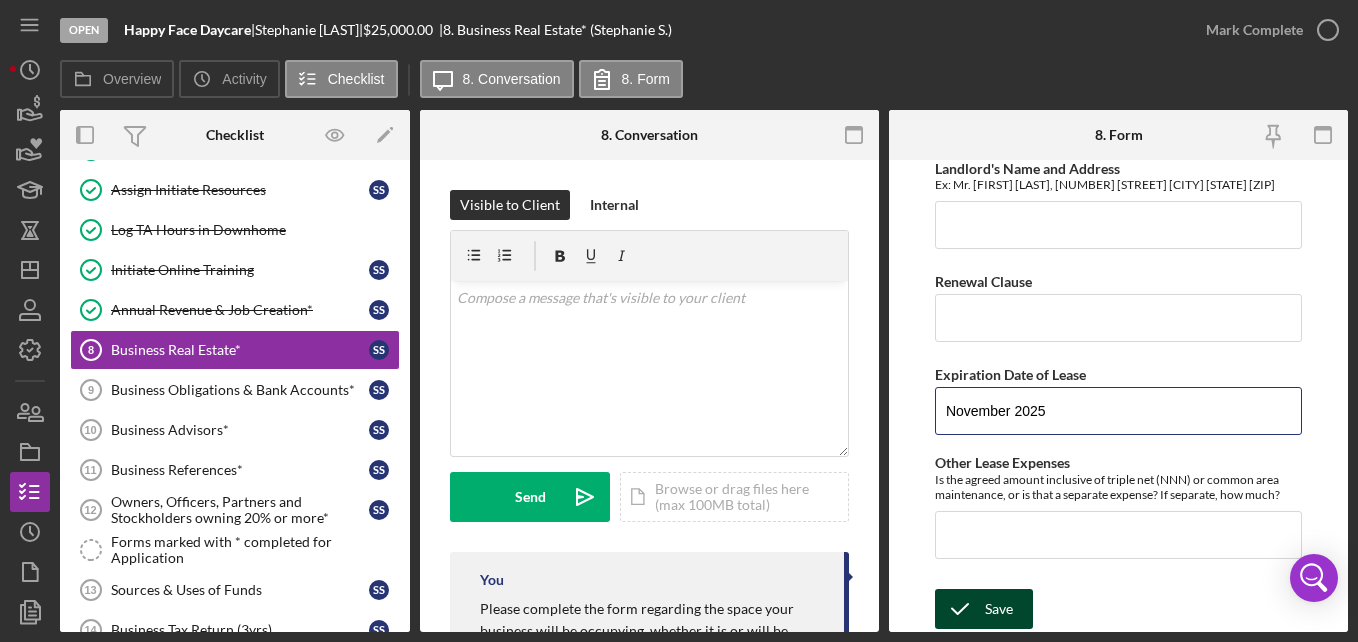 type on "November 2025" 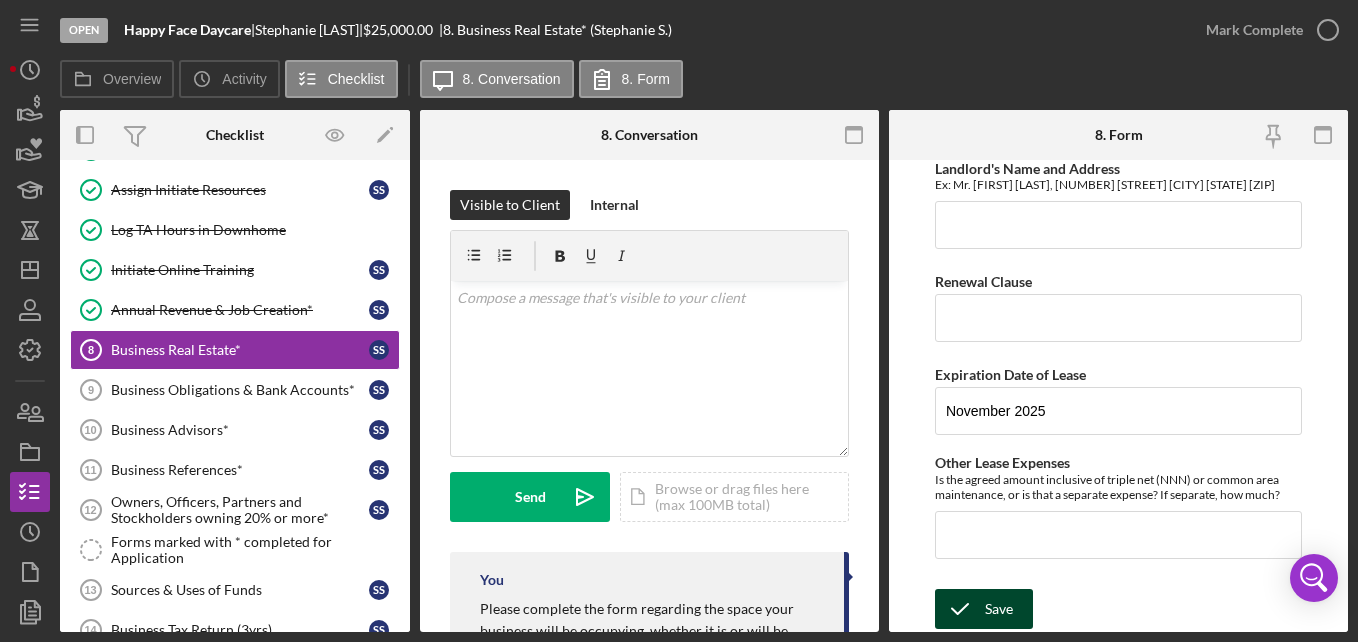click on "Save" at bounding box center (999, 609) 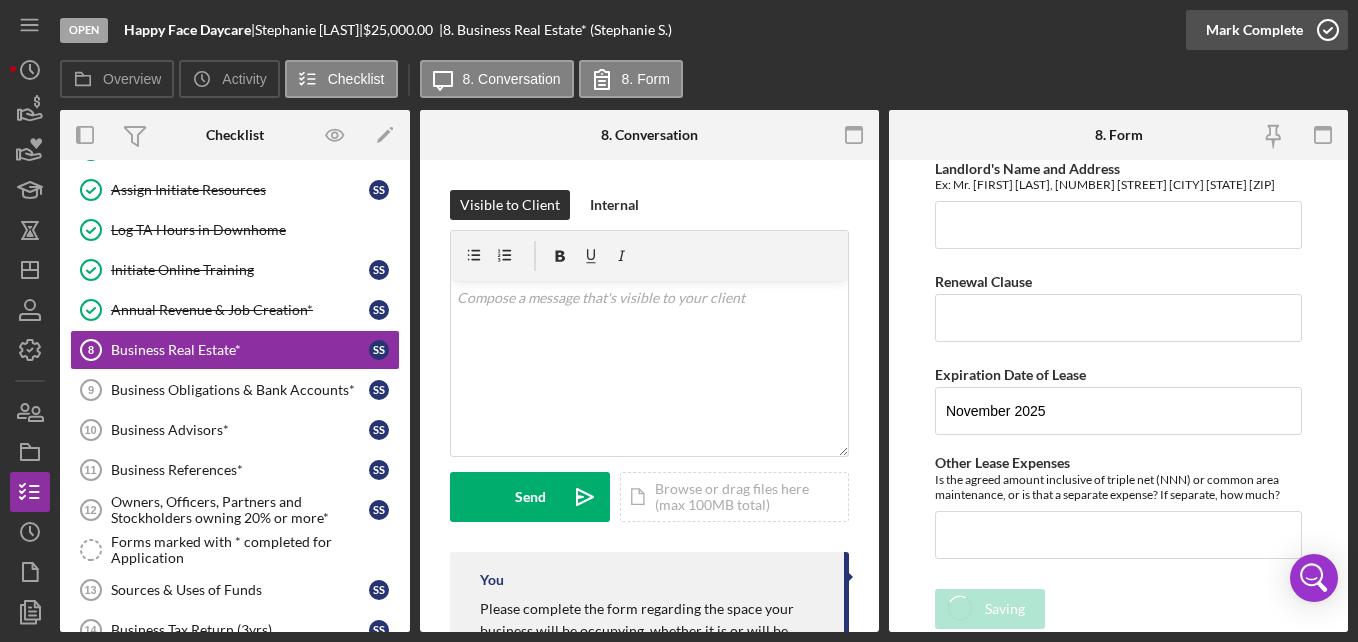 click on "Mark Complete" at bounding box center [1254, 30] 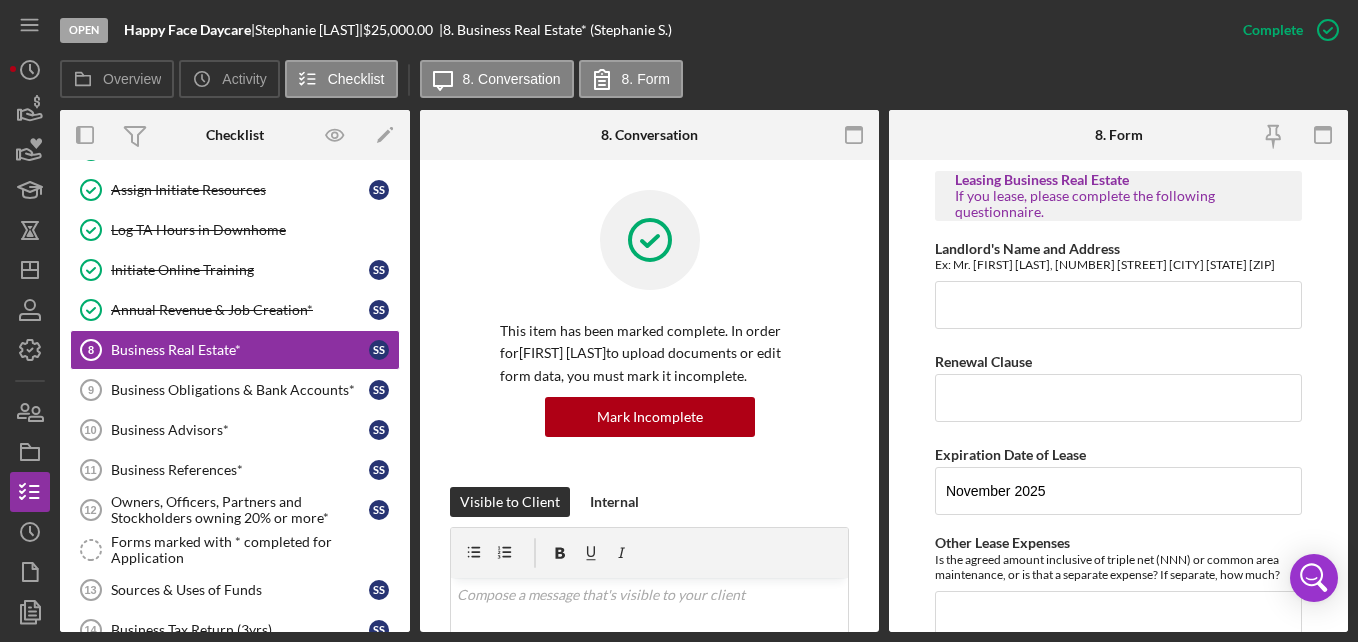 scroll, scrollTop: 925, scrollLeft: 0, axis: vertical 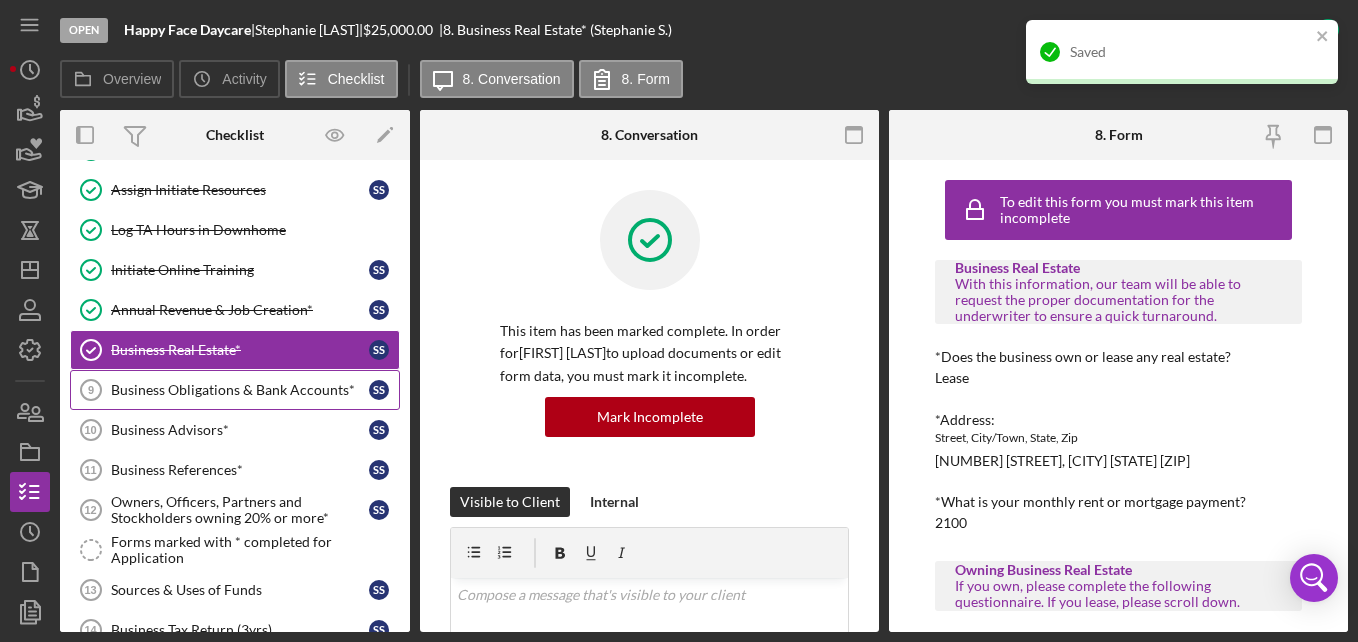click on "Business Obligations & Bank Accounts* 9 Business Obligations & Bank Accounts* S S" at bounding box center [235, 390] 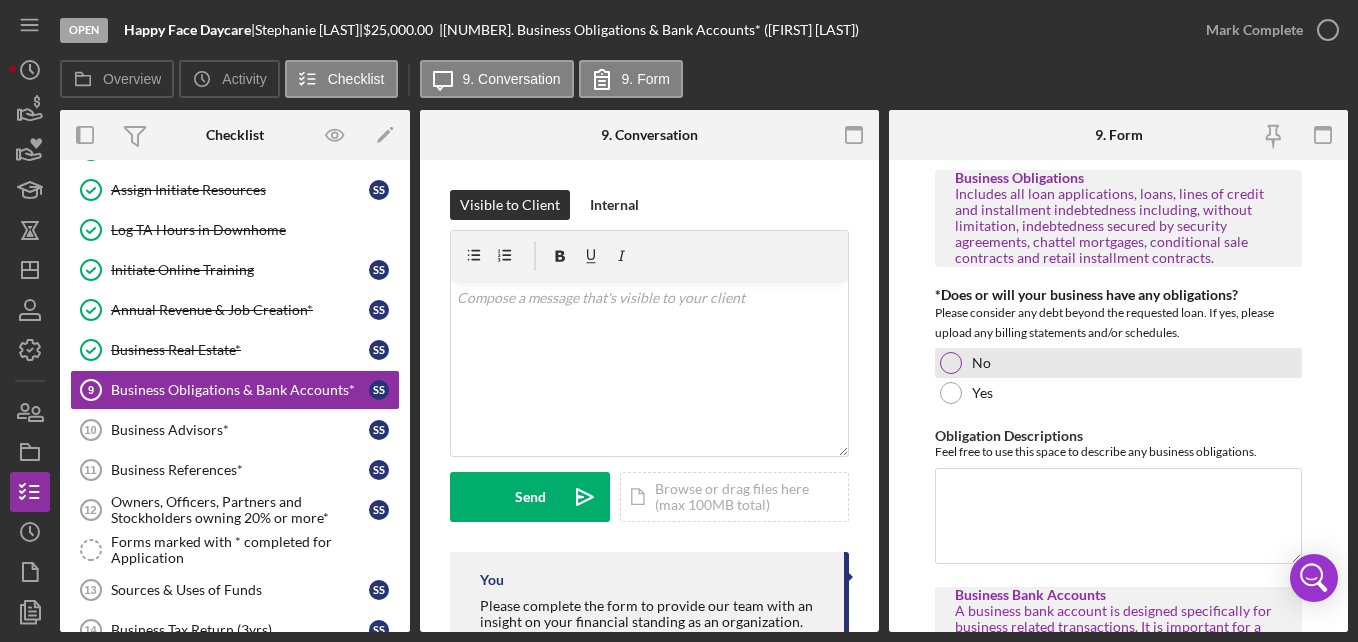 click on "No" at bounding box center [1118, 363] 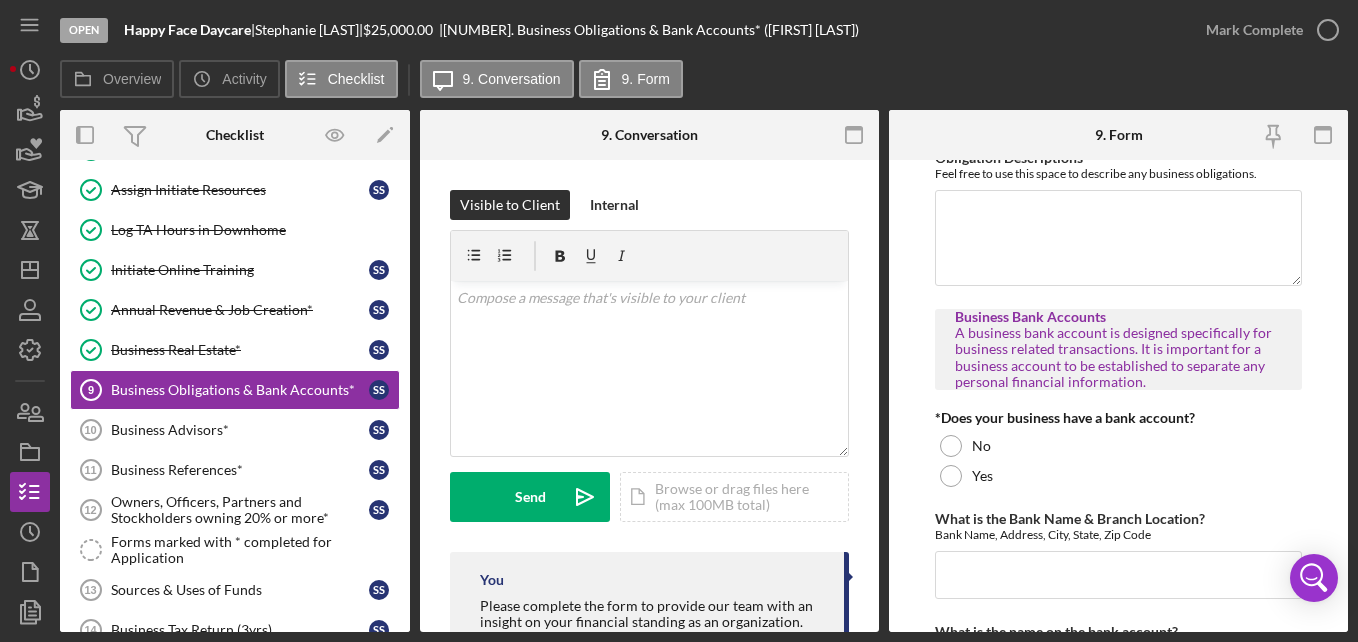 scroll, scrollTop: 279, scrollLeft: 0, axis: vertical 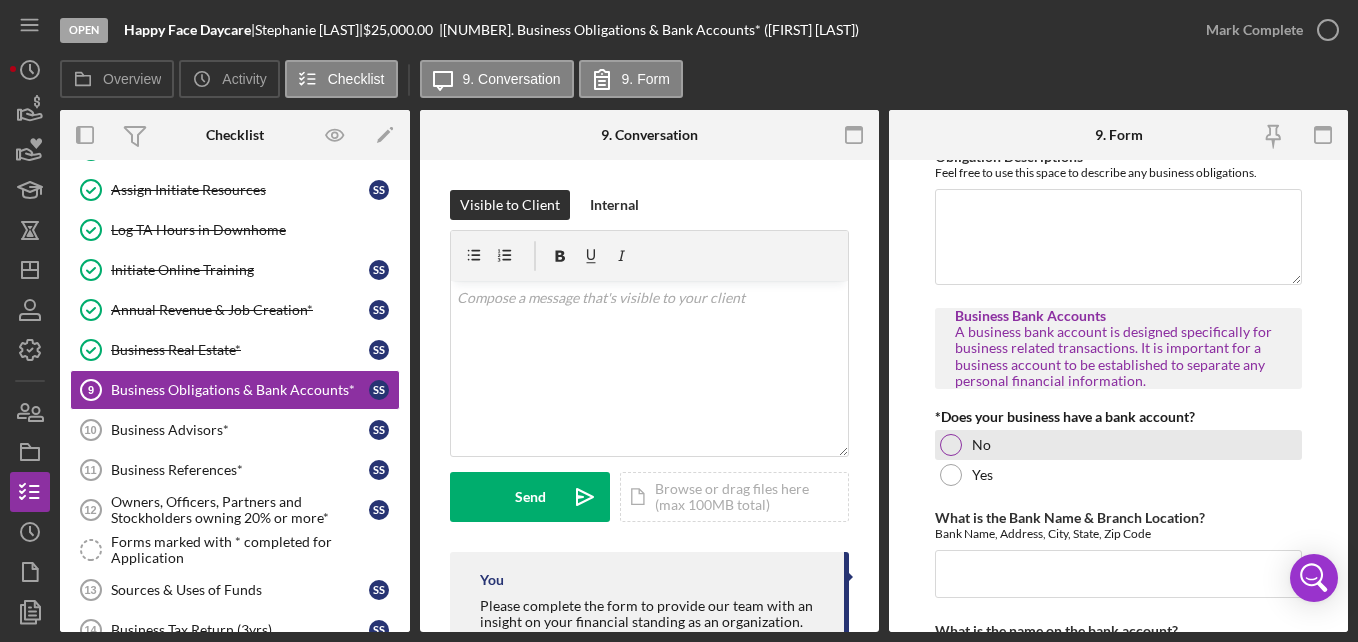 drag, startPoint x: 965, startPoint y: 465, endPoint x: 964, endPoint y: 455, distance: 10.049875 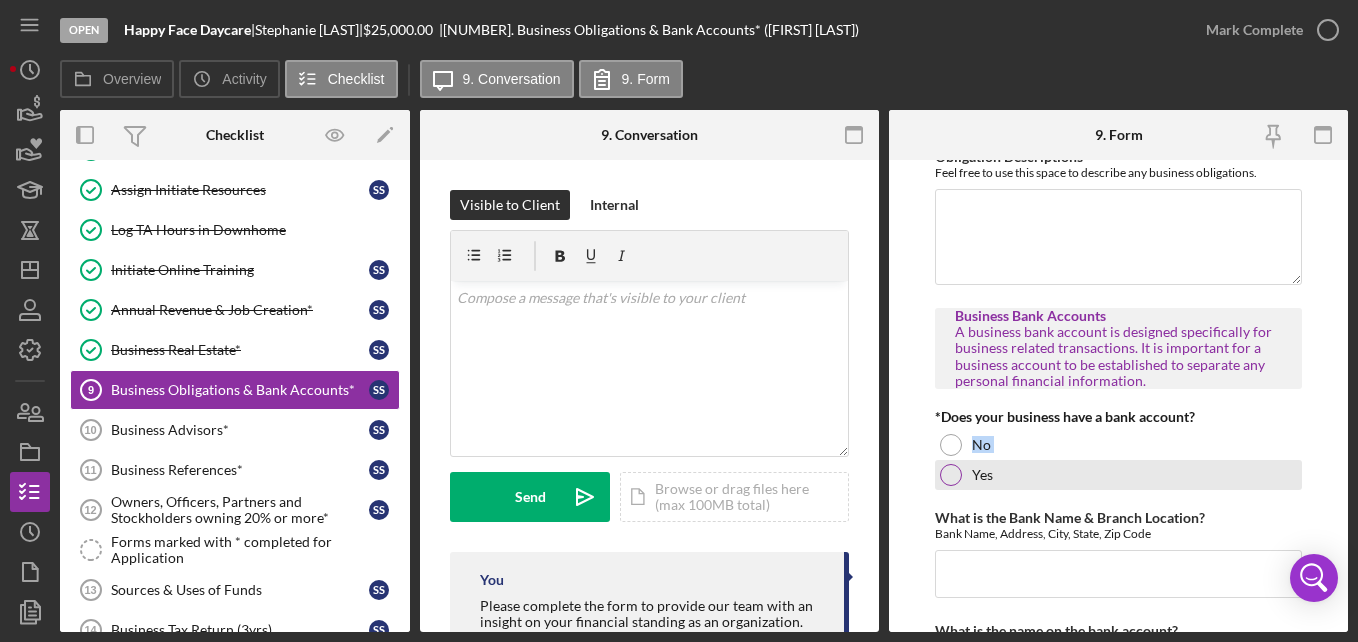 drag, startPoint x: 964, startPoint y: 455, endPoint x: 960, endPoint y: 469, distance: 14.56022 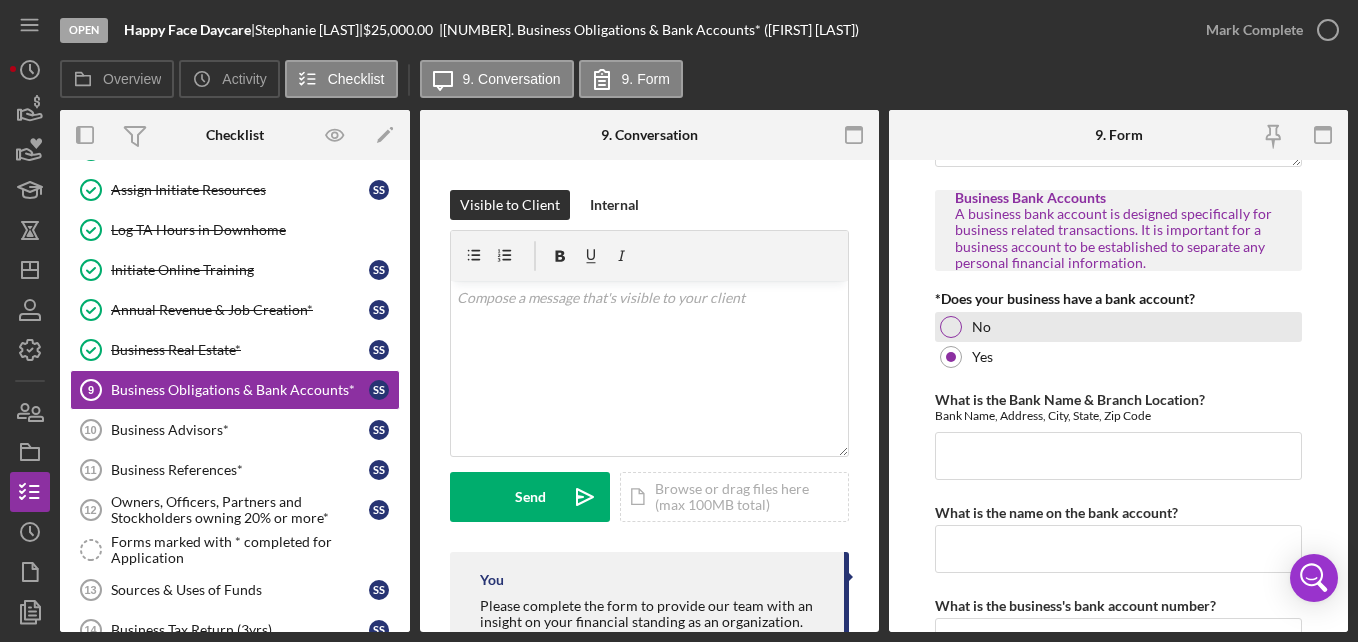 scroll, scrollTop: 419, scrollLeft: 0, axis: vertical 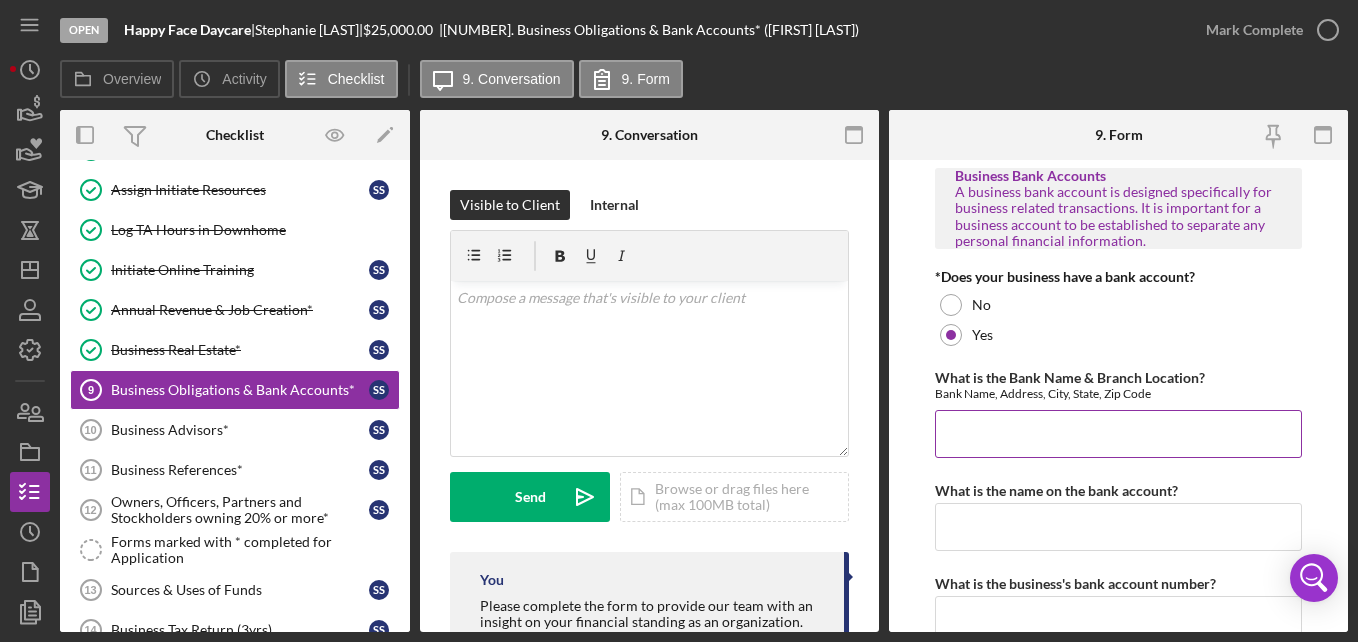 click on "What is the Bank Name & Branch Location?" at bounding box center [1118, 434] 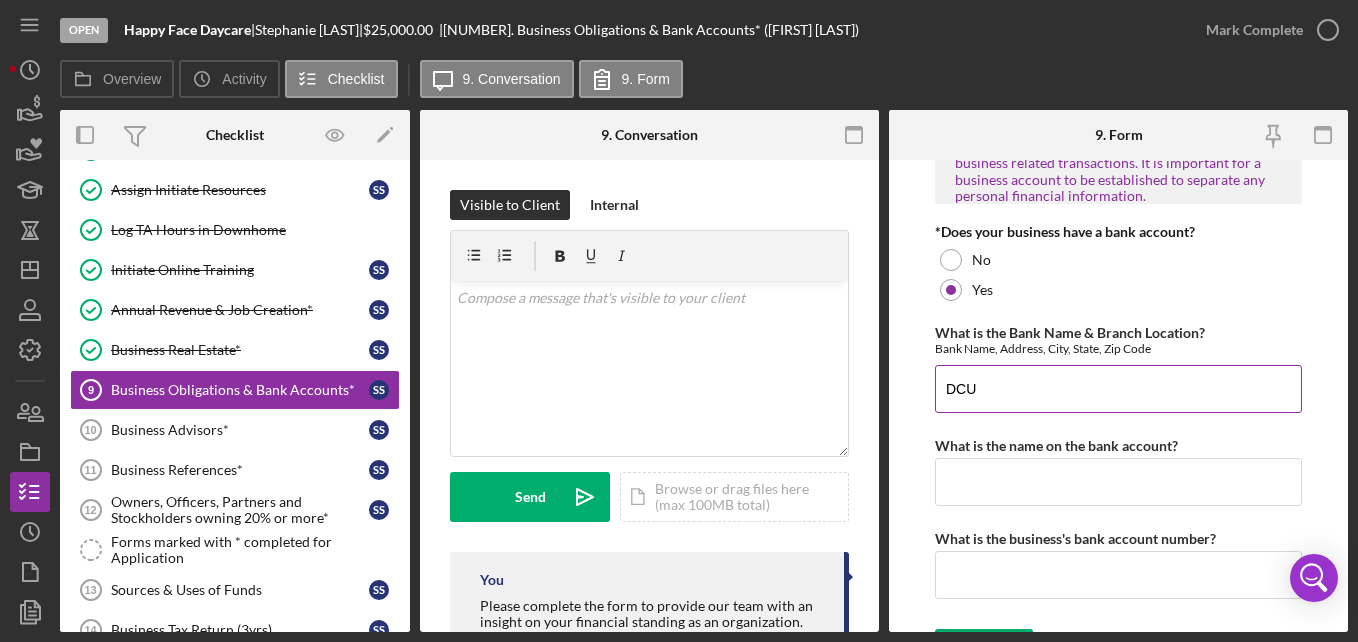 scroll, scrollTop: 467, scrollLeft: 0, axis: vertical 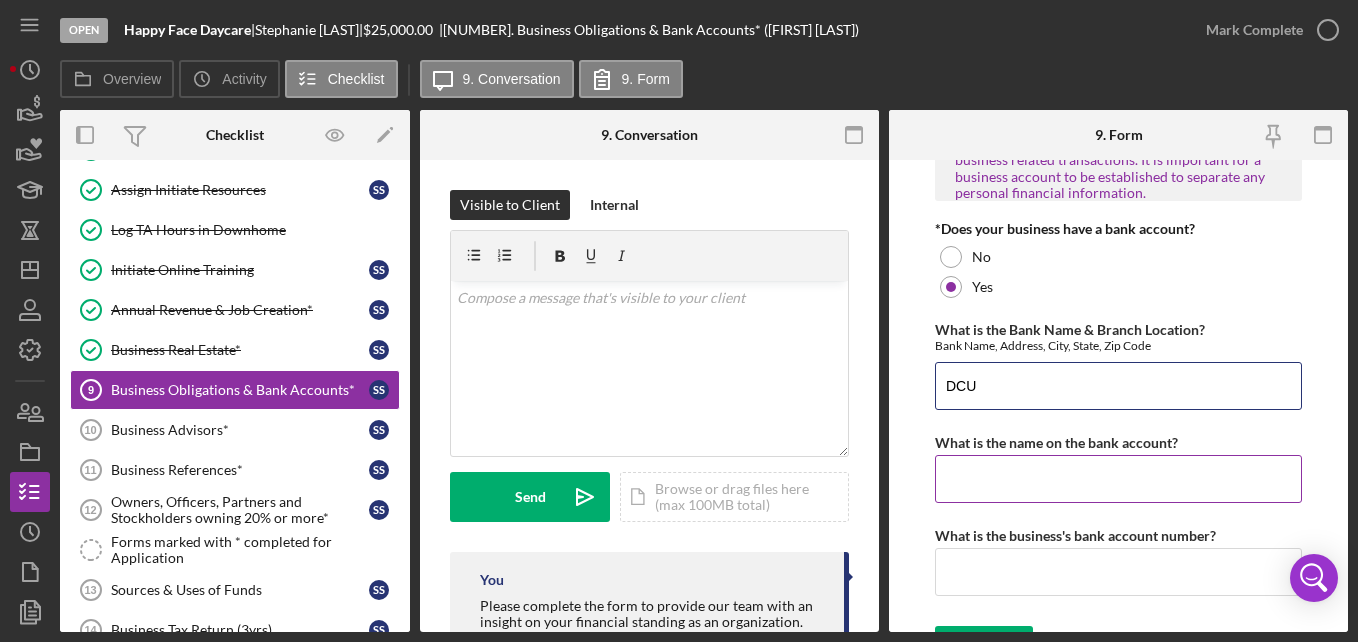 type on "DCU" 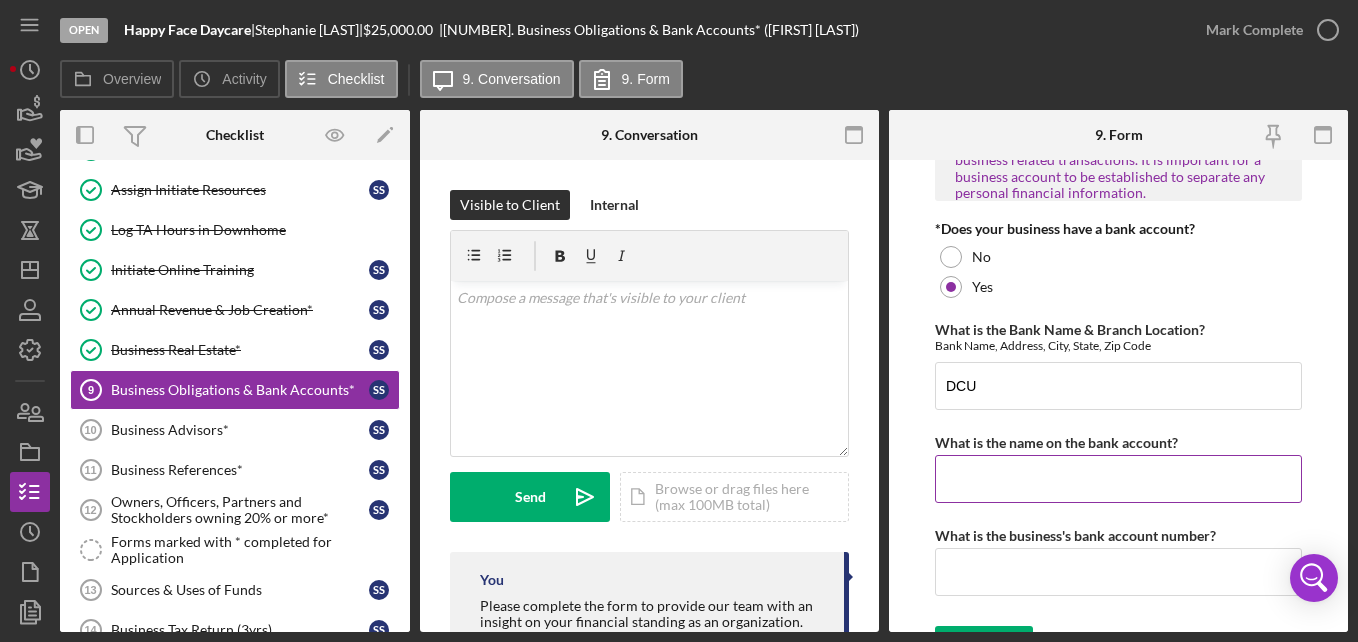 click on "What is the name on the bank account?" at bounding box center (1118, 479) 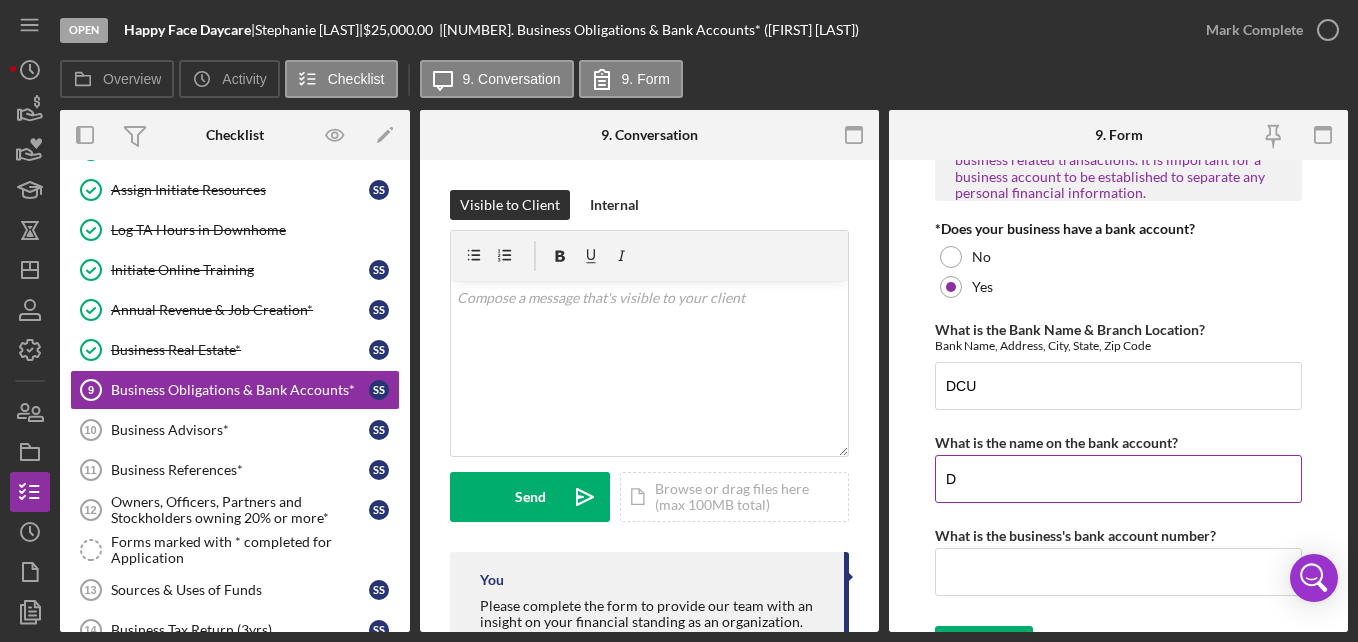 click on "D" at bounding box center [1118, 479] 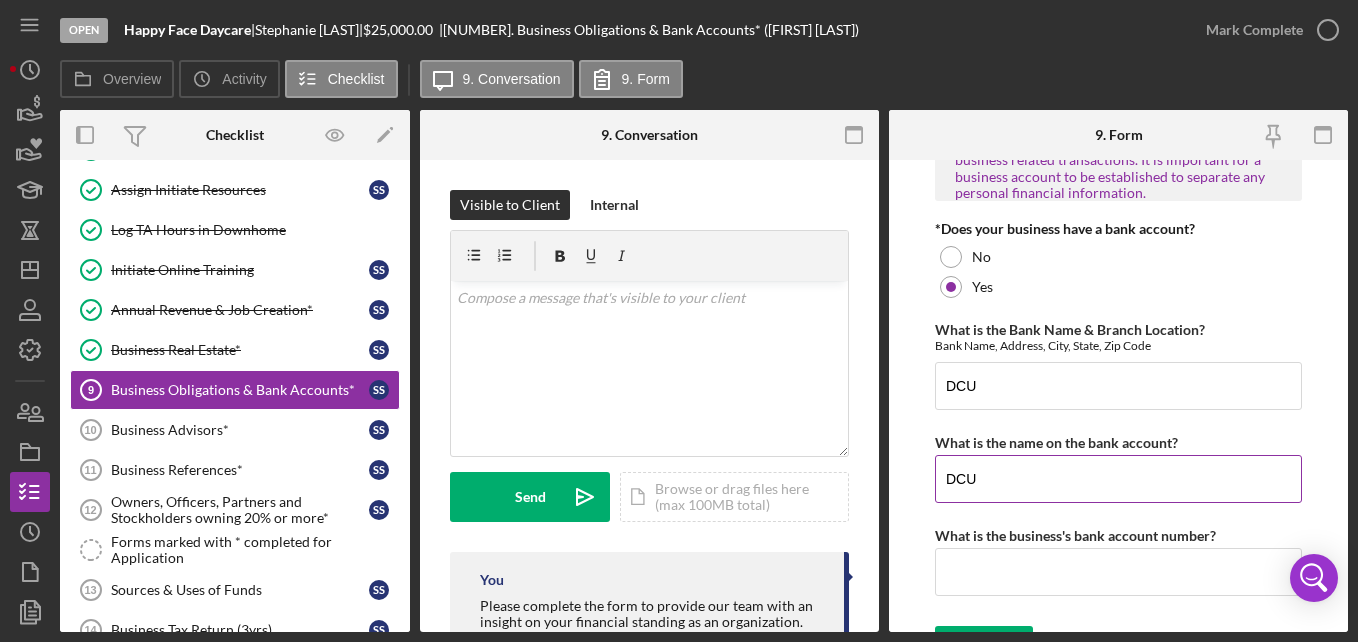 scroll, scrollTop: 504, scrollLeft: 0, axis: vertical 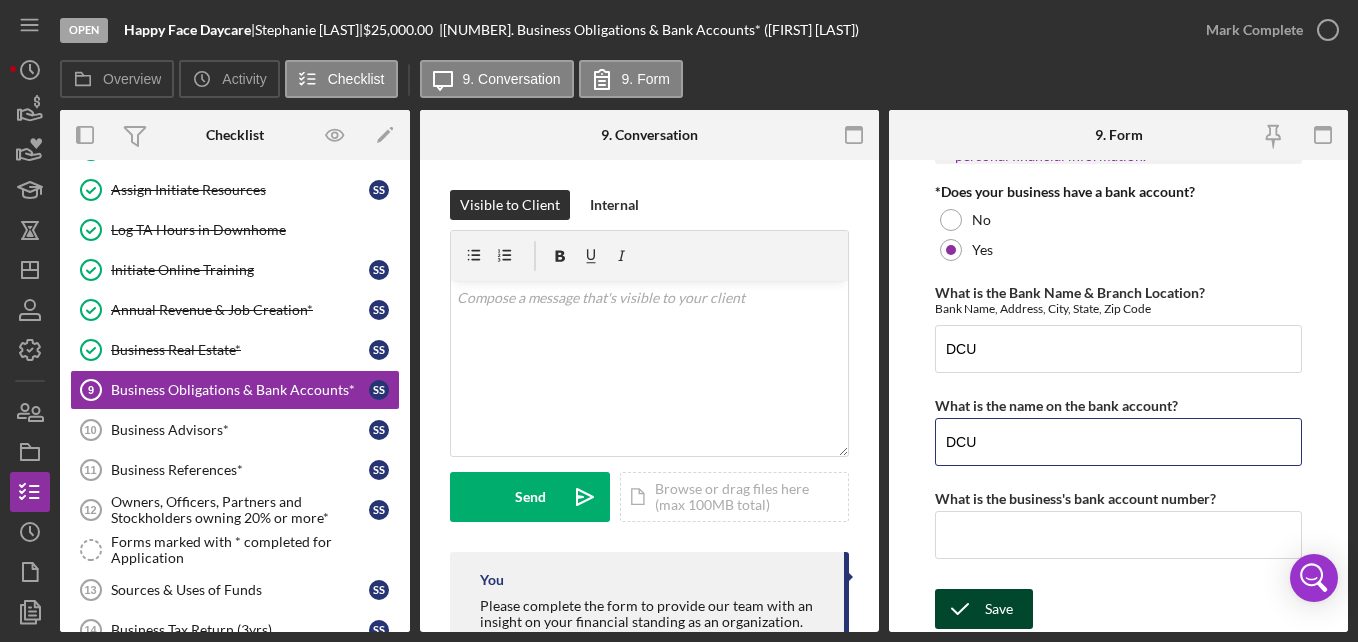 type on "DCU" 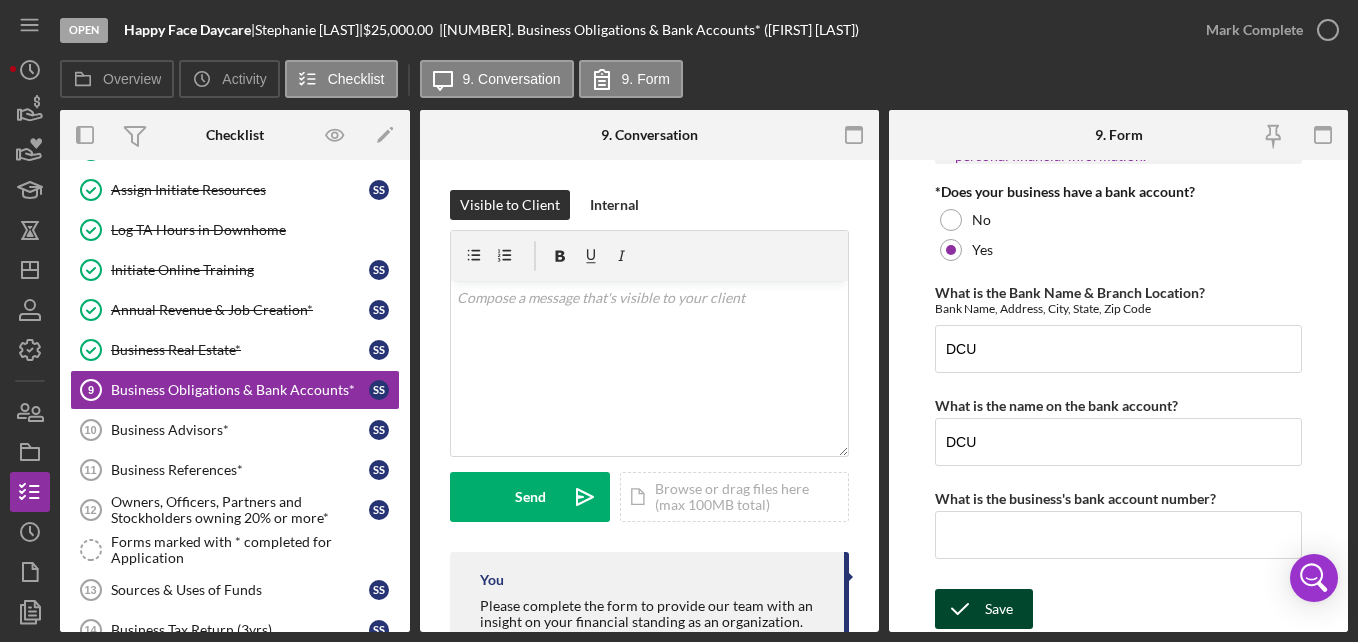 click on "Save" at bounding box center (999, 609) 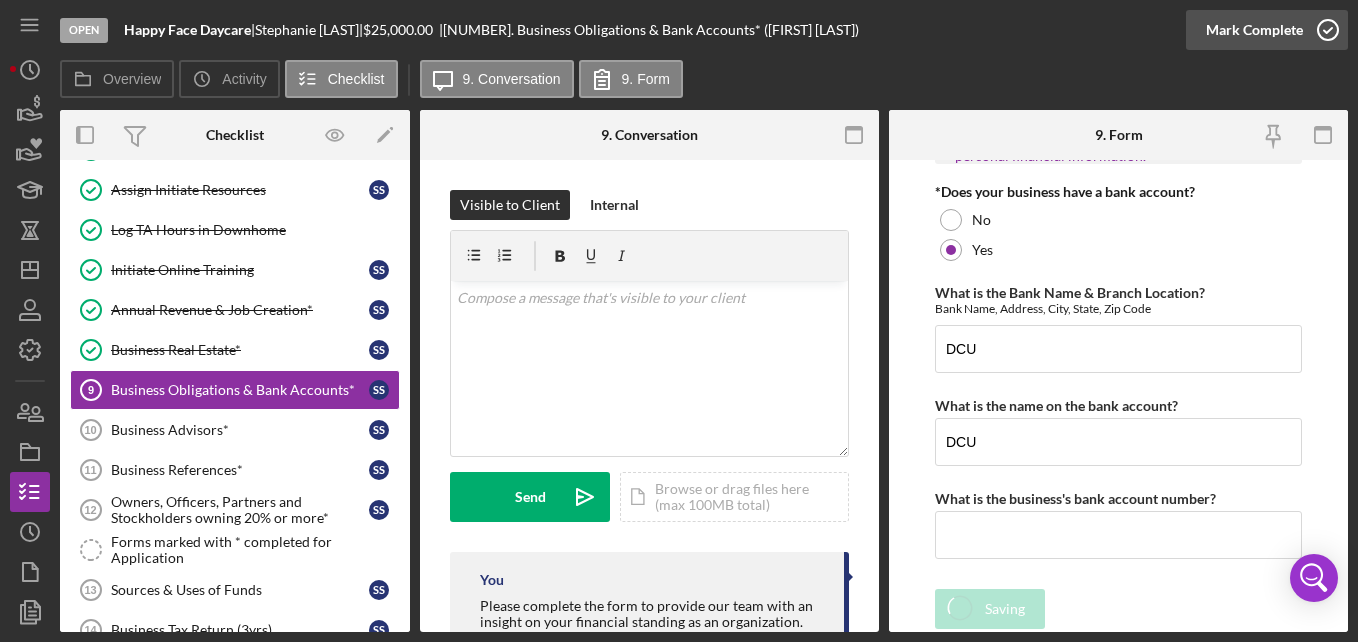 click on "Mark Complete" at bounding box center (1254, 30) 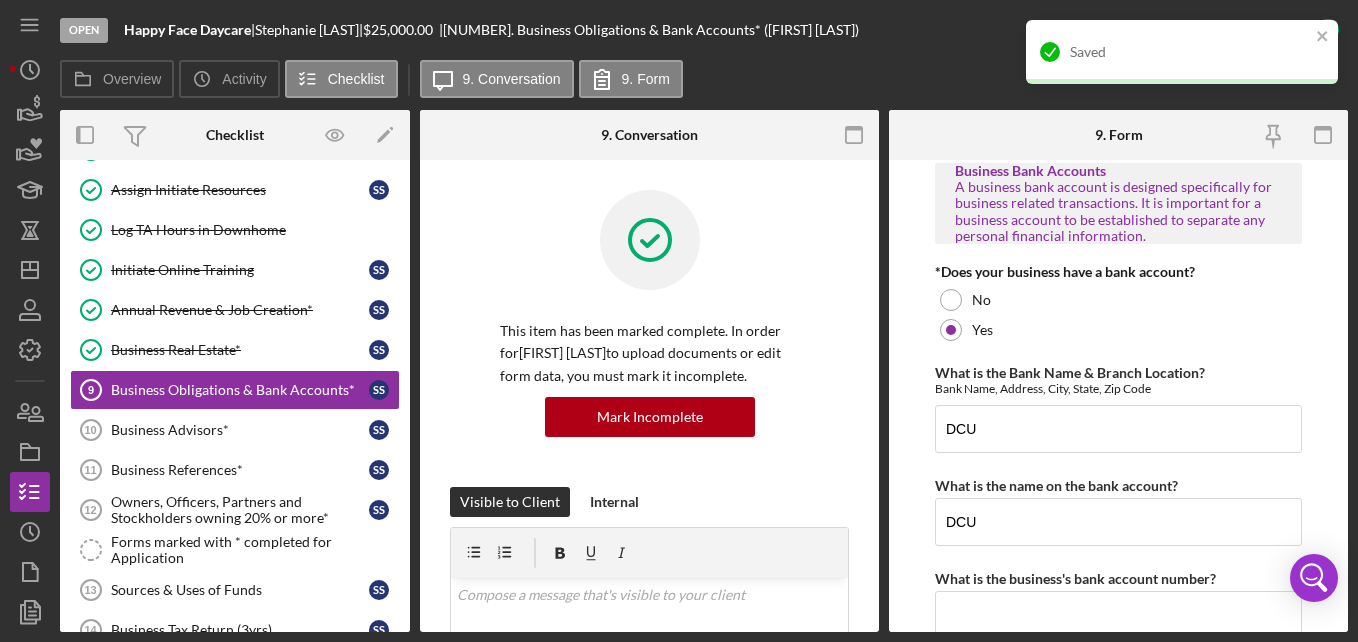 scroll, scrollTop: 584, scrollLeft: 0, axis: vertical 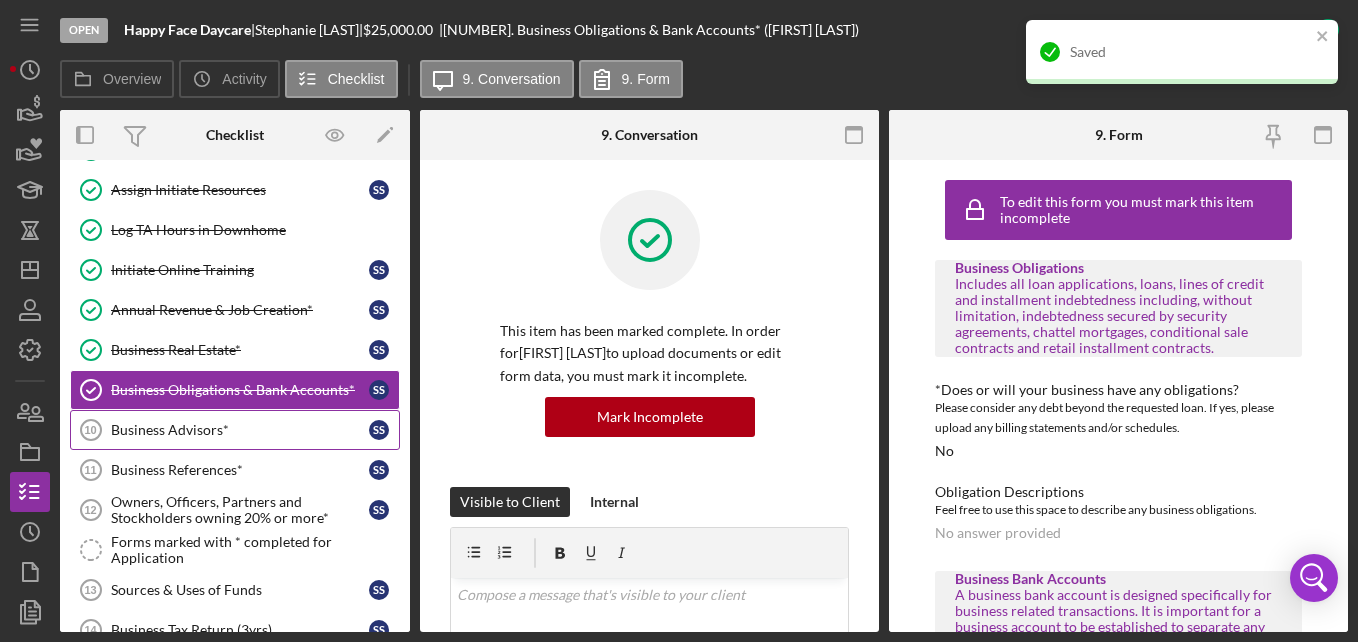 click on "Business Advisors*" at bounding box center (240, 430) 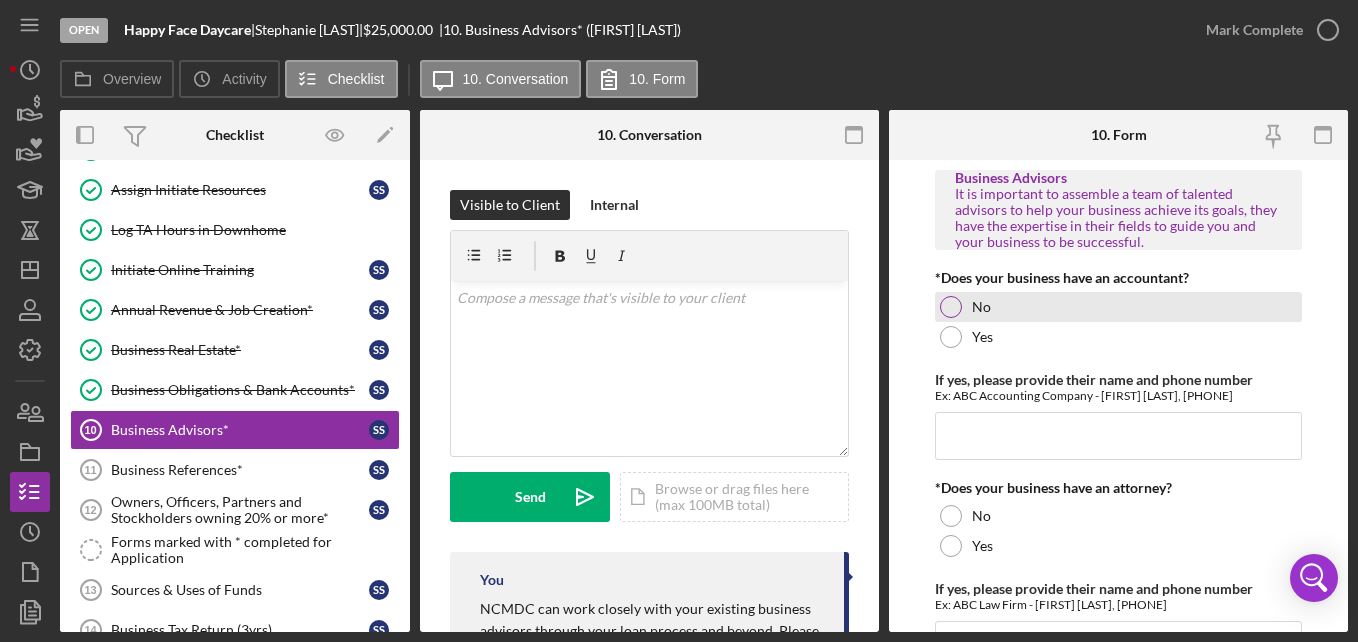 click on "No" at bounding box center [981, 307] 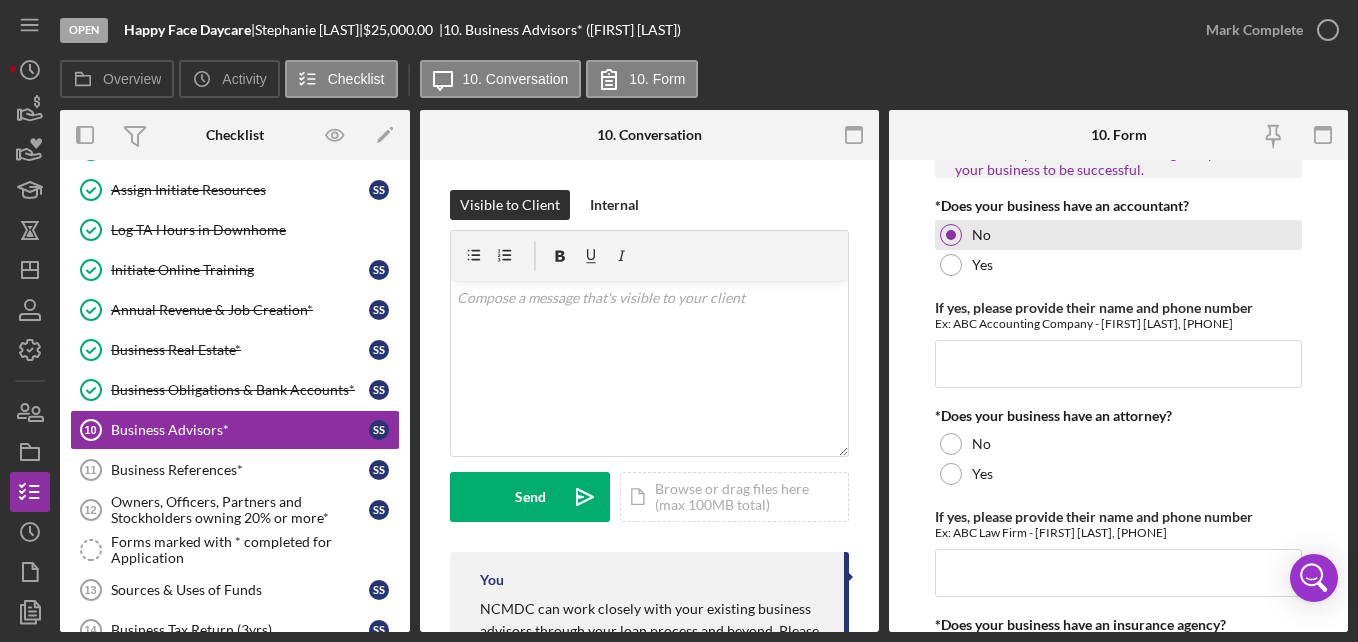 scroll, scrollTop: 75, scrollLeft: 0, axis: vertical 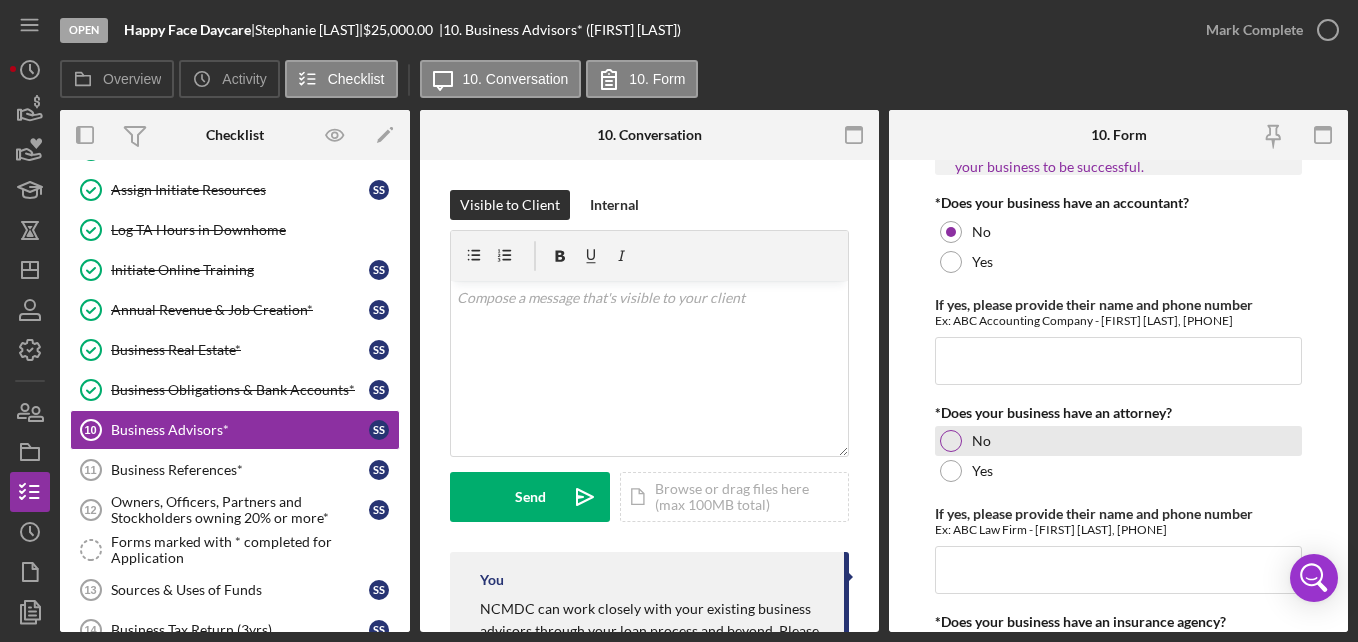 click on "No" at bounding box center (1118, 441) 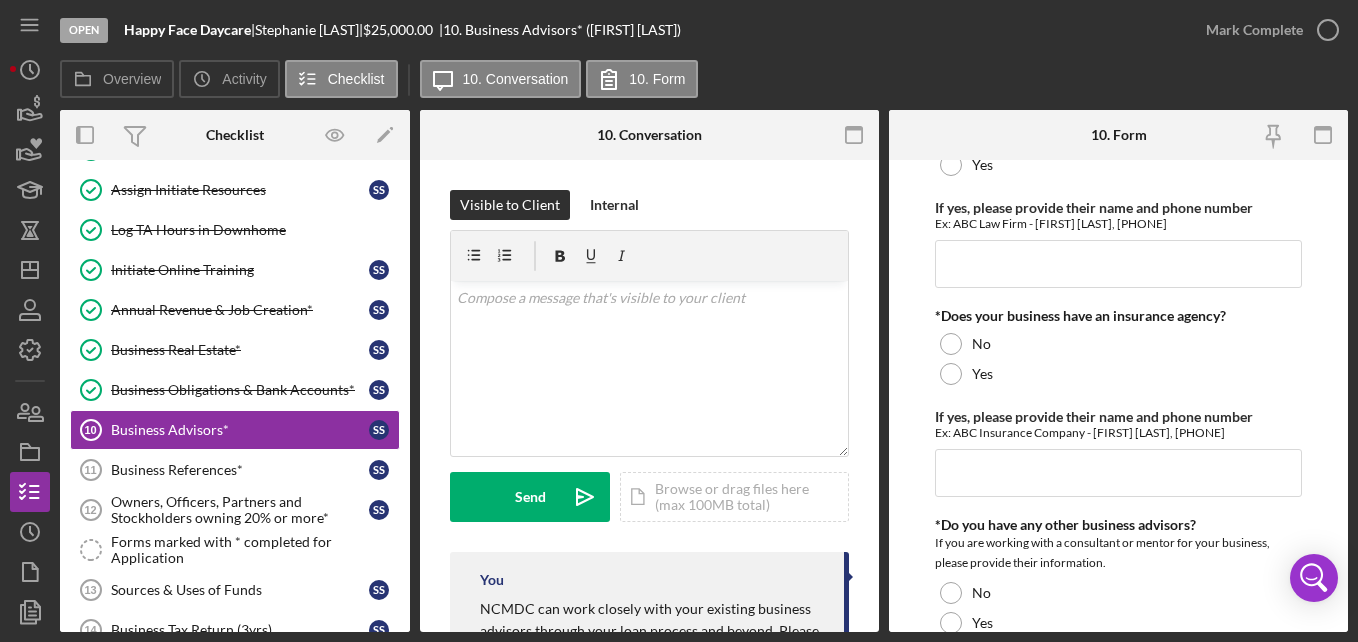 scroll, scrollTop: 382, scrollLeft: 0, axis: vertical 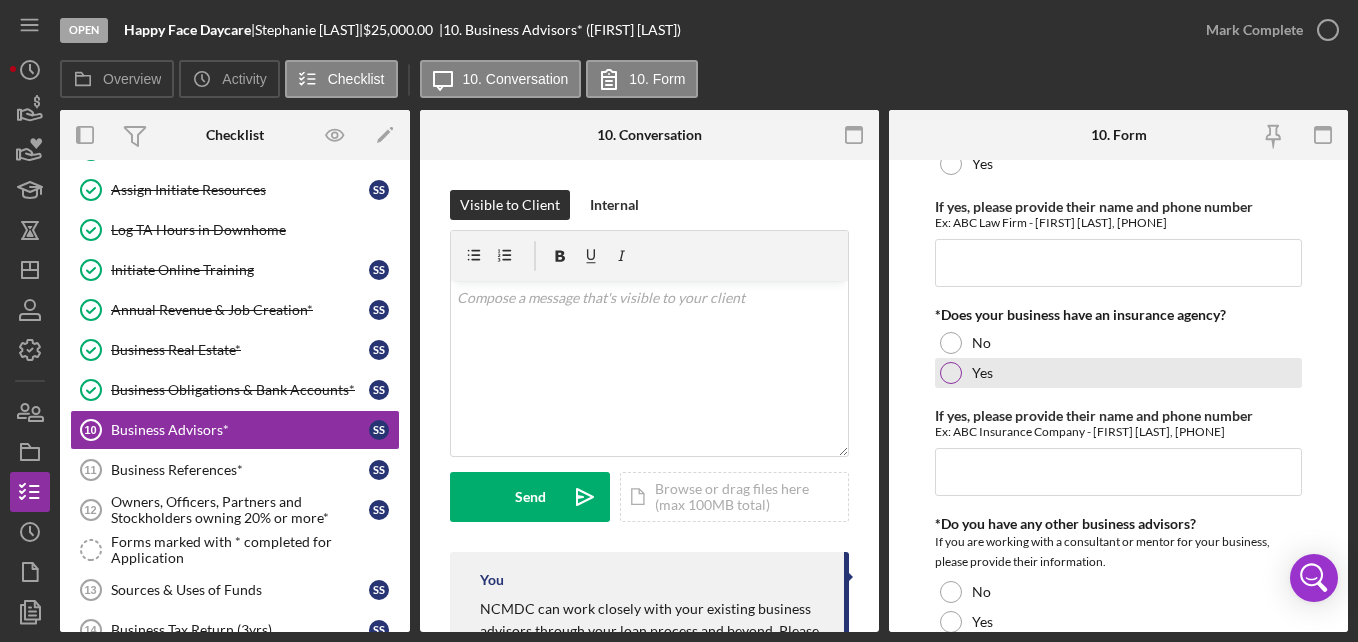 click on "Yes" at bounding box center [1118, 373] 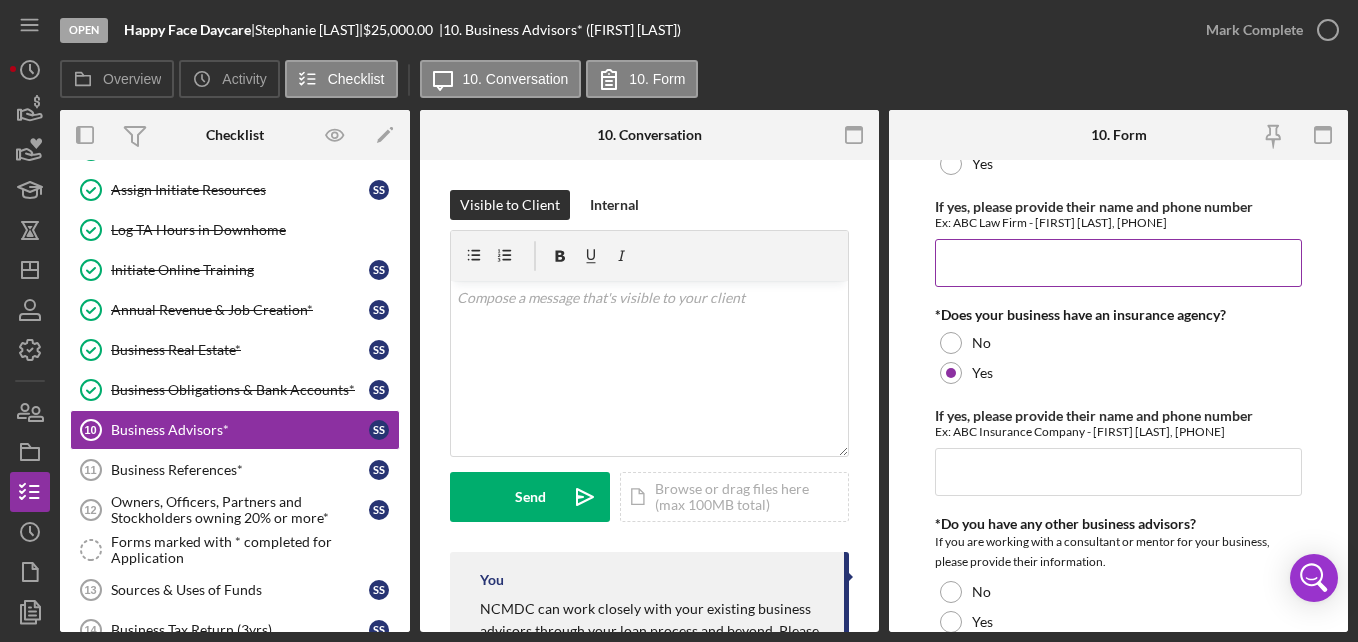 scroll, scrollTop: 413, scrollLeft: 0, axis: vertical 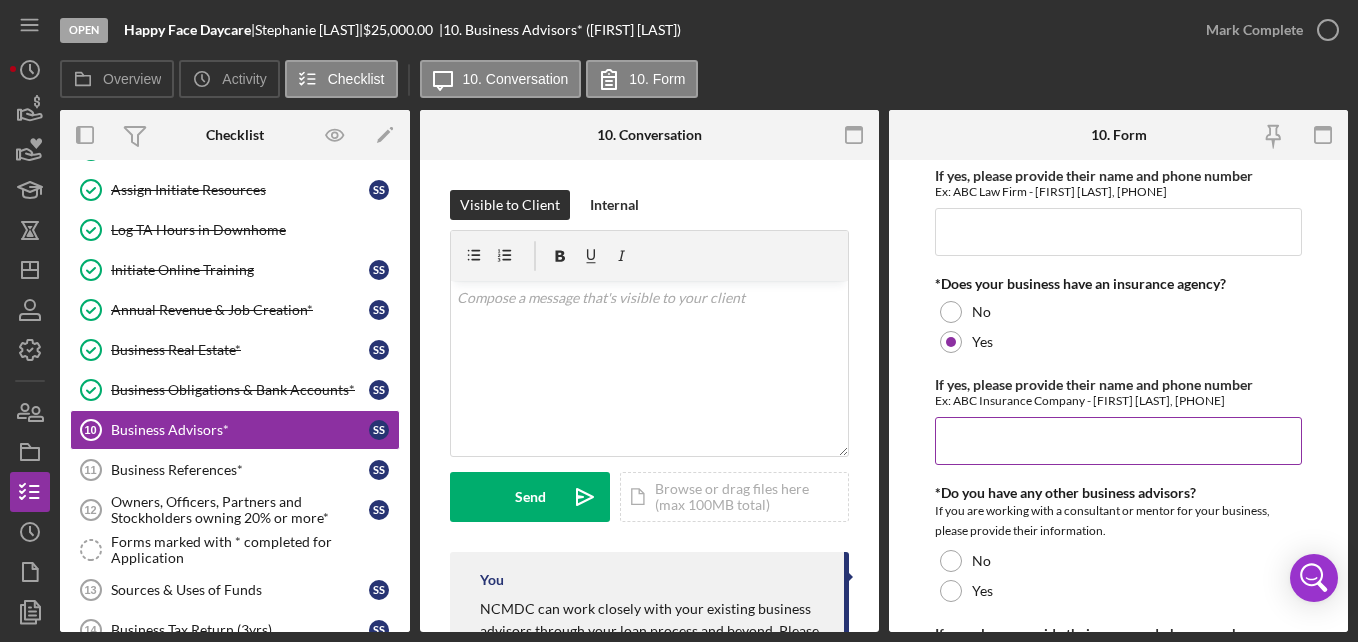 click on "If yes, please provide their name and phone number" at bounding box center (1118, 441) 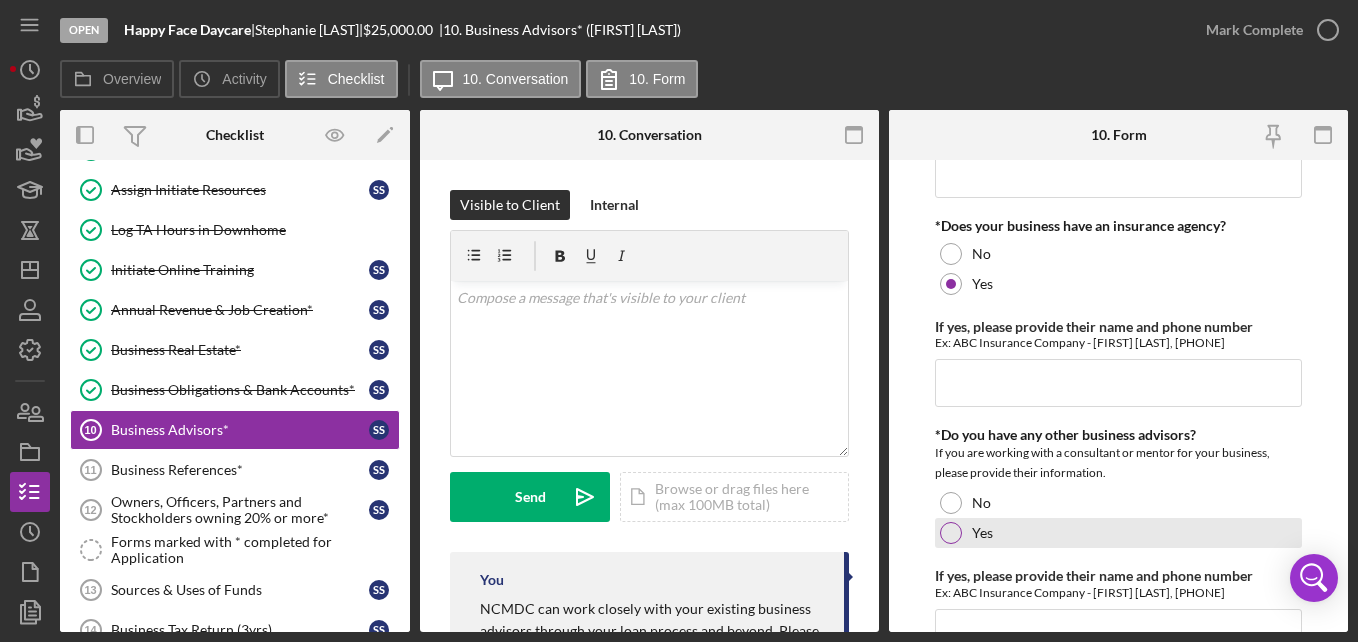 click on "Yes" at bounding box center (1118, 533) 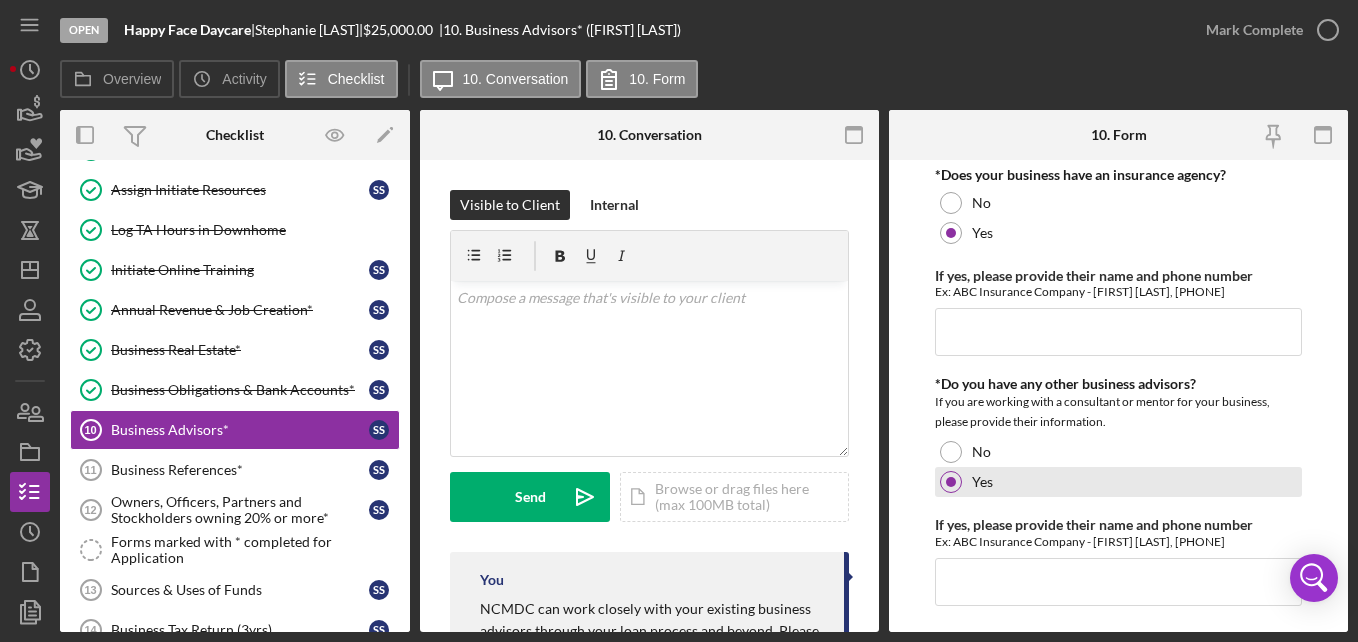 scroll, scrollTop: 546, scrollLeft: 0, axis: vertical 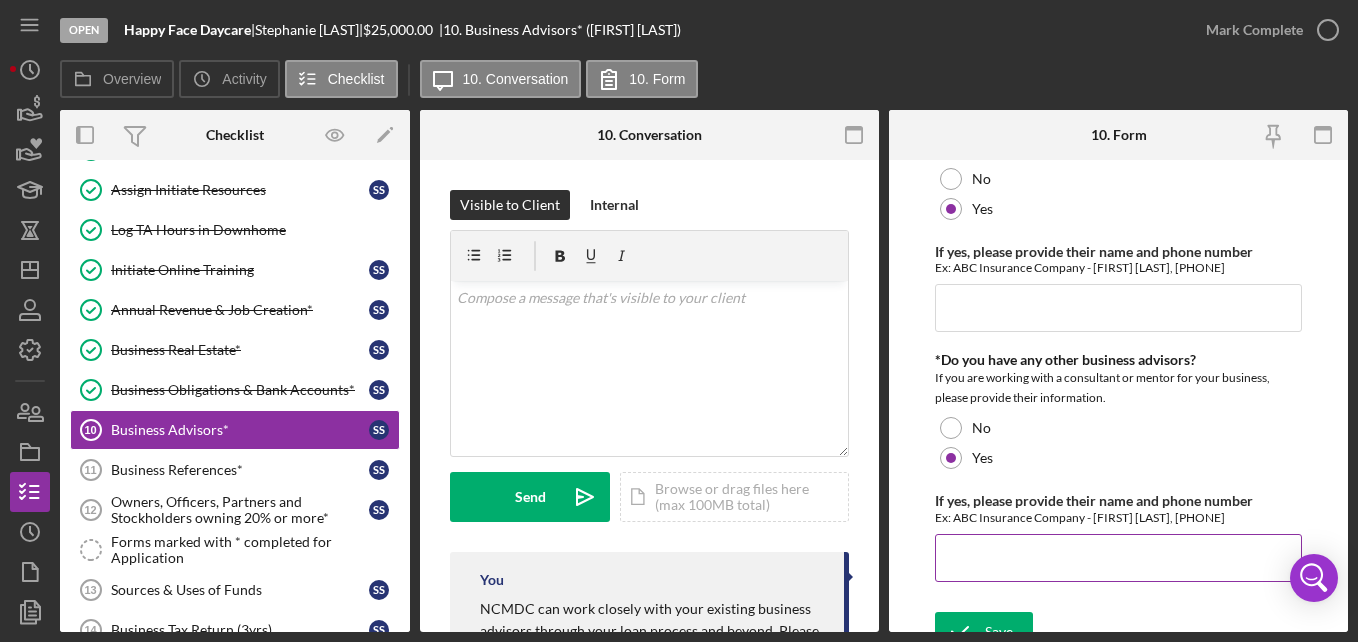 click on "If yes, please provide their name and phone number" at bounding box center (1118, 558) 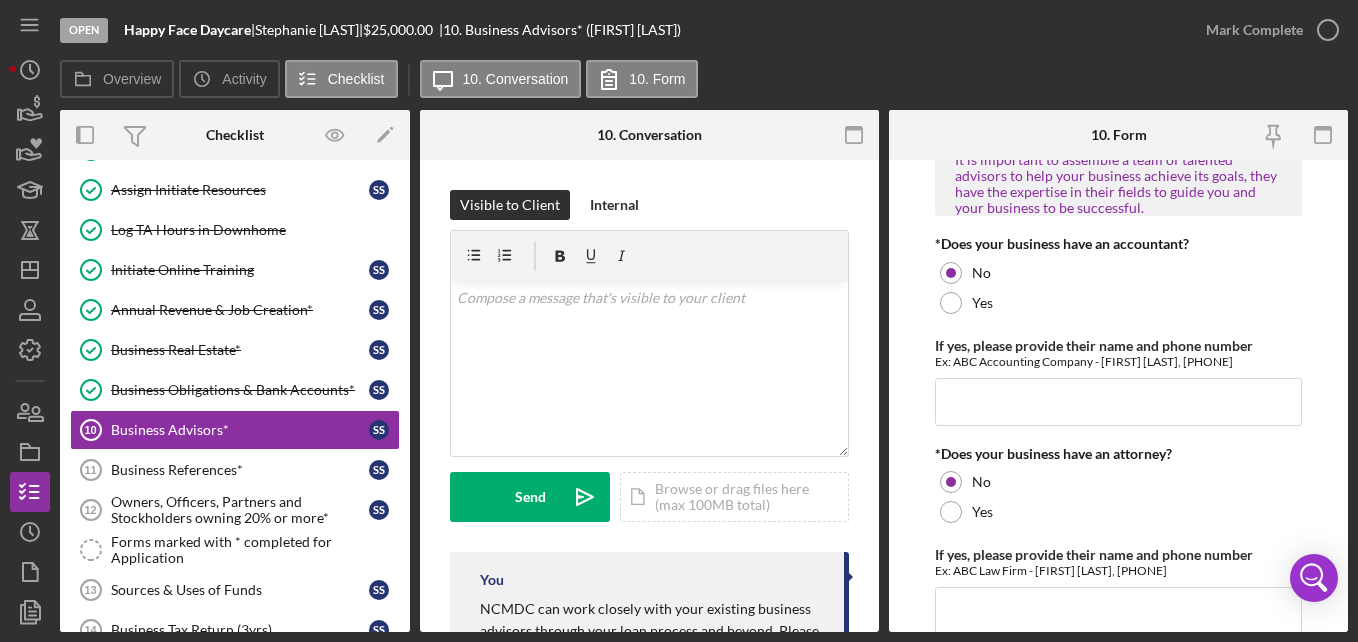 scroll, scrollTop: 27, scrollLeft: 0, axis: vertical 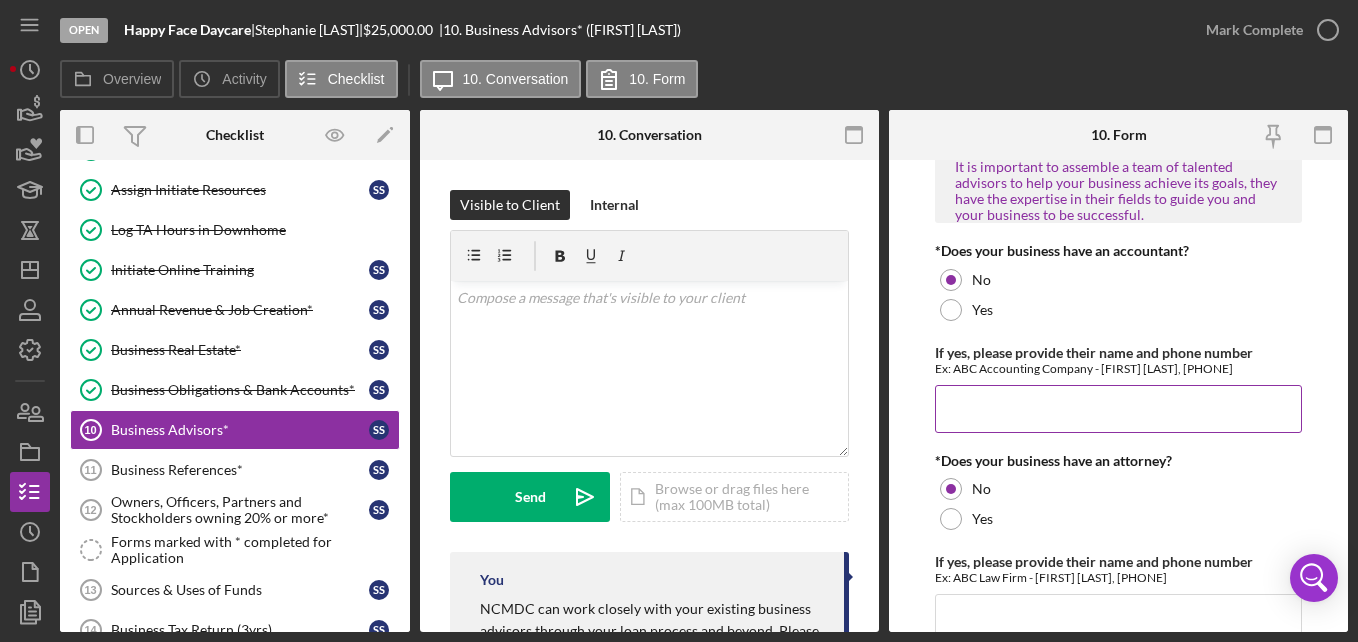 type on "[FIRST] [LAST]" 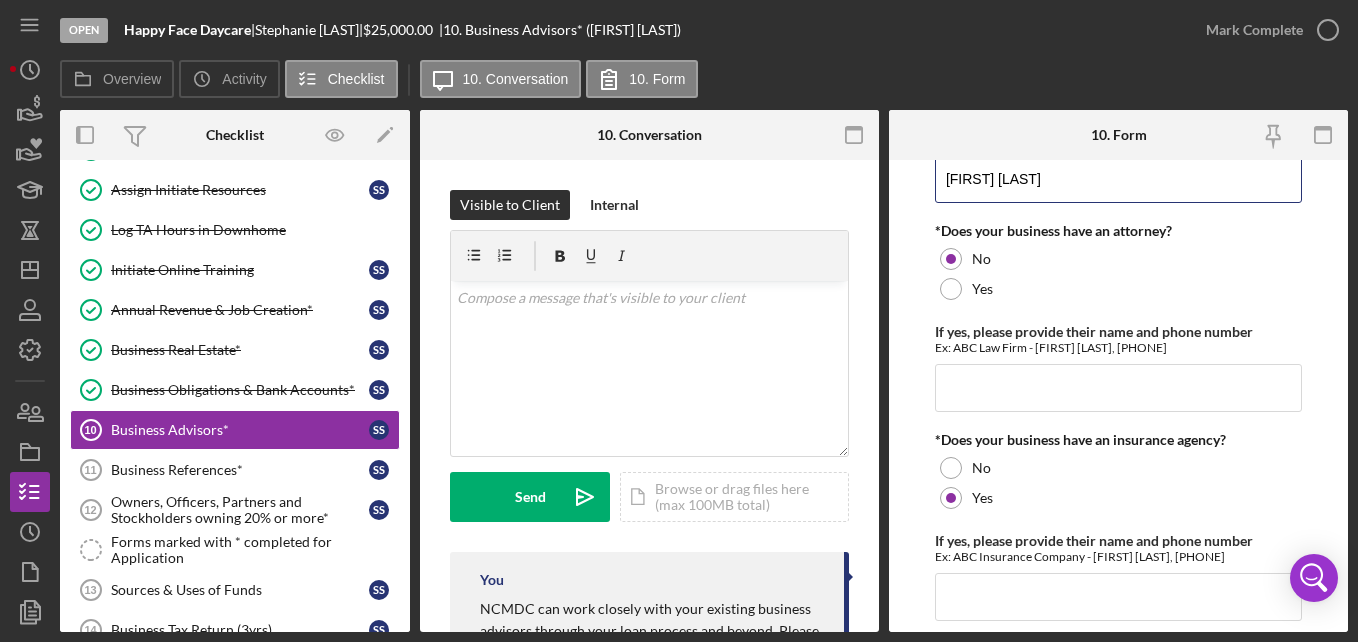 scroll, scrollTop: 264, scrollLeft: 0, axis: vertical 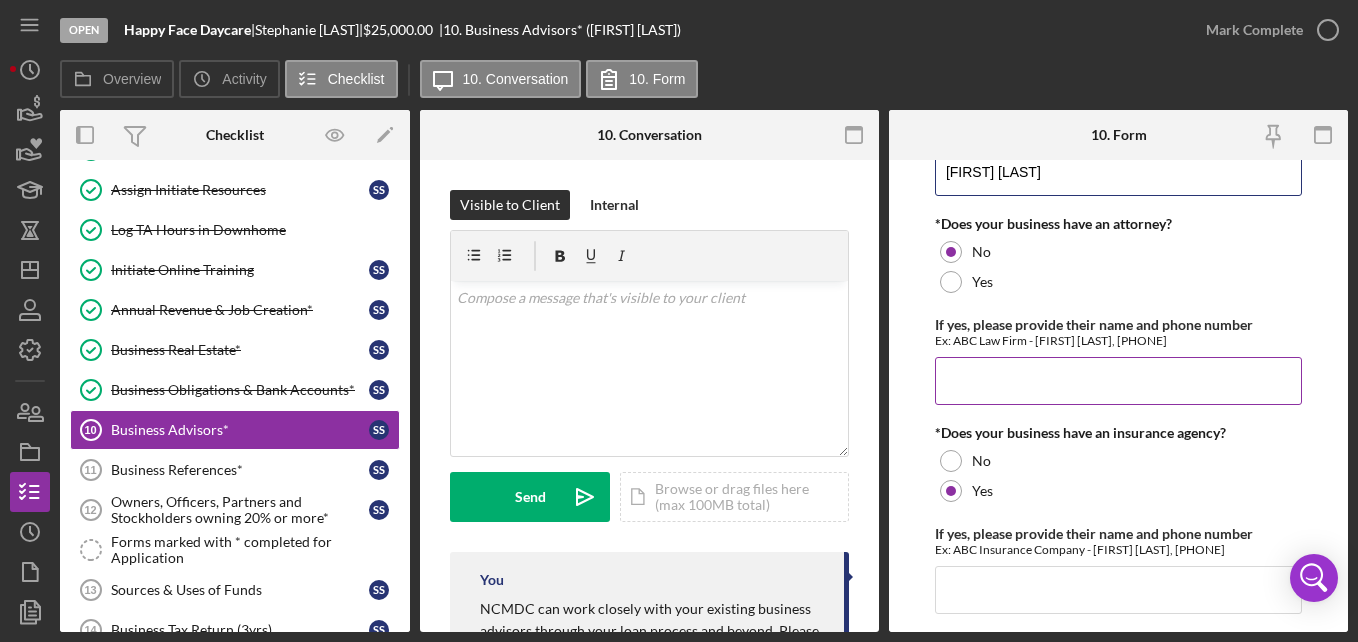 type on "[FIRST] [LAST]" 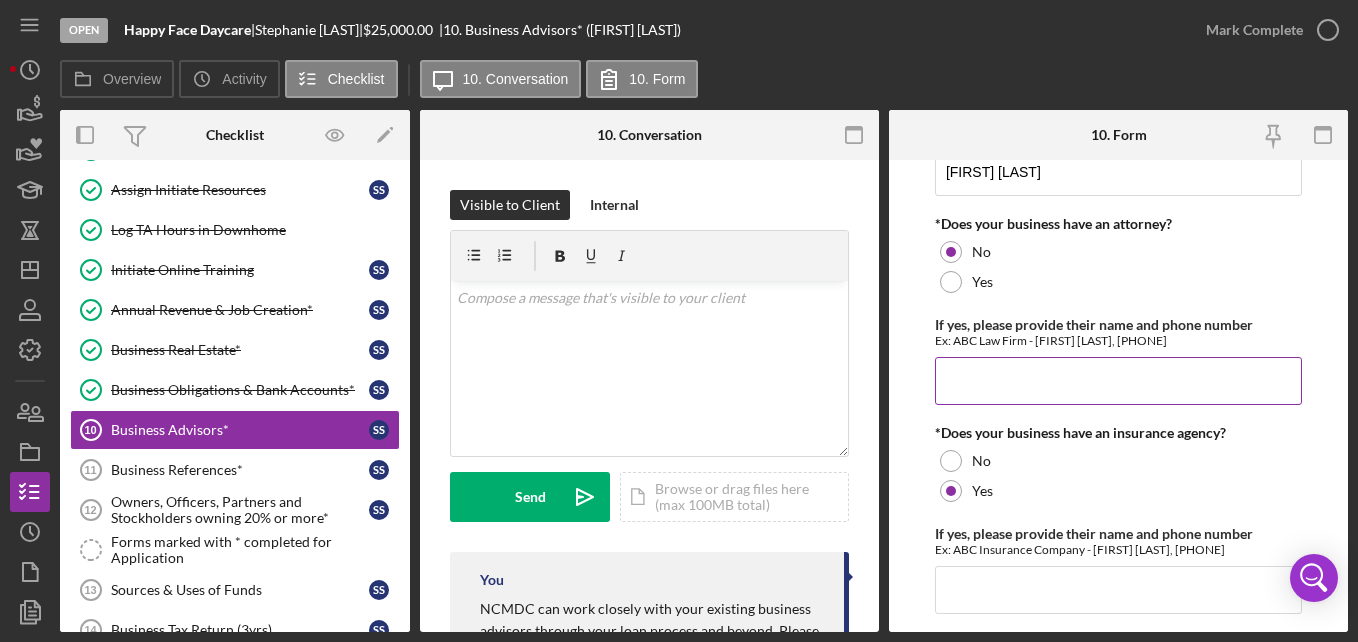 click on "If yes, please provide their name and phone number" at bounding box center (1118, 381) 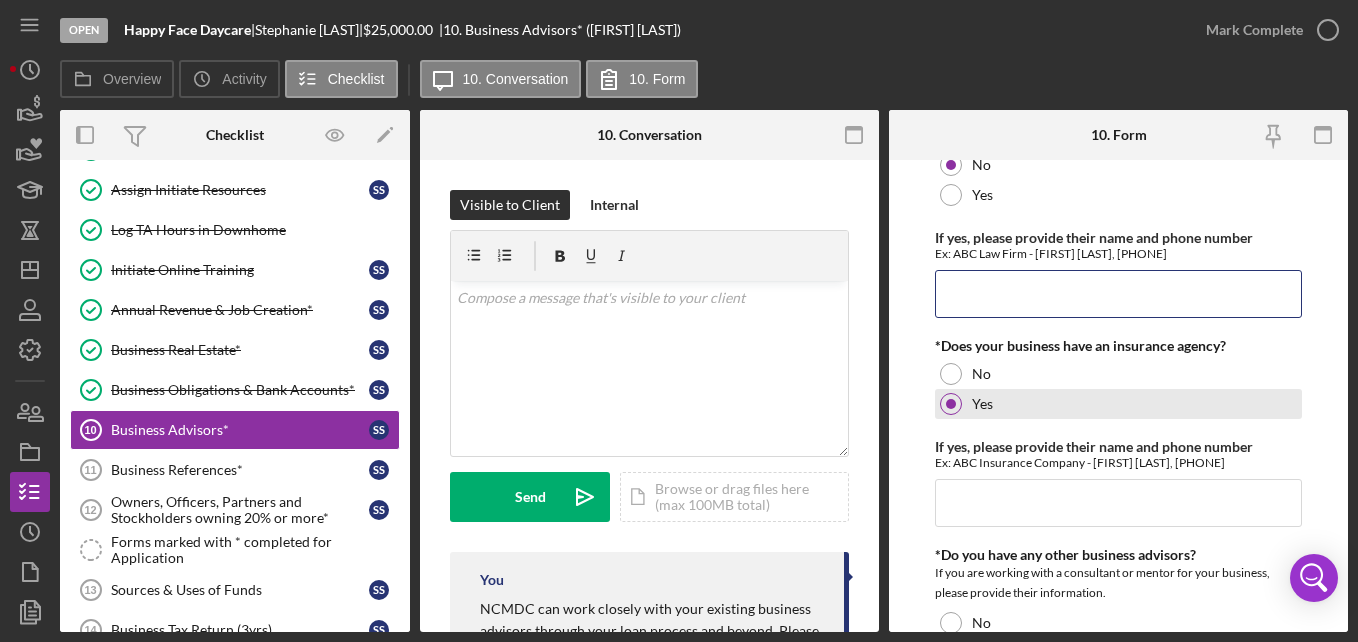 scroll, scrollTop: 352, scrollLeft: 0, axis: vertical 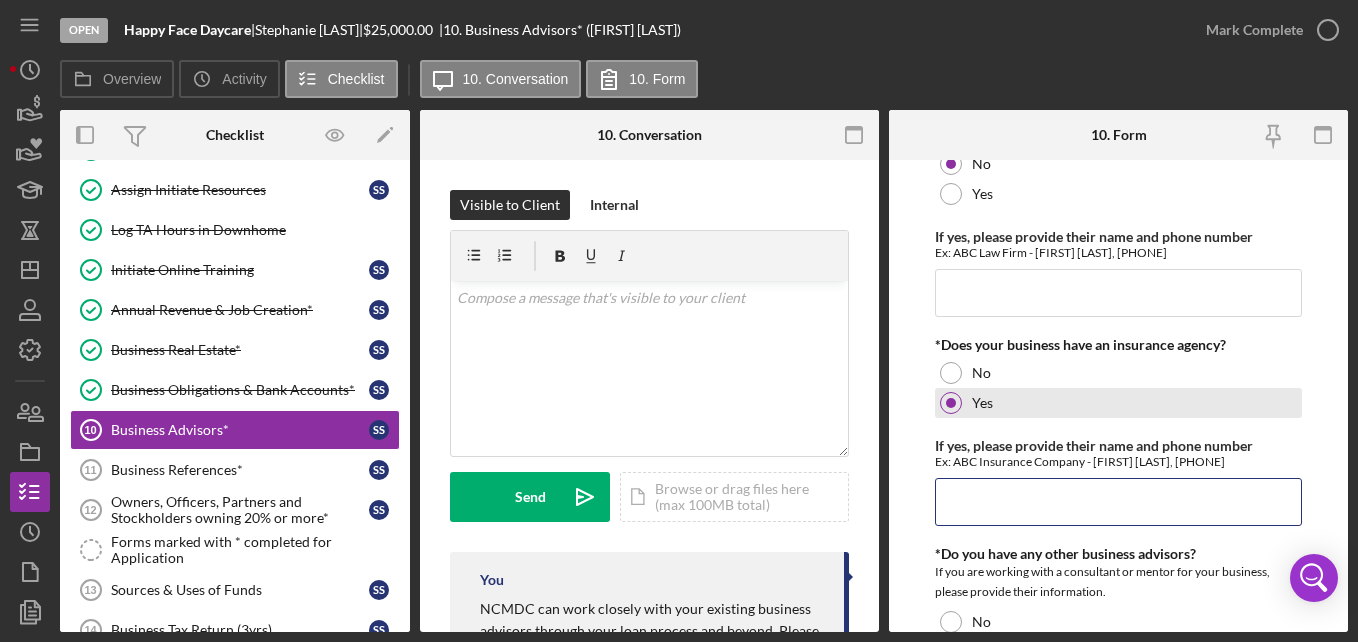 click on "If yes, please provide their name and phone number" at bounding box center [1118, 502] 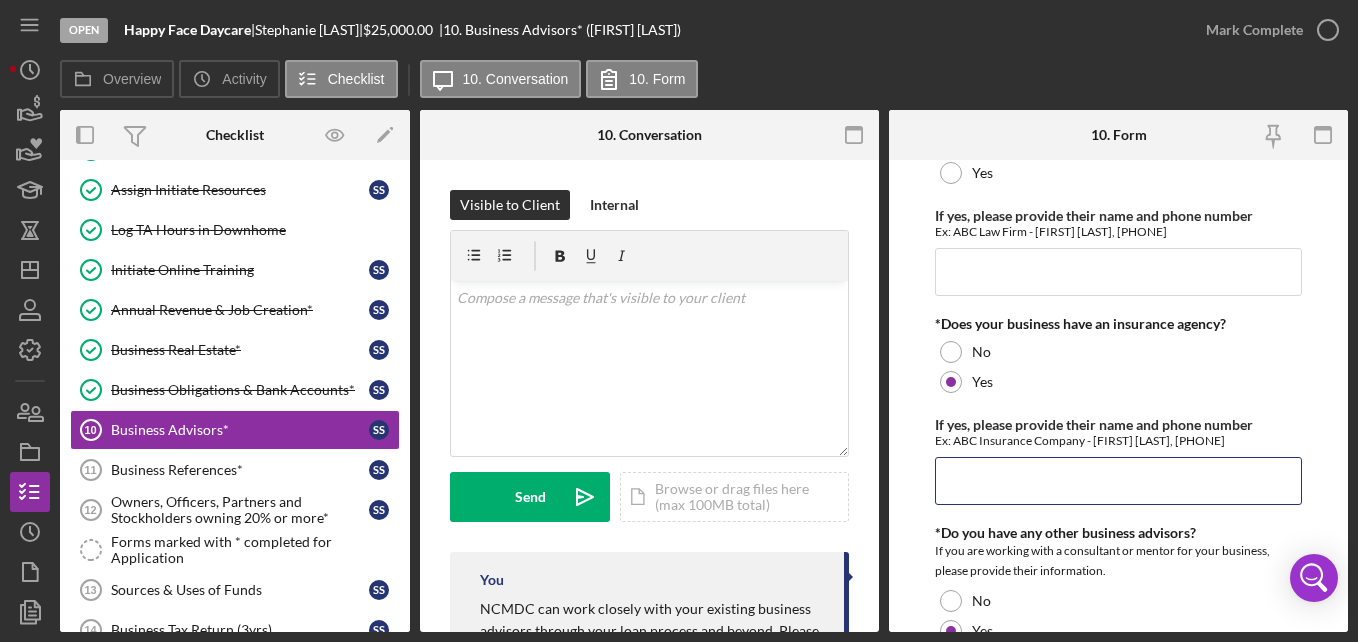 scroll, scrollTop: 375, scrollLeft: 0, axis: vertical 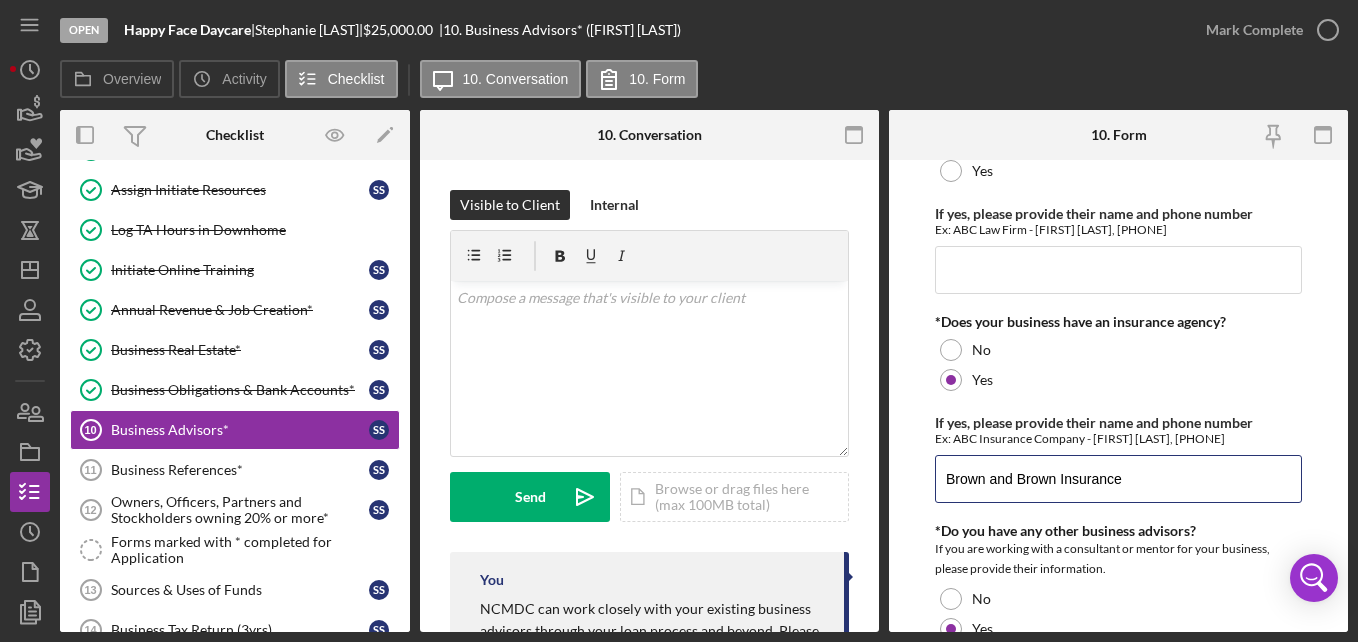 type on "Brown and Brown Insurance" 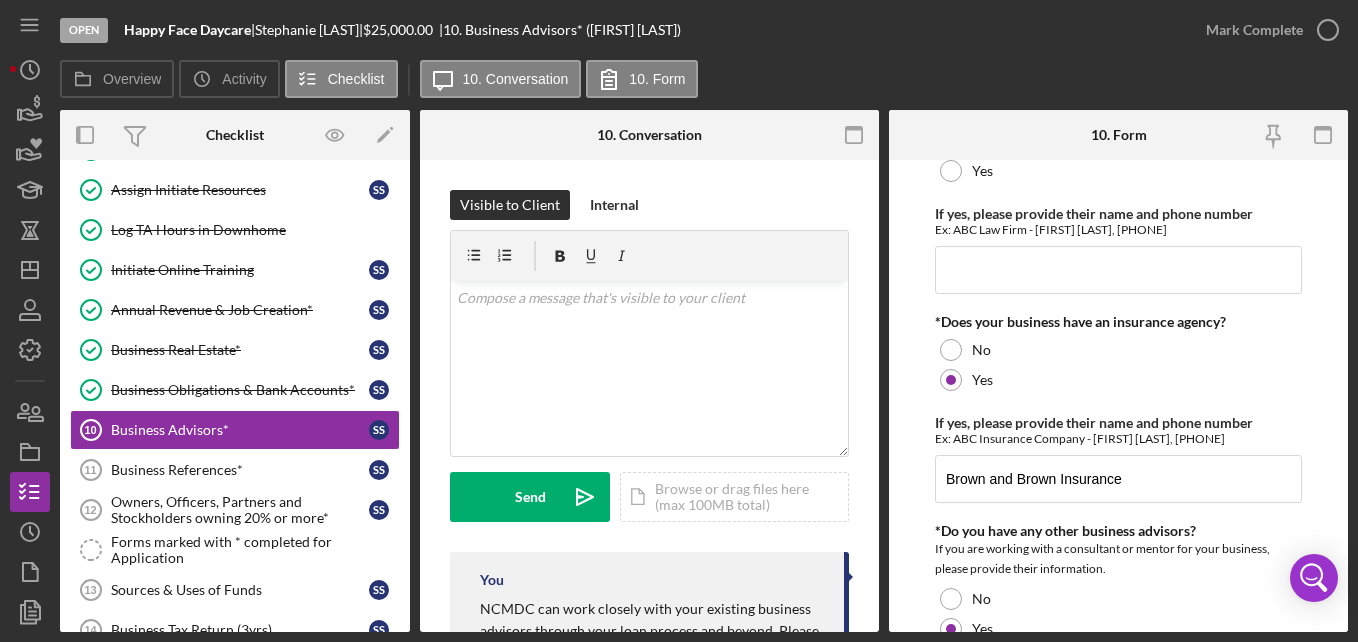 click on "Business Advisors It is important to assemble a team of talented advisors to help your business achieve its goals, they have the expertise in their fields to guide you and your business to be successful. *Does your business have an accountant? No Yes If yes, please provide their name and phone number Ex: ABC Accounting Company - [FIRST] [LAST], [PHONE] [FIRST] [LAST] *Does your business have an attorney? No Yes If yes, please provide their name and phone number Ex: ABC Law Firm - [FIRST] [LAST], [PHONE] *Does your business have an insurance agency? No Yes If yes, please provide their name and phone number Ex: ABC Insurance Company - [FIRST] [LAST], [PHONE] [LAST] and [LAST] Insurance *Do you have any other business advisors? If you are working with a consultant or mentor for your business, please provide their information. No Yes If yes, please provide their name and phone number Ex: ABC Insurance Company - [FIRST] [LAST], [PHONE] [FIRST] [LAST]" at bounding box center [1118, 284] 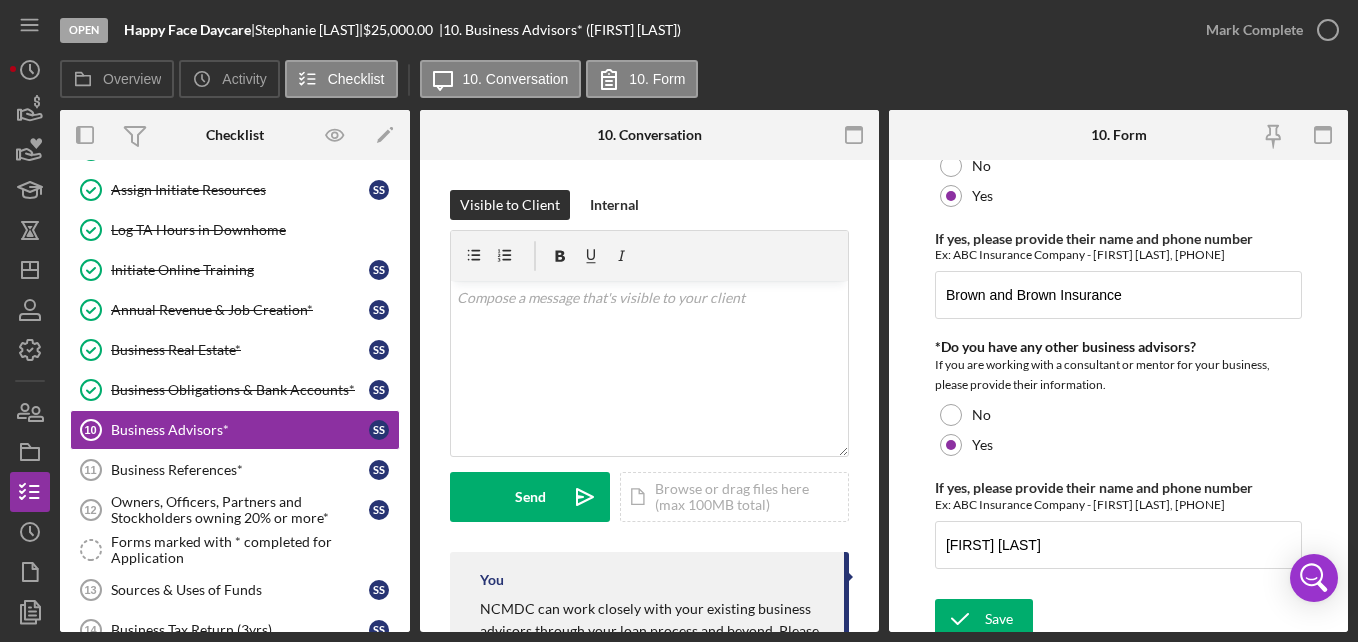 scroll, scrollTop: 569, scrollLeft: 0, axis: vertical 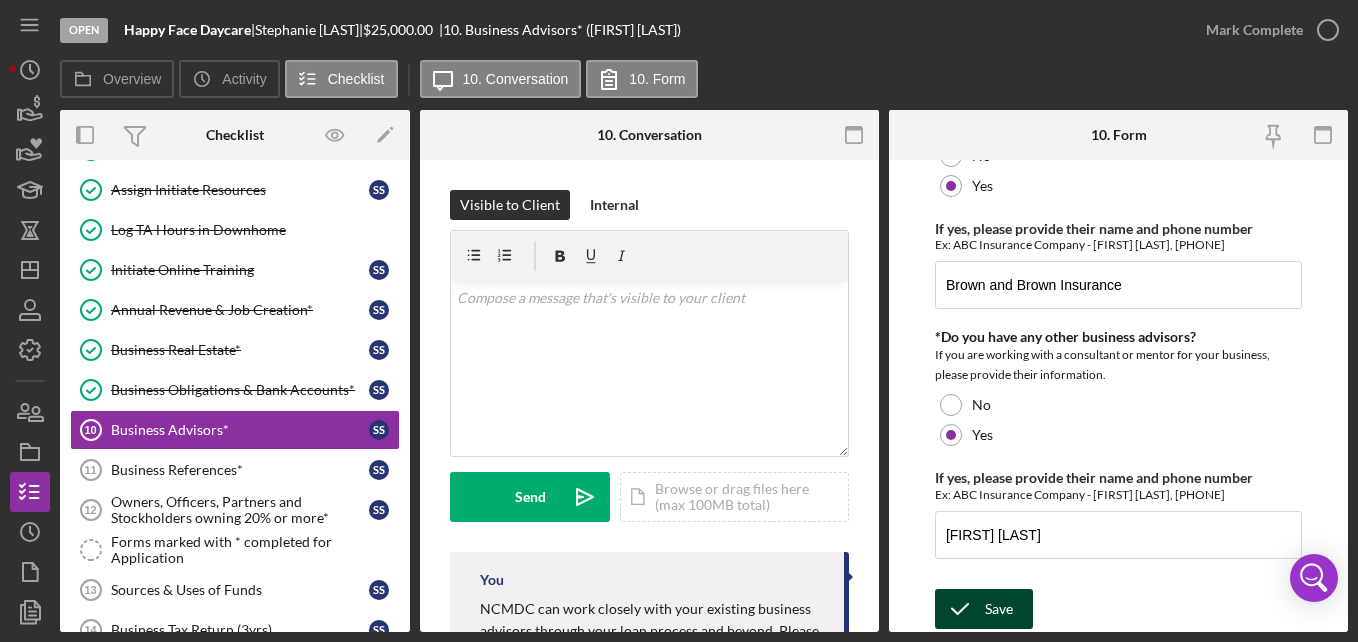 click on "Save" at bounding box center [999, 609] 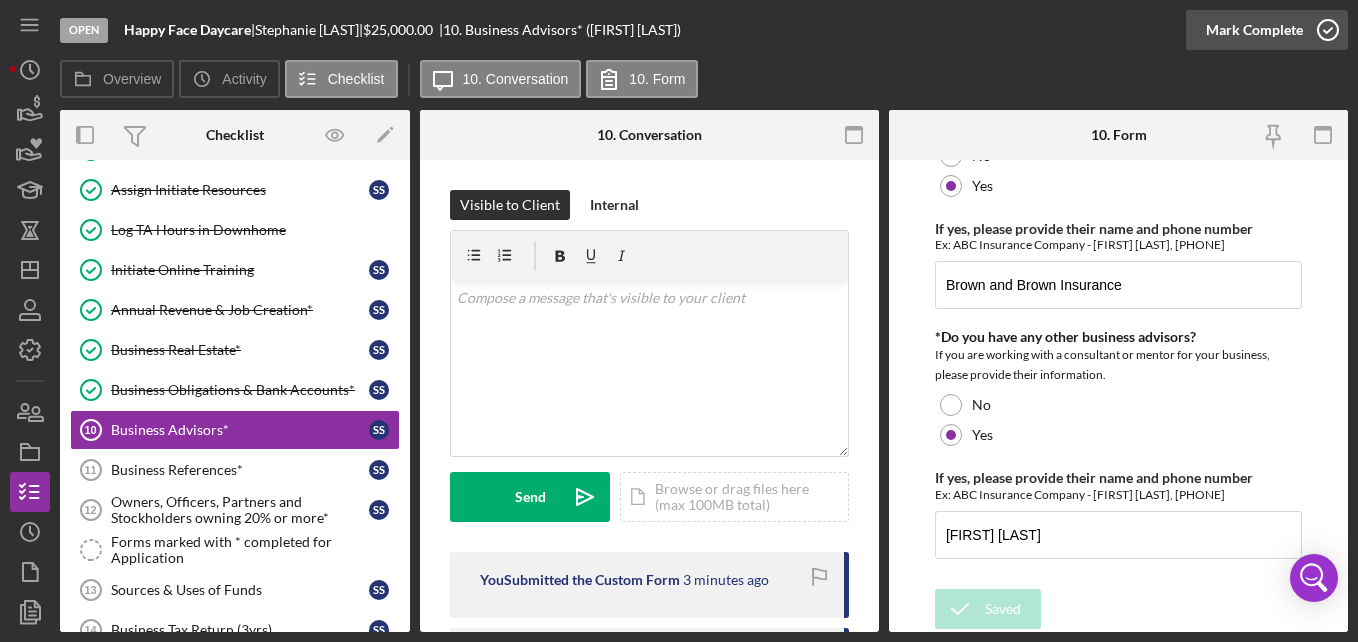 click 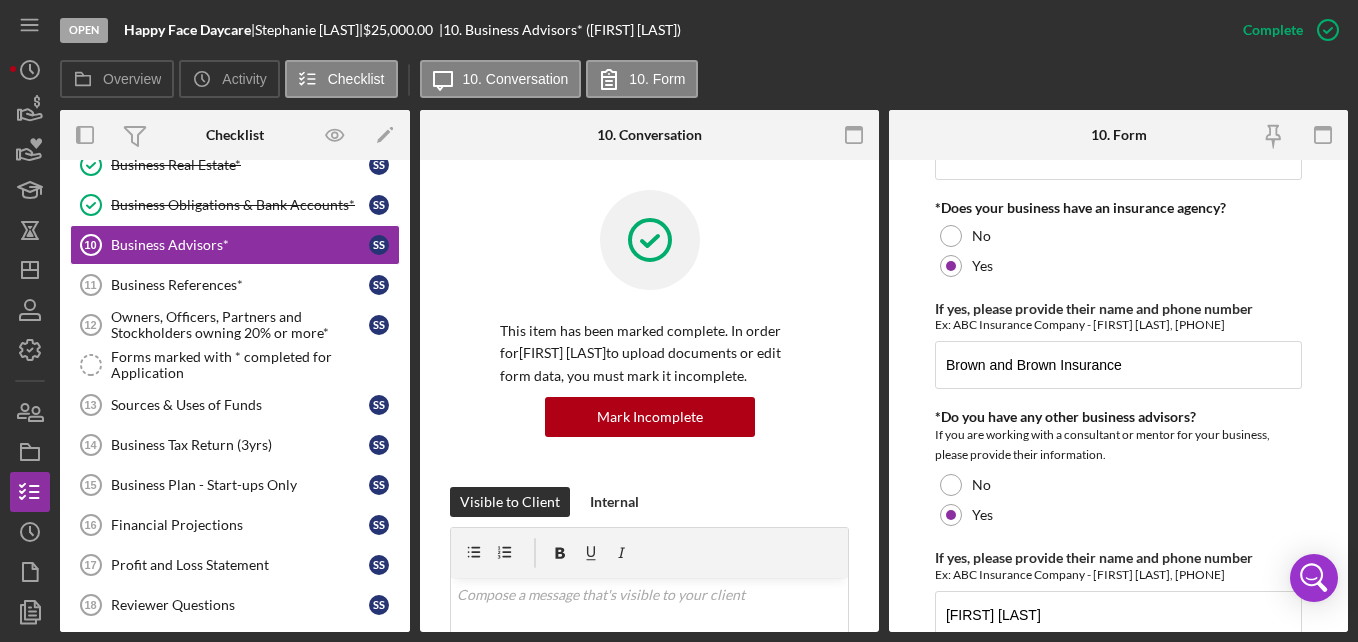 scroll, scrollTop: 885, scrollLeft: 0, axis: vertical 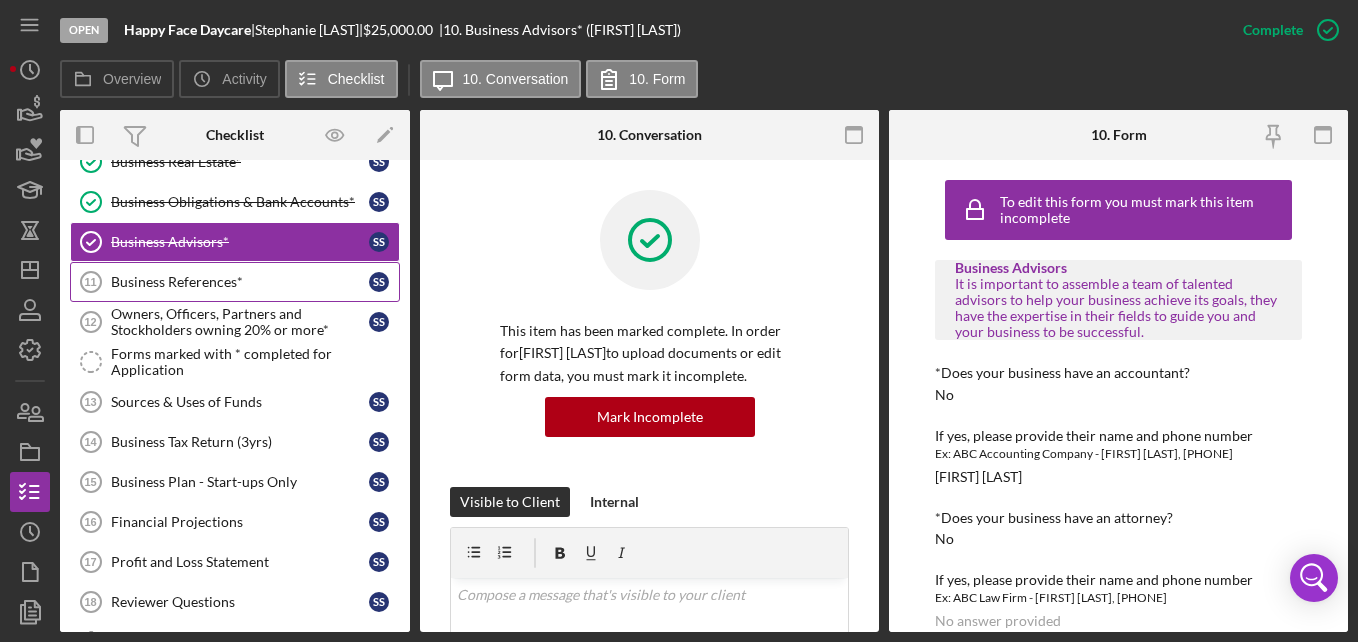 click on "Business References*" at bounding box center [240, 282] 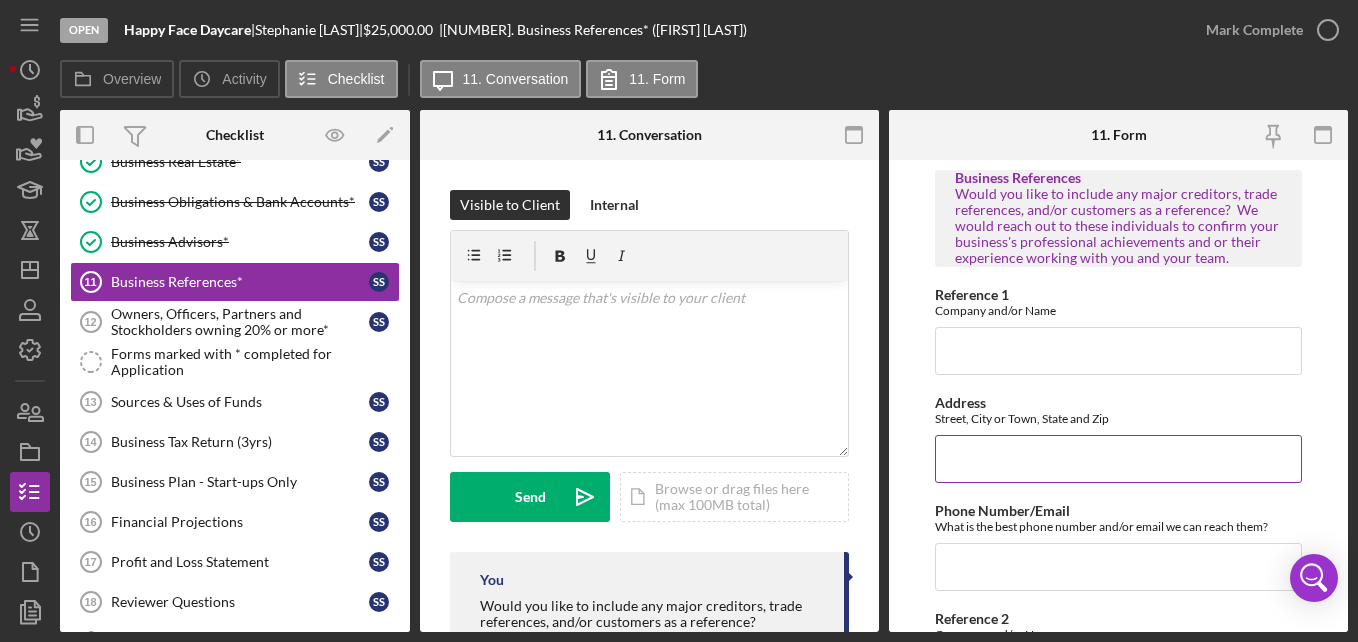 click on "Address Street, City or Town, State and Zip" at bounding box center [1118, 410] 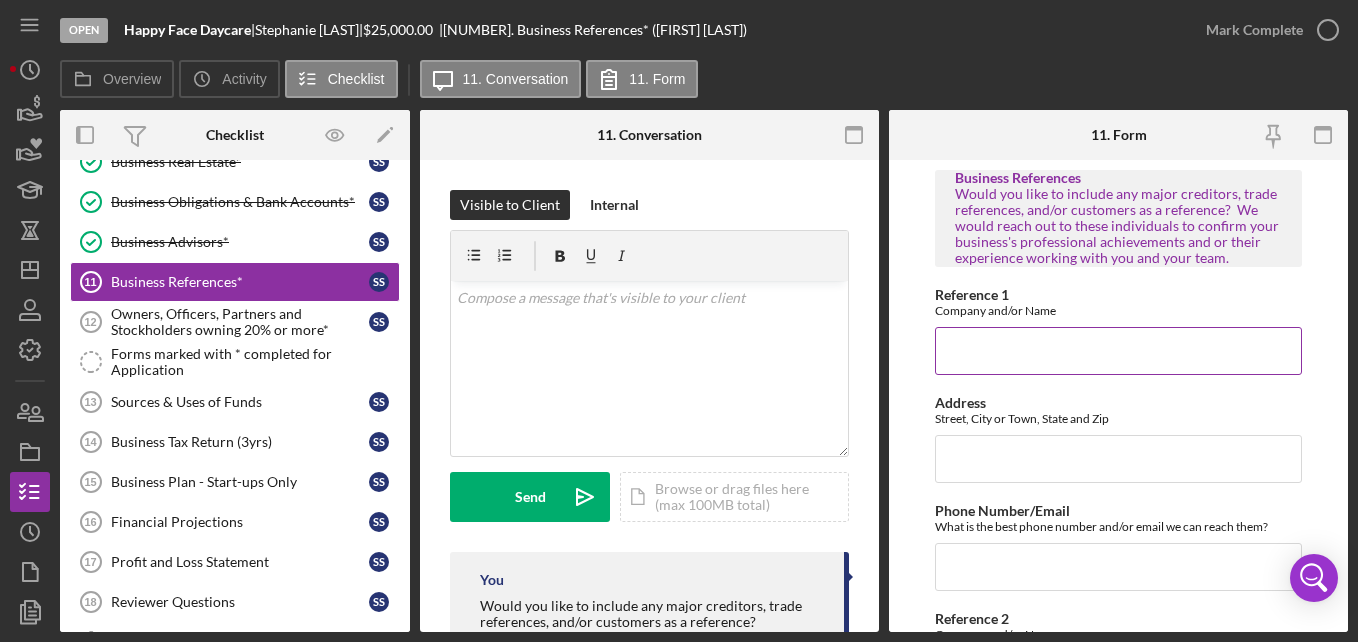 click on "Reference 1" at bounding box center (1118, 351) 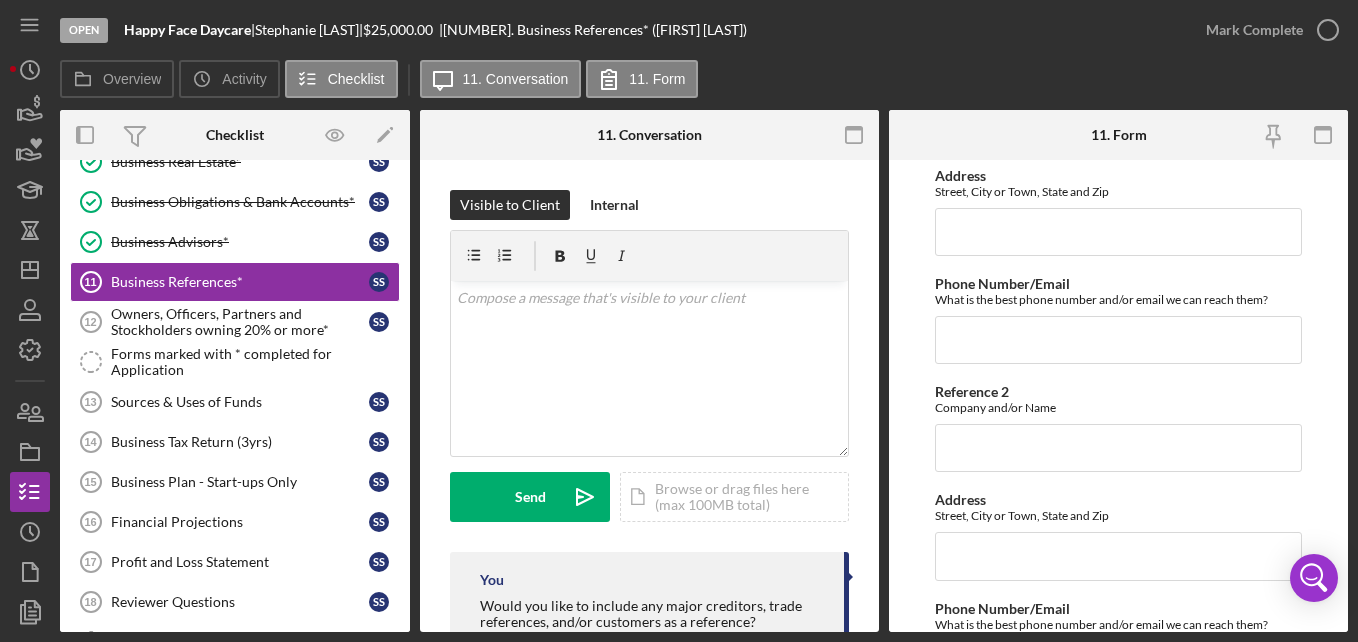 scroll, scrollTop: 228, scrollLeft: 0, axis: vertical 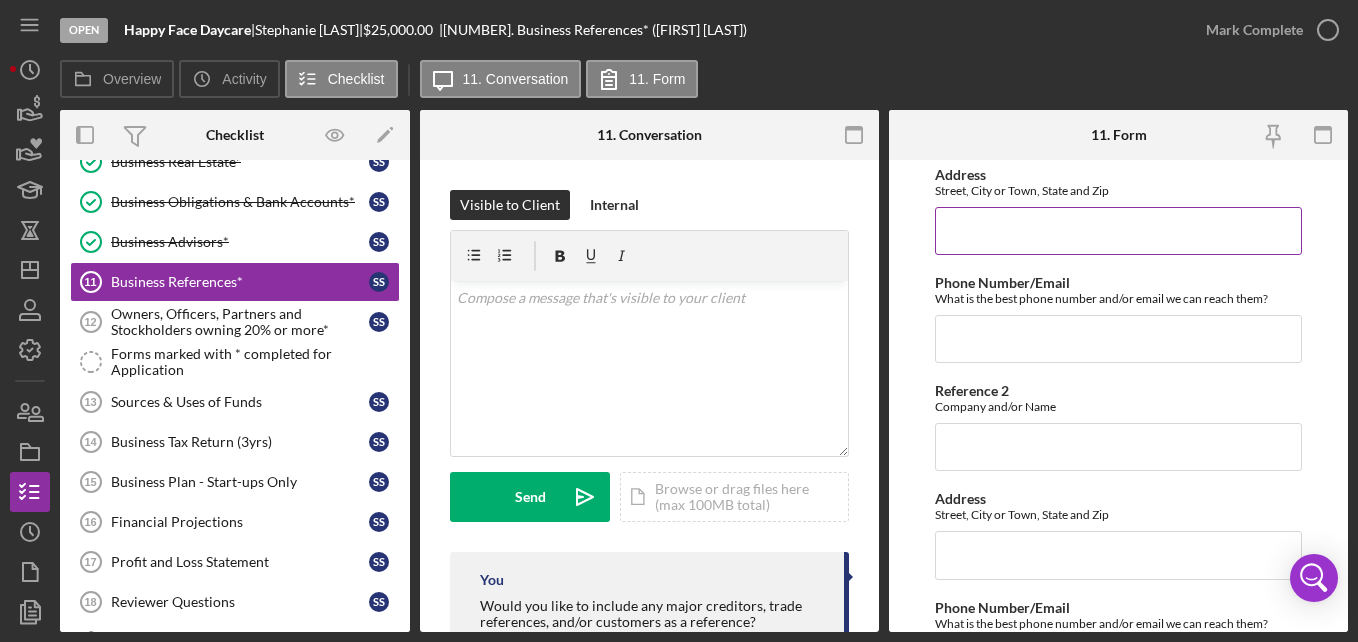 click on "Address" at bounding box center (1118, 231) 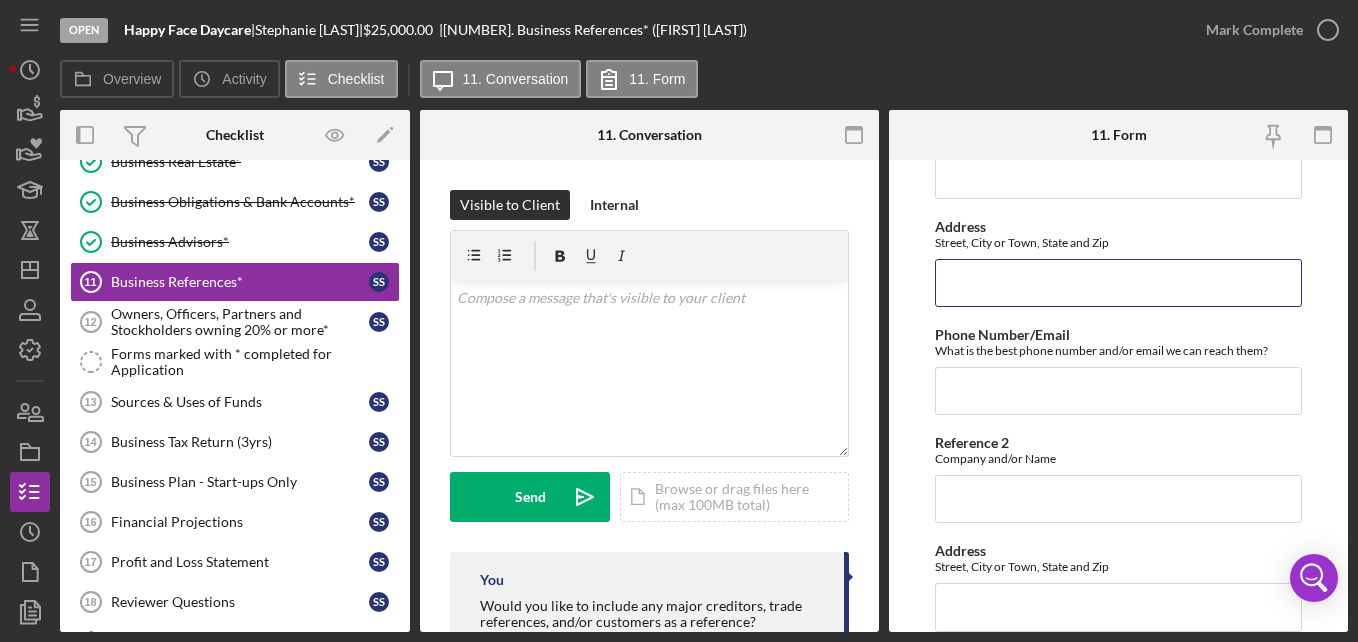 scroll, scrollTop: 174, scrollLeft: 0, axis: vertical 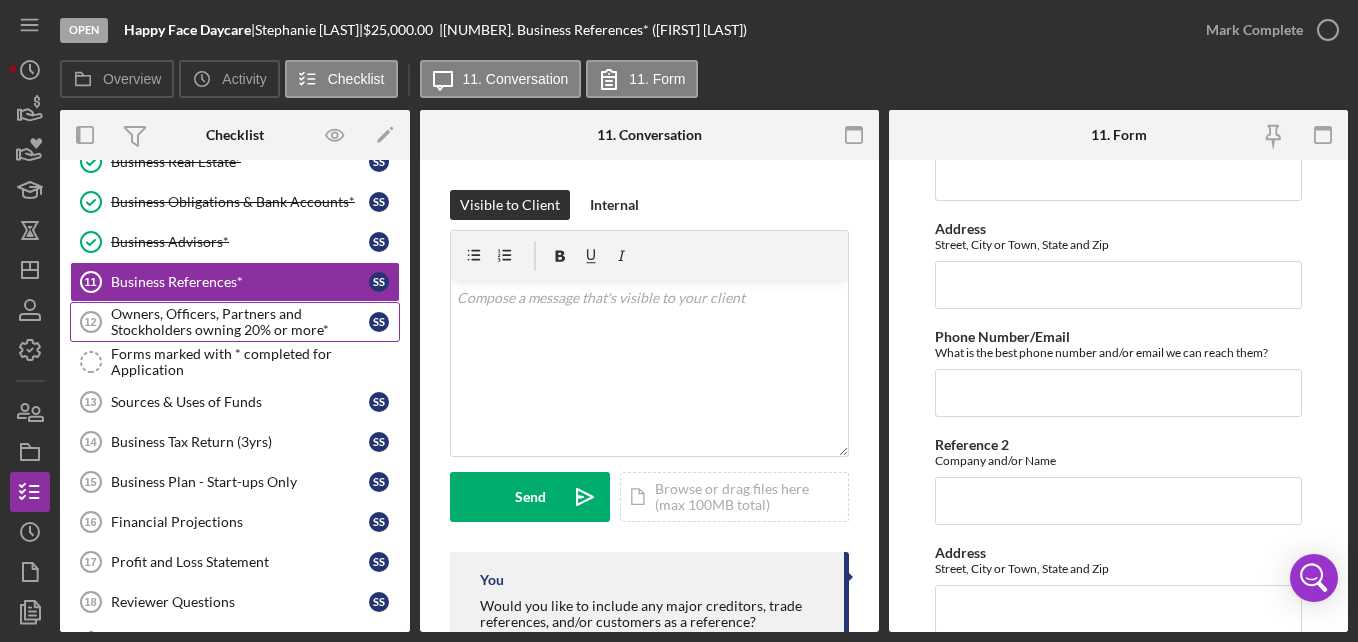 click on "Owners, Officers, Partners and Stockholders owning 20% or more*" at bounding box center [240, 322] 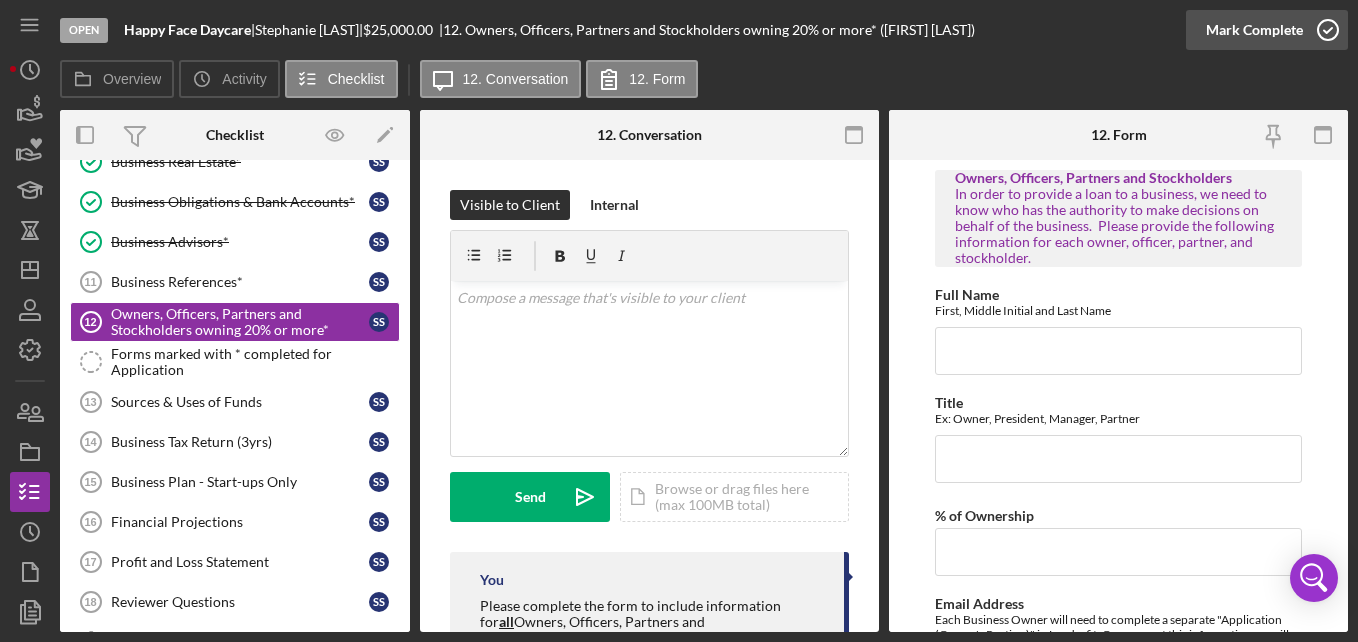 click on "Mark Complete" at bounding box center (1254, 30) 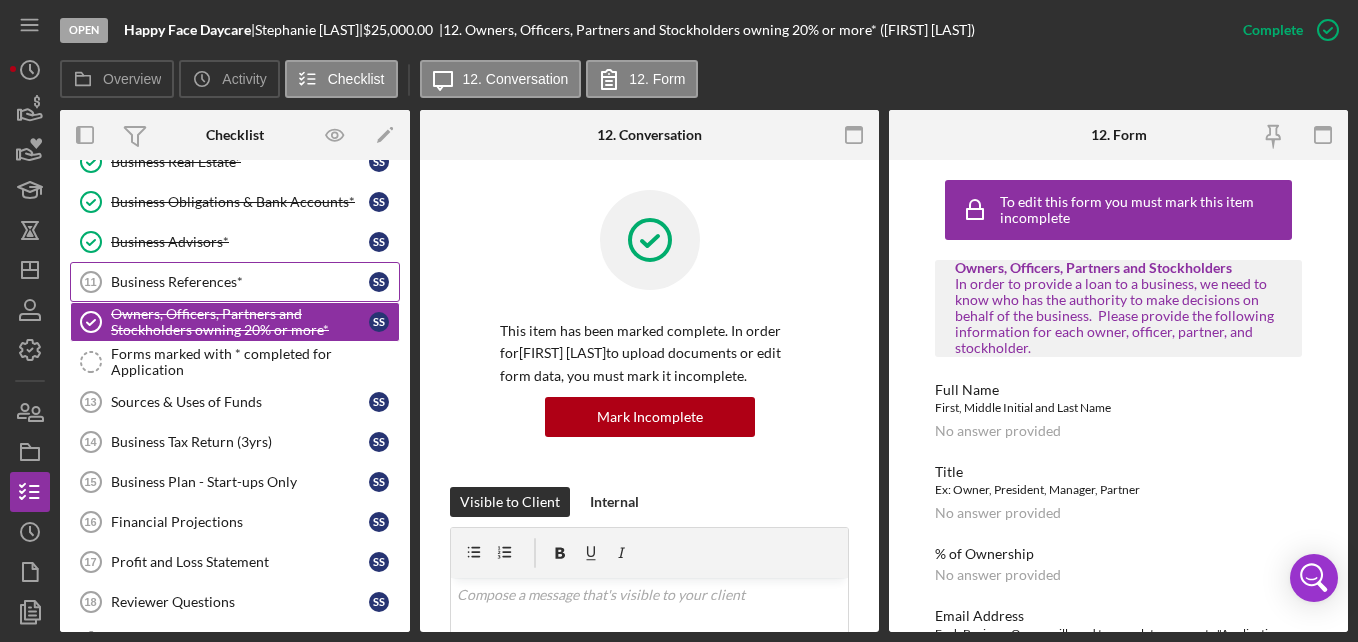 click on "Business References* 11 Business References* S S" at bounding box center [235, 282] 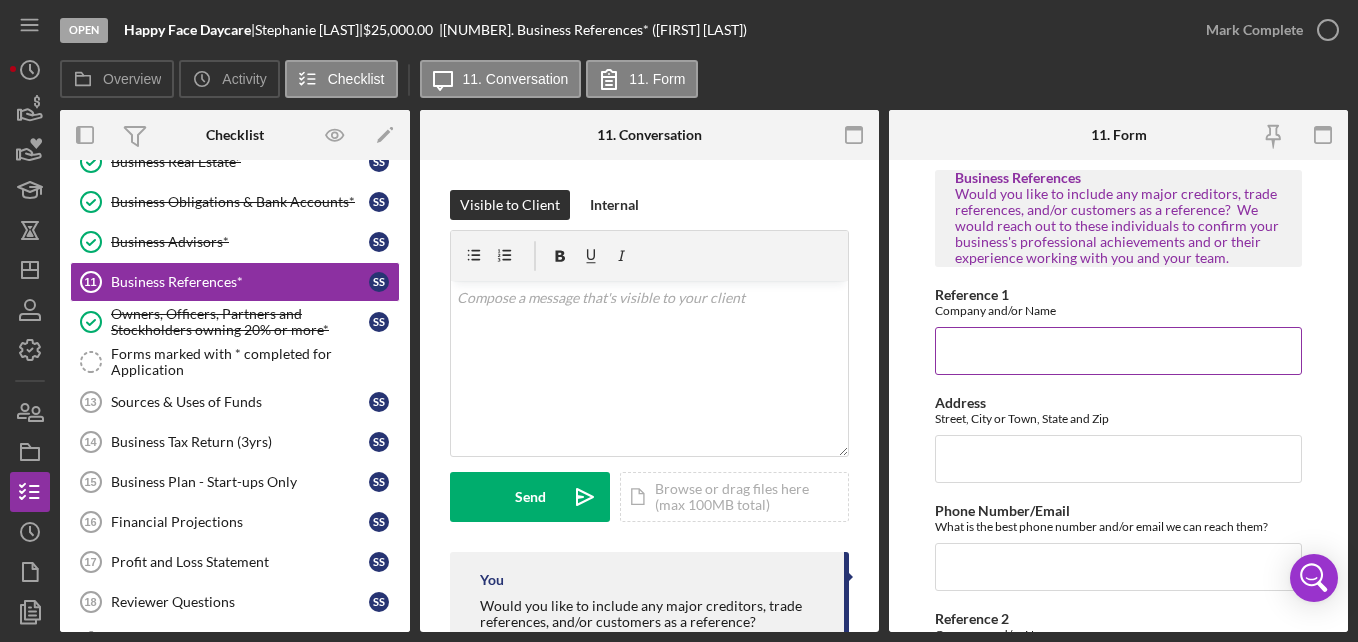 click on "Reference 1" at bounding box center (1118, 351) 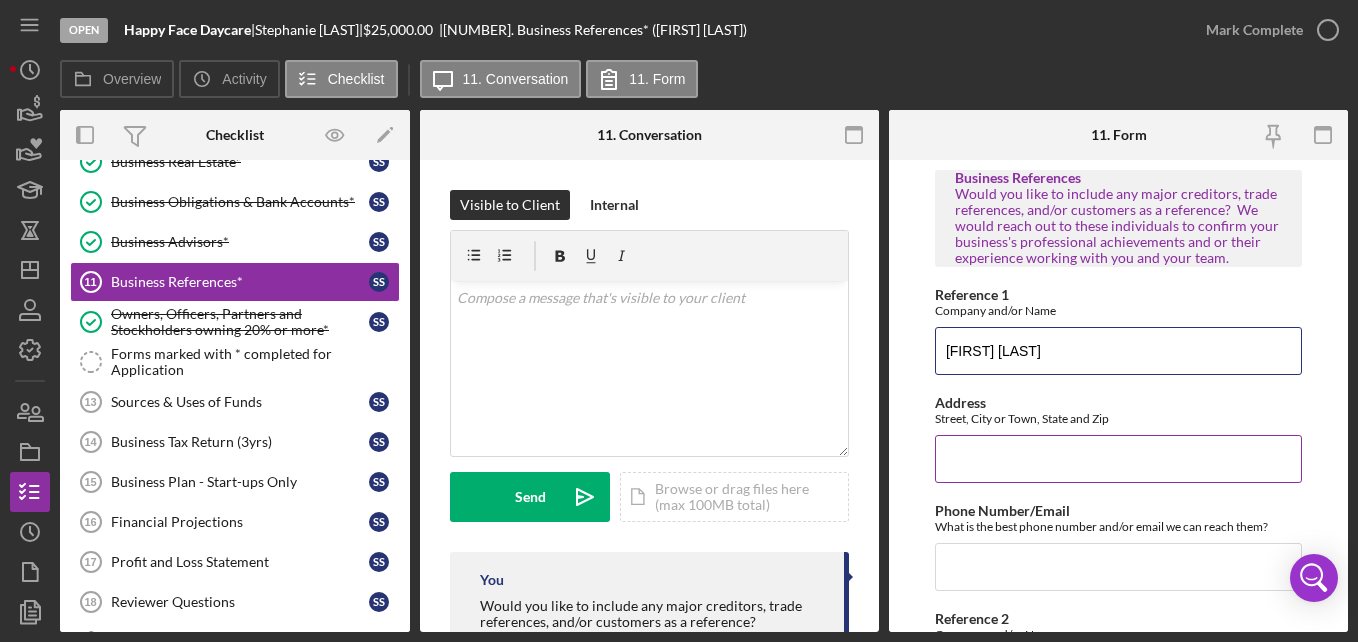 type on "[FIRST] [LAST]" 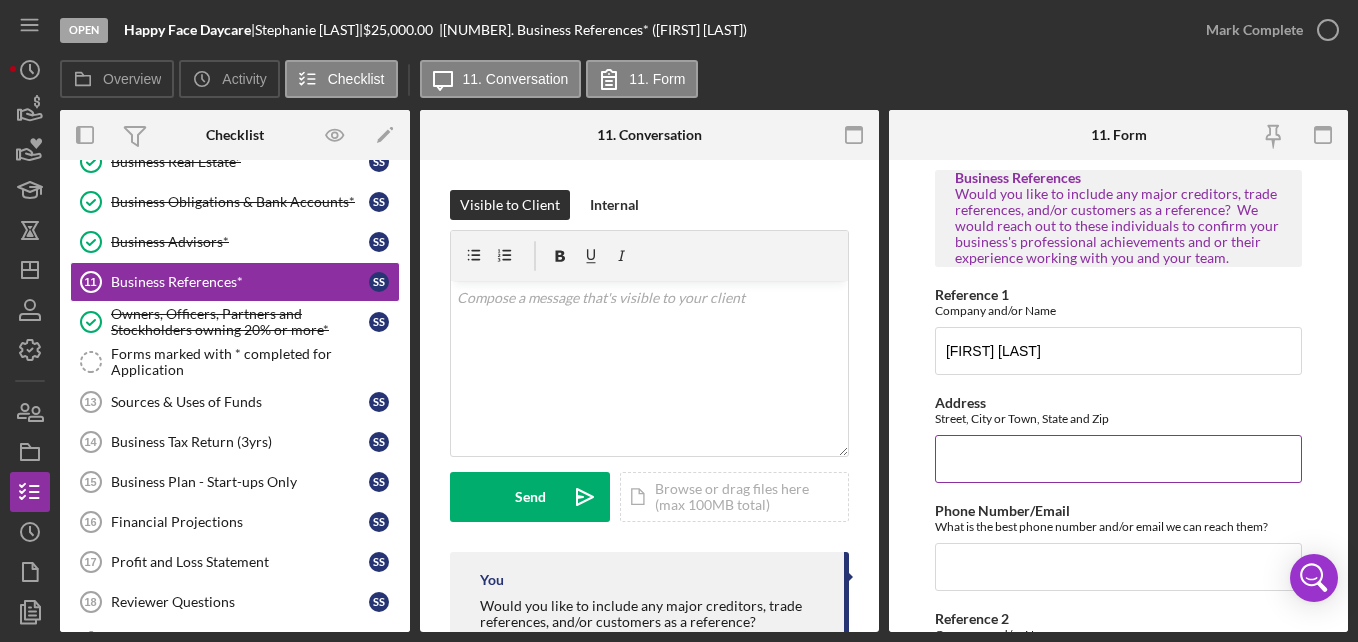 click on "Address" at bounding box center (1118, 459) 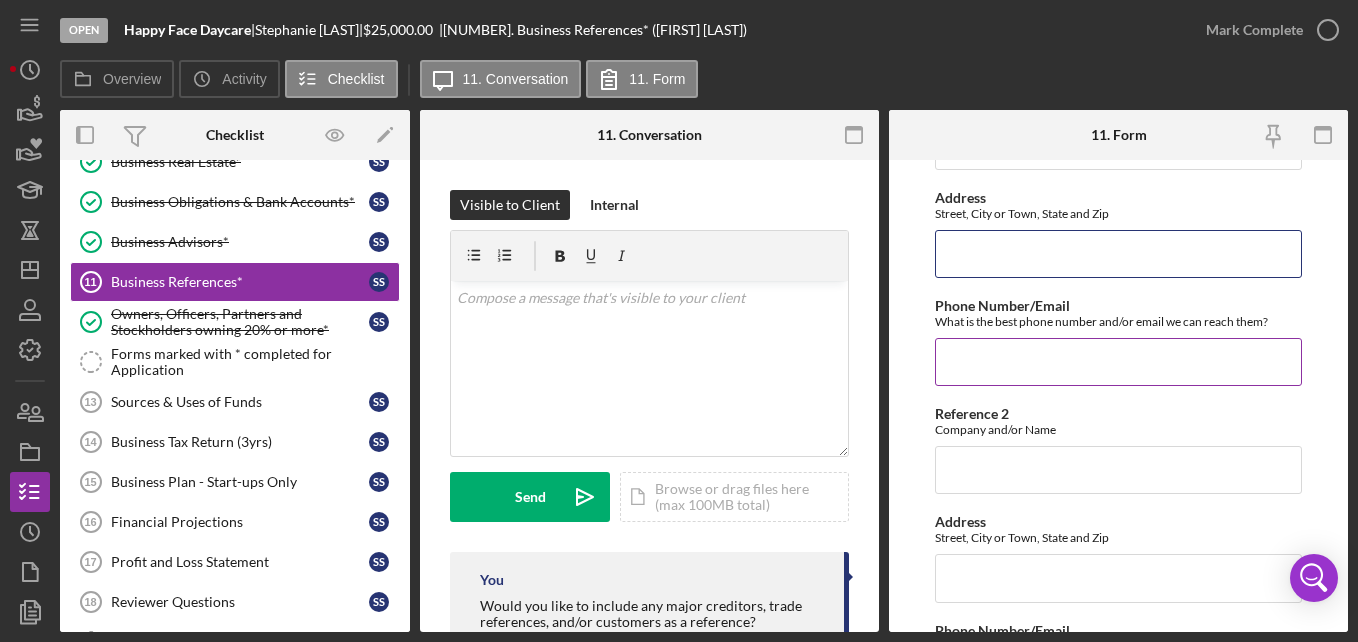 scroll, scrollTop: 199, scrollLeft: 0, axis: vertical 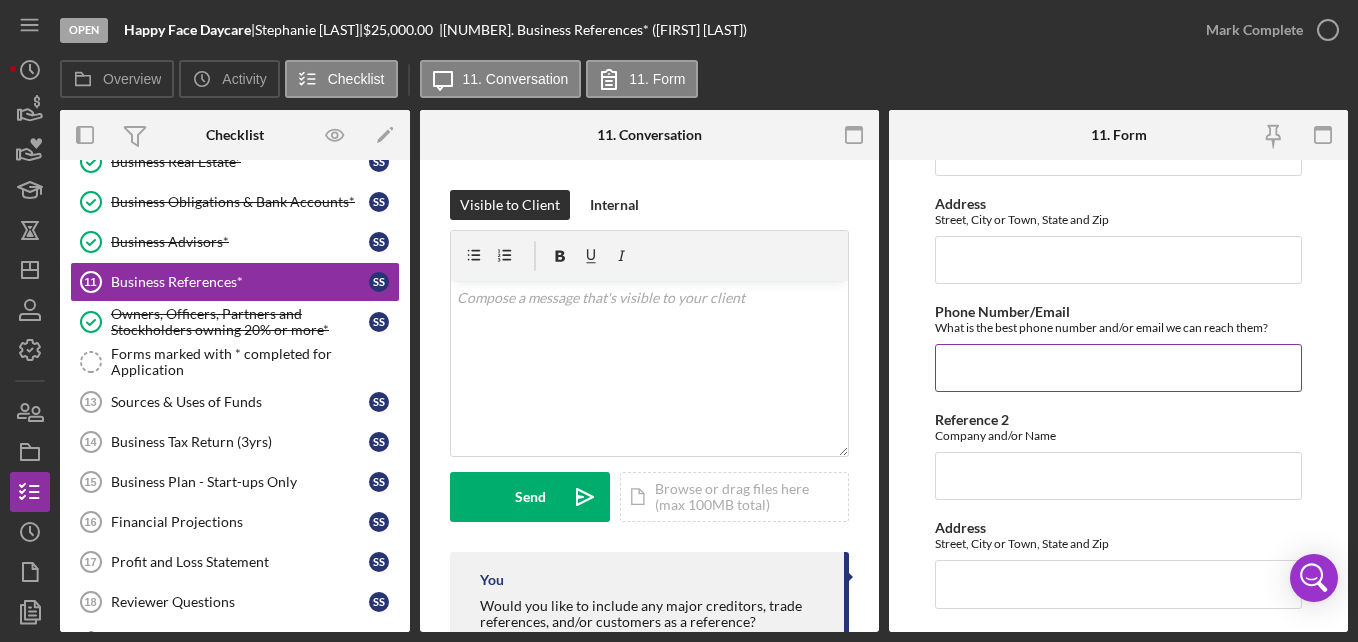click on "Phone Number/Email" at bounding box center (1118, 368) 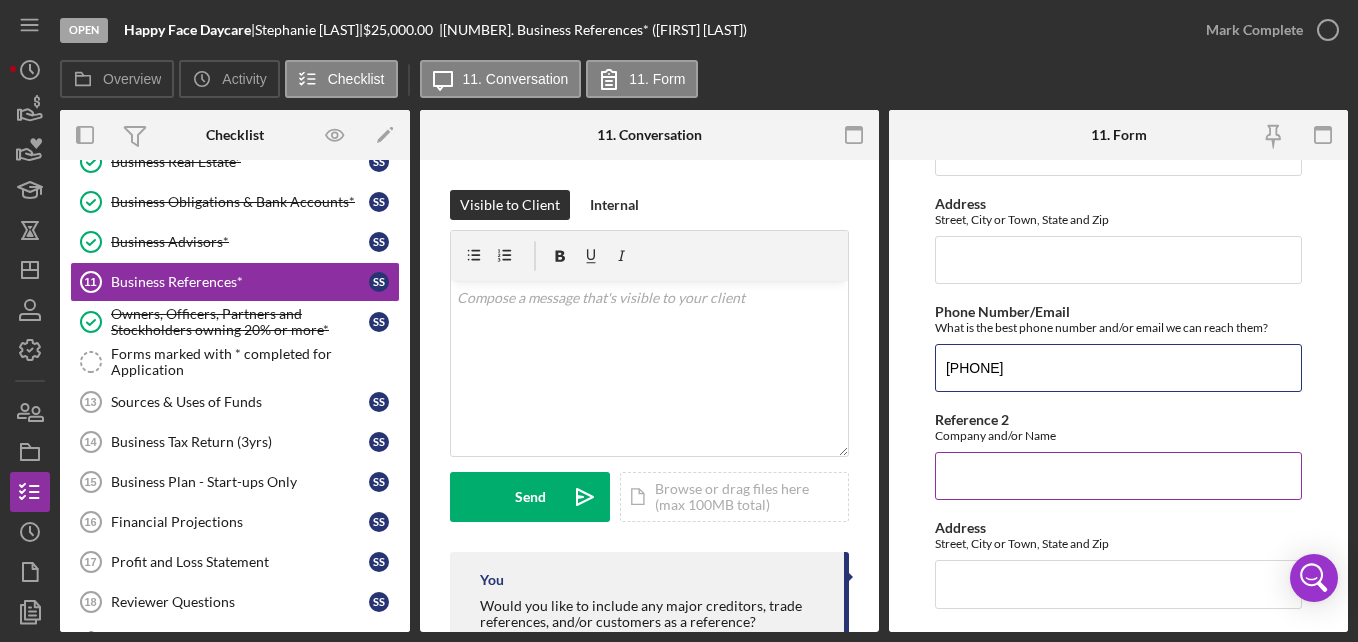 type on "[PHONE]" 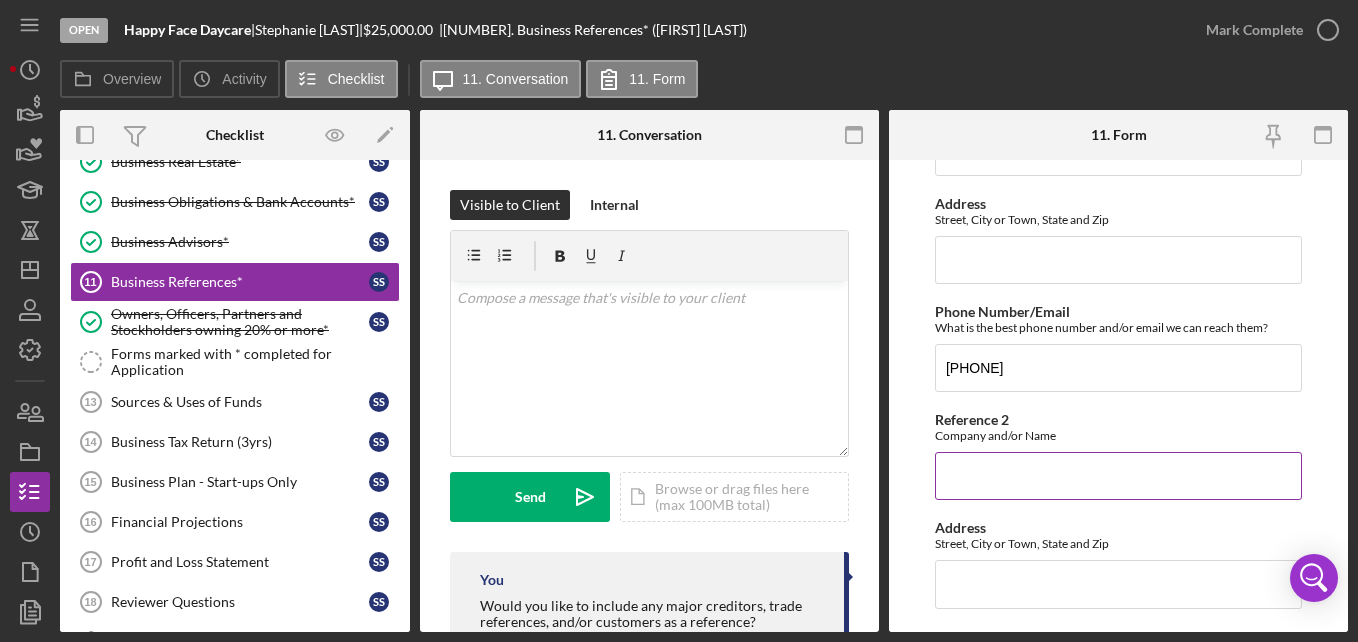 click on "Reference 2" at bounding box center [1118, 476] 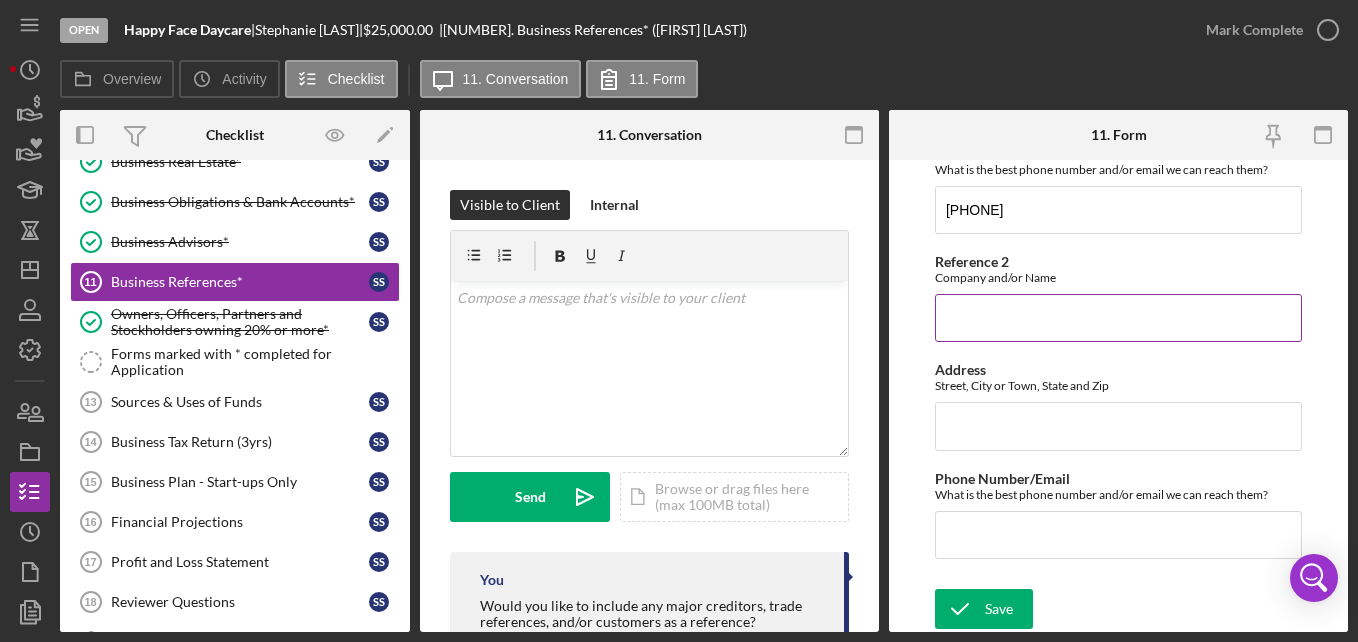click on "Reference 2" at bounding box center [1118, 318] 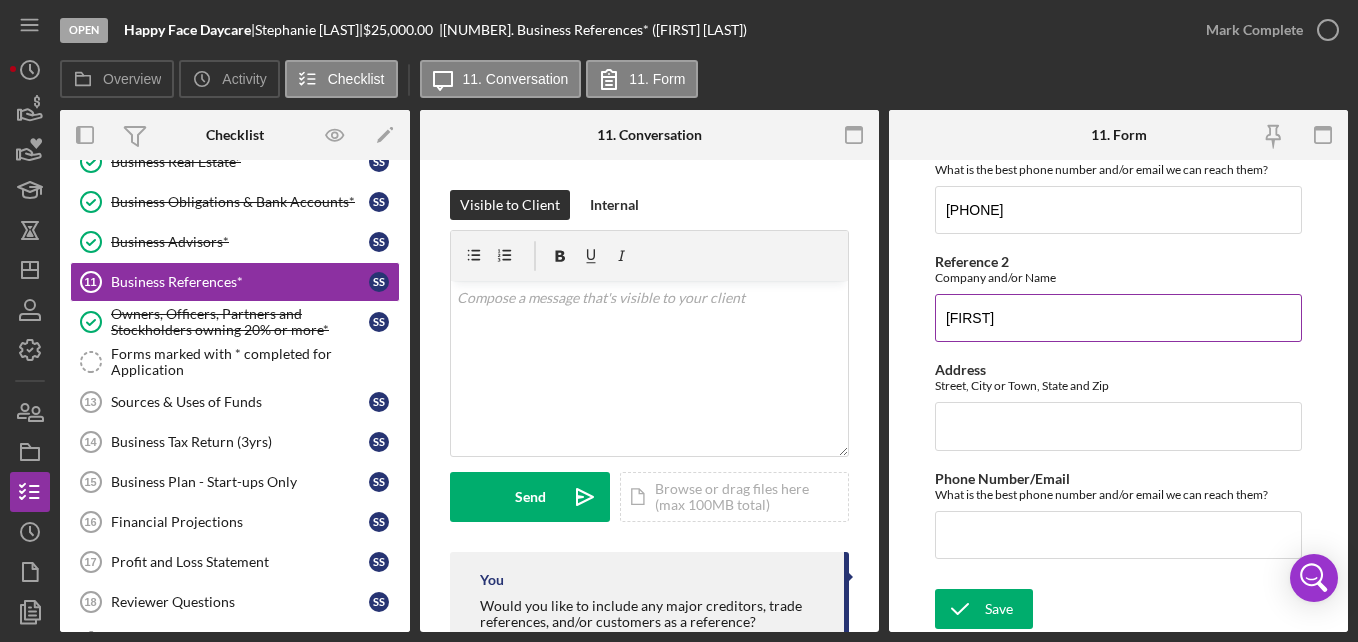 click on "[FIRST]" at bounding box center (1118, 318) 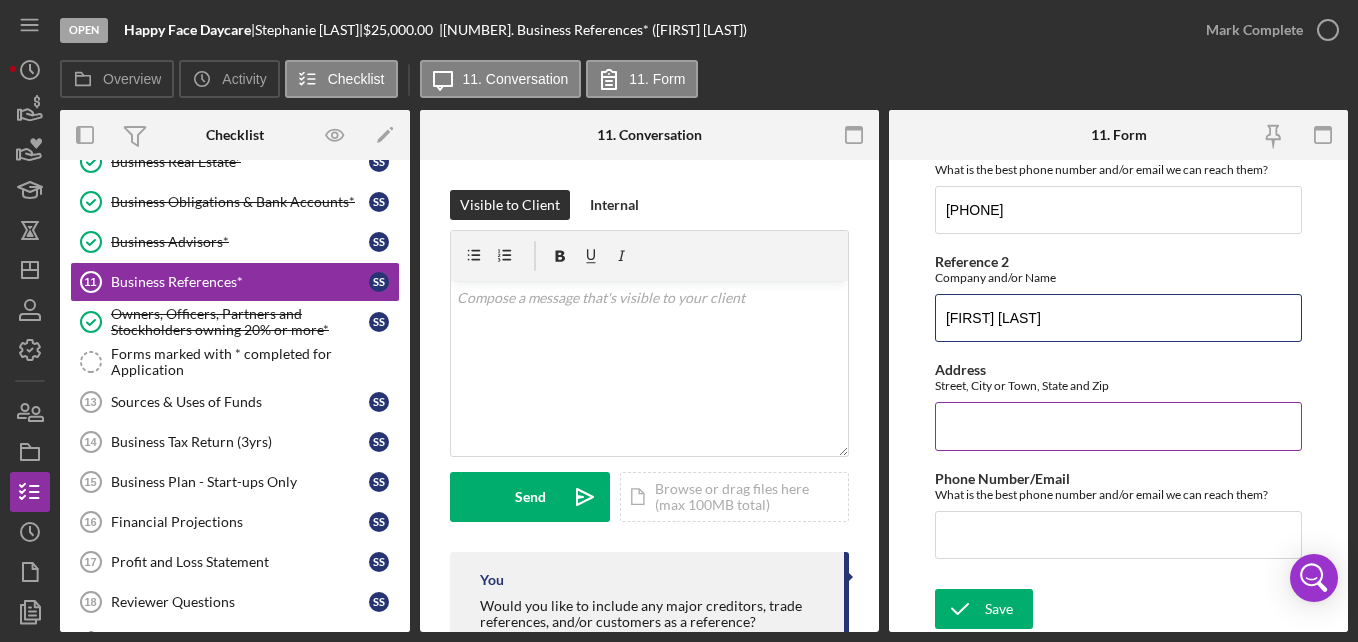 type on "[FIRST] [LAST]" 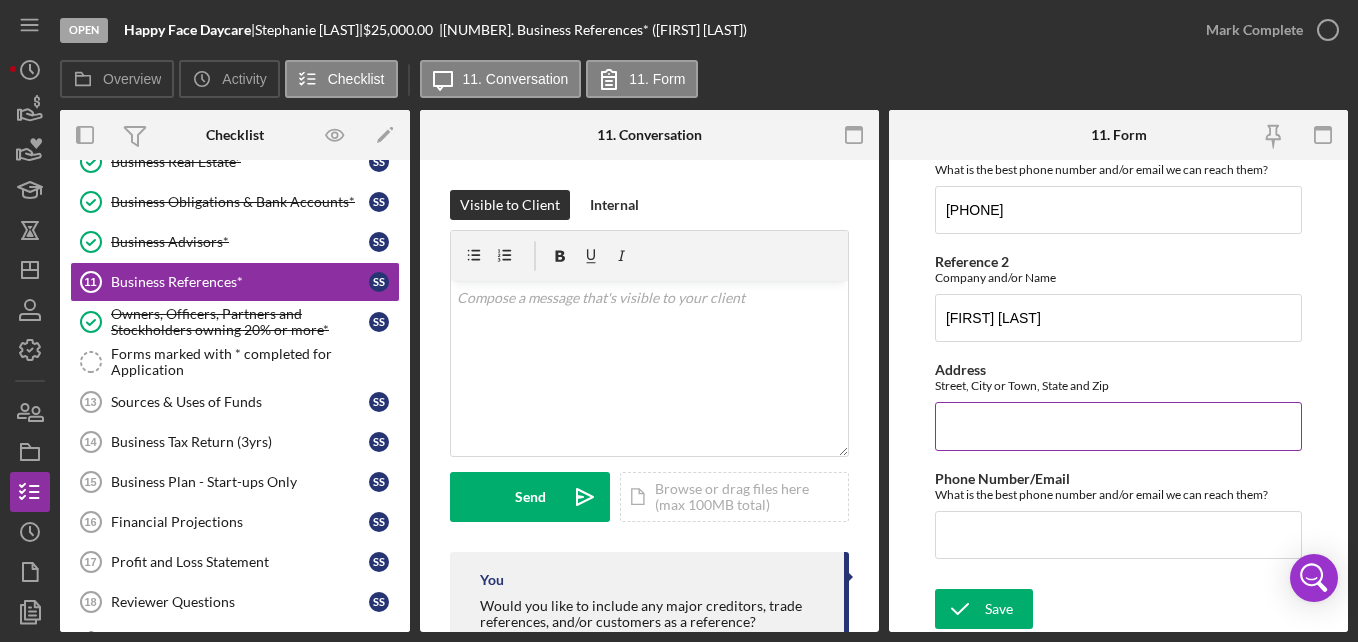 click on "Address" at bounding box center (1118, 426) 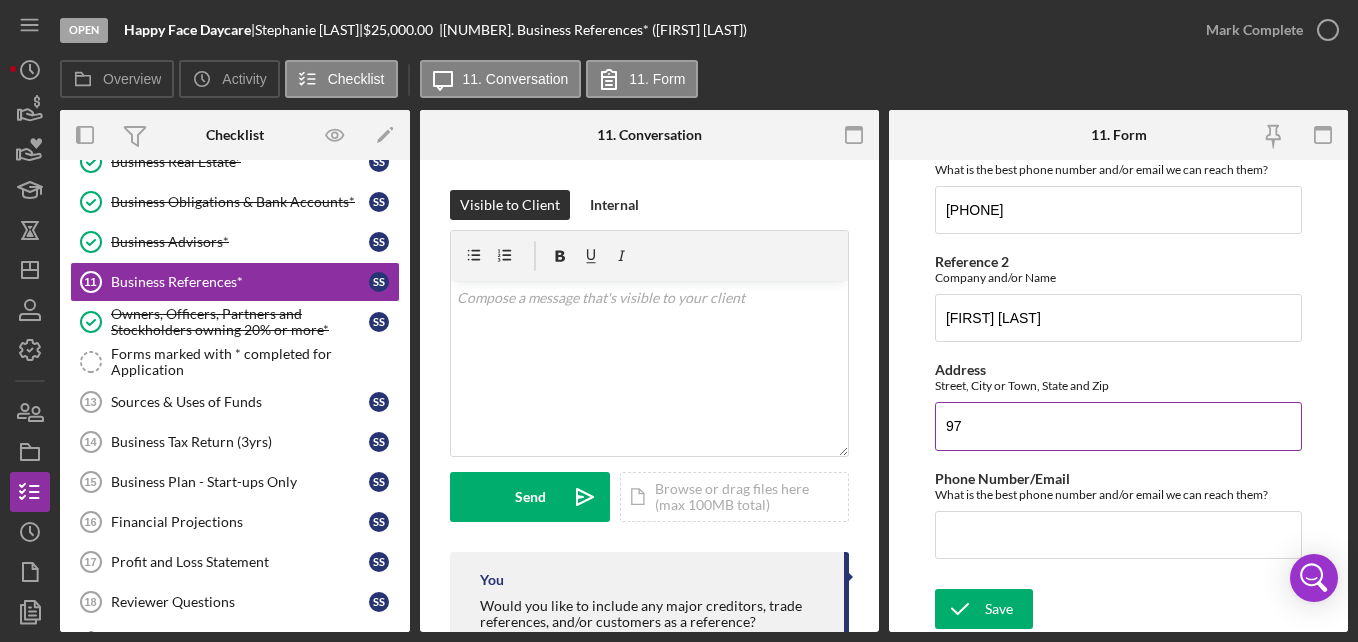 type on "9" 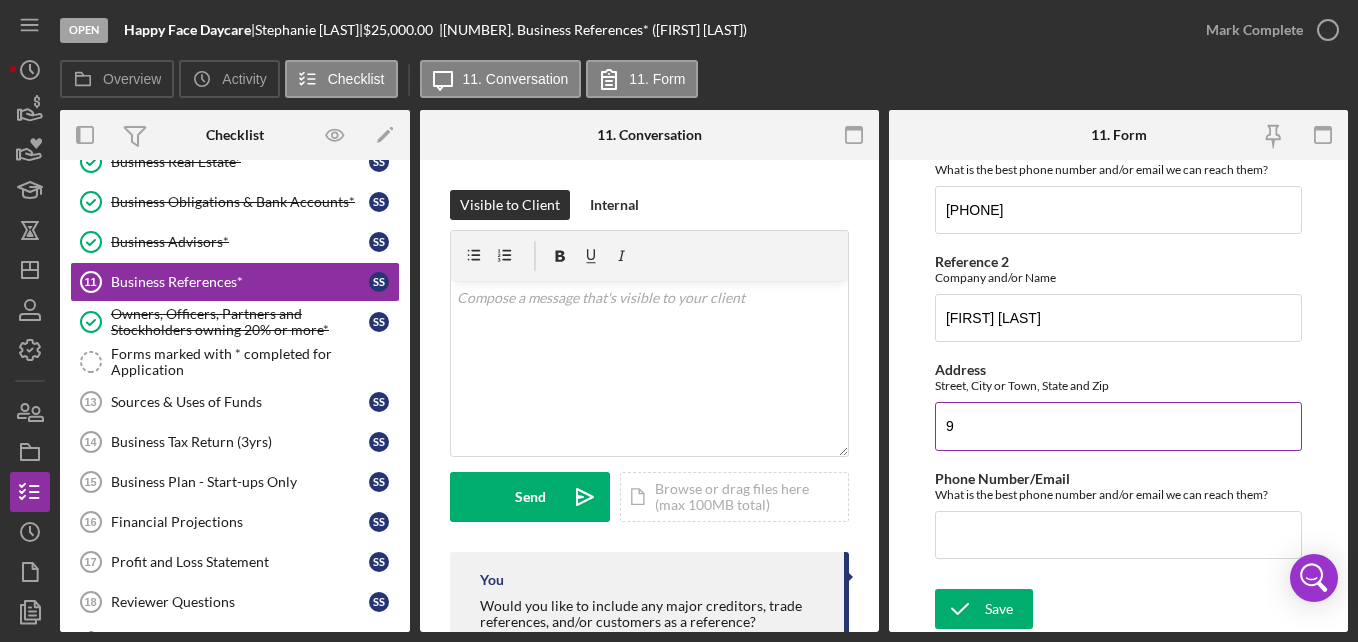 type 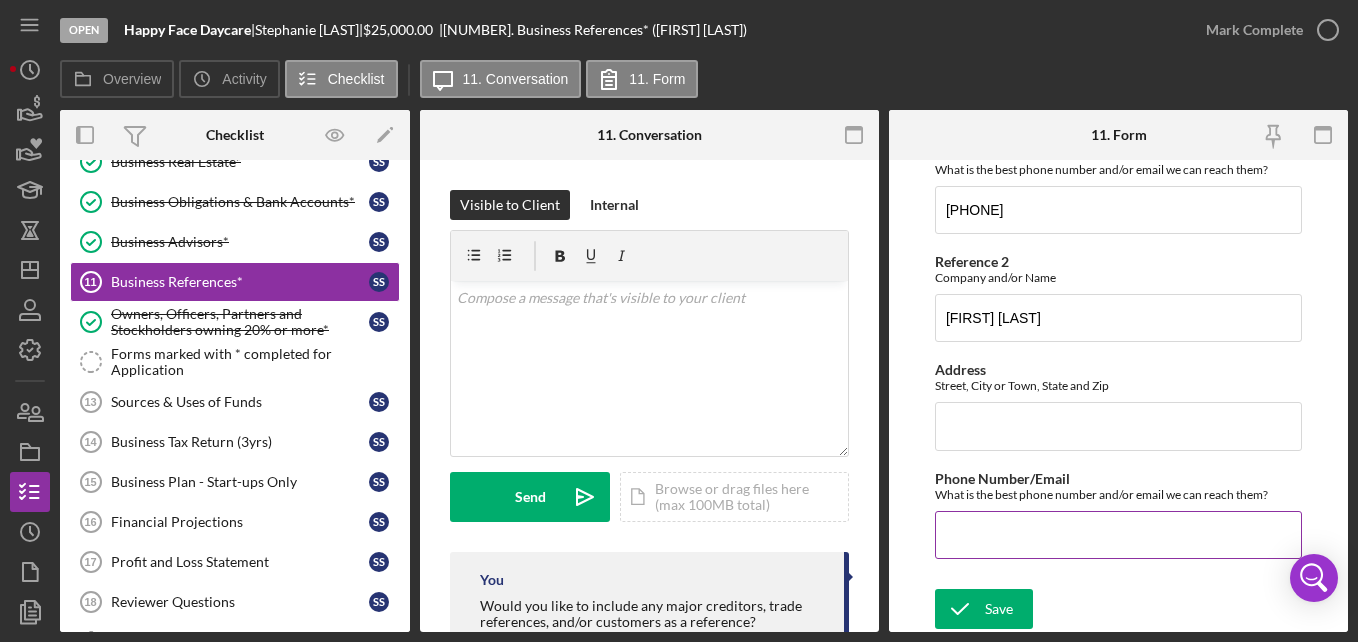 click on "Phone Number/Email" at bounding box center (1118, 535) 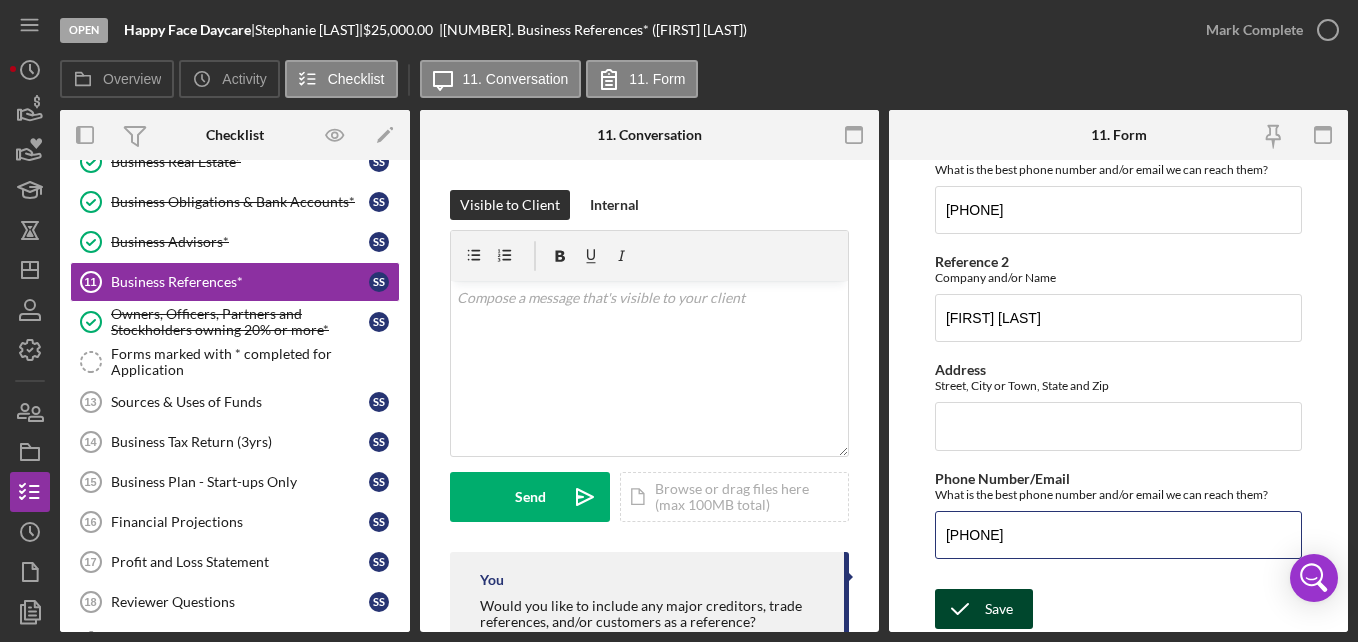 type on "[PHONE]" 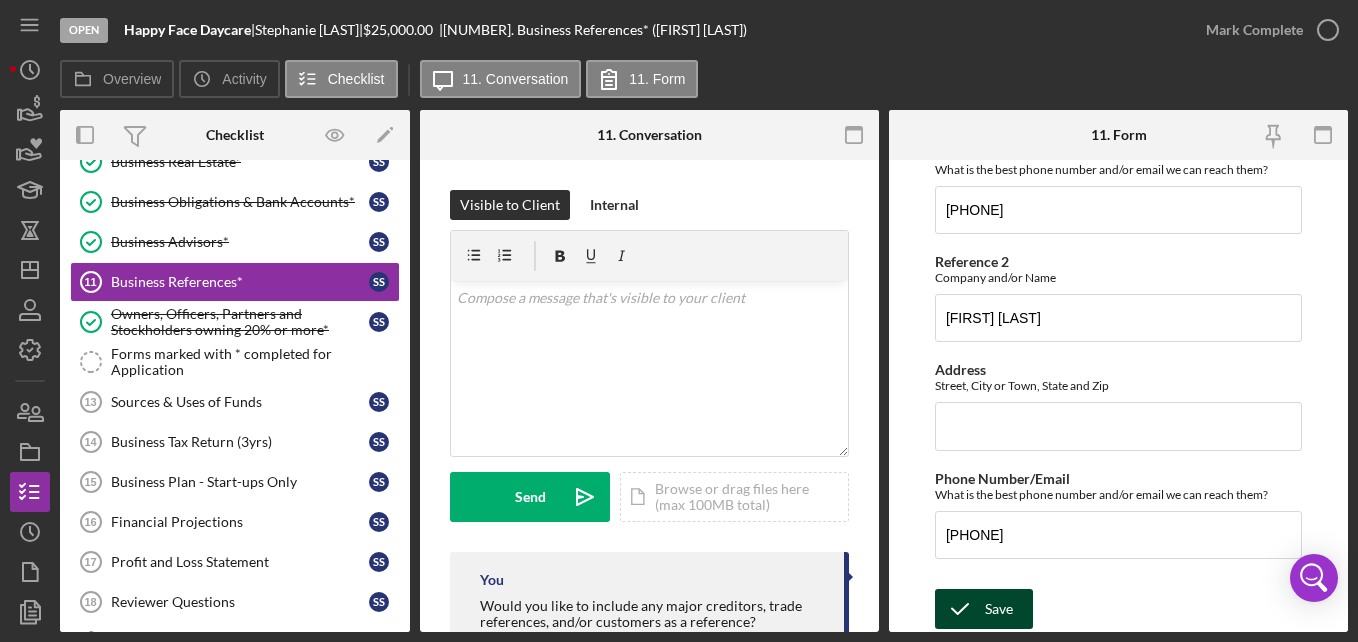 click on "Save" at bounding box center (999, 609) 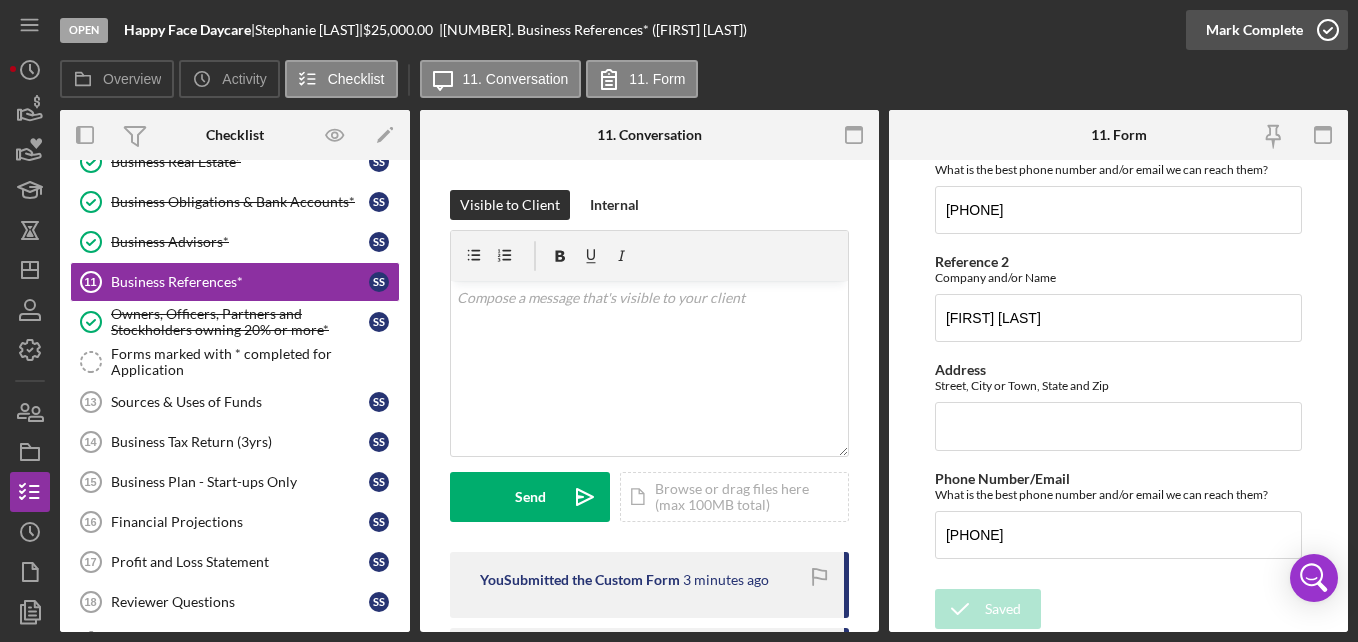 drag, startPoint x: 1261, startPoint y: 130, endPoint x: 1301, endPoint y: 31, distance: 106.77547 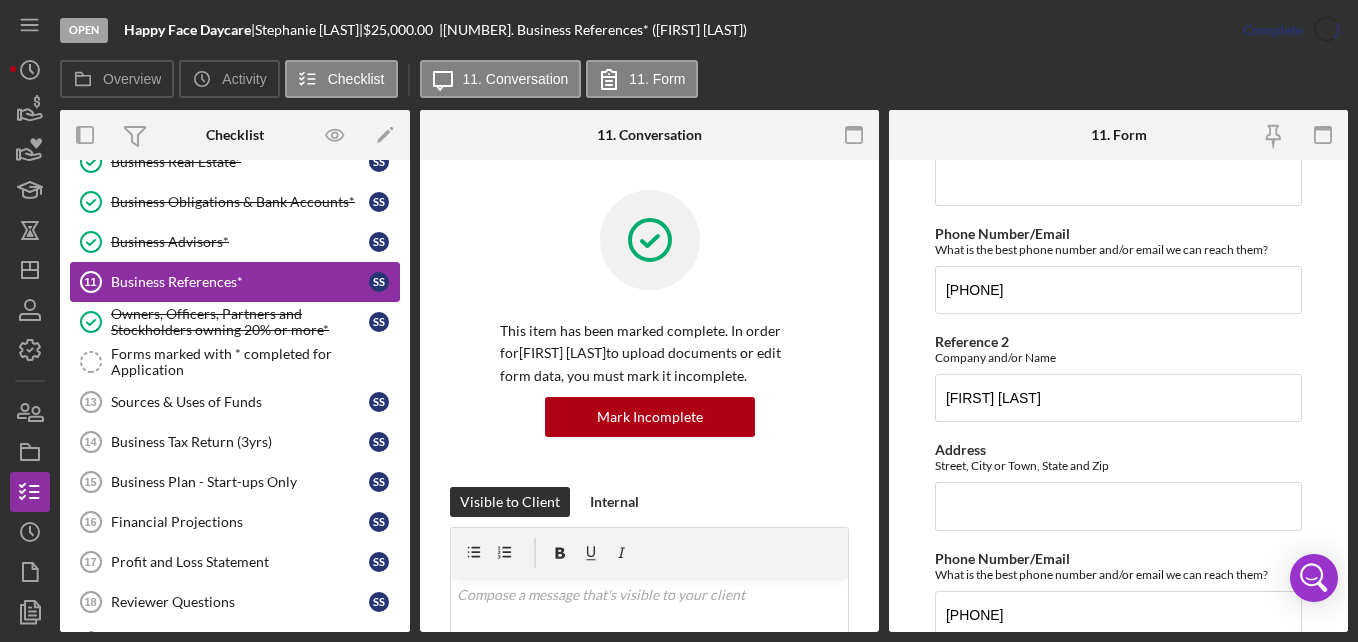 scroll, scrollTop: 437, scrollLeft: 0, axis: vertical 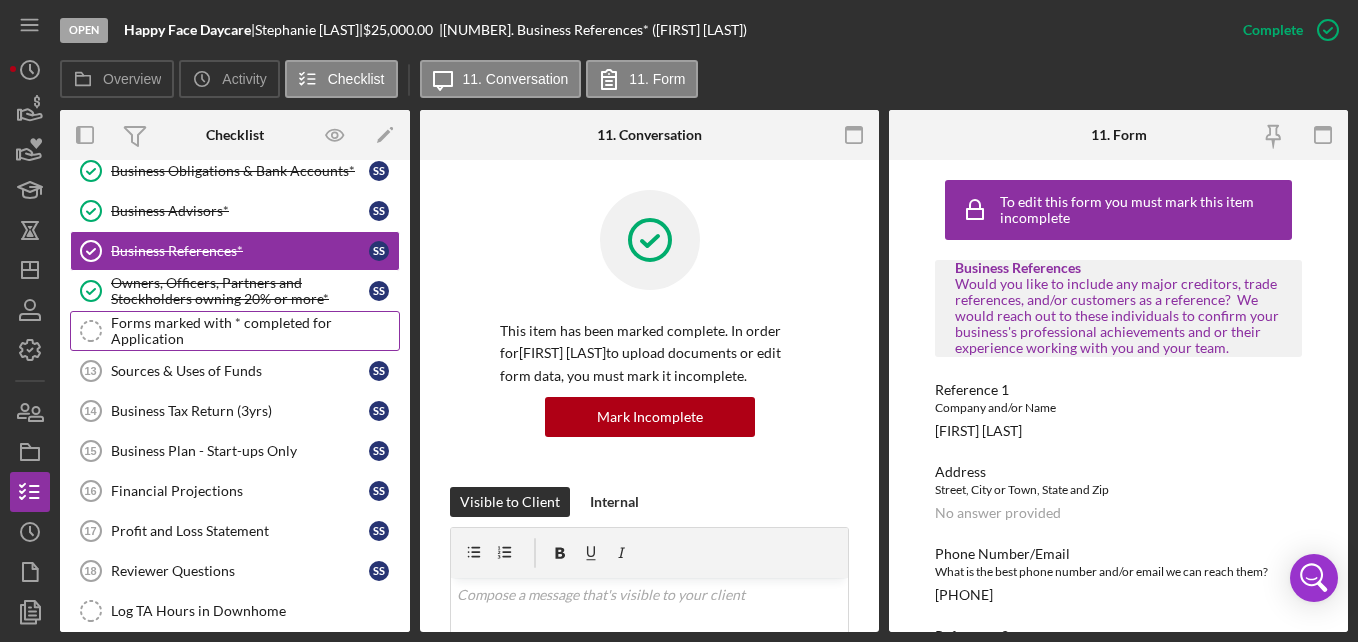 click on "Forms marked with * completed for Application" at bounding box center [255, 331] 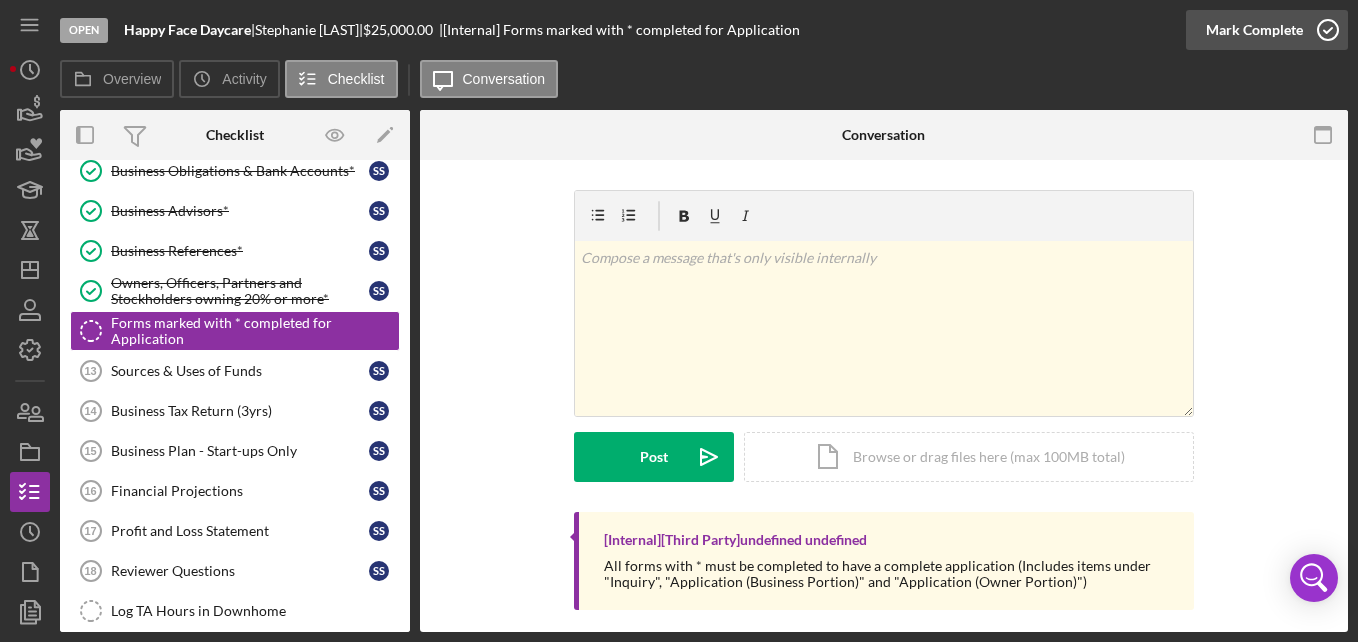 click 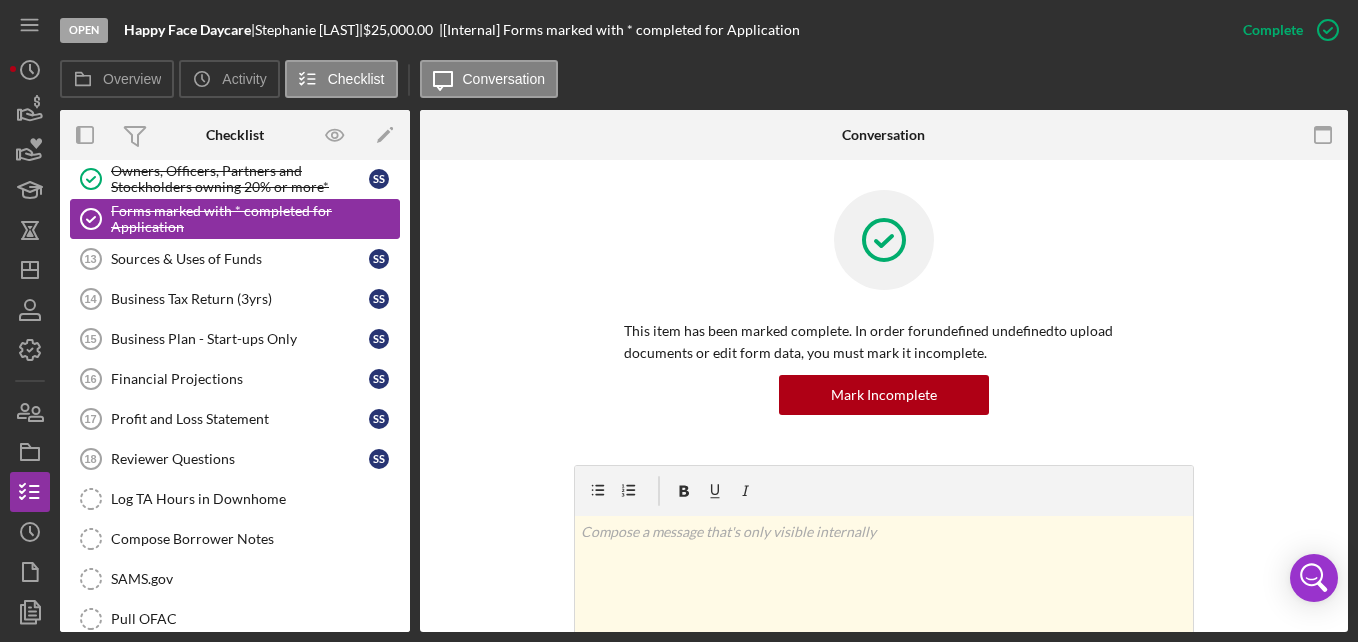 scroll, scrollTop: 1029, scrollLeft: 0, axis: vertical 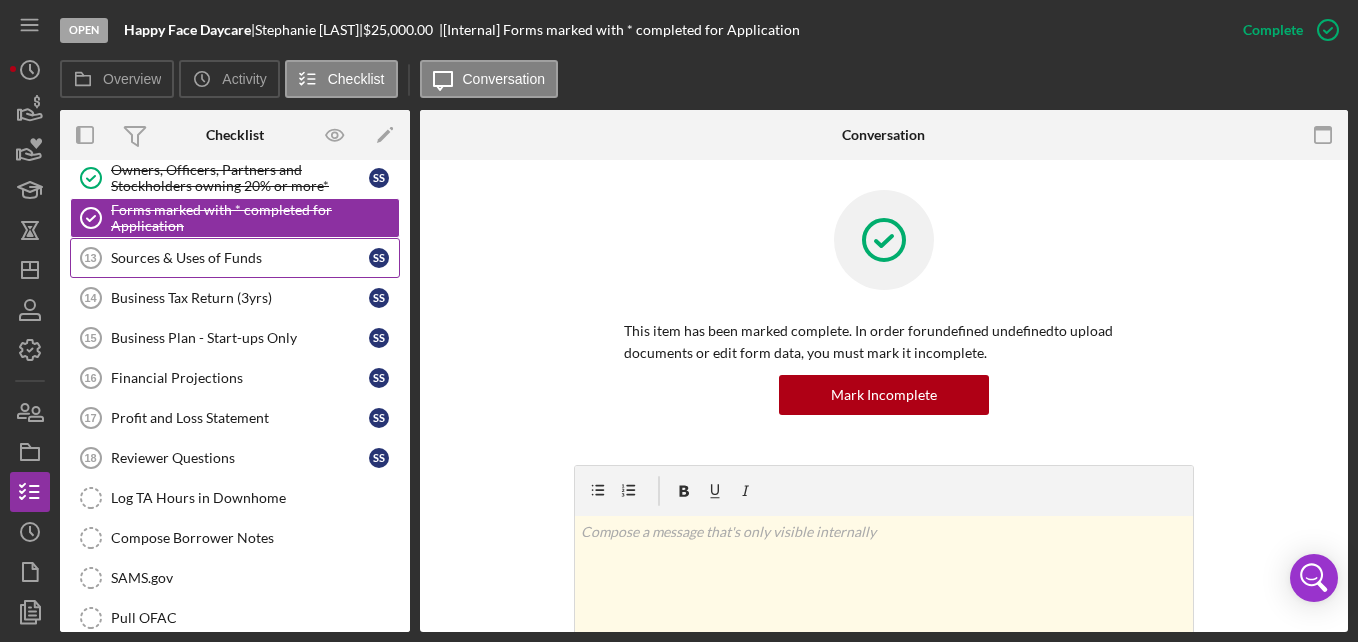 click on "Sources & Uses of Funds" at bounding box center [240, 258] 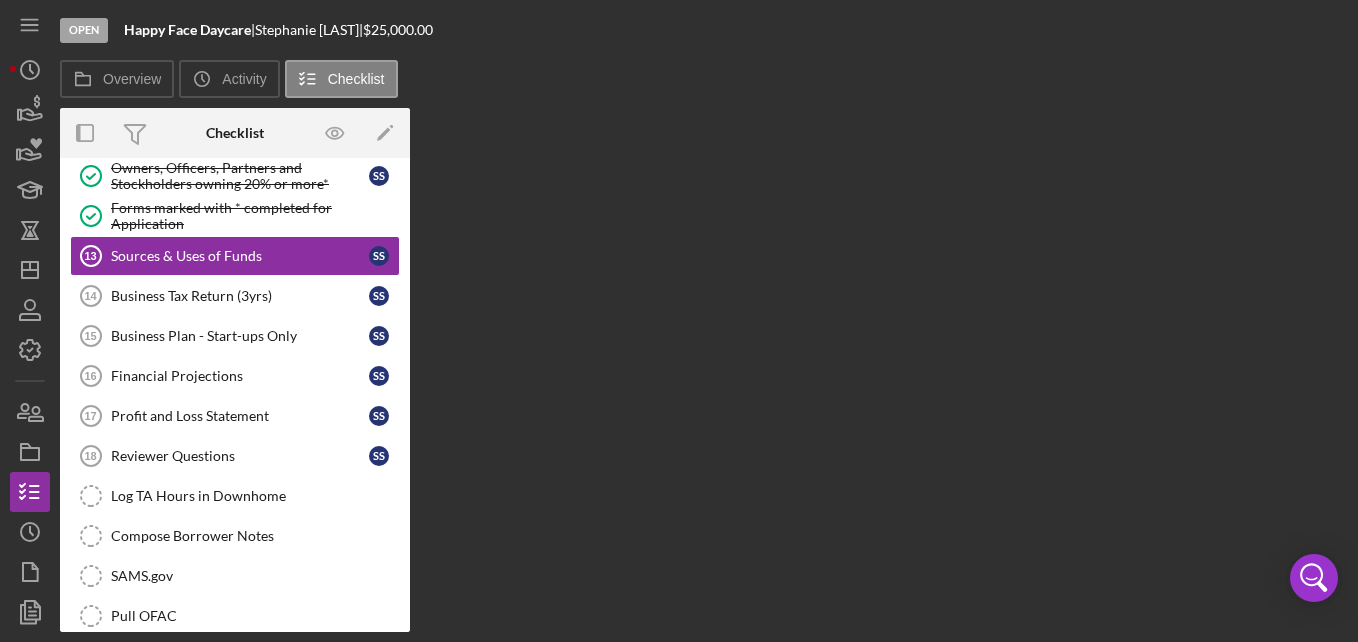 click on "Overview Overview Edit Icon/Edit Status Ongoing Risk Rating Sentiment Rating 5 Product Microloan Application Created Date 7/31/2025 Started Date 7/31/2025 Closing Goal Amount $25,000.00 Rate Term Contact Icon/User Photo NB [FIRST] [LAST] Account Executive Stage Open Weekly Status Update No Inactivity Alerts No Key Ratios Edit Icon/Edit DSCR Collateral Coverage DTI LTV Global DSCR Global Collateral Coverage Global DTI NOI Recommendation Edit Icon/Edit Payment Type Rate Term Amount Down Payment Closing Fee Include closing fee in amount financed? No Origination Fee Include origination fee in amount financed? No Amount Financed Closing Date First Payment Date Maturity Date Resolution Edit Icon/Edit Resolved On Resolution New Activity No new activity. Checklist Icon/Edit Icon/Expander INQUIRY 13 / 14 Personal Information* Personal Information* S S Business Information* Business Information* S S Demographic Information* Demographic Information* S S Intake Information* Intake Information* S S Inquiry* S S S S" at bounding box center (704, 370) 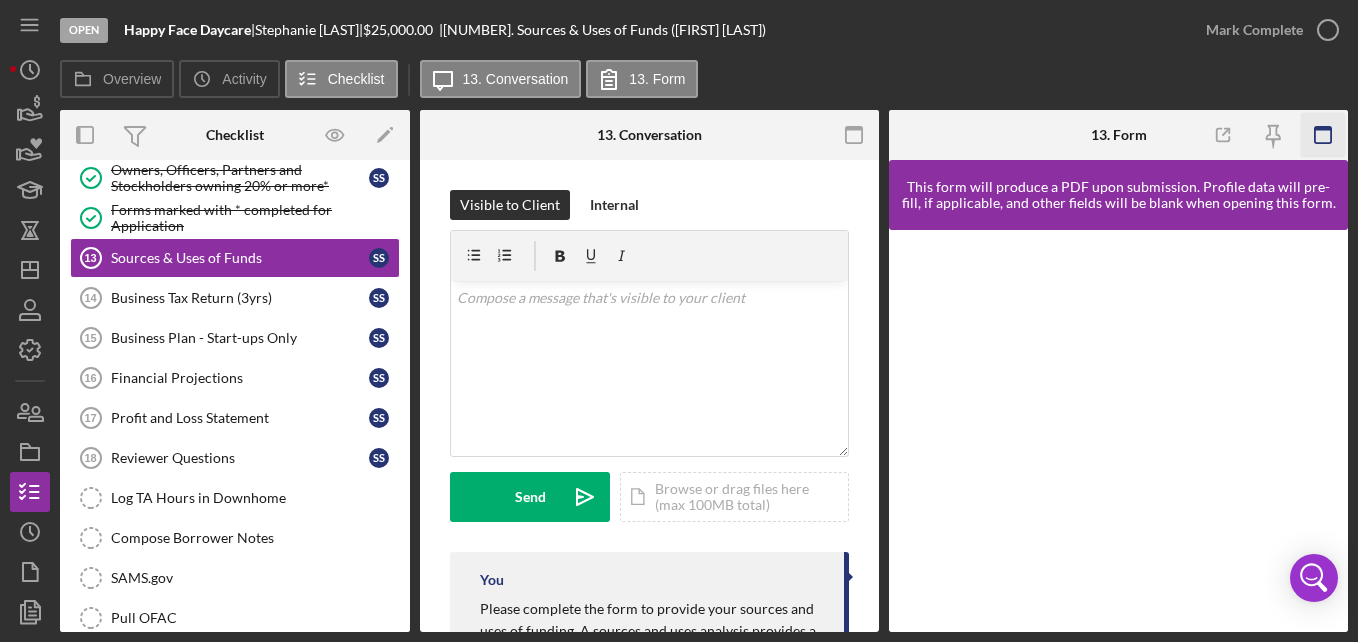click 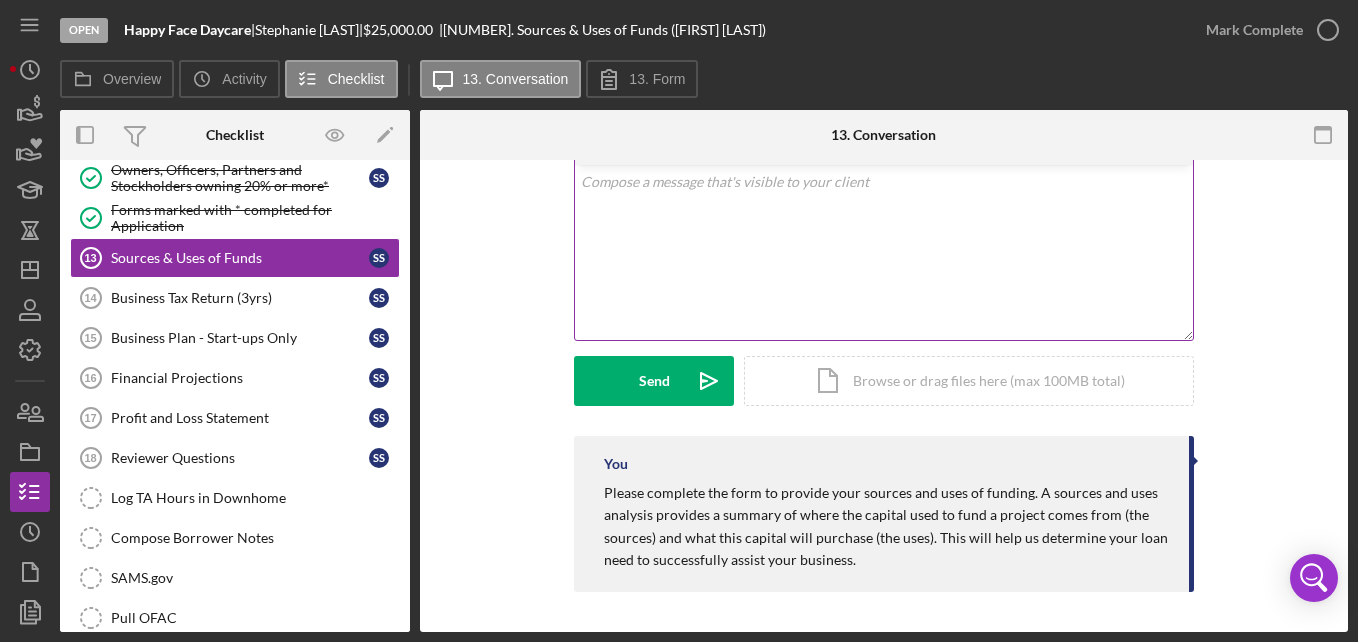scroll, scrollTop: 0, scrollLeft: 0, axis: both 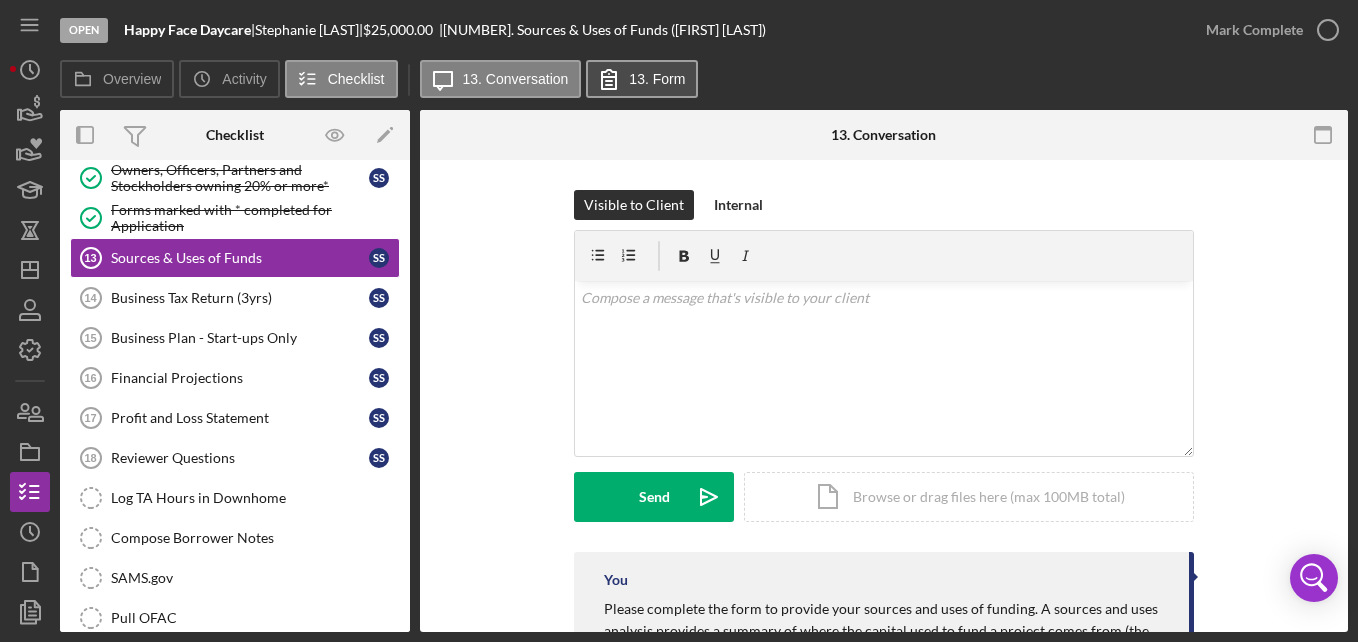 click on "13. Form" at bounding box center (657, 79) 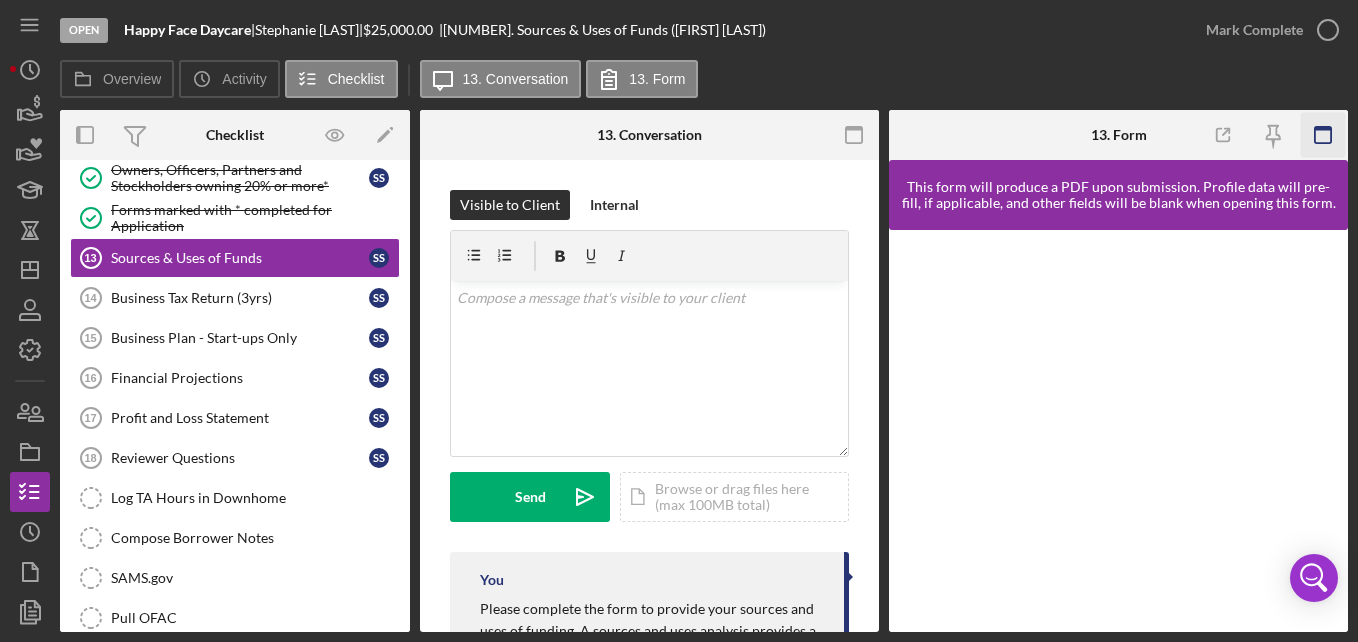 click 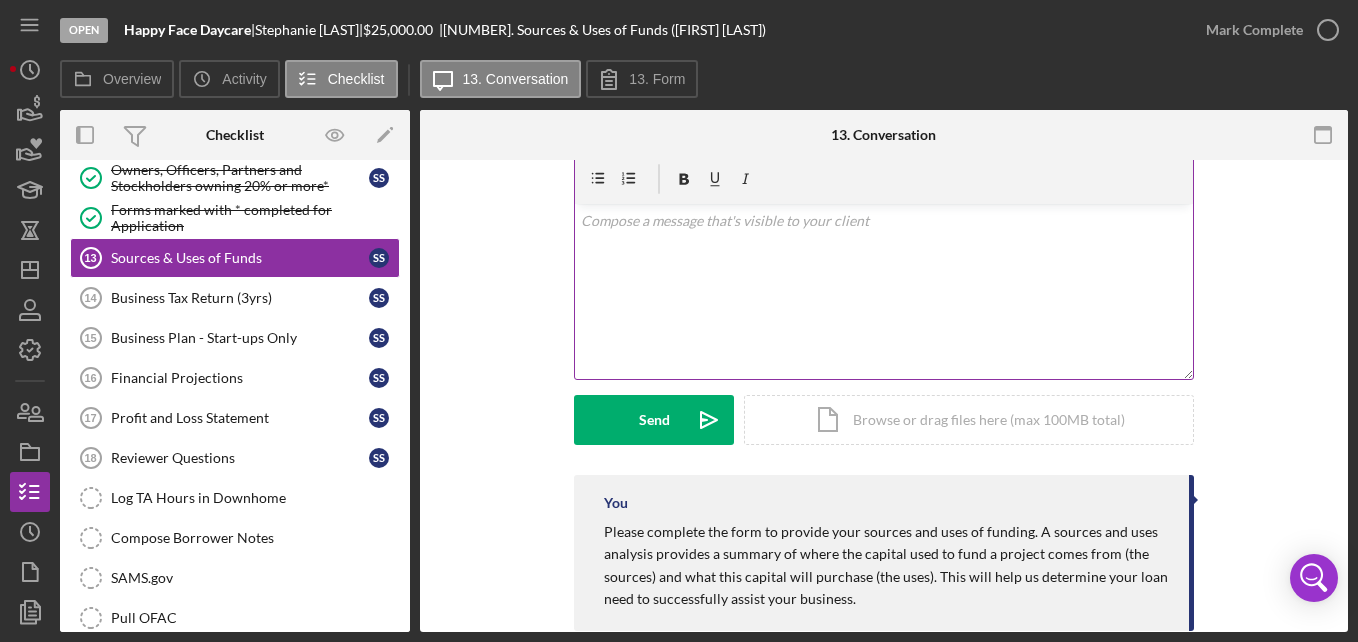 scroll, scrollTop: 0, scrollLeft: 0, axis: both 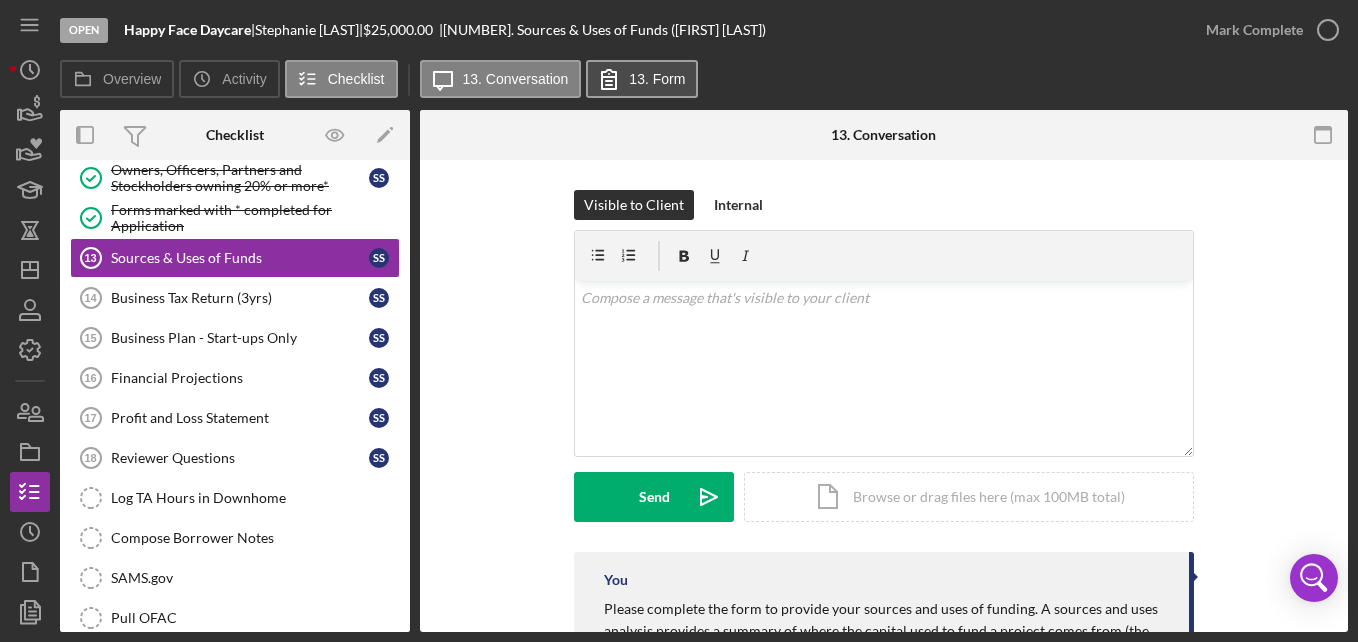 click 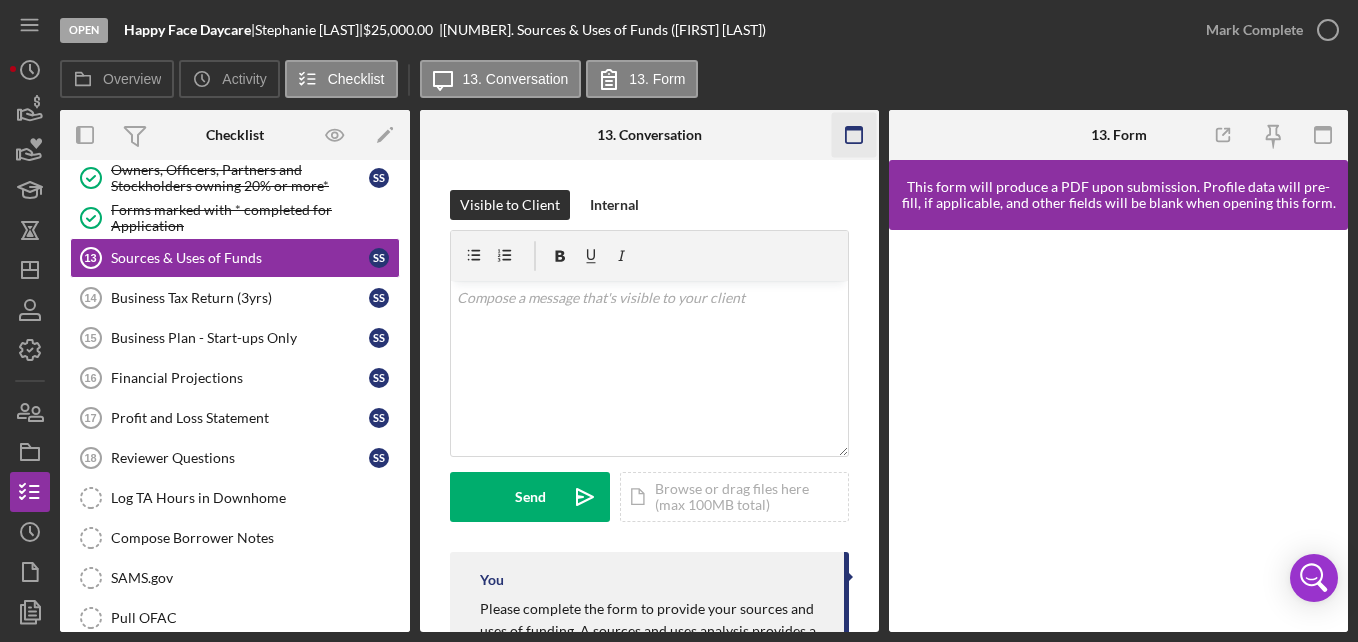 click 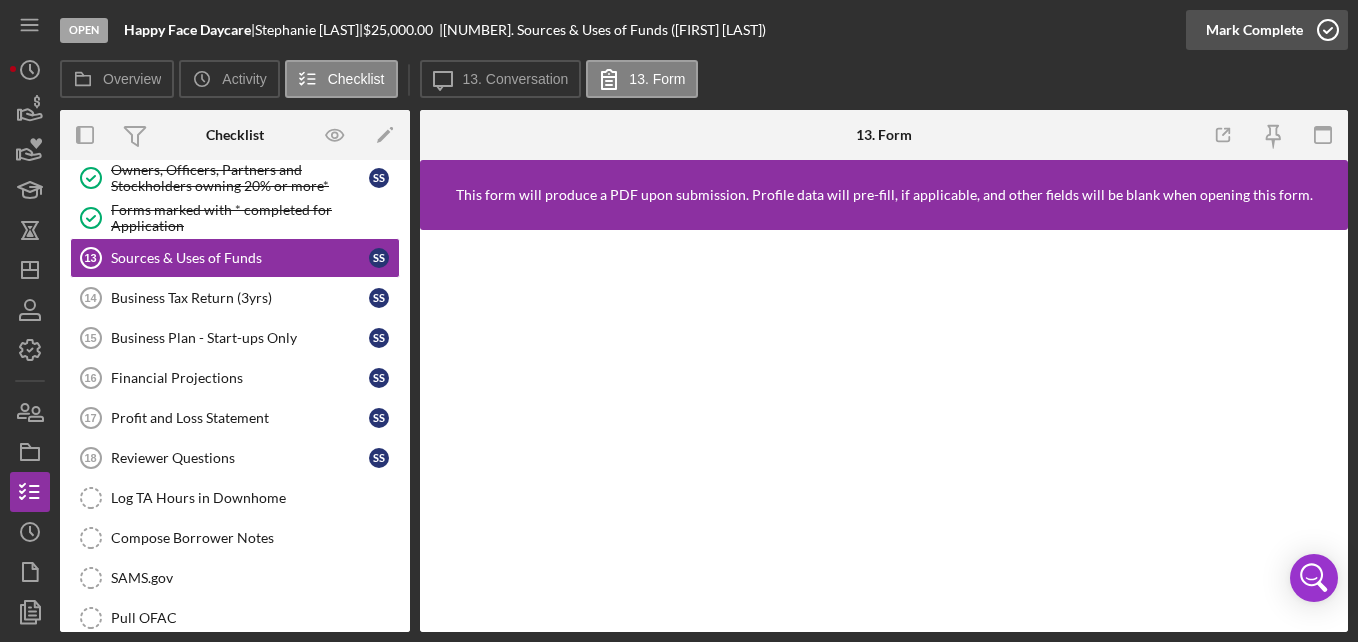 click on "Mark Complete" at bounding box center (1254, 30) 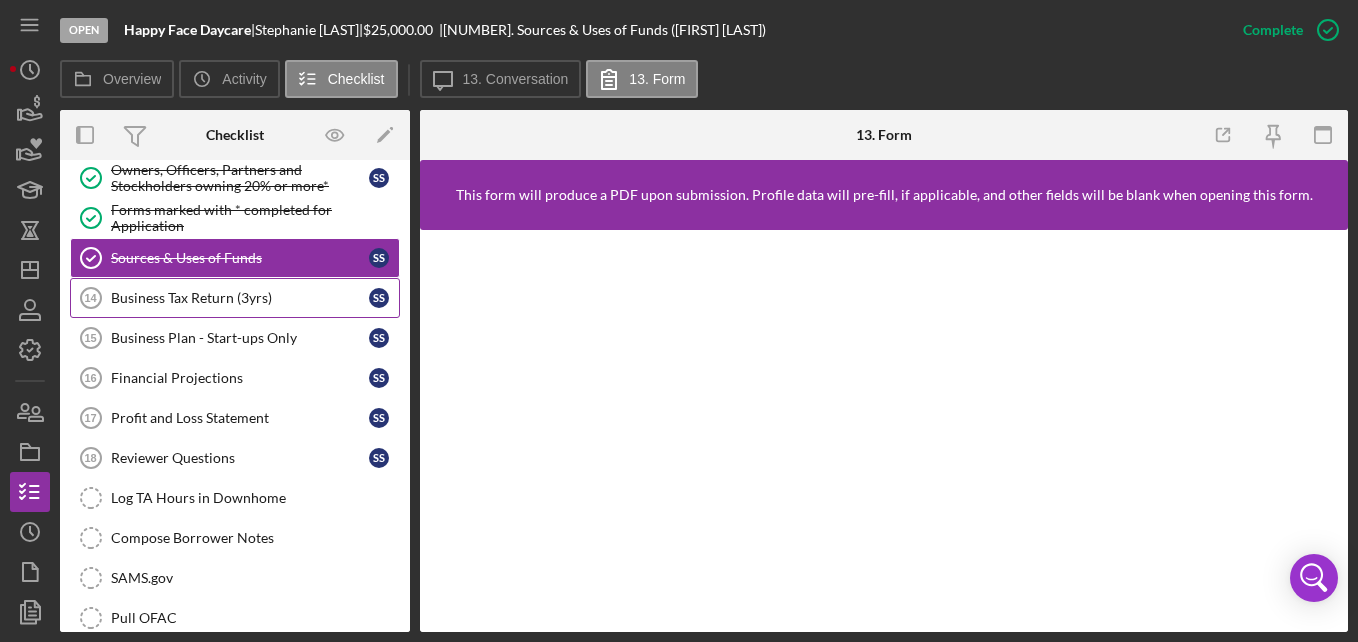 click on "Business Tax Return (3yrs) 14 Business Tax Return (3yrs) S S" at bounding box center (235, 298) 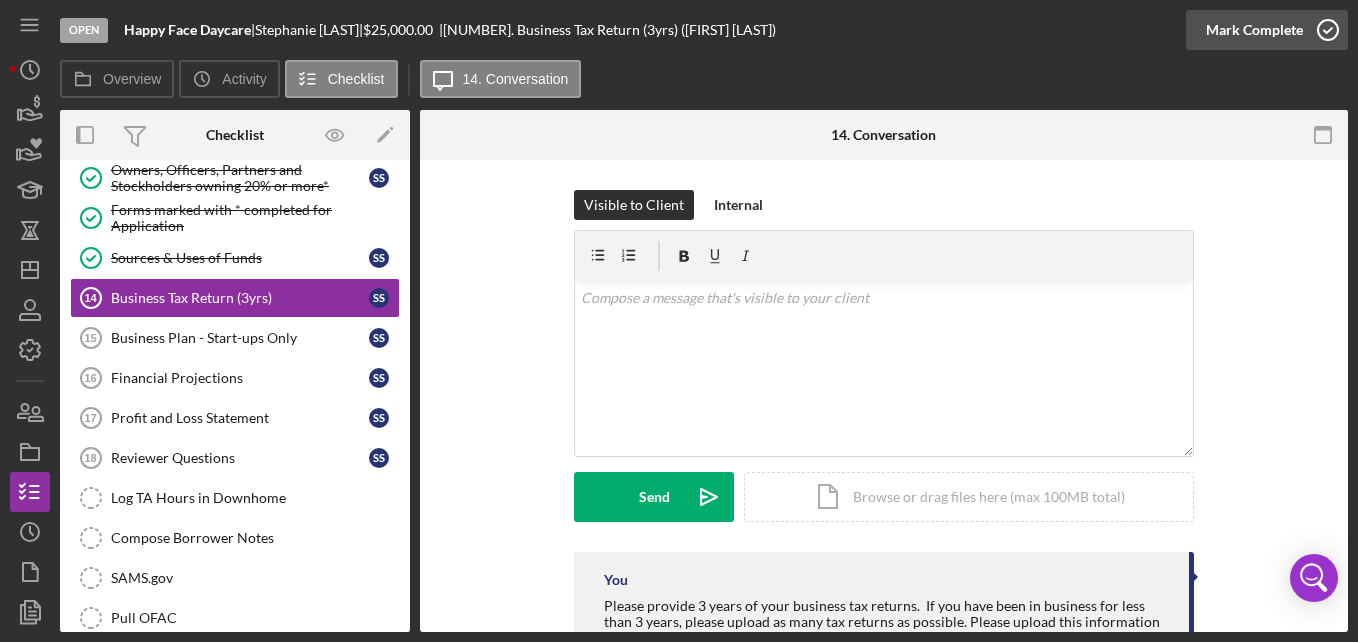 click on "Mark Complete" at bounding box center [1254, 30] 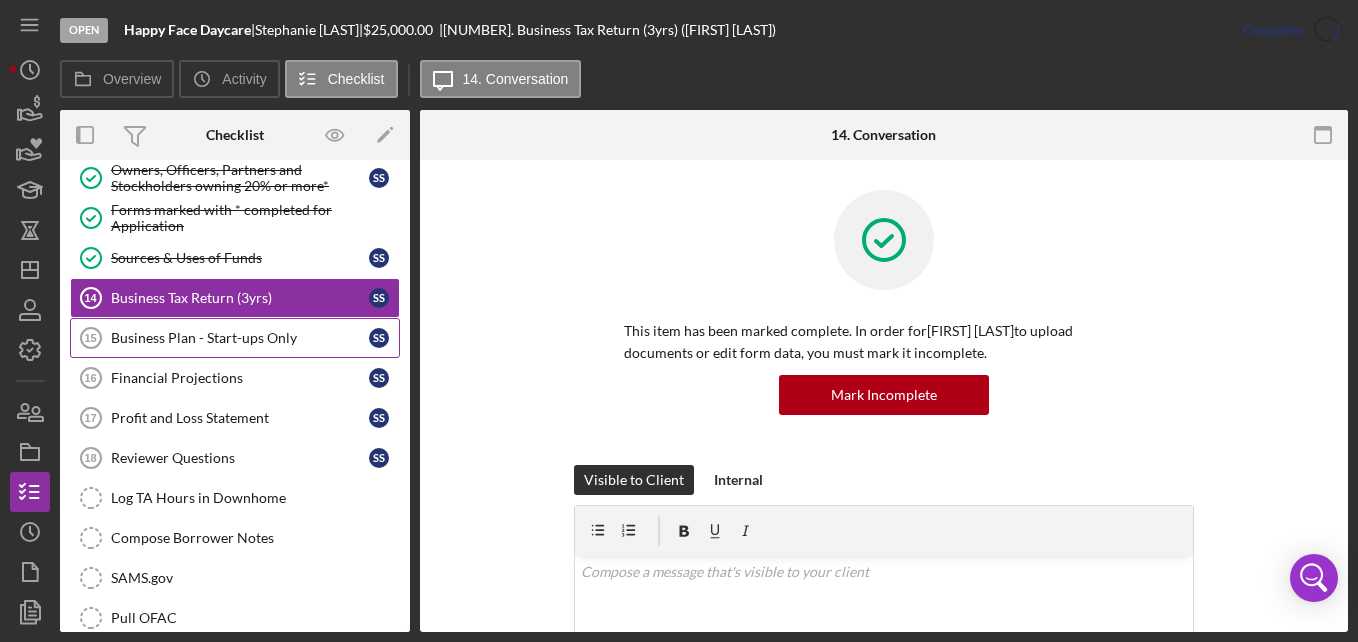 click on "Business Plan - Start-ups Only" at bounding box center (240, 338) 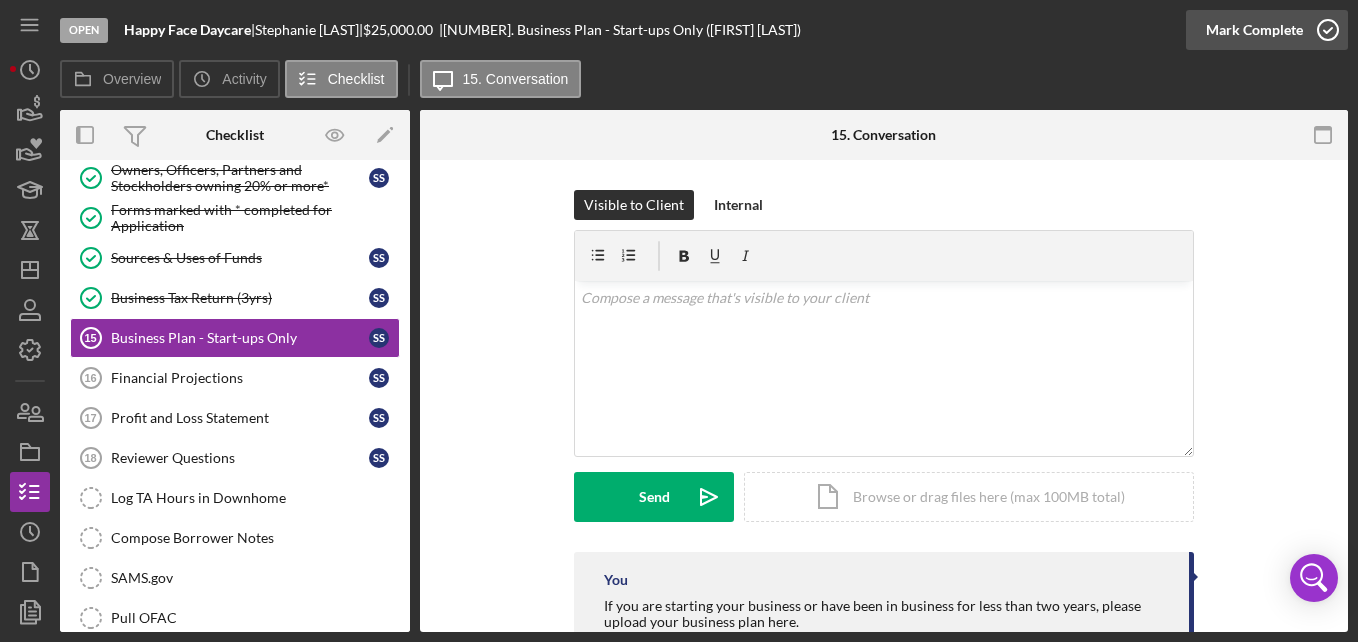 click 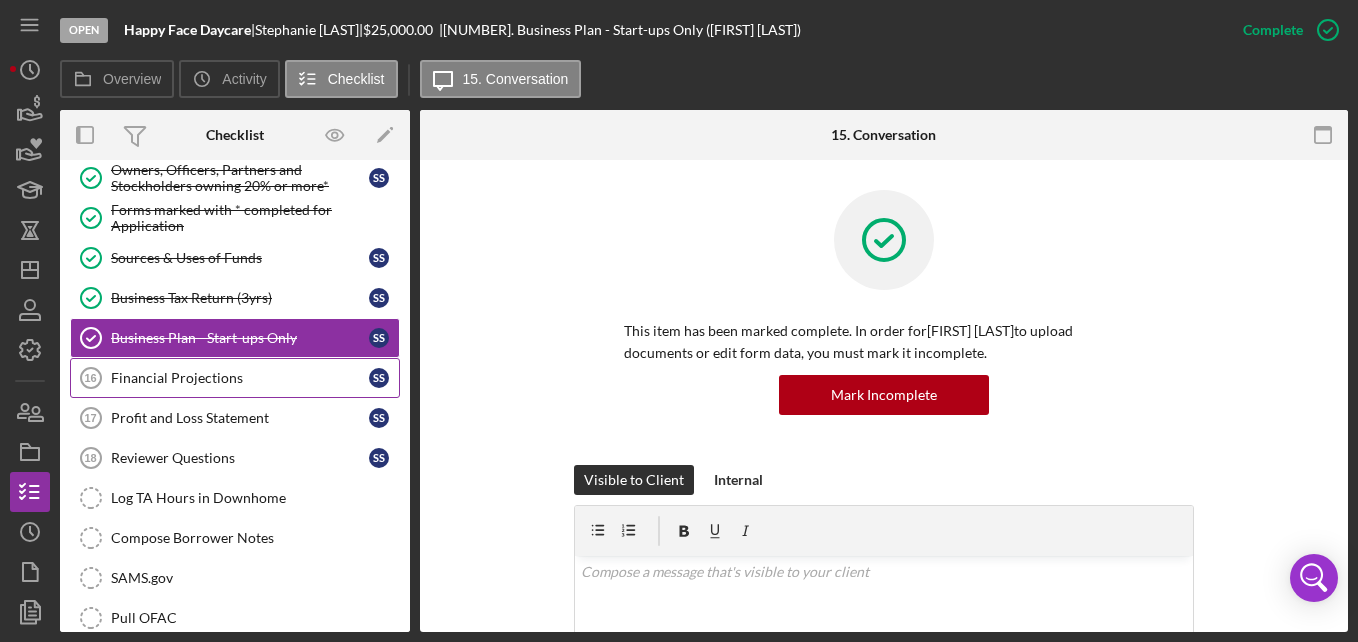 click on "Financial Projections" at bounding box center (240, 378) 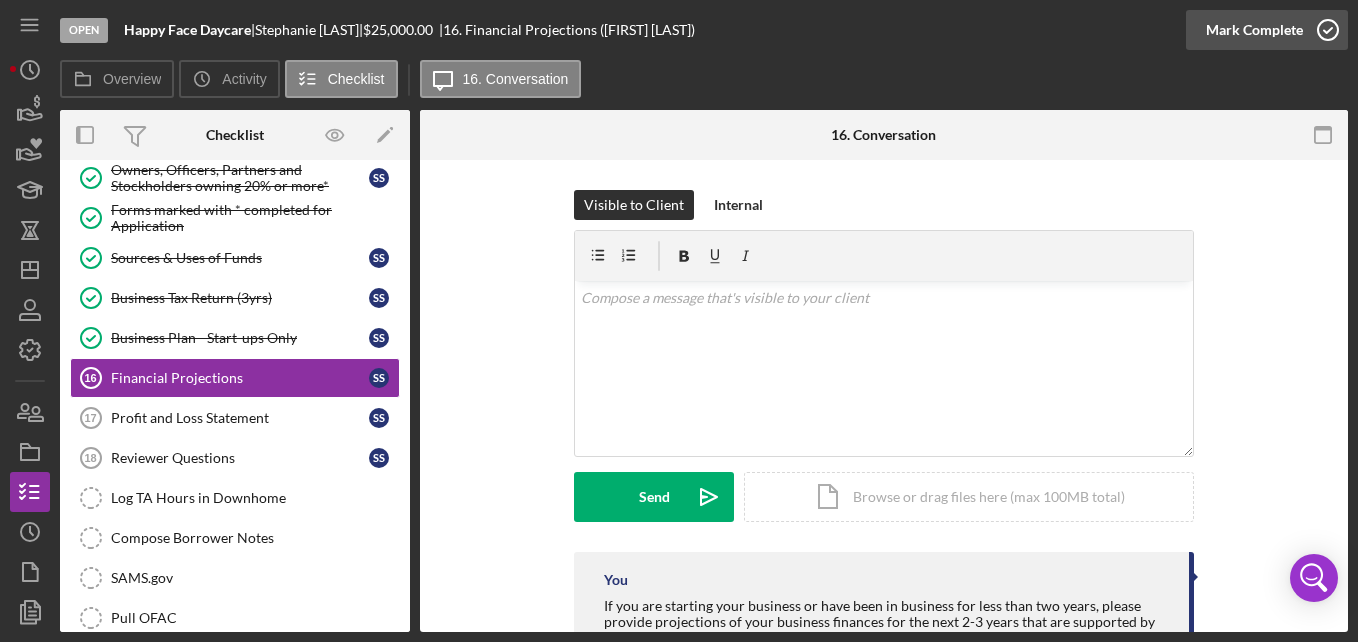 click on "Mark Complete" at bounding box center [1254, 30] 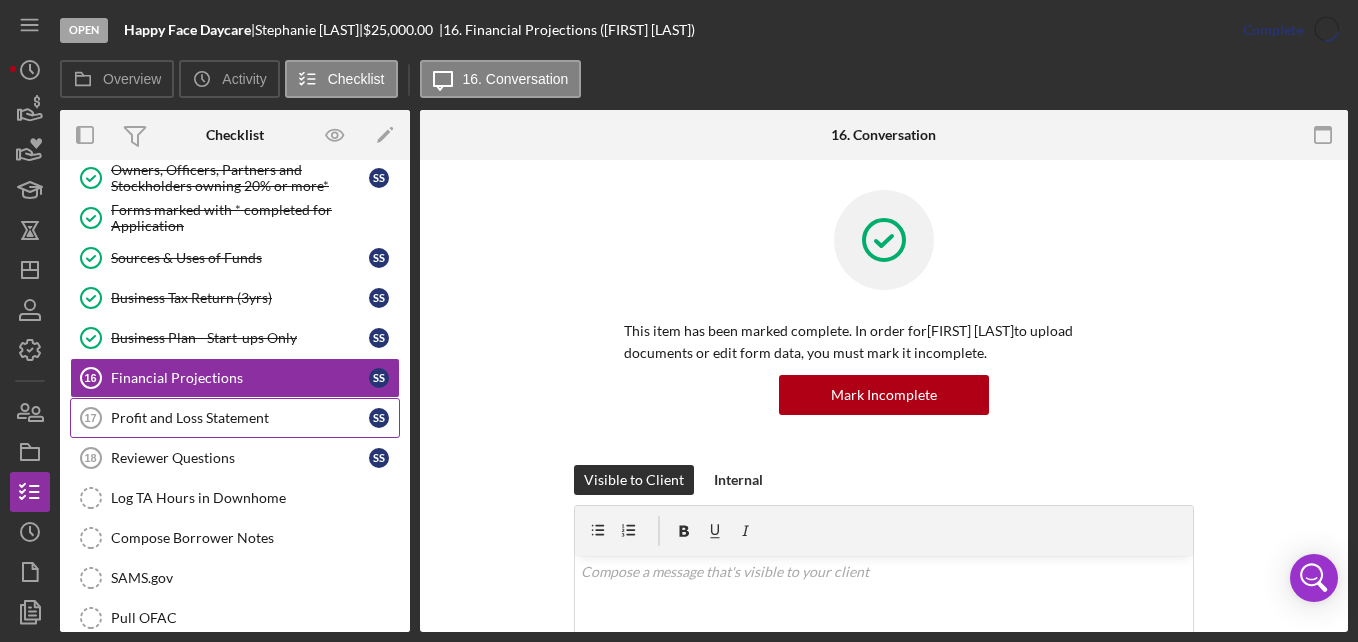 click on "Profit and Loss Statement 17 Profit and Loss Statement S S" at bounding box center (235, 418) 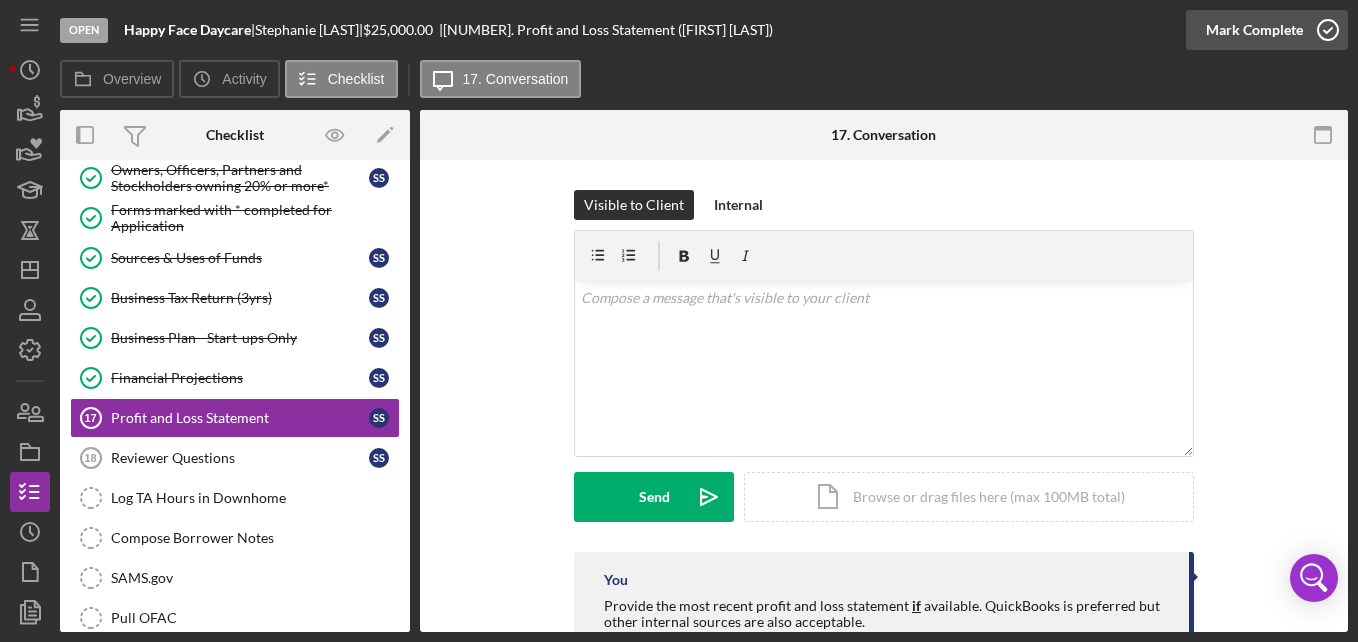 click on "Mark Complete" at bounding box center [1254, 30] 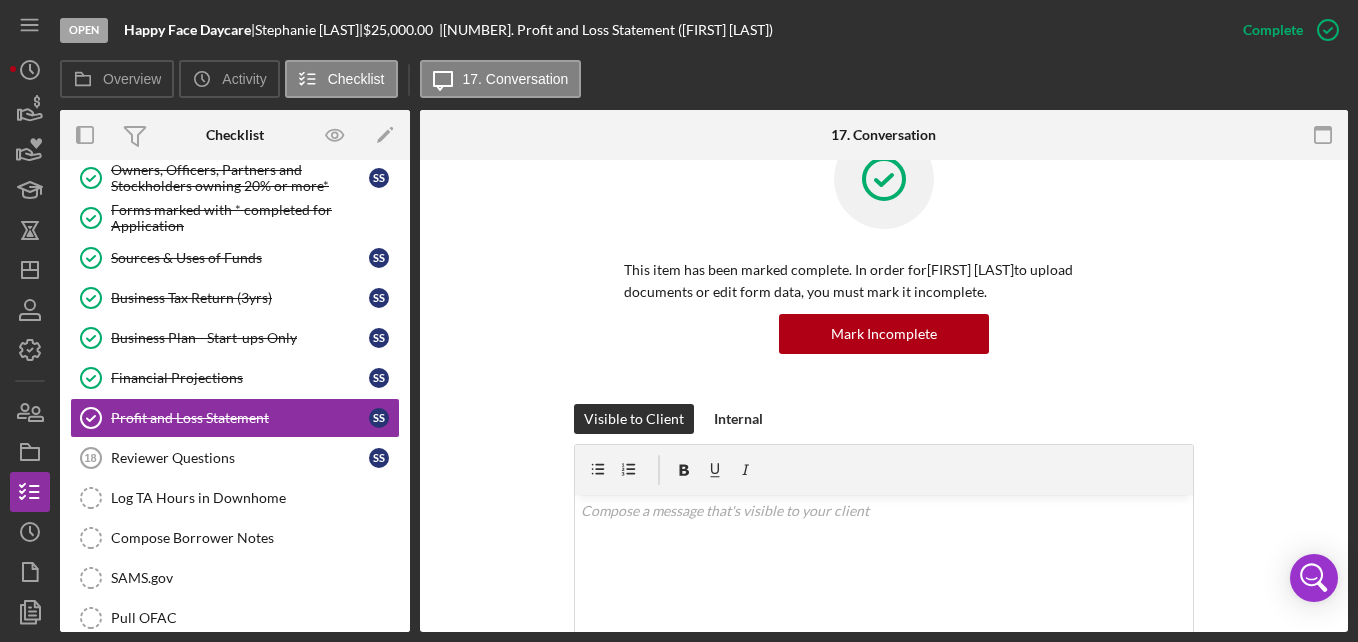scroll, scrollTop: 62, scrollLeft: 0, axis: vertical 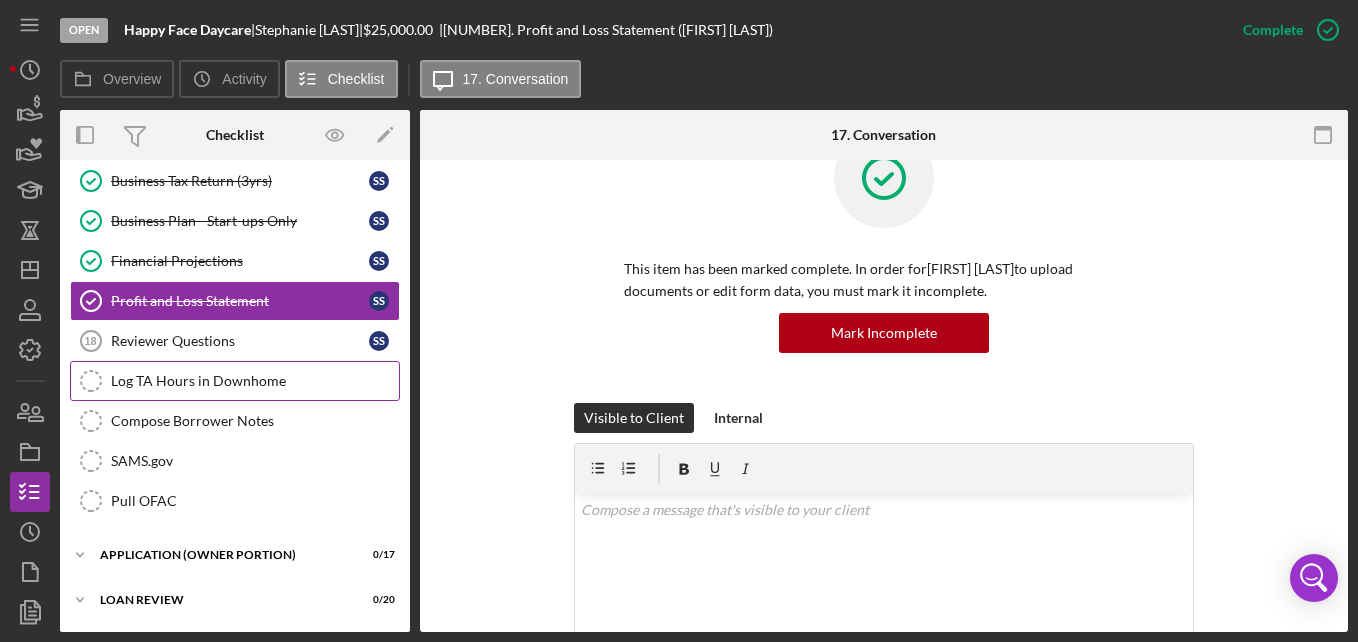 click on "Log TA Hours in Downhome Log TA Hours in Downhome" at bounding box center [235, 381] 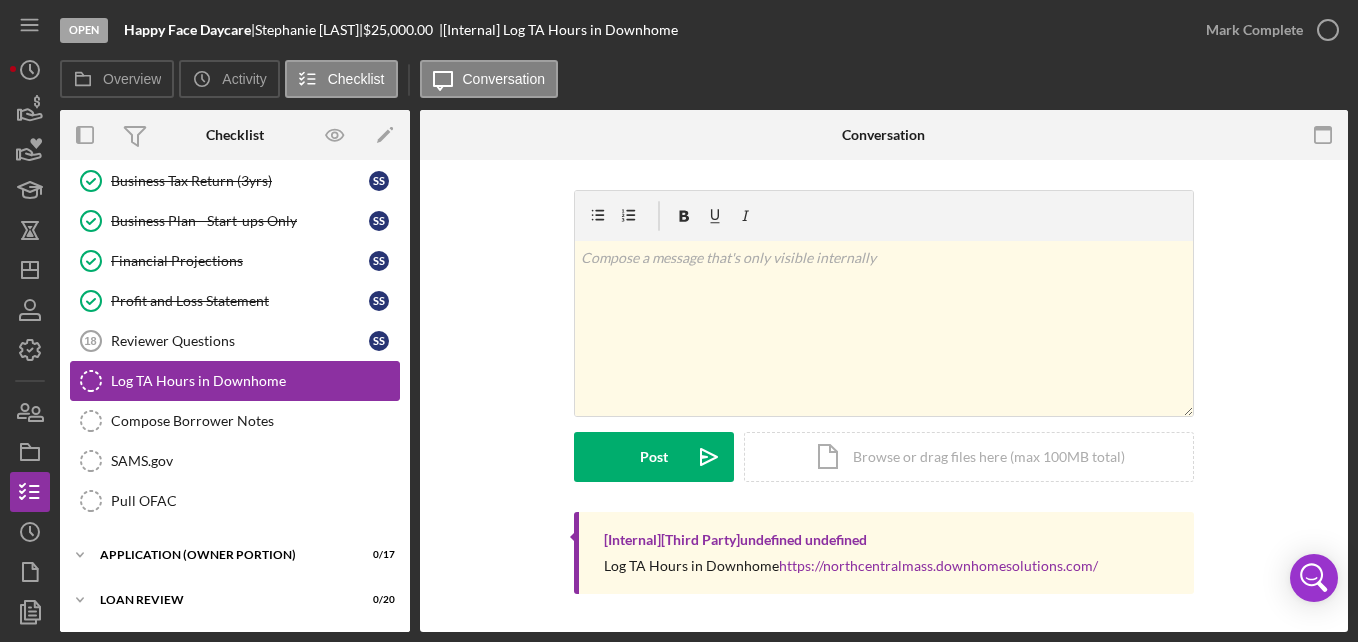 scroll, scrollTop: 1280, scrollLeft: 0, axis: vertical 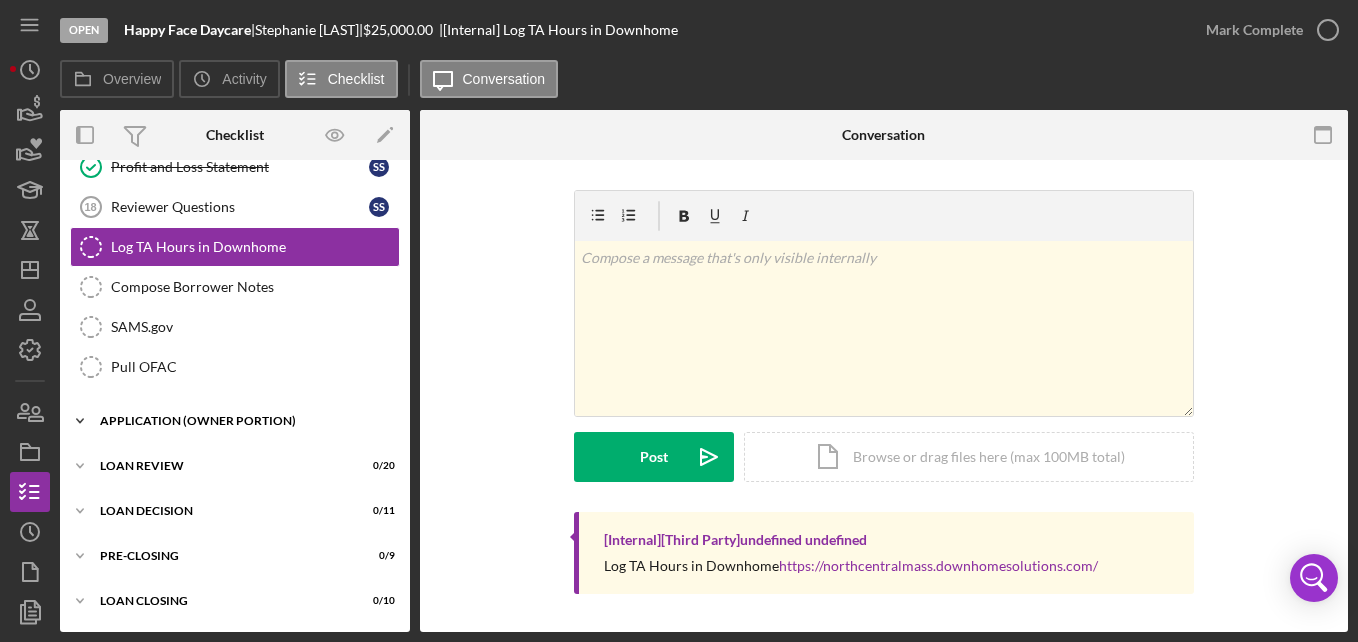 click on "Icon/Expander APPLICATION (OWNER PORTION) 0 / 17" at bounding box center (235, 421) 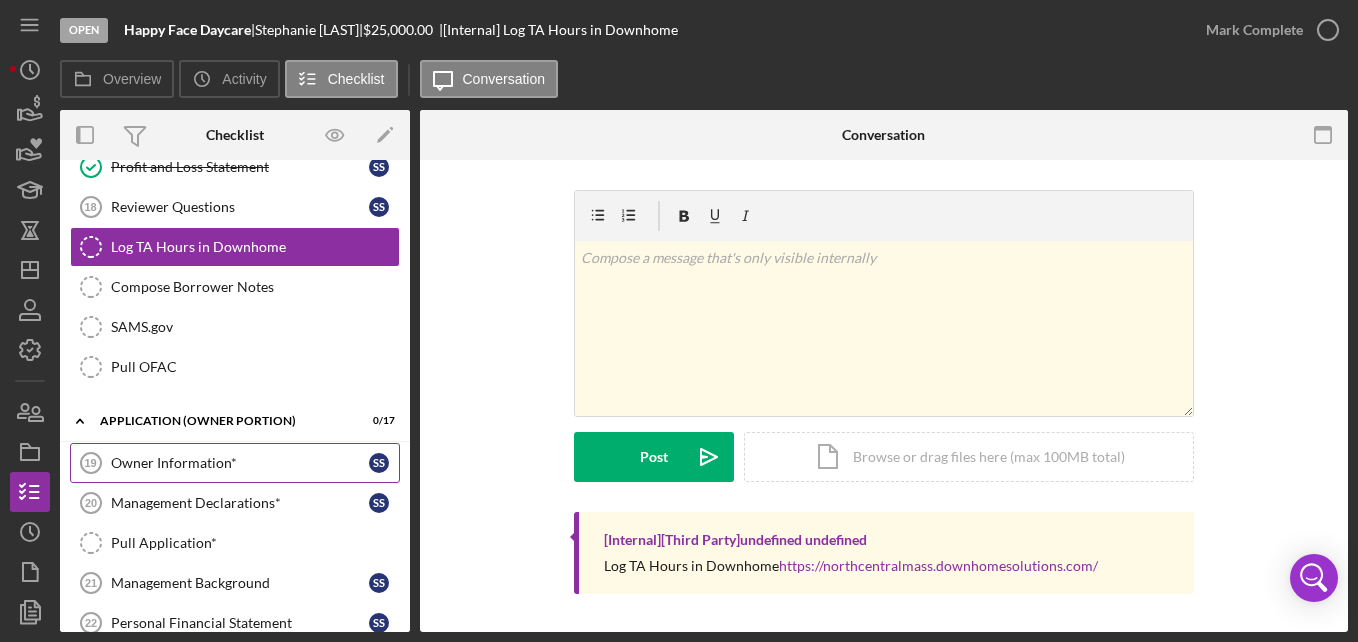 click on "Owner Information*" at bounding box center (240, 463) 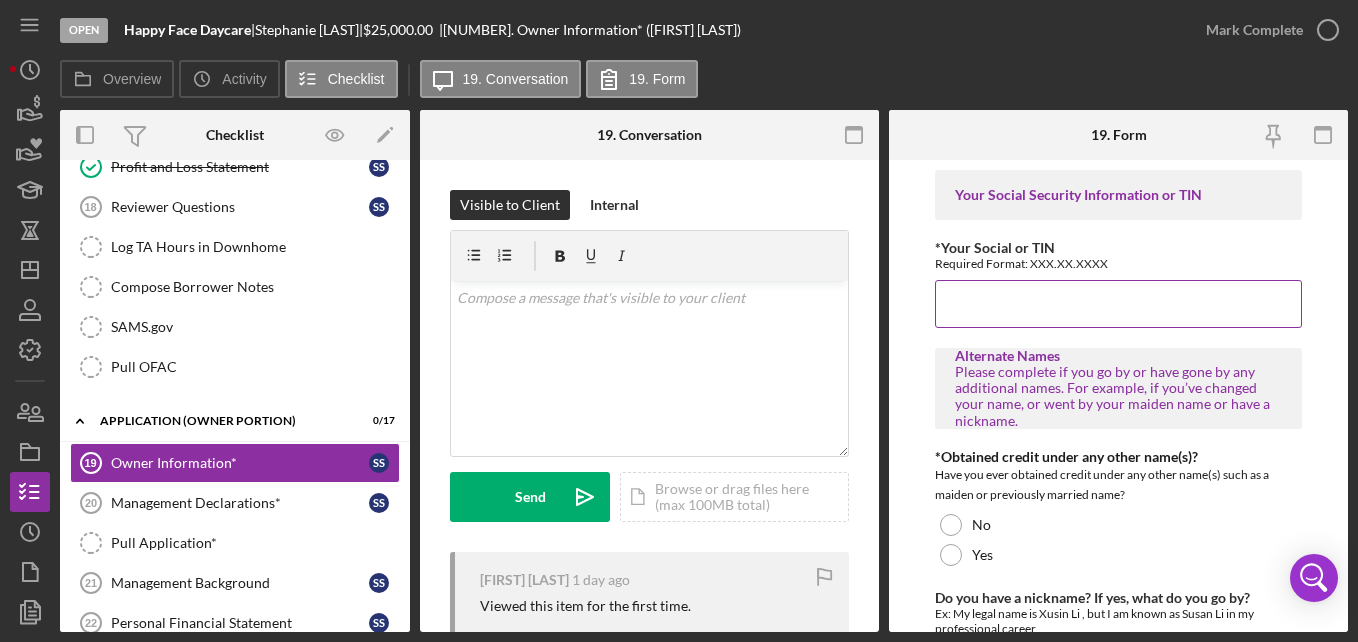 click on "*Your Social or TIN" at bounding box center (1118, 304) 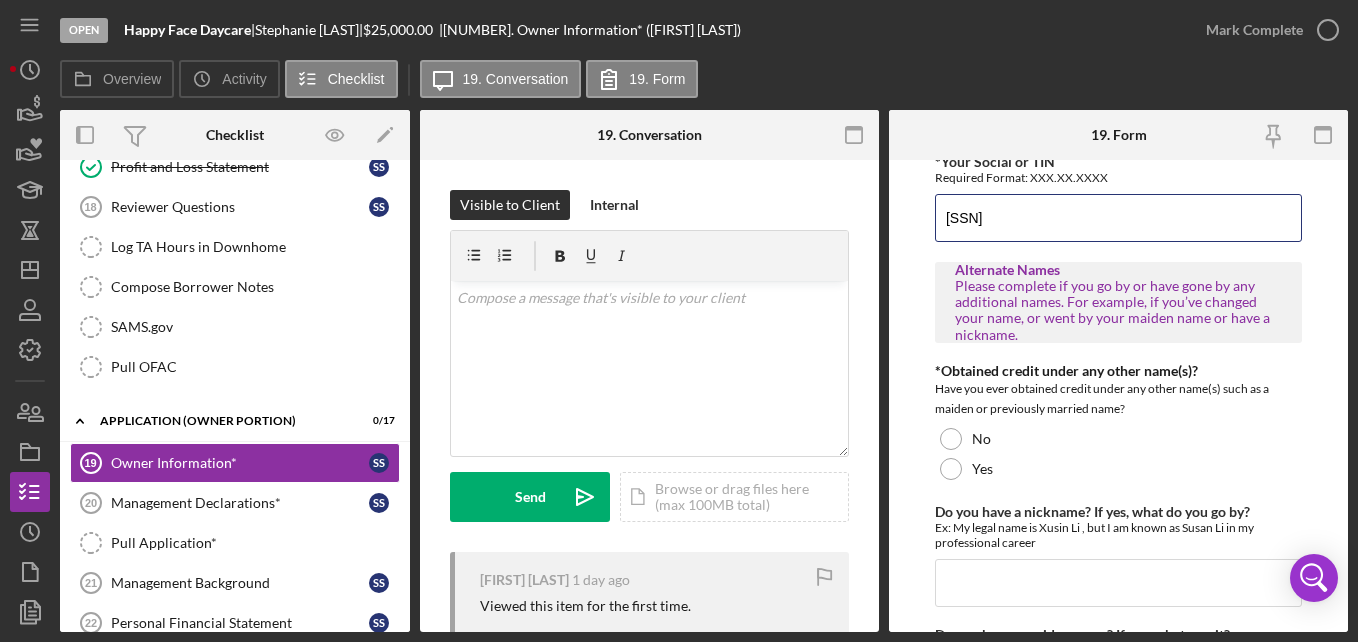 scroll, scrollTop: 88, scrollLeft: 0, axis: vertical 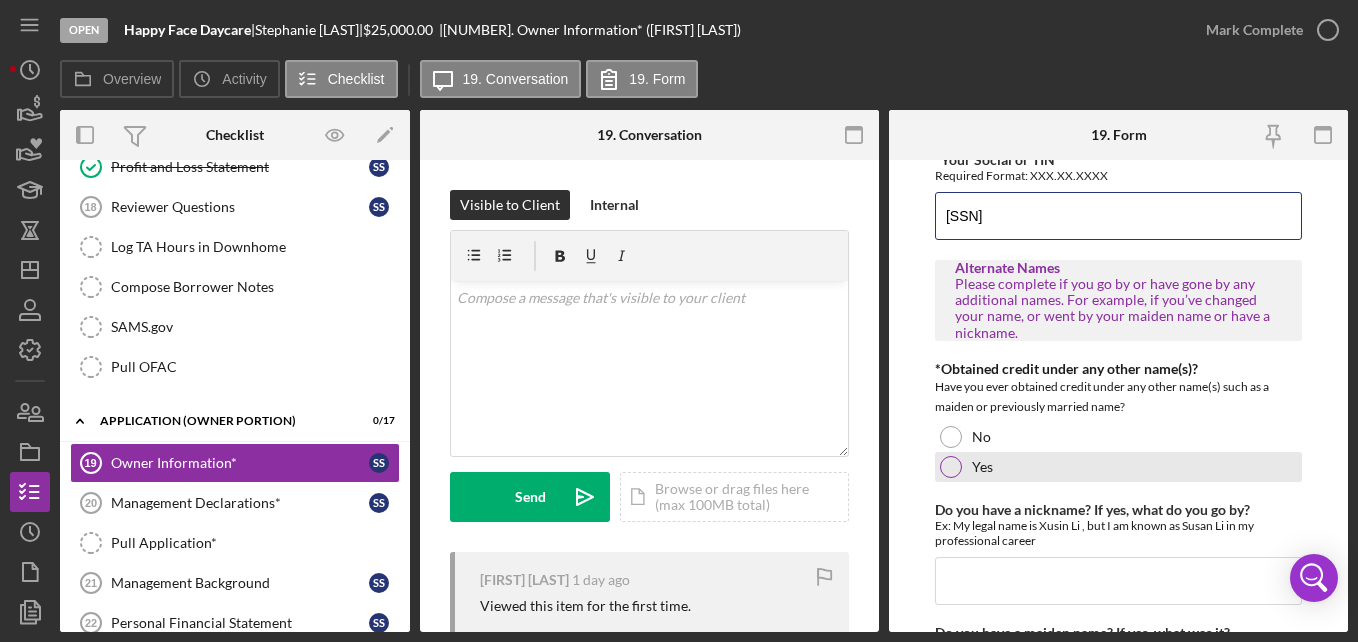 type on "[SSN]" 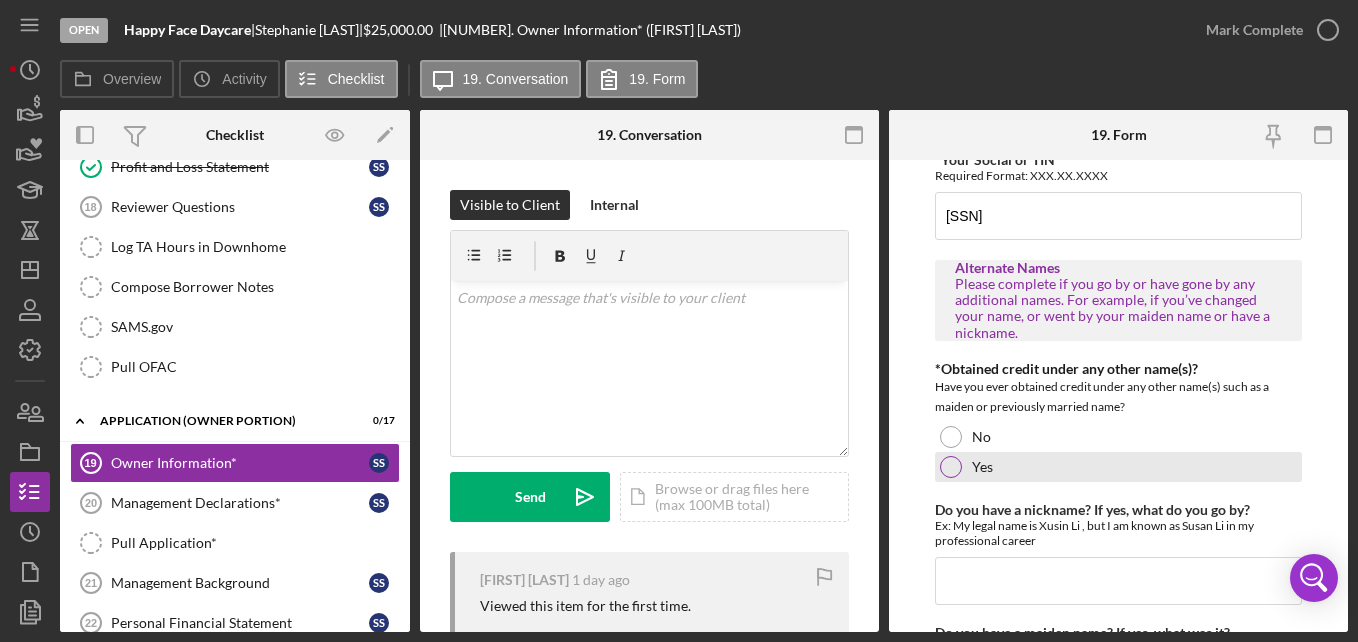click on "Yes" at bounding box center [982, 467] 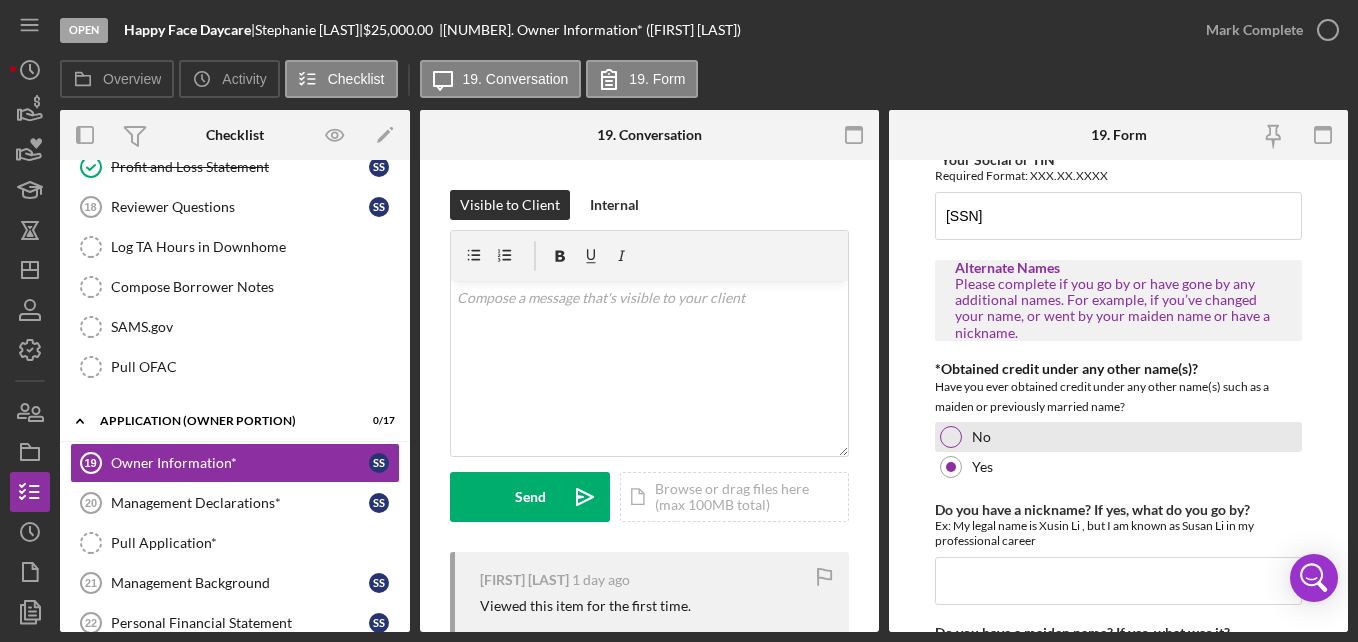 click on "No" at bounding box center [981, 437] 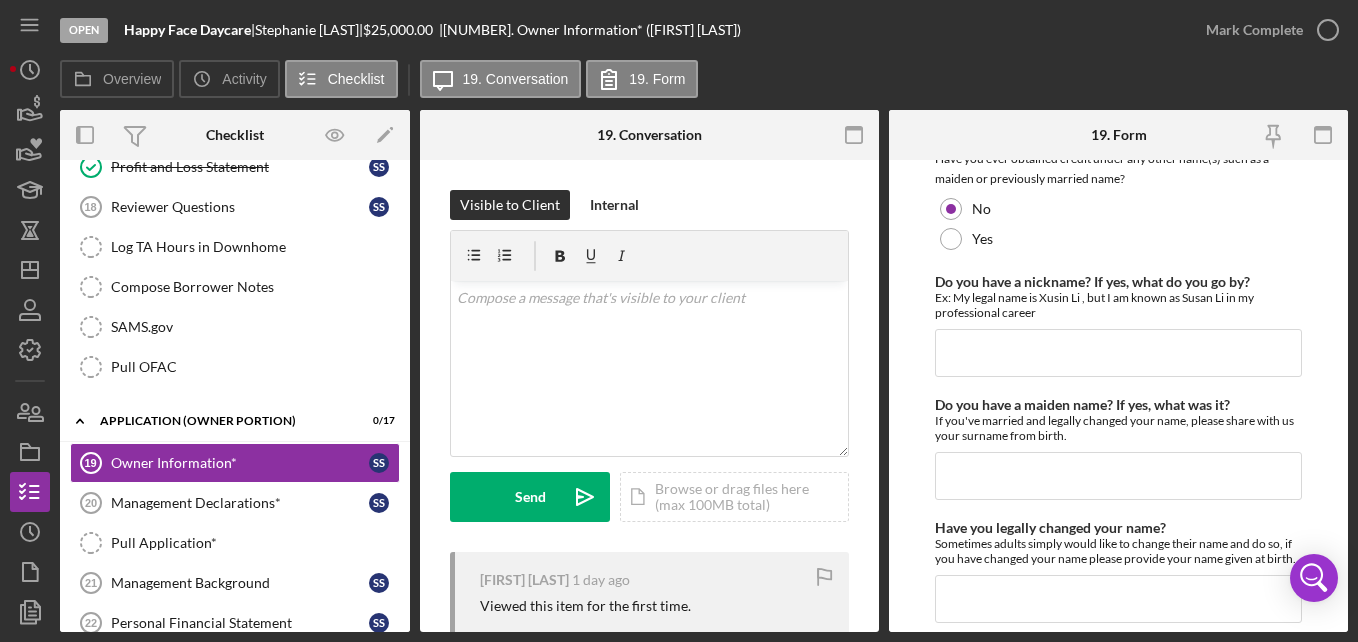 scroll, scrollTop: 324, scrollLeft: 0, axis: vertical 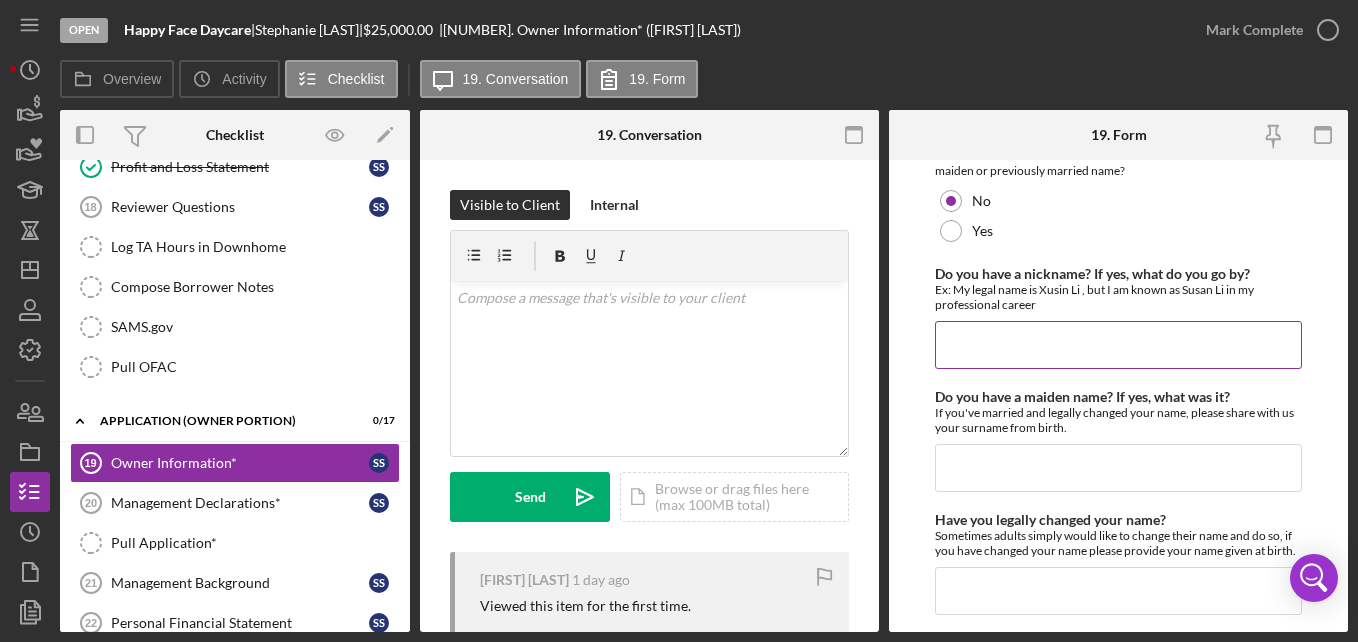 click on "Do you have a nickname? If yes, what do you go by?" at bounding box center [1118, 345] 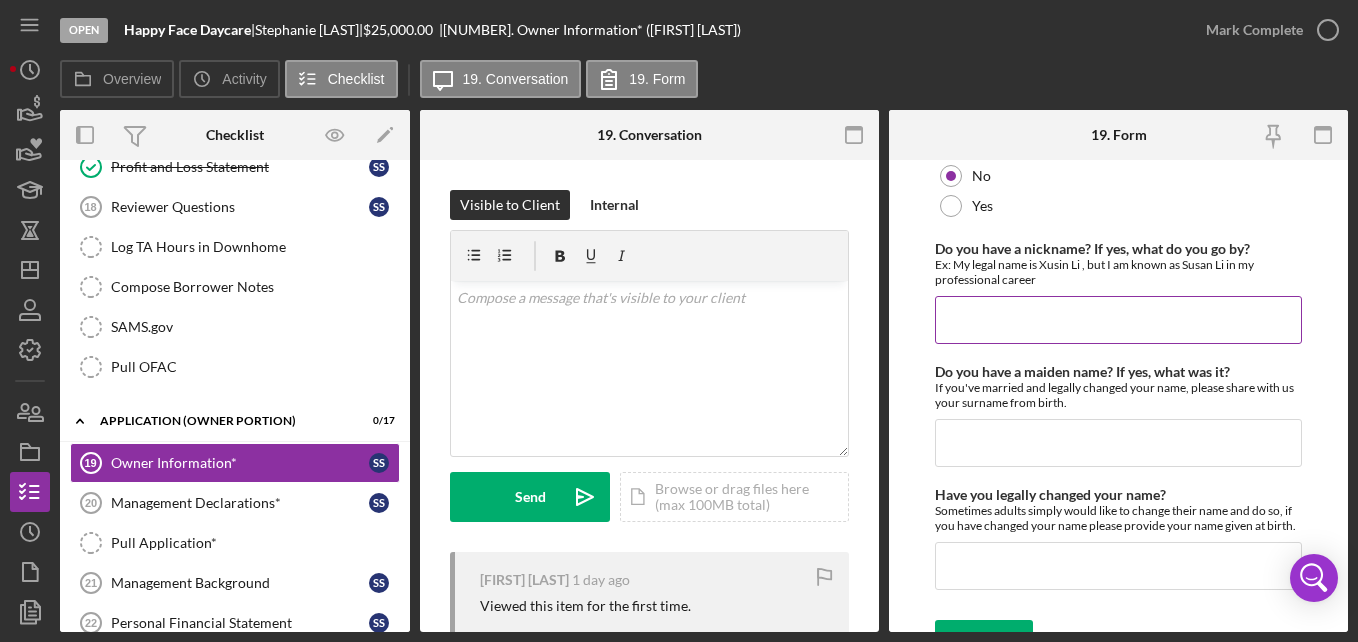 scroll, scrollTop: 380, scrollLeft: 0, axis: vertical 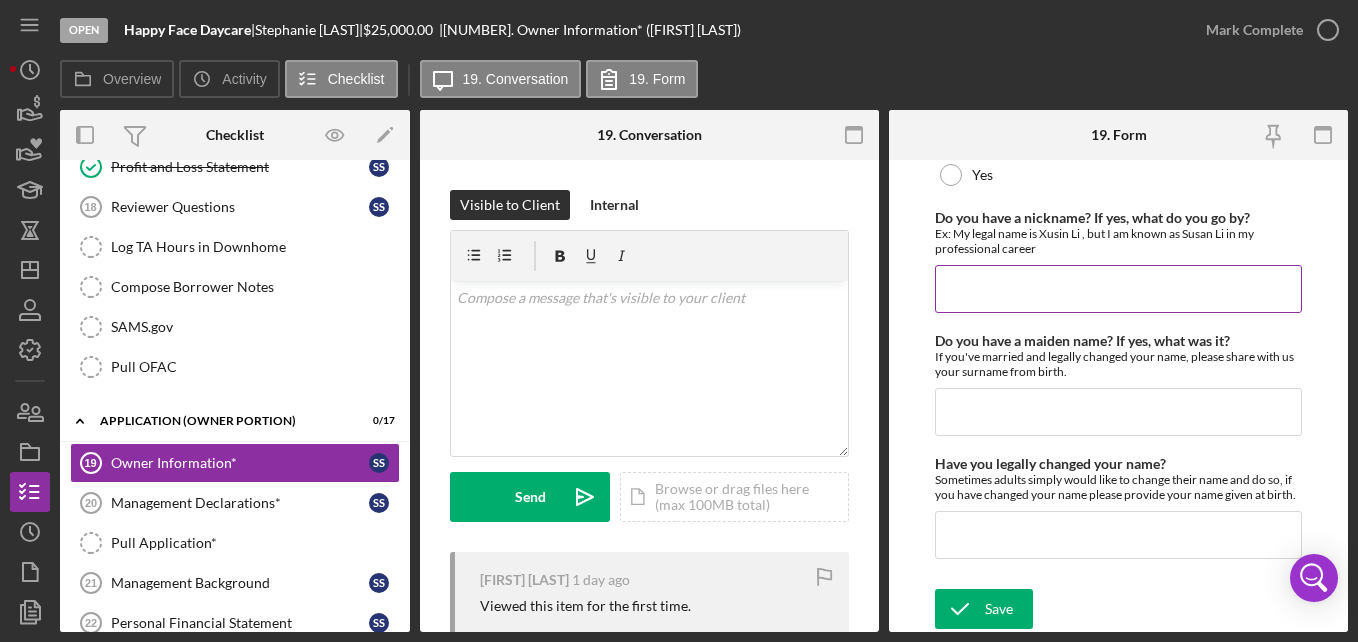click on "Do you have a nickname? If yes, what do you go by?" at bounding box center (1118, 289) 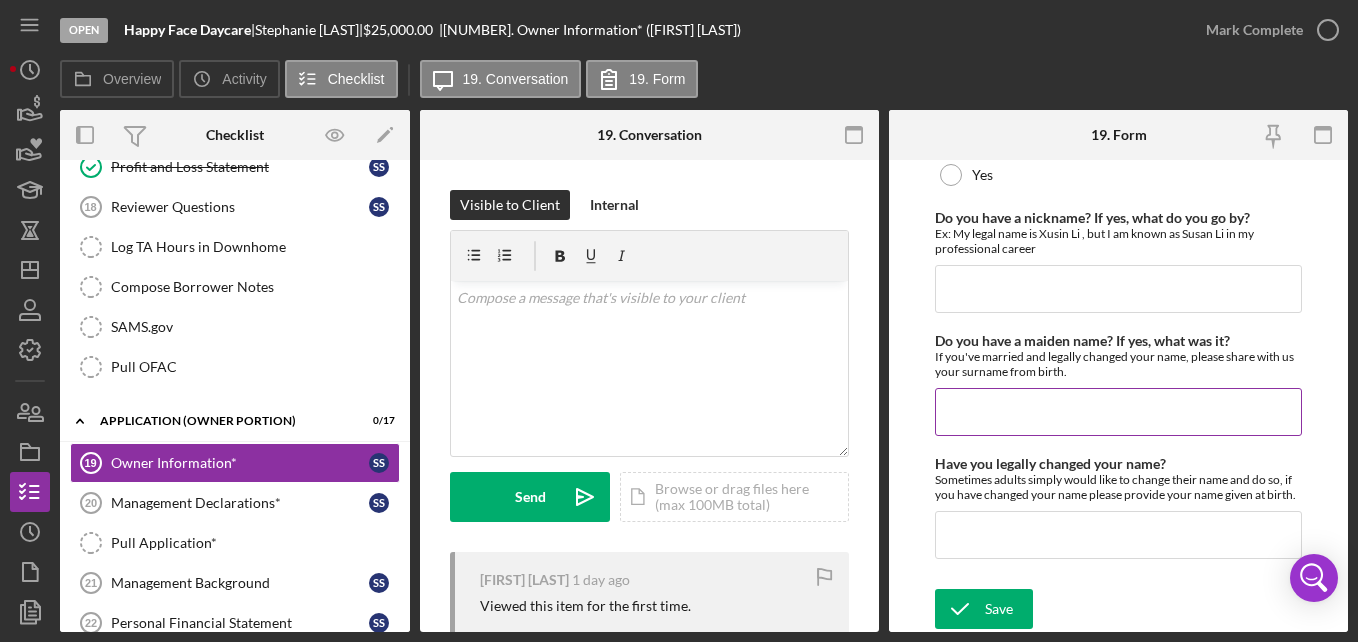 click on "Do you have a maiden name? If yes, what was it?" at bounding box center [1118, 412] 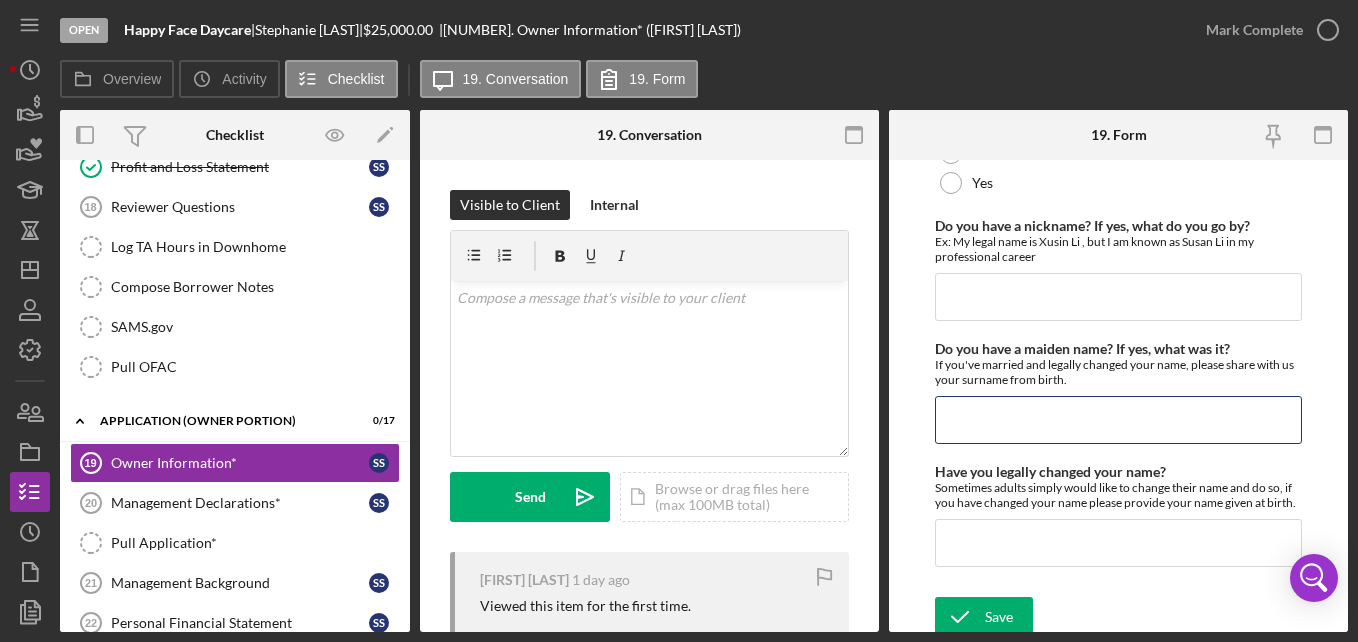 scroll, scrollTop: 380, scrollLeft: 0, axis: vertical 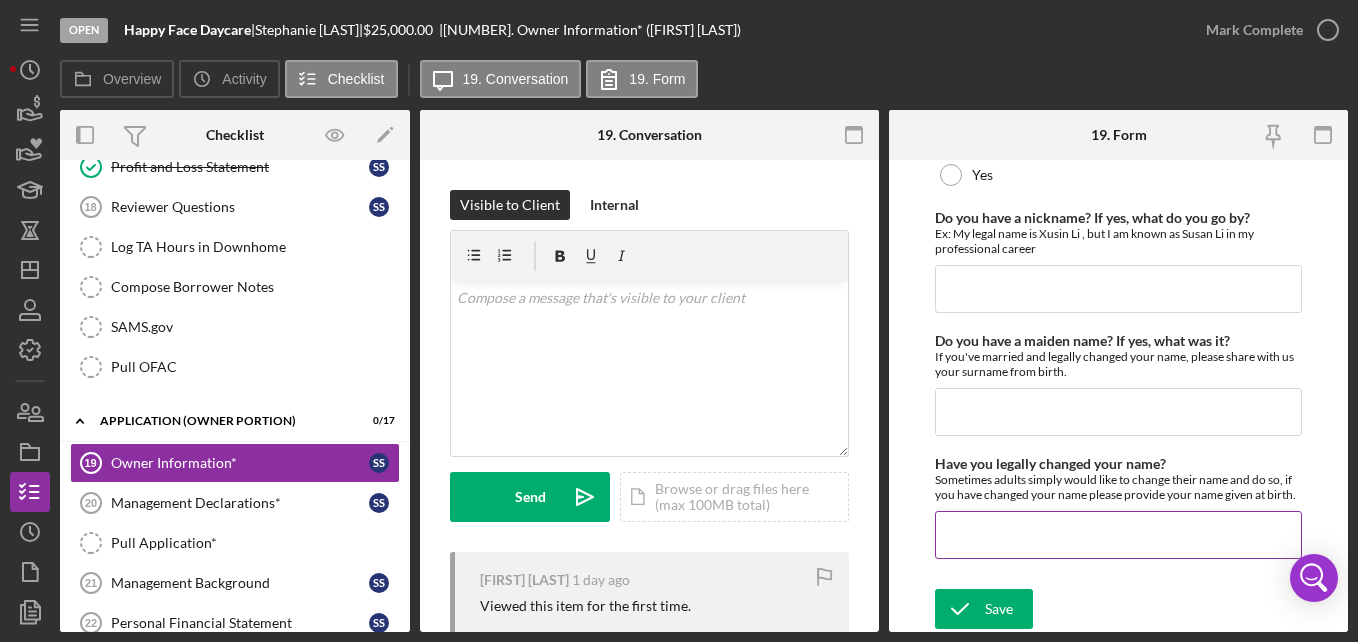 click on "Have you legally changed your name?" at bounding box center (1118, 535) 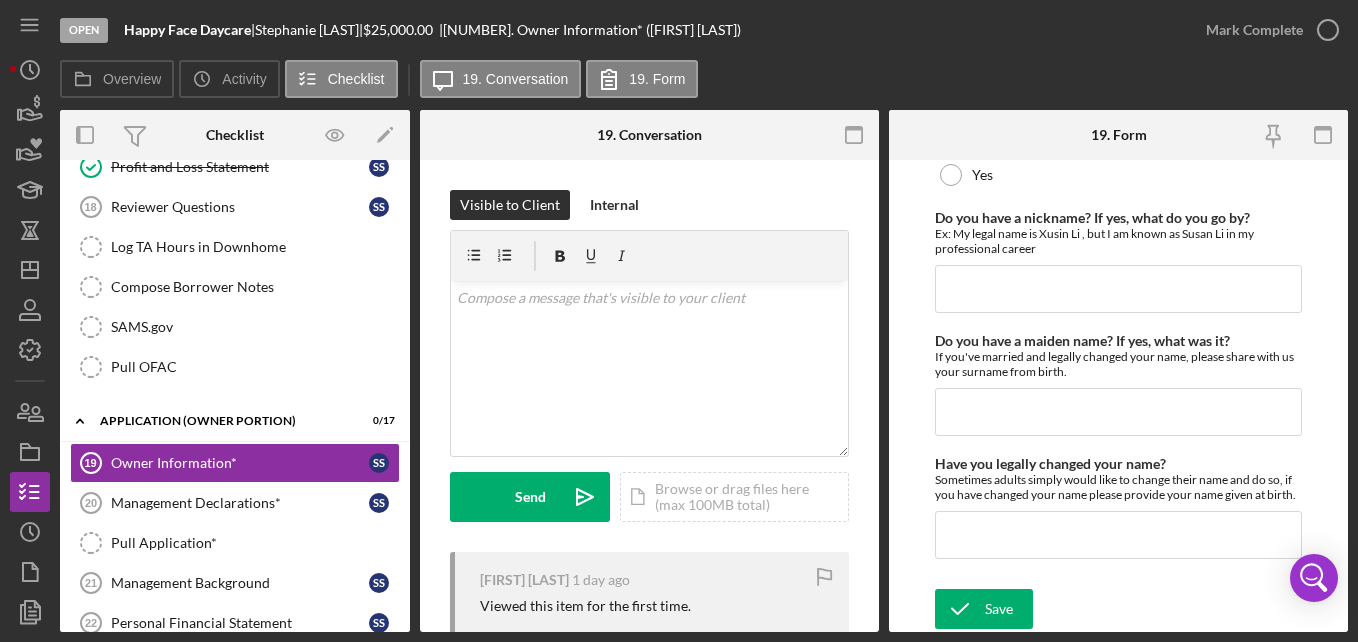 click on "Your Social Security Information or TIN *Your Social or TIN Required Format: XXX.XX.XXXX [TIN] Alternate Names Please complete if you go by or have gone by any additional names. For example, if you’ve changed your name, or went by your maiden name or have a nickname. *Obtained credit under any other name(s)? Have you ever obtained credit under any other name(s) such as a maiden or previously married name? No Yes Do you have a nickname? If yes, what do you go by? Ex: My legal name is Xusin Li , but I am known as Susan Li in my professional career Do you have a maiden name? If yes, what was it? If you've married and legally changed your name, please share with us your surname from birth. Have you legally changed your name? Sometimes adults simply would like to change their name and do so, if you have changed your name please provide your name given at birth. Save Save" at bounding box center (1118, 396) 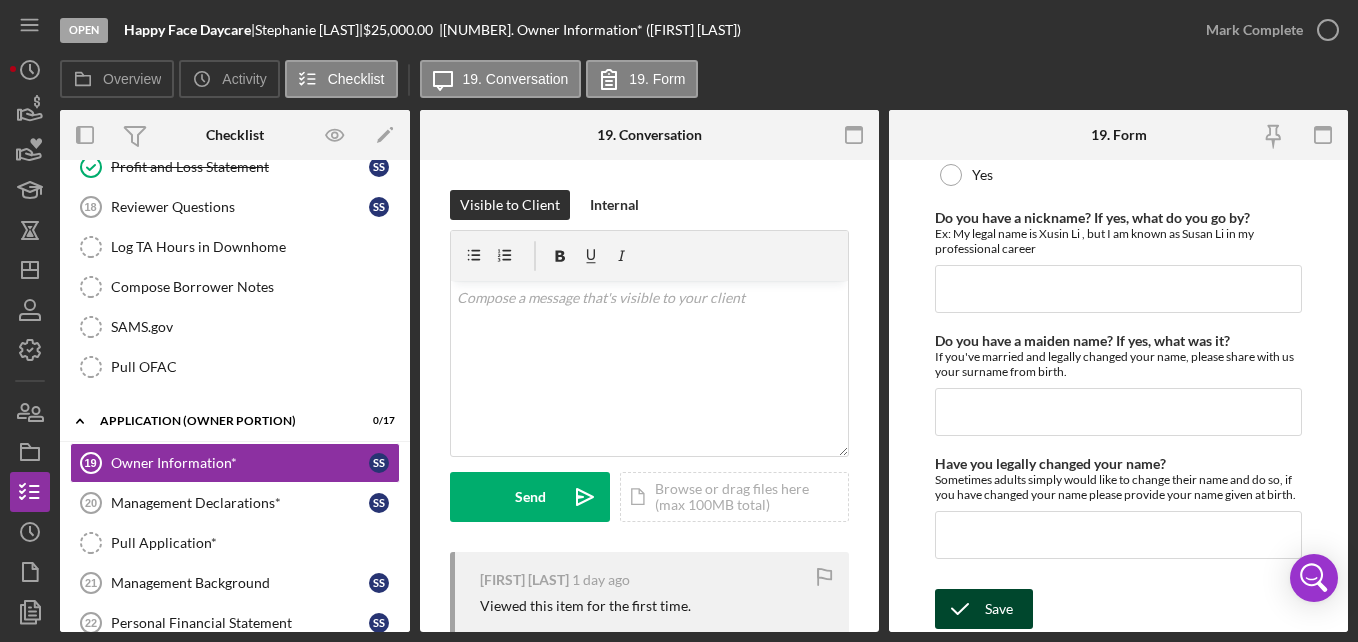 click on "Save" at bounding box center (999, 609) 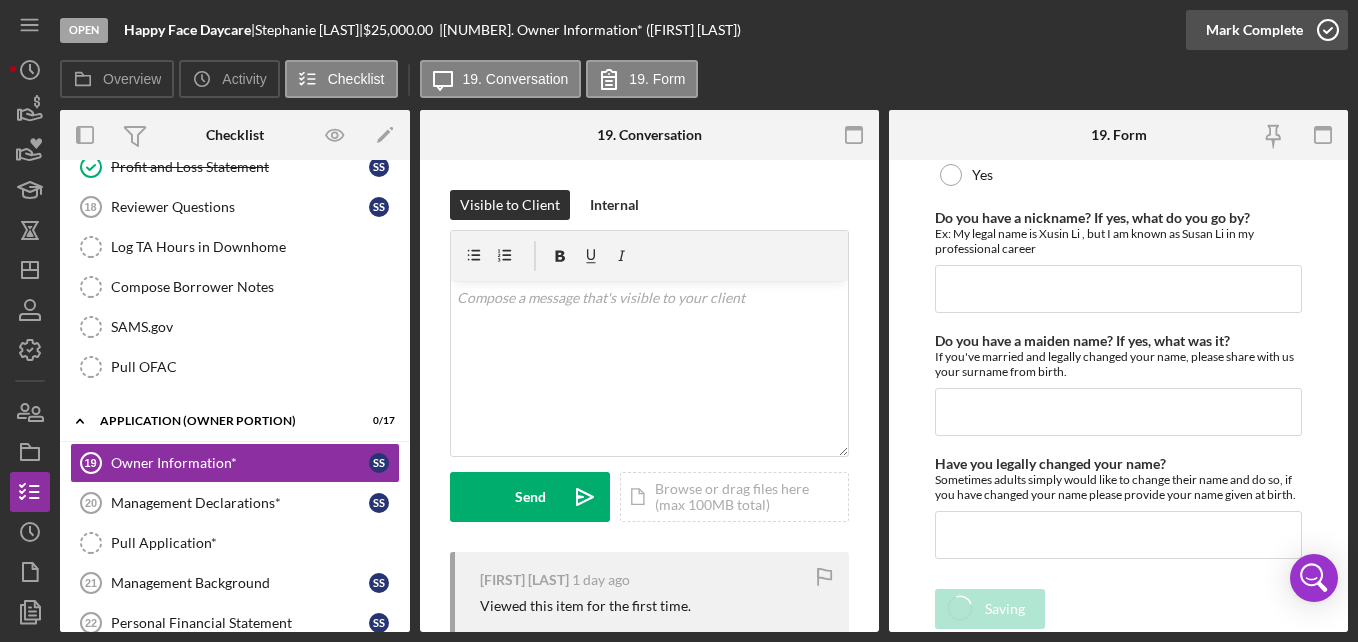 click 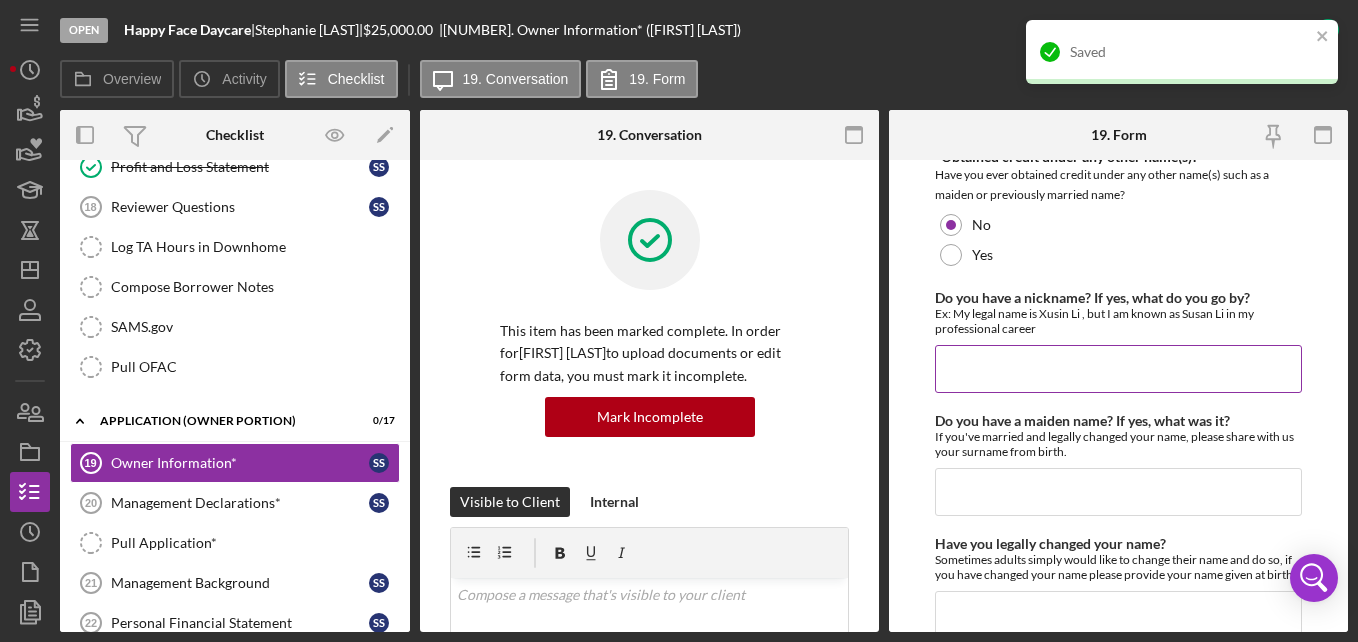 scroll, scrollTop: 460, scrollLeft: 0, axis: vertical 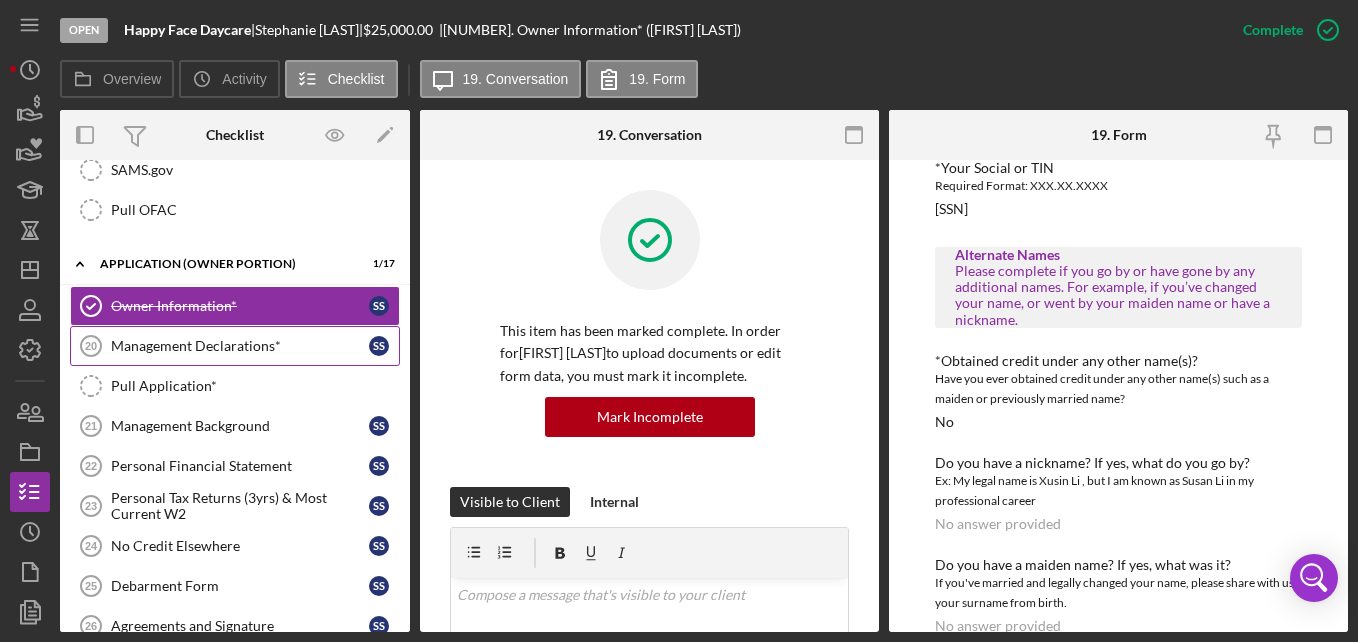 click on "Management Declarations* 20 Management Declarations* S S" at bounding box center (235, 346) 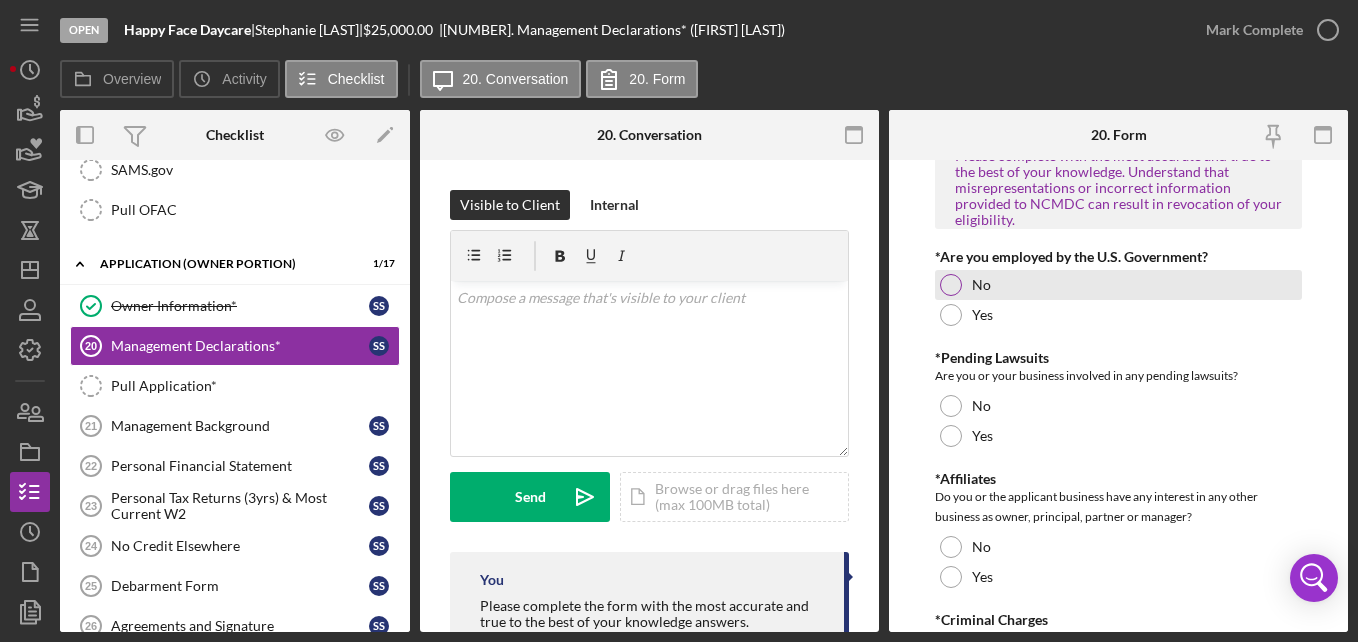 scroll, scrollTop: 39, scrollLeft: 0, axis: vertical 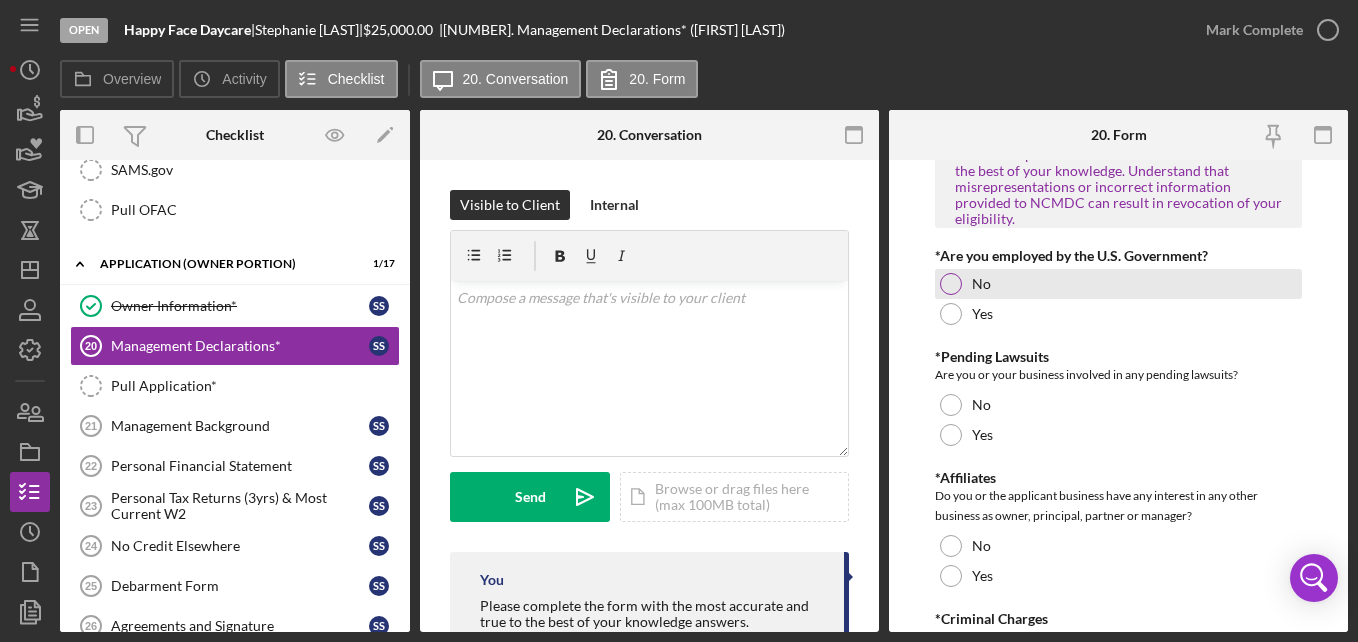click on "No" at bounding box center (981, 284) 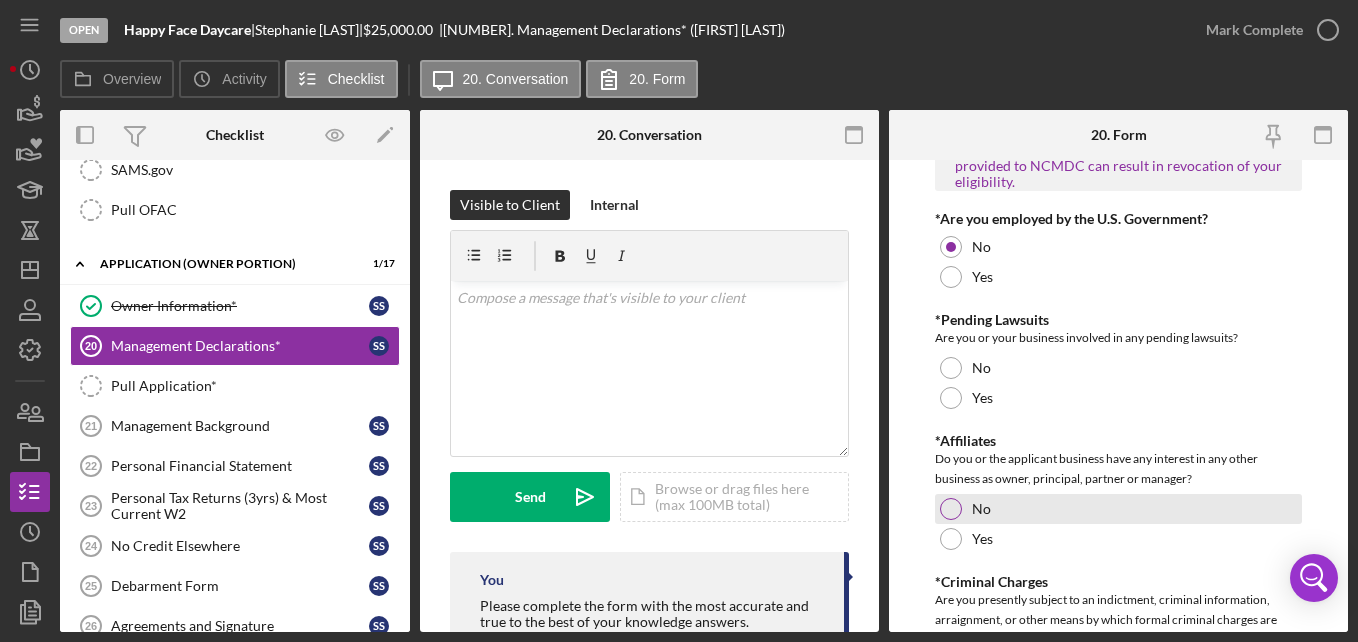scroll, scrollTop: 77, scrollLeft: 0, axis: vertical 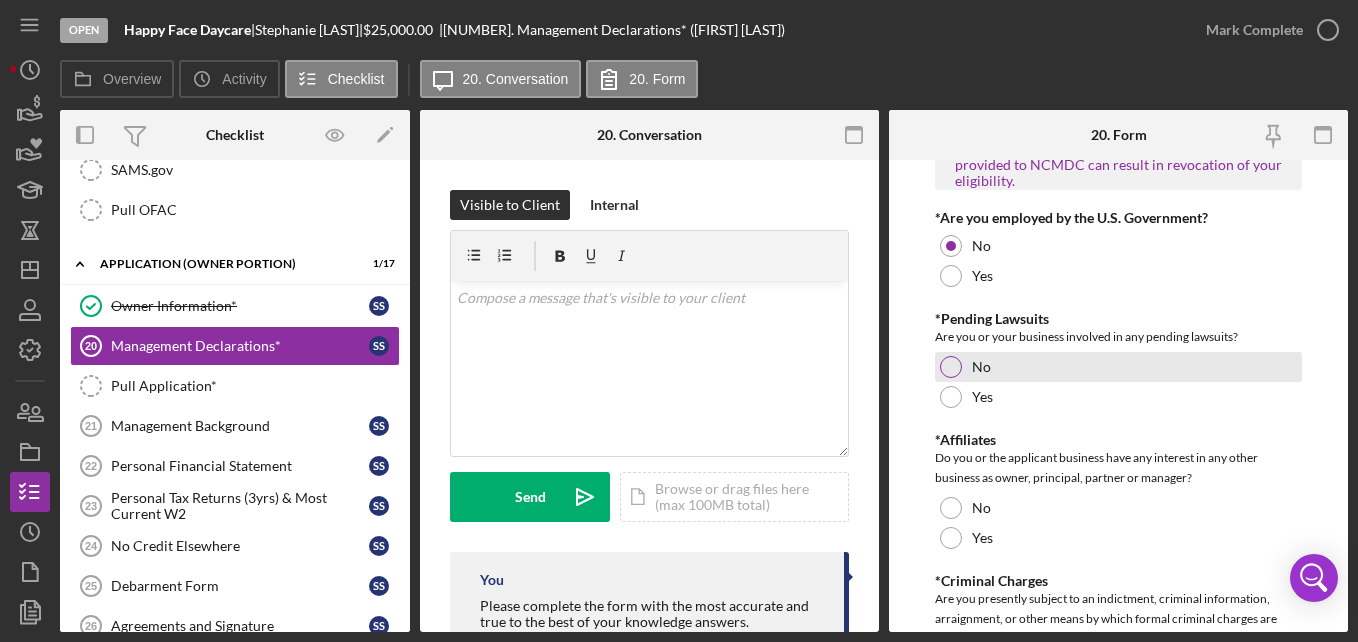 click on "No" at bounding box center (1118, 367) 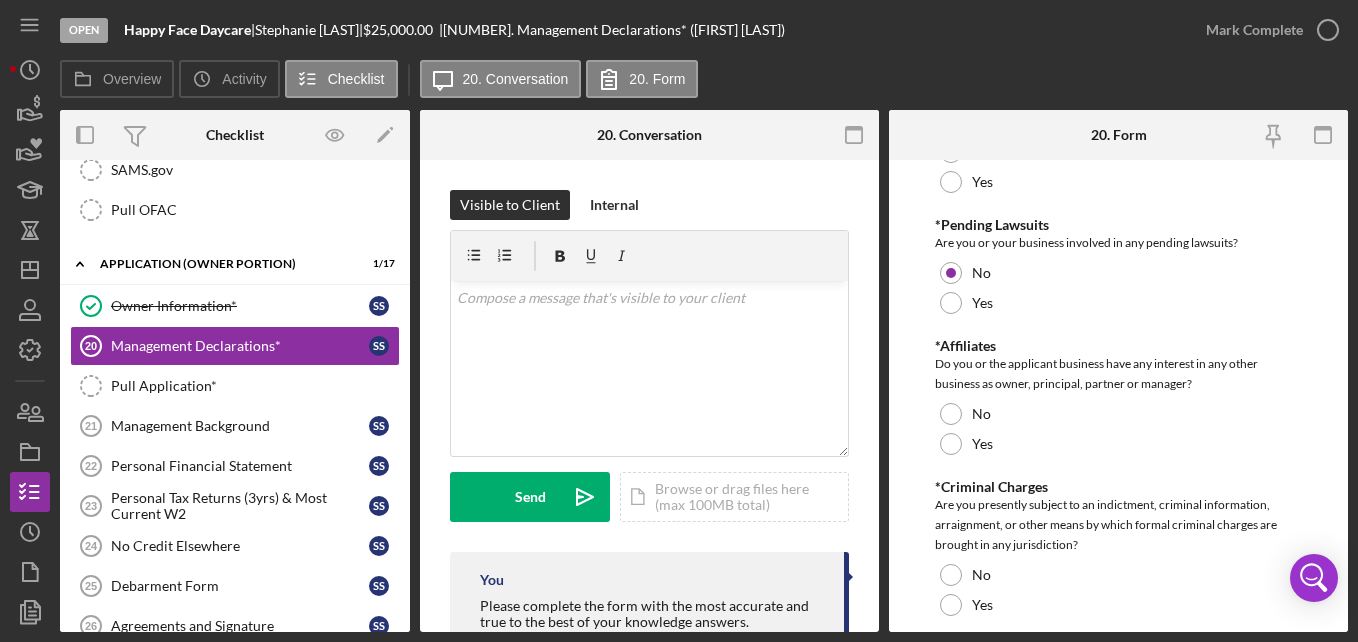 scroll, scrollTop: 173, scrollLeft: 0, axis: vertical 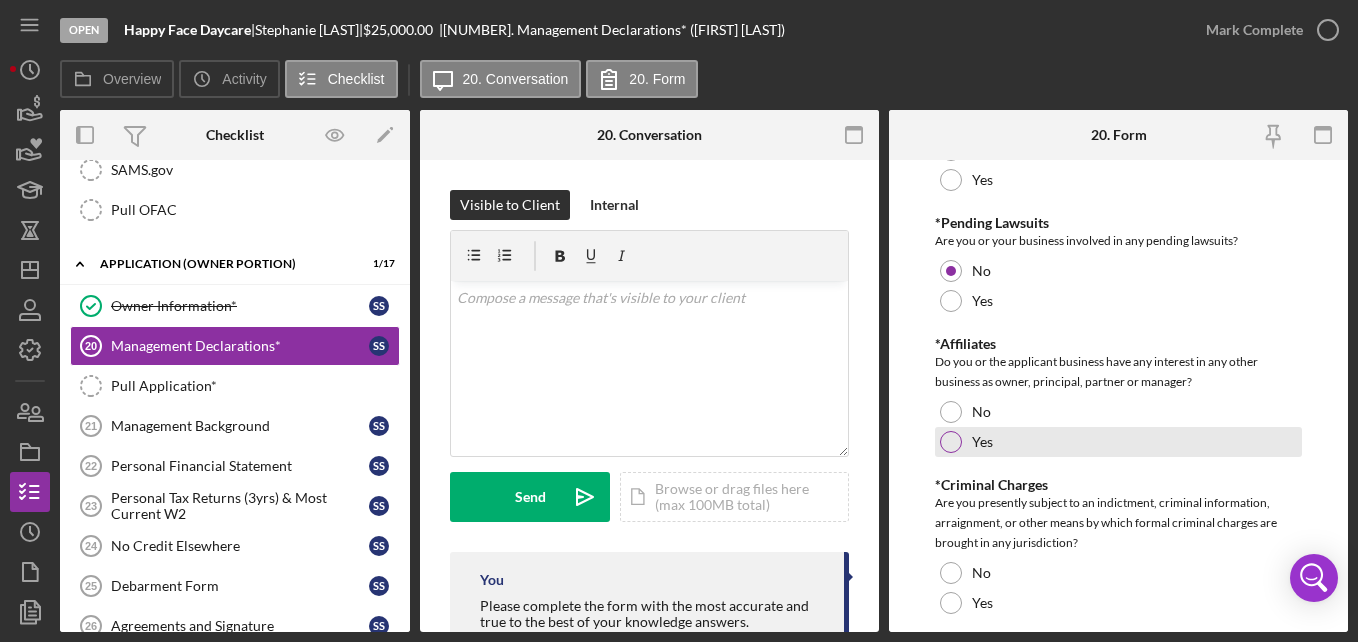 click on "Yes" at bounding box center [1118, 442] 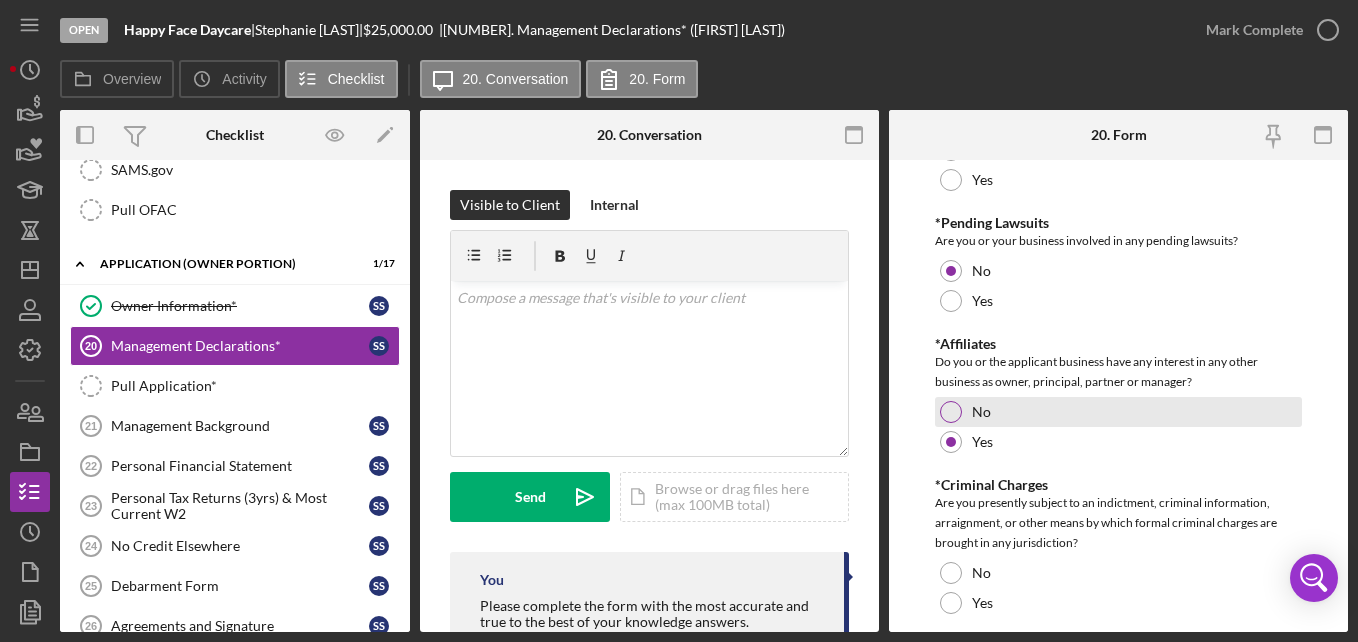 drag, startPoint x: 982, startPoint y: 427, endPoint x: 948, endPoint y: 405, distance: 40.496914 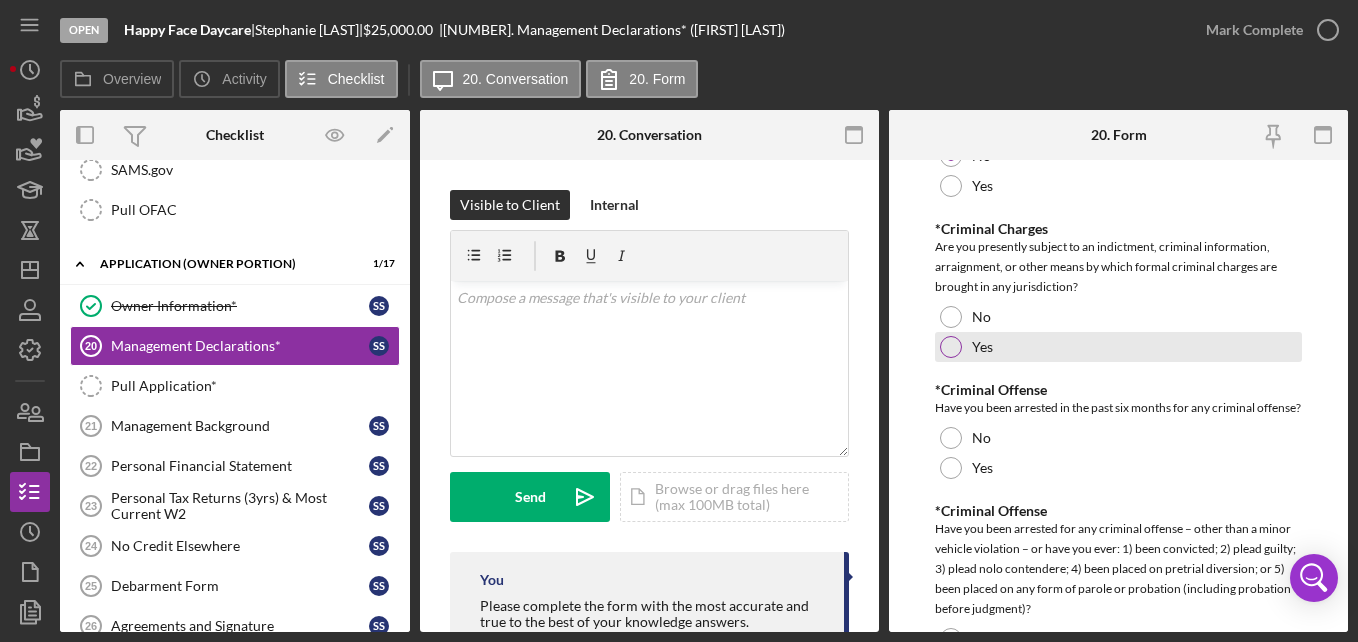 scroll, scrollTop: 430, scrollLeft: 0, axis: vertical 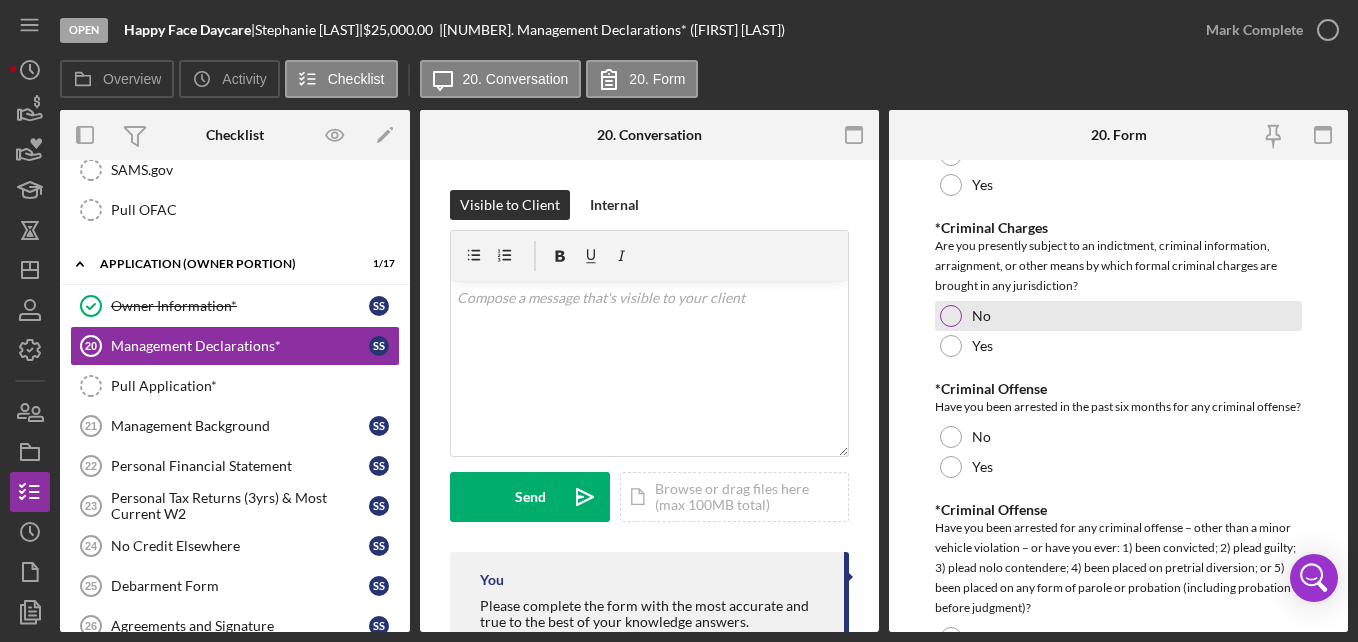 click on "No" at bounding box center [981, 316] 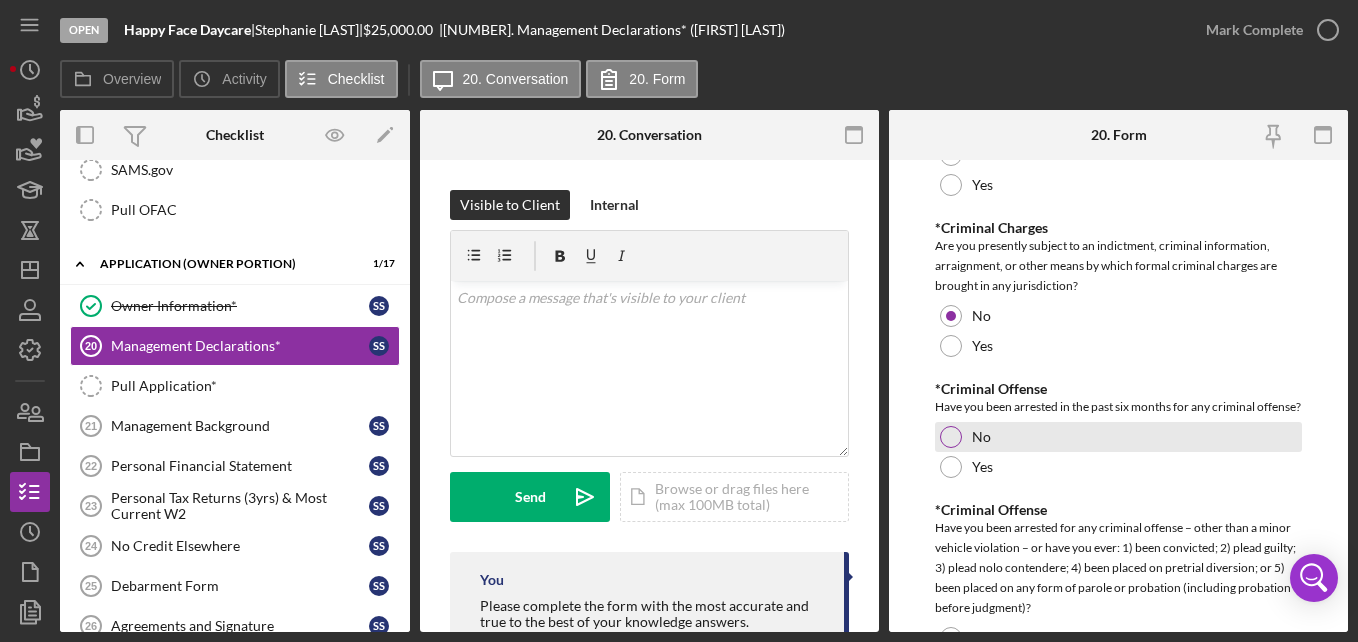 click on "No" at bounding box center [1118, 437] 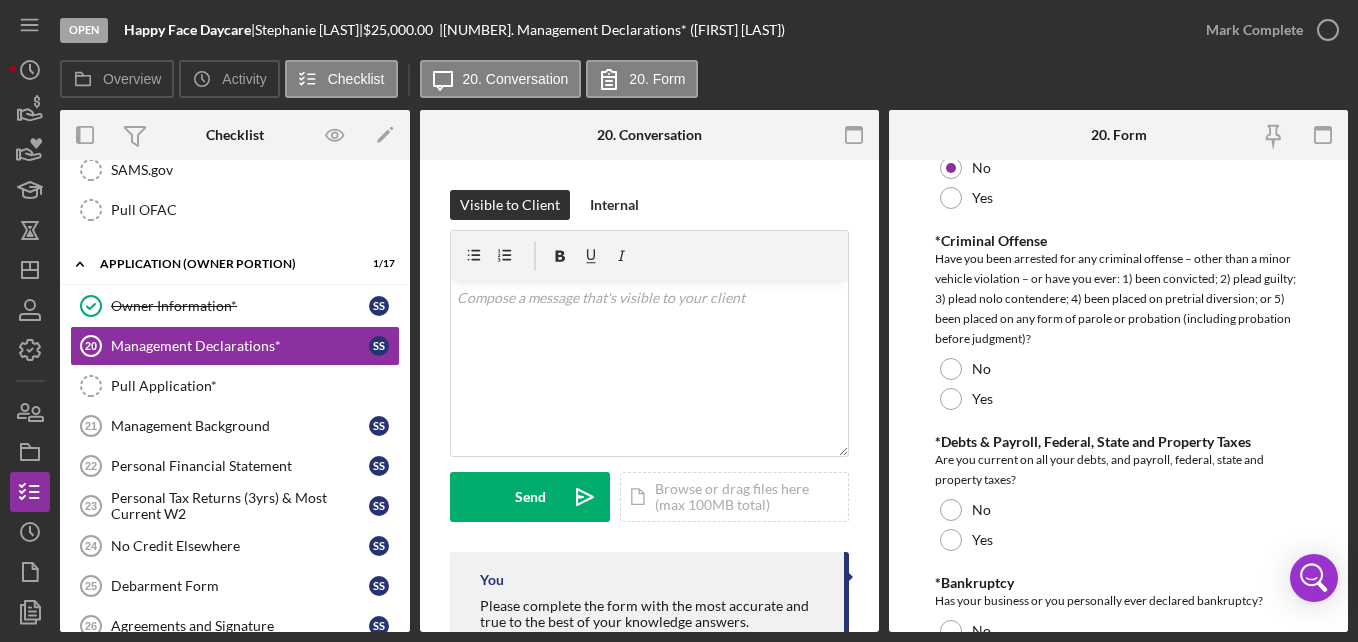 scroll, scrollTop: 702, scrollLeft: 0, axis: vertical 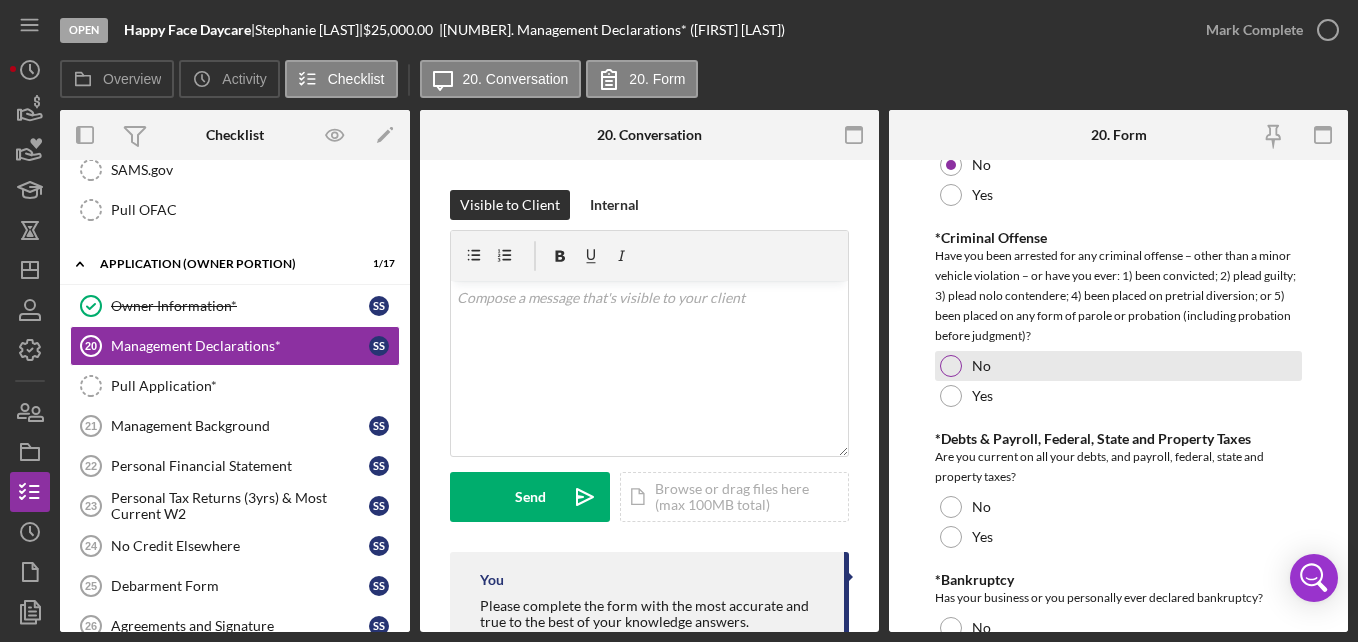 click on "No" at bounding box center (981, 366) 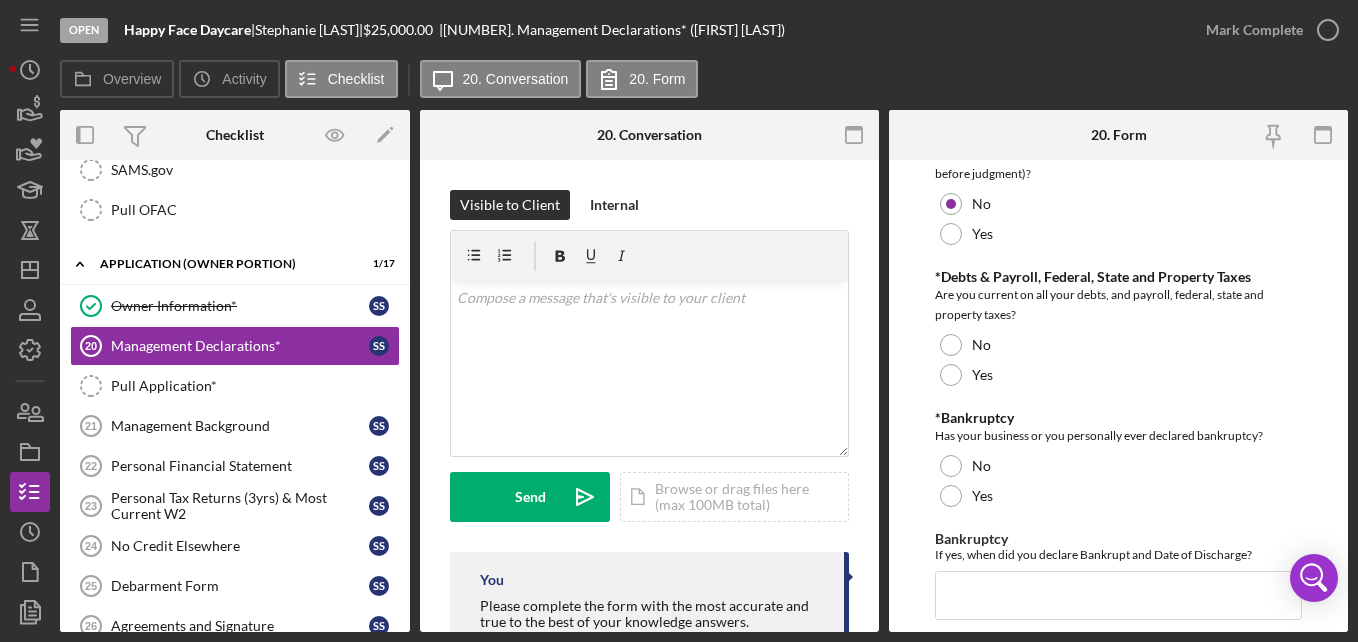 scroll, scrollTop: 866, scrollLeft: 0, axis: vertical 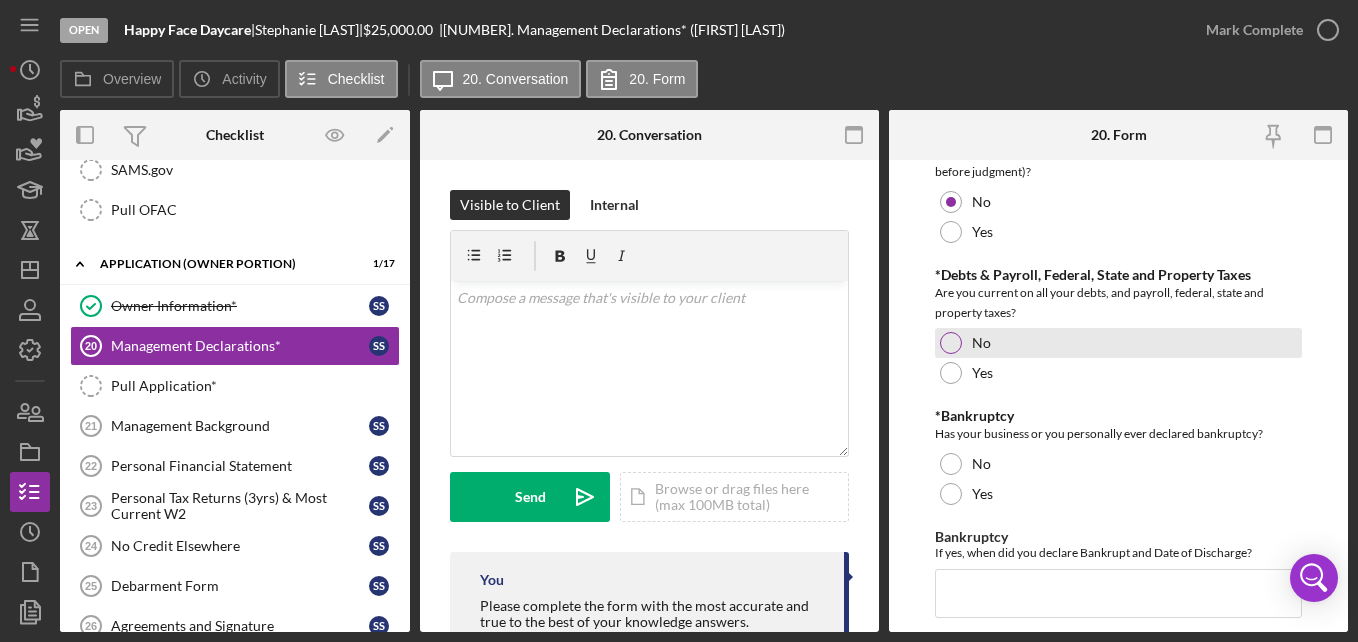 click at bounding box center [951, 343] 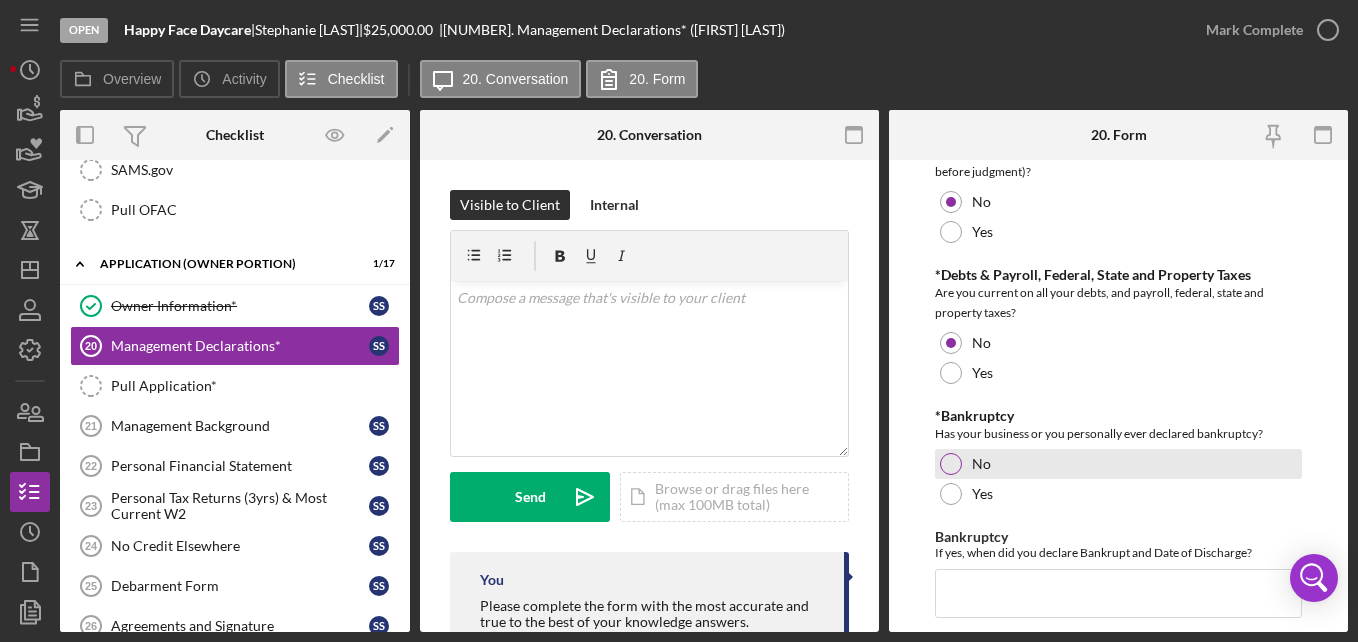 click on "No" at bounding box center [1118, 464] 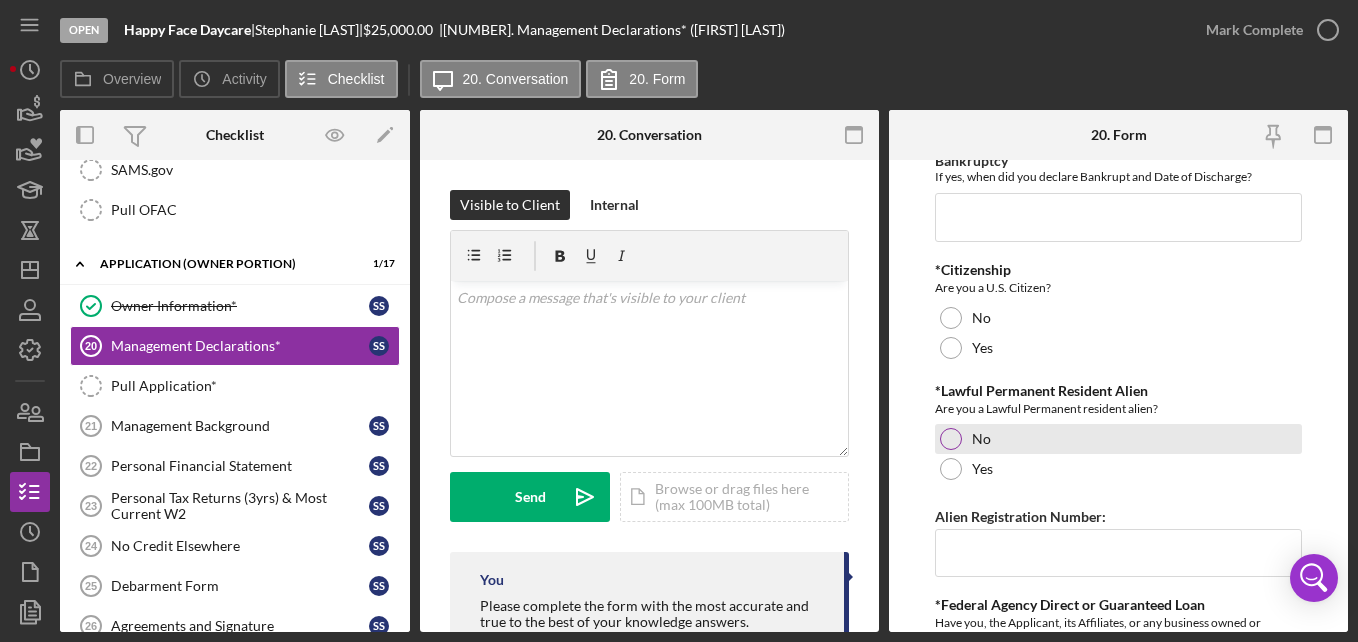 scroll, scrollTop: 1243, scrollLeft: 0, axis: vertical 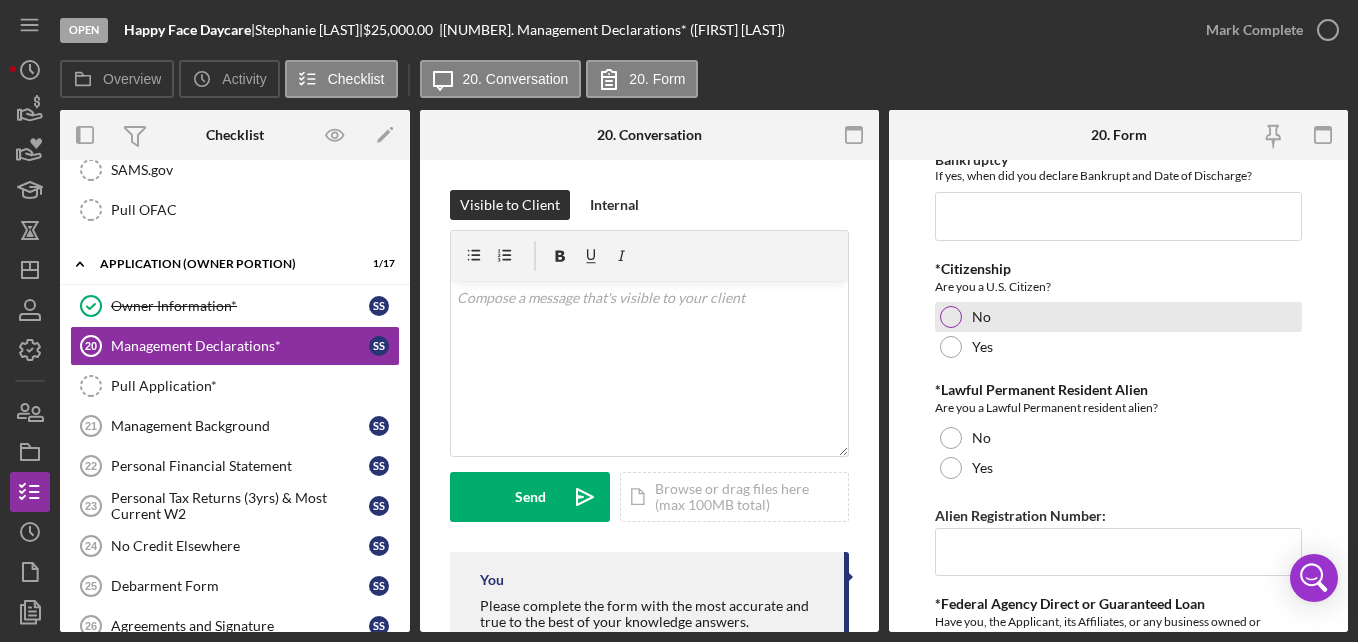 click on "No" at bounding box center (981, 317) 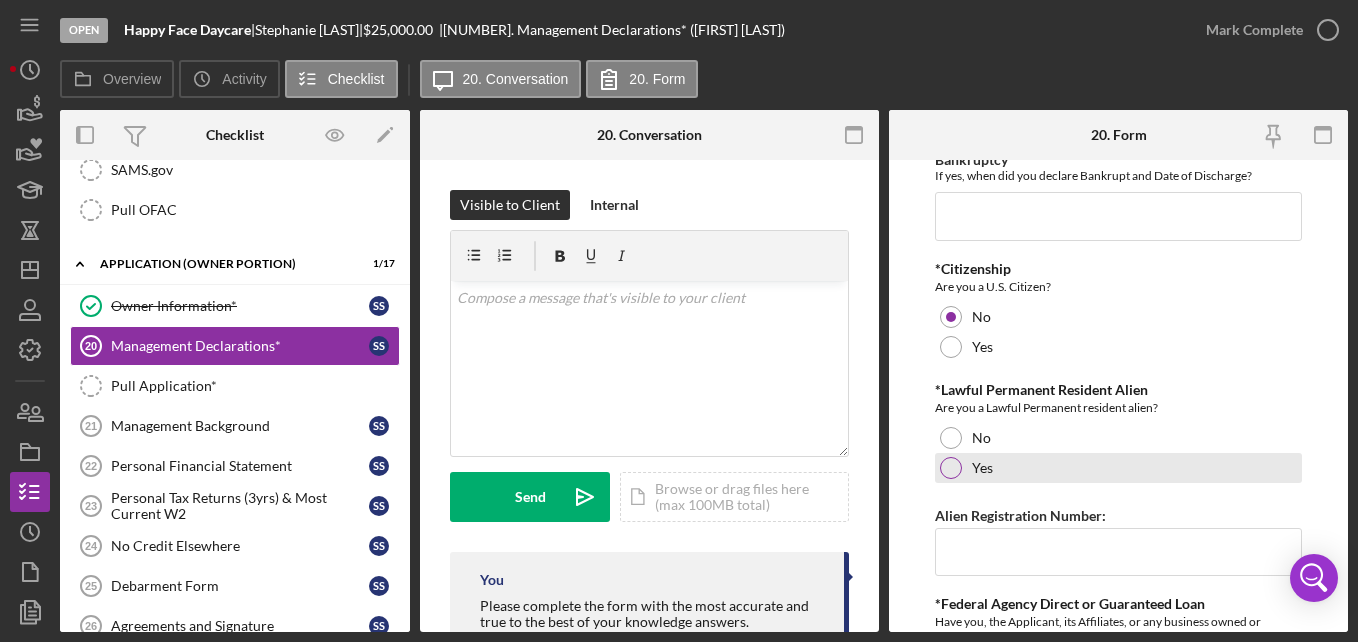 click on "Yes" at bounding box center [982, 468] 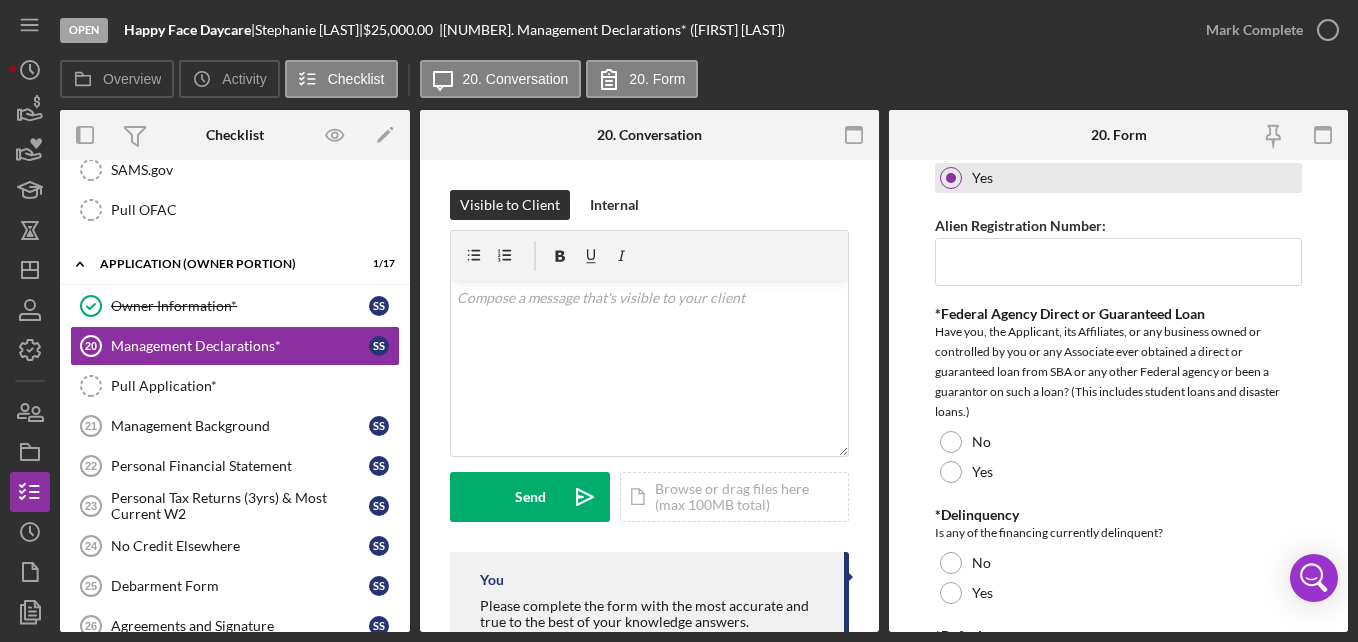 scroll, scrollTop: 1535, scrollLeft: 0, axis: vertical 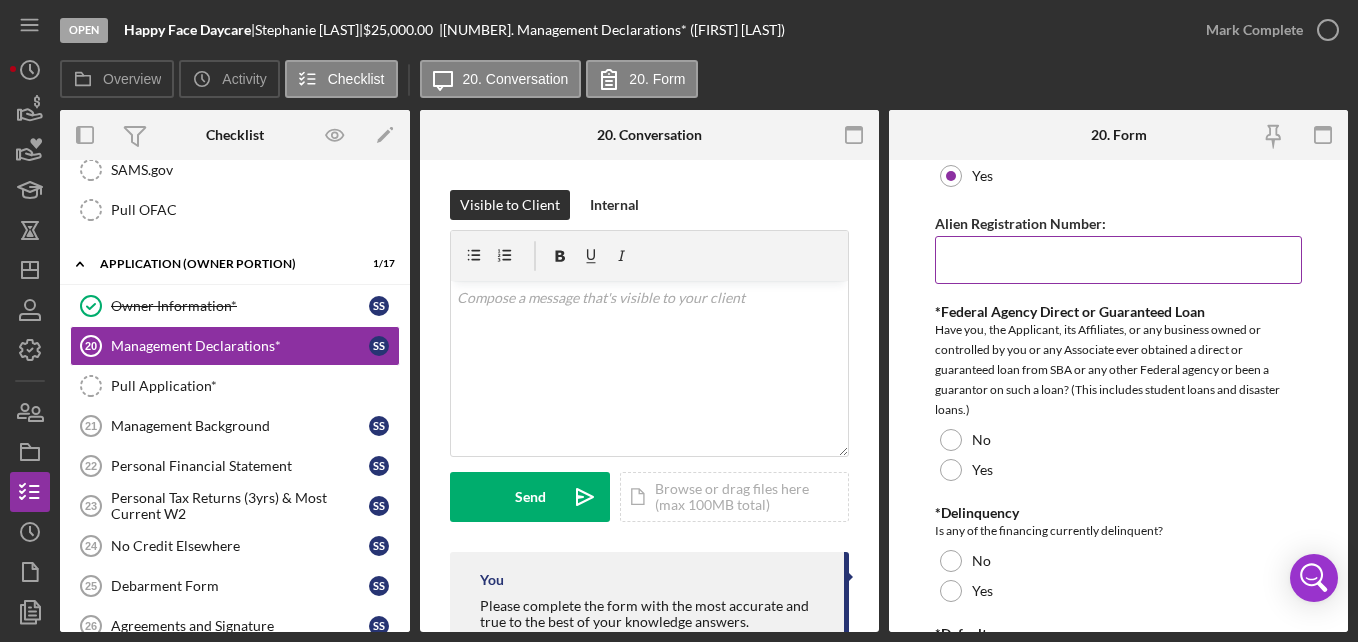 click on "Alien Registration Number:" at bounding box center (1118, 260) 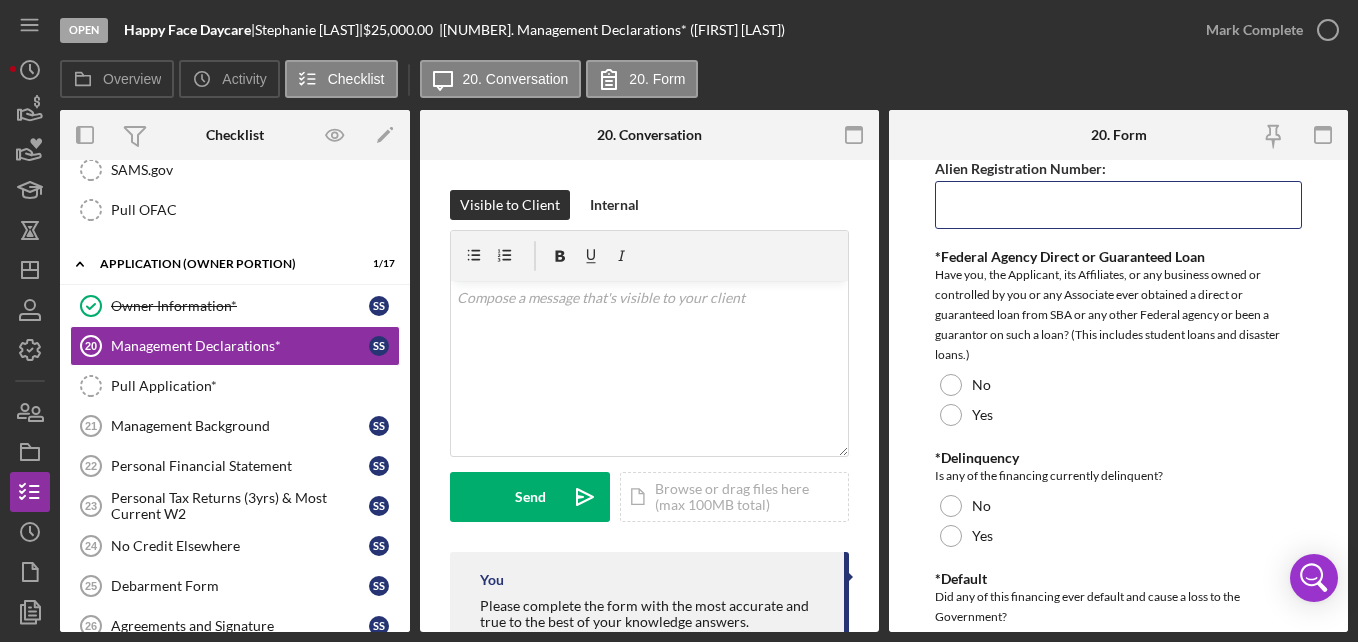 scroll, scrollTop: 1592, scrollLeft: 0, axis: vertical 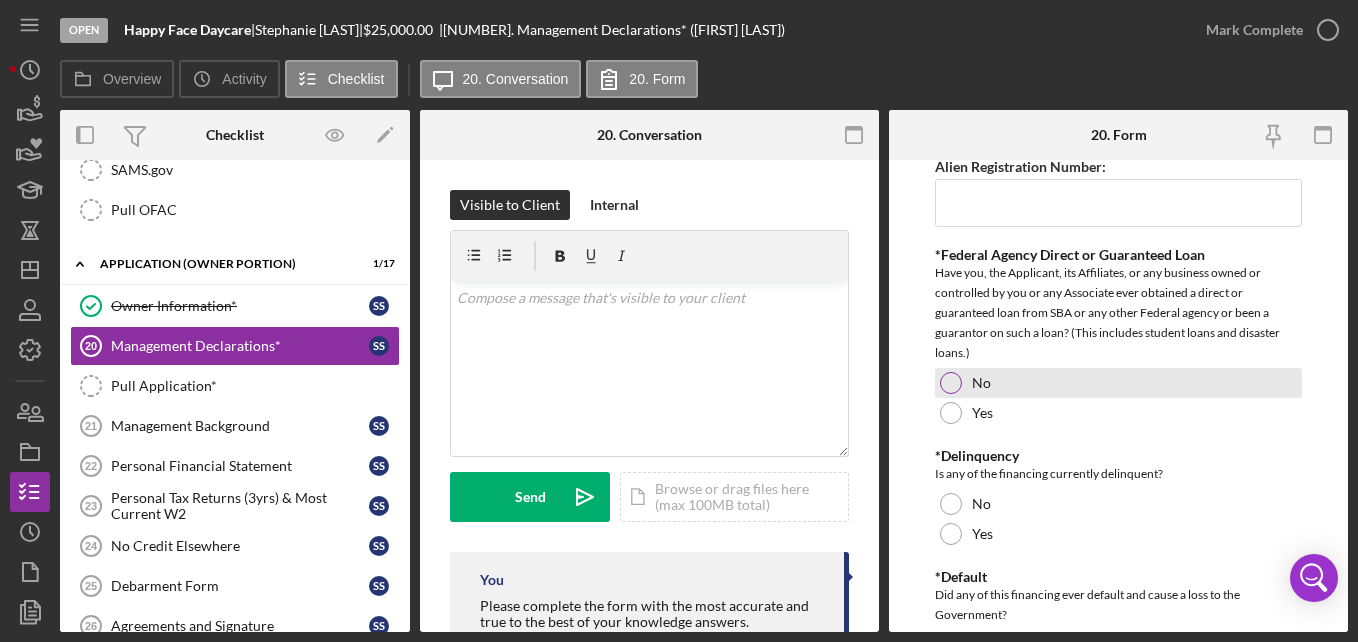 click on "No" at bounding box center [1118, 383] 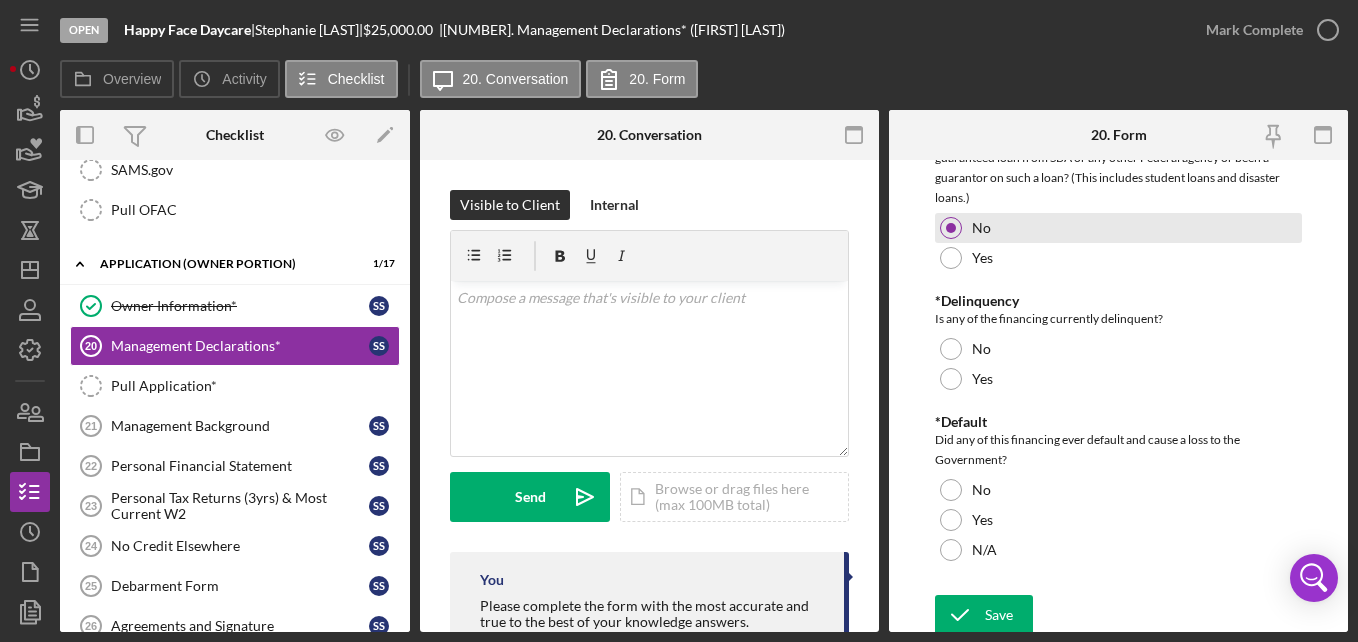 scroll, scrollTop: 1773, scrollLeft: 0, axis: vertical 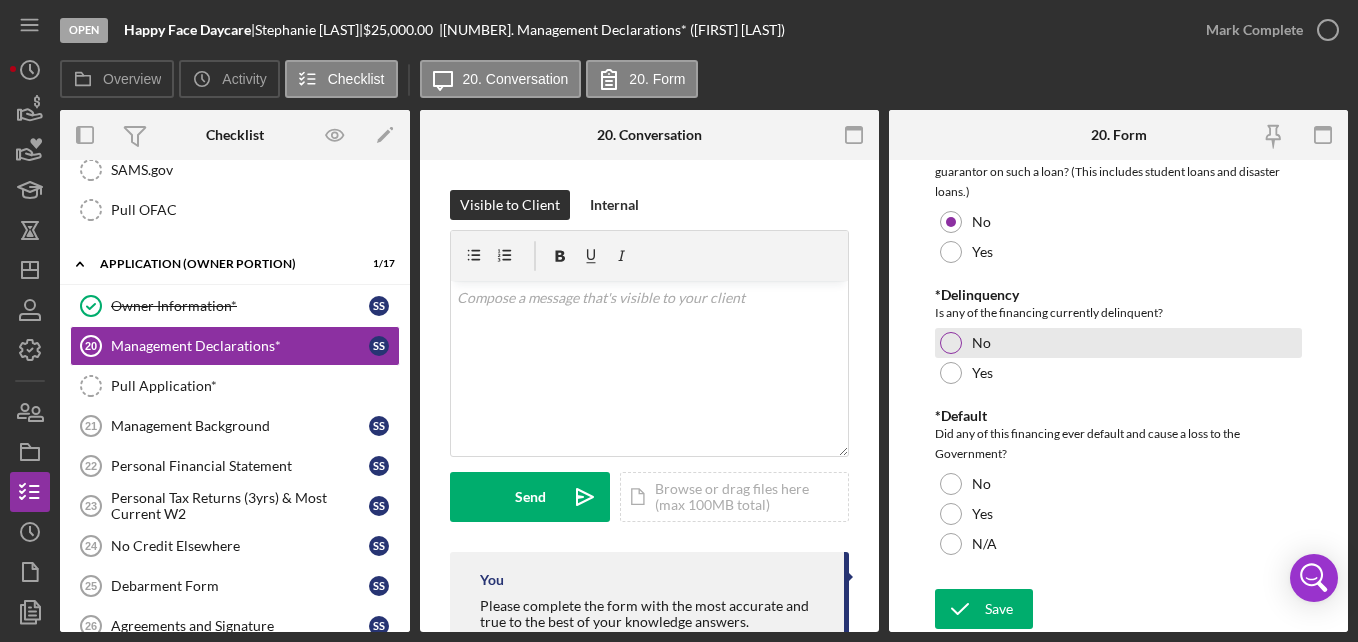 click on "No" at bounding box center [1118, 343] 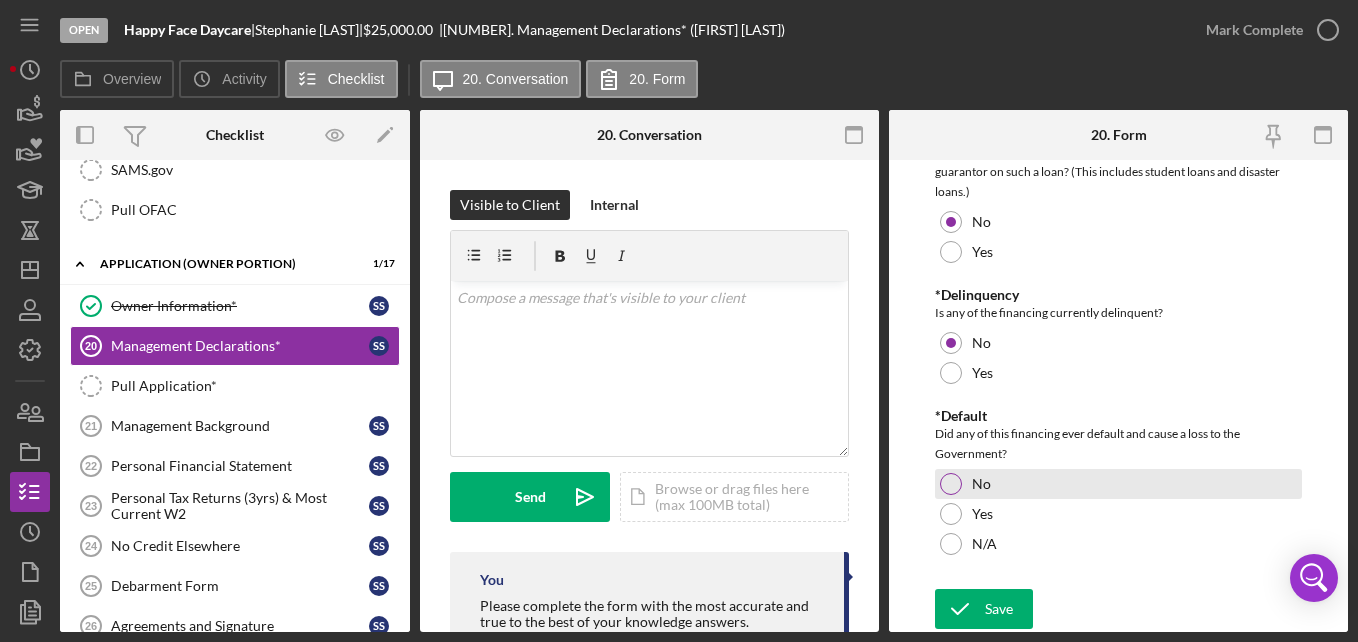 click on "No" at bounding box center [981, 484] 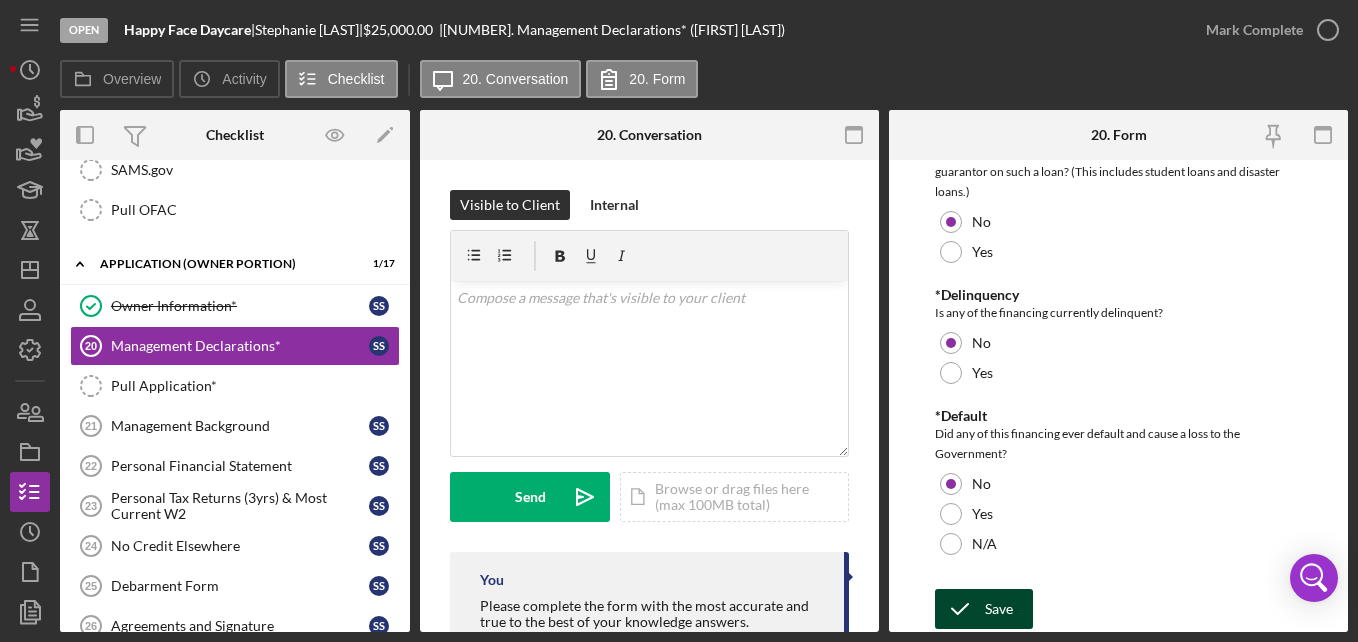 click on "Save" at bounding box center (999, 609) 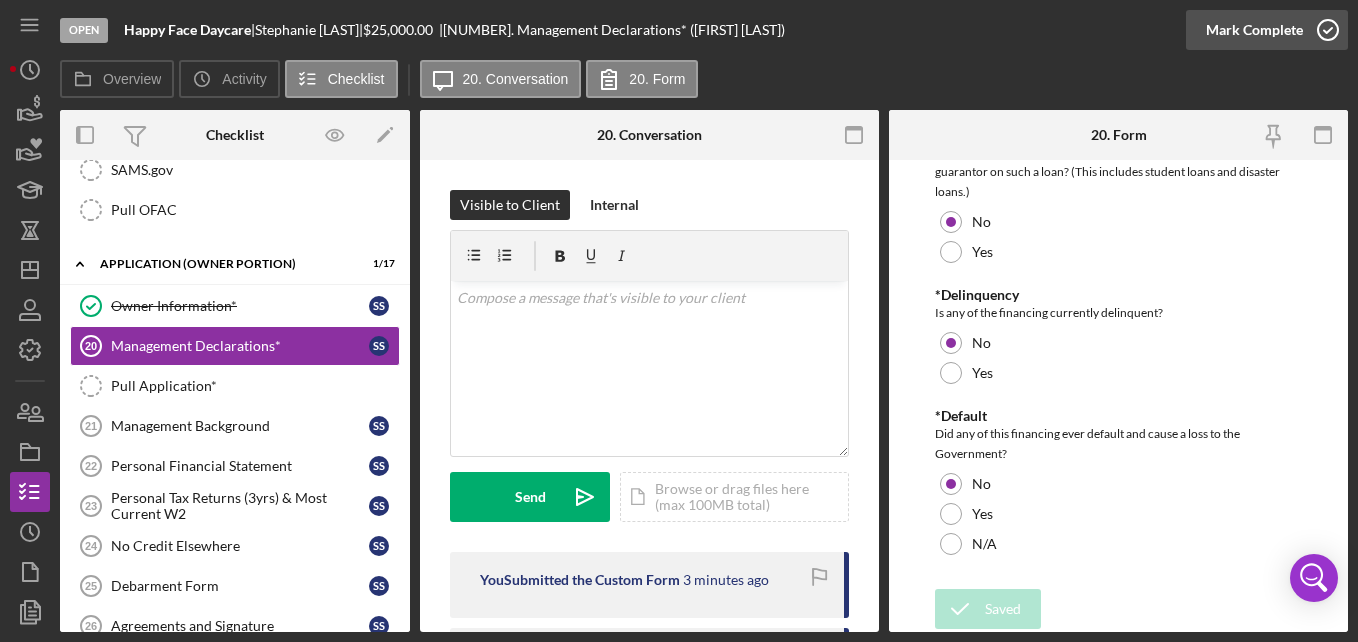 click on "Mark Complete" at bounding box center [1254, 30] 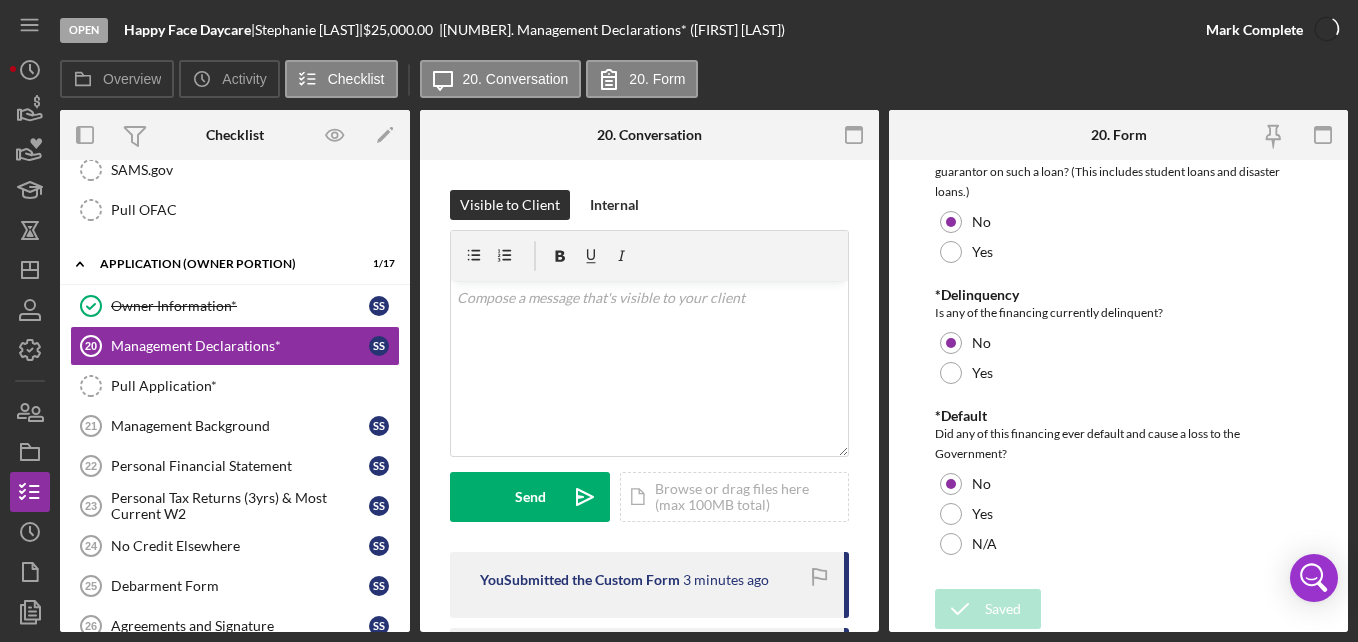 scroll, scrollTop: 1853, scrollLeft: 0, axis: vertical 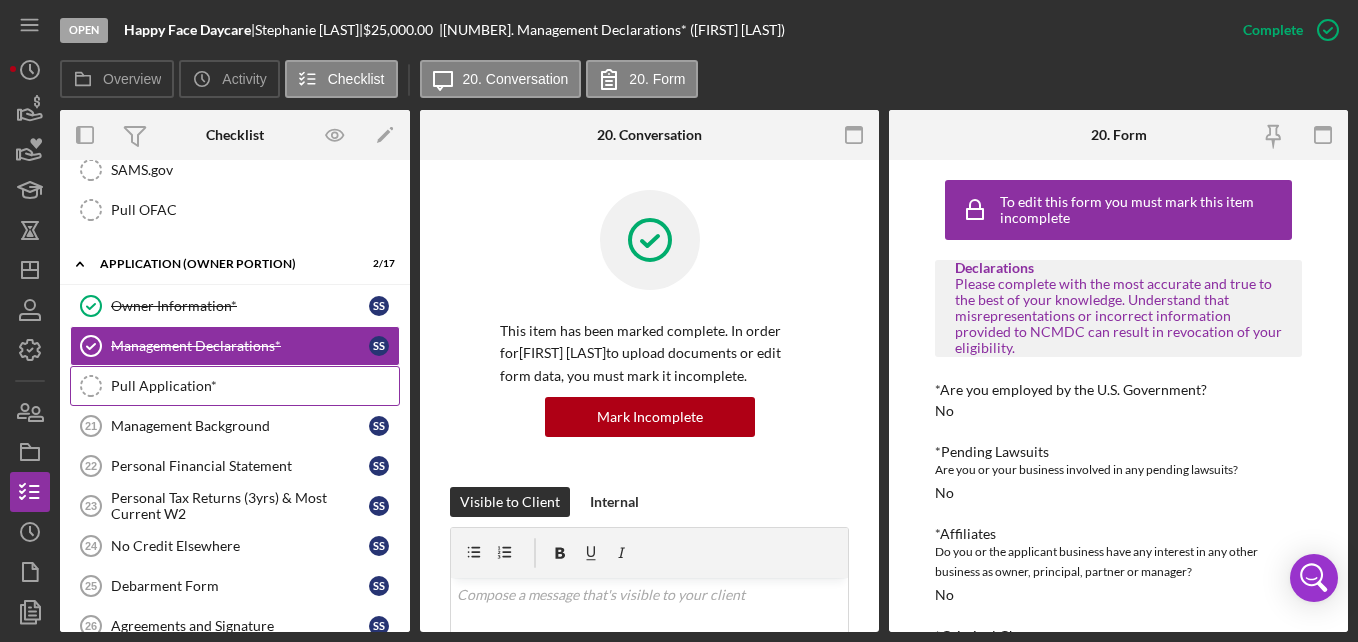 click on "Pull Application*" at bounding box center (255, 386) 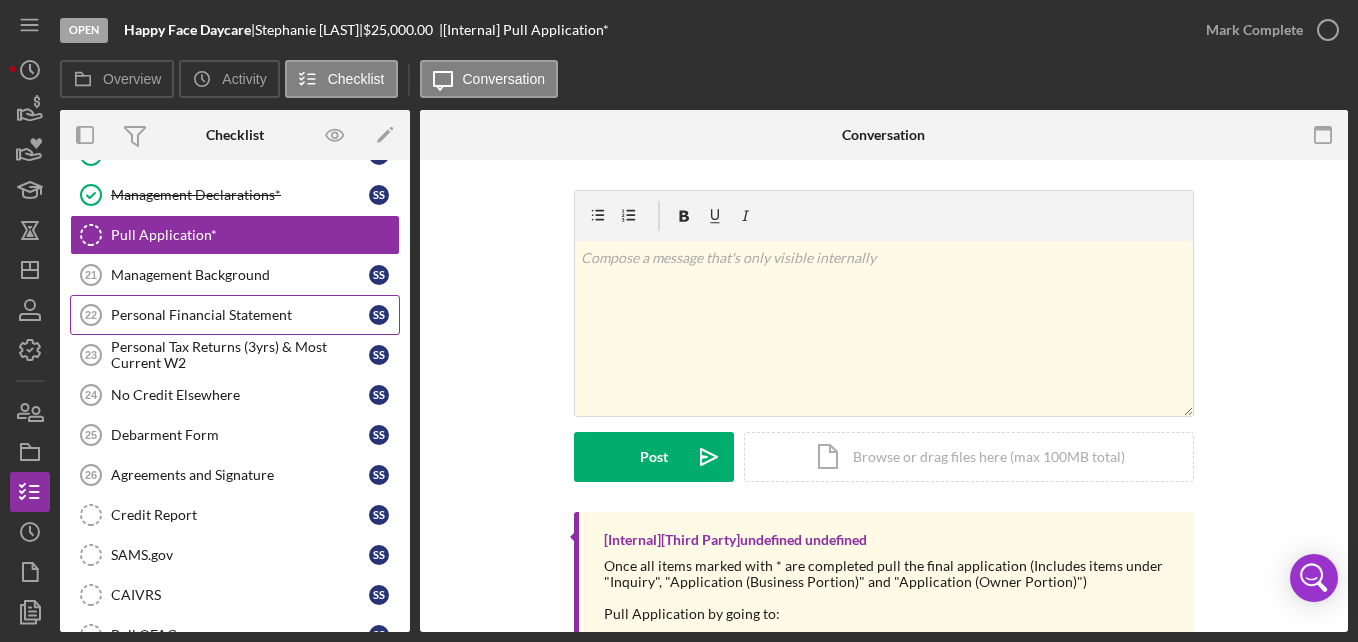 scroll, scrollTop: 1589, scrollLeft: 0, axis: vertical 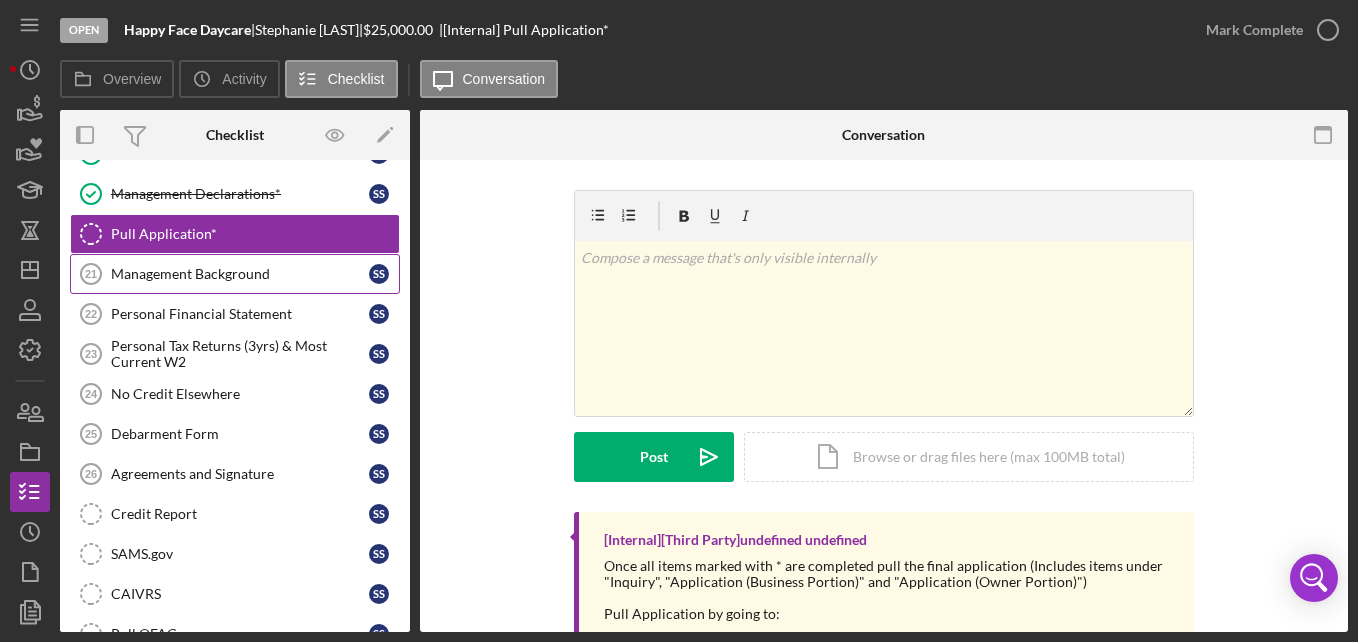 click on "Management Background  21 Management Background  S S" at bounding box center [235, 274] 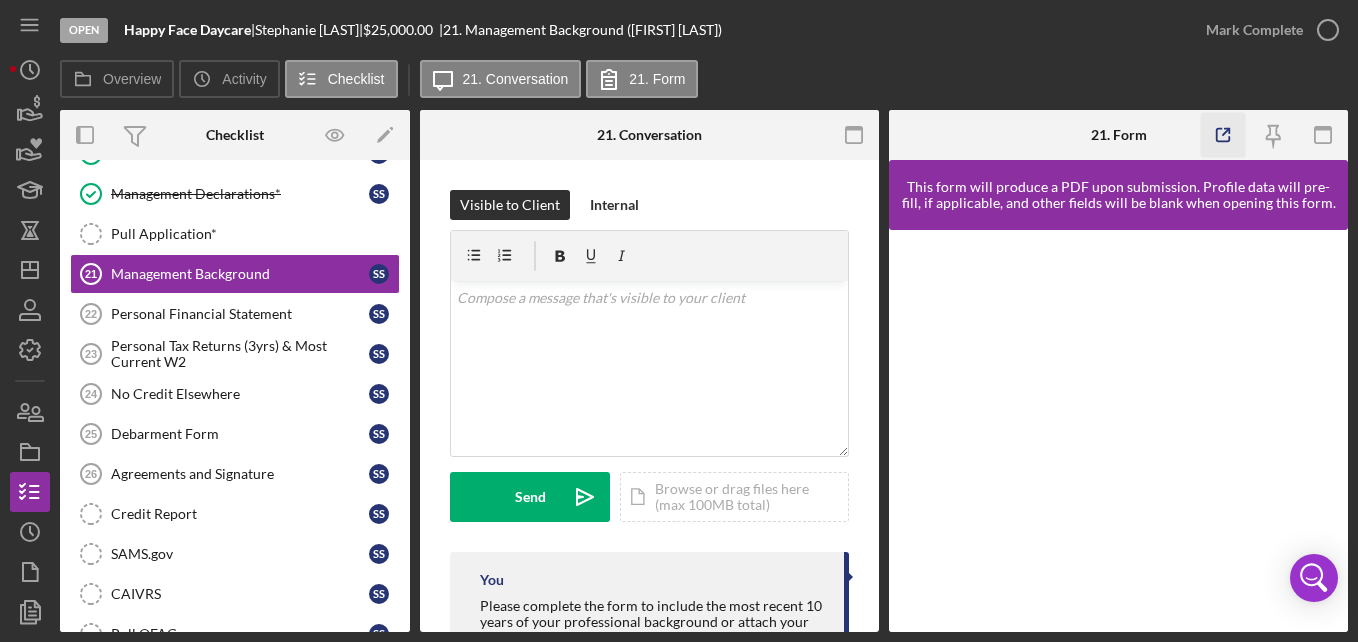 click 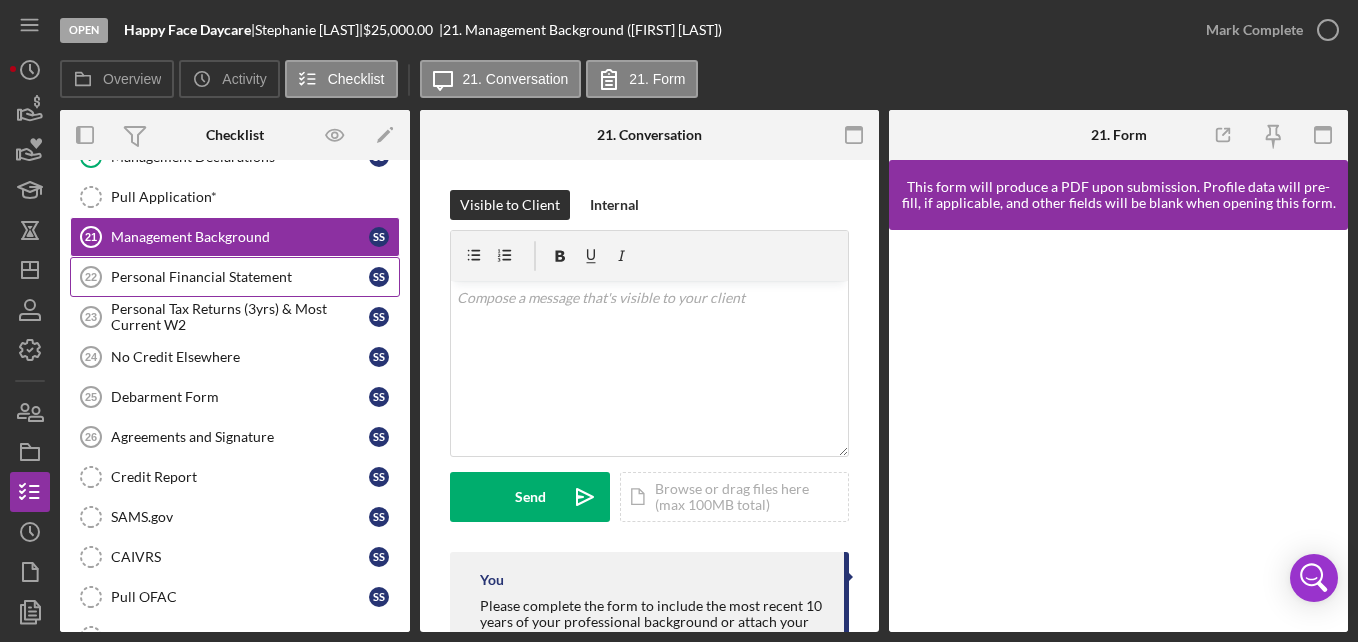 scroll, scrollTop: 1625, scrollLeft: 0, axis: vertical 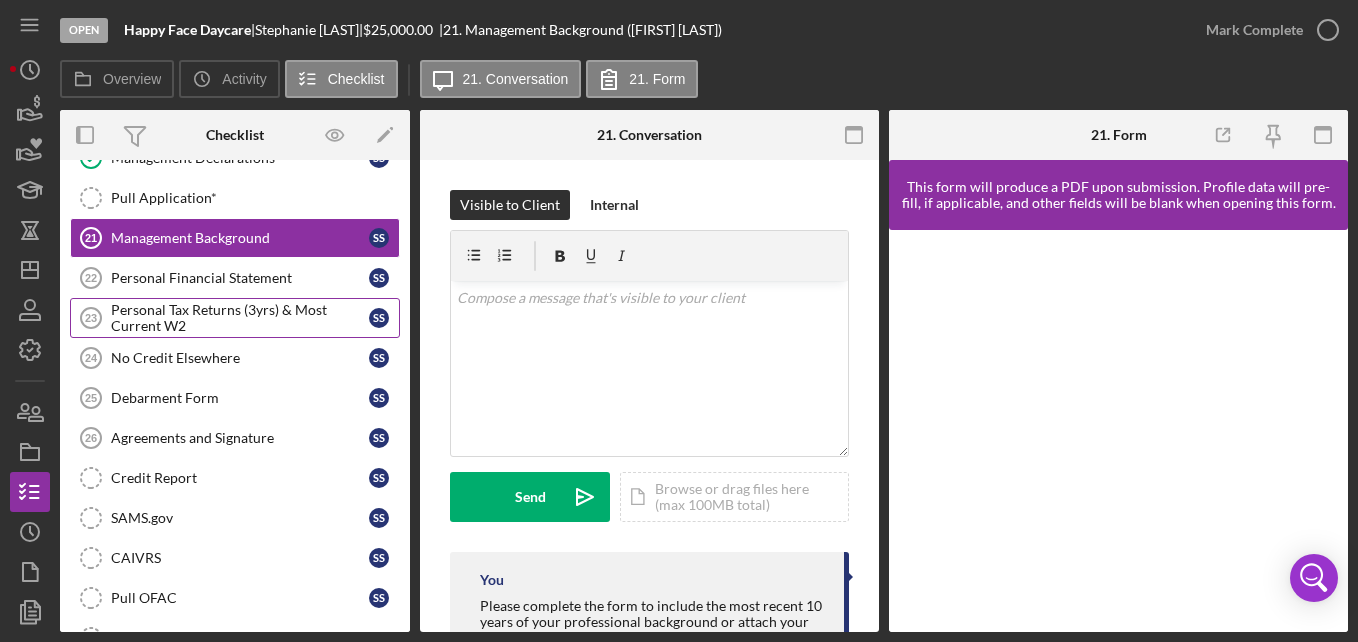 click on "Personal Tax Returns (3yrs) & Most Current W2" at bounding box center [240, 318] 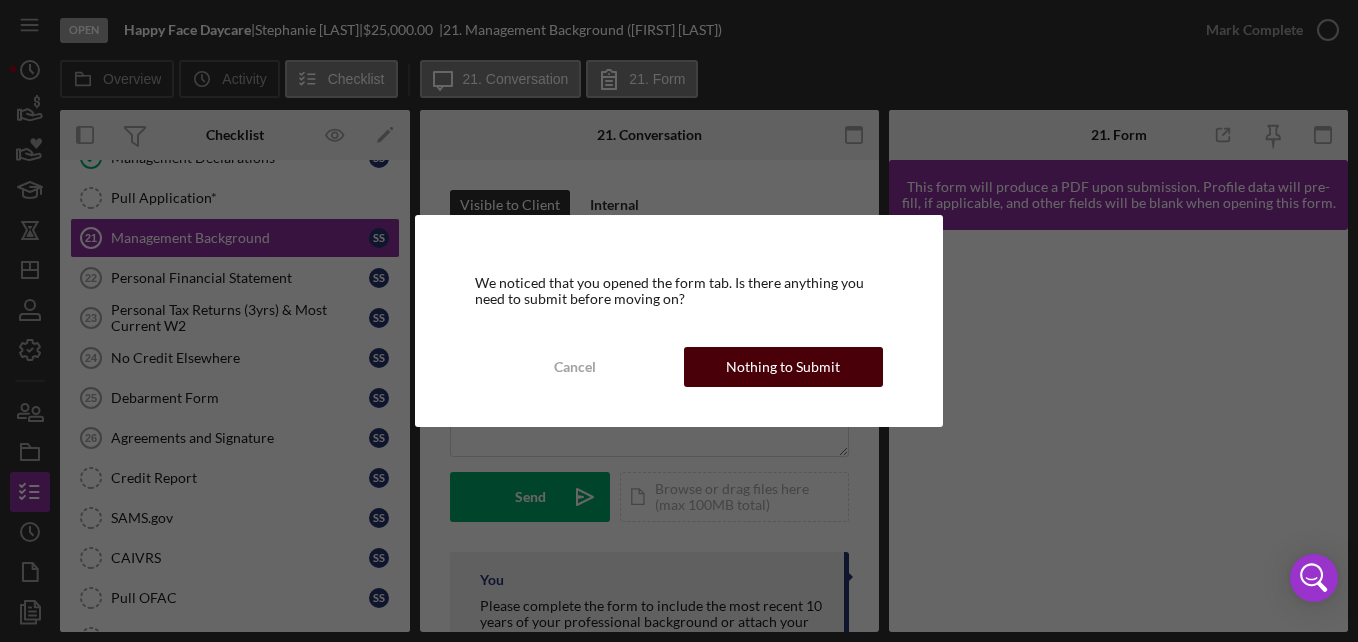 click on "Nothing to Submit" at bounding box center [783, 367] 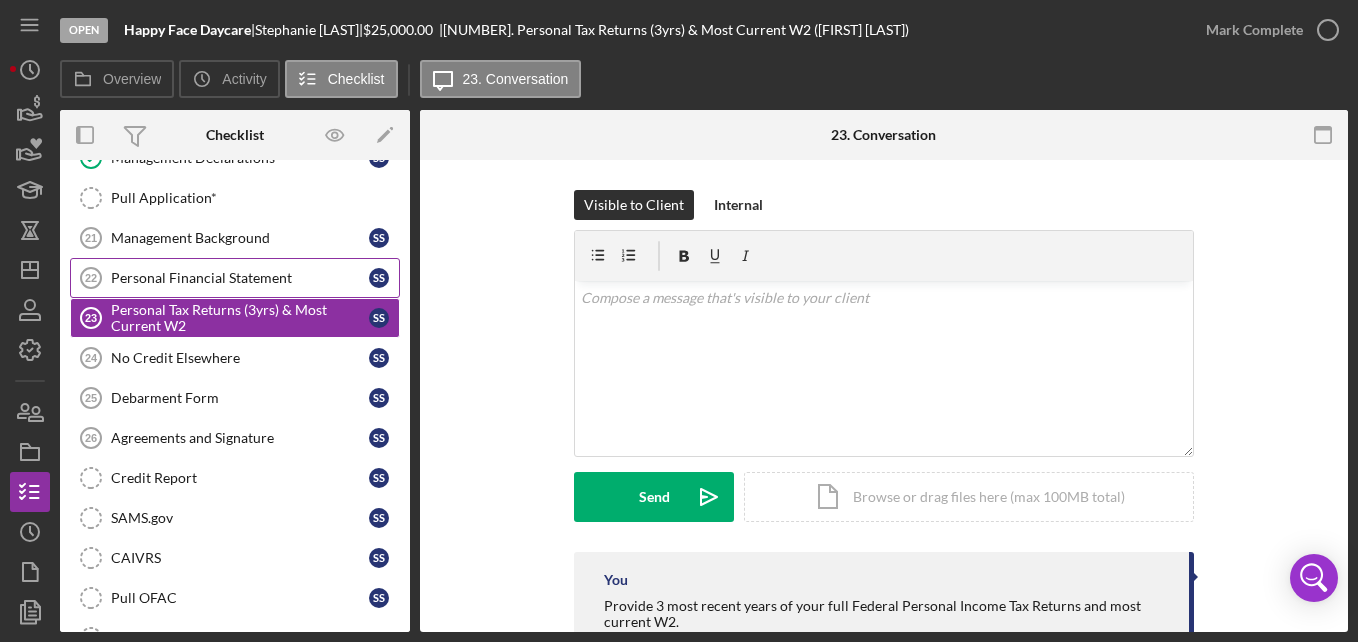 click on "Personal Financial Statement 22 Personal Financial Statement S S" at bounding box center [235, 278] 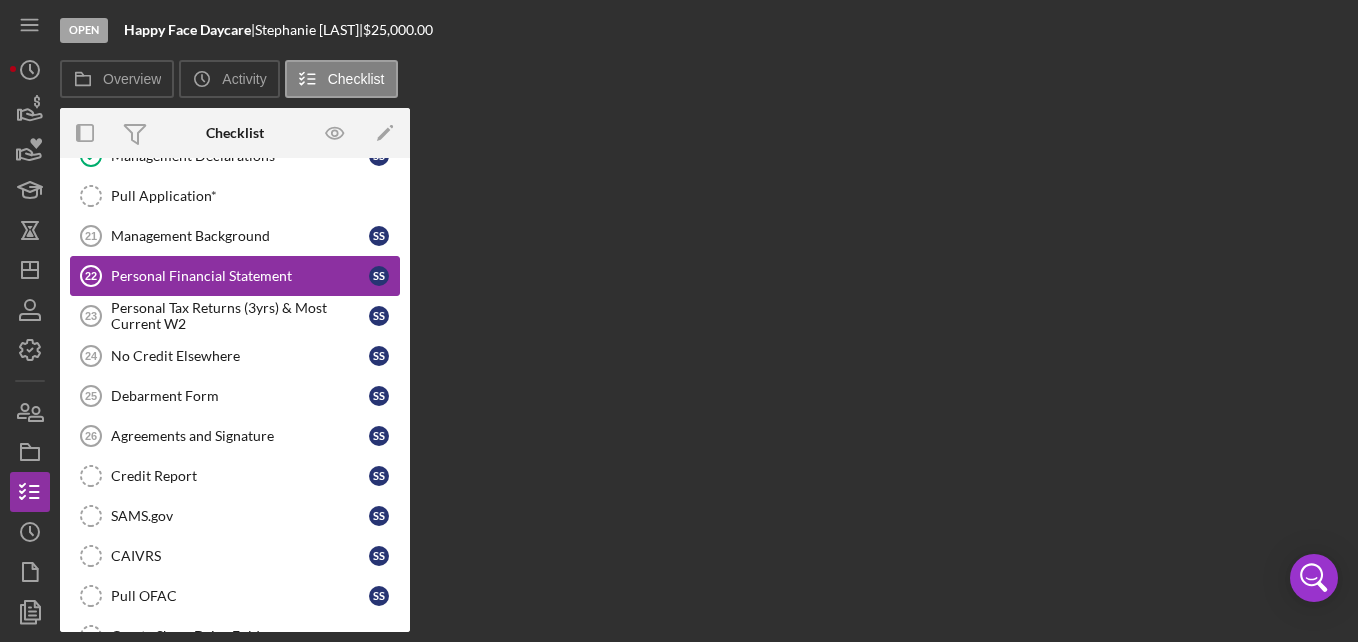 click on "Personal Financial Statement 22 Personal Financial Statement S S" at bounding box center [235, 276] 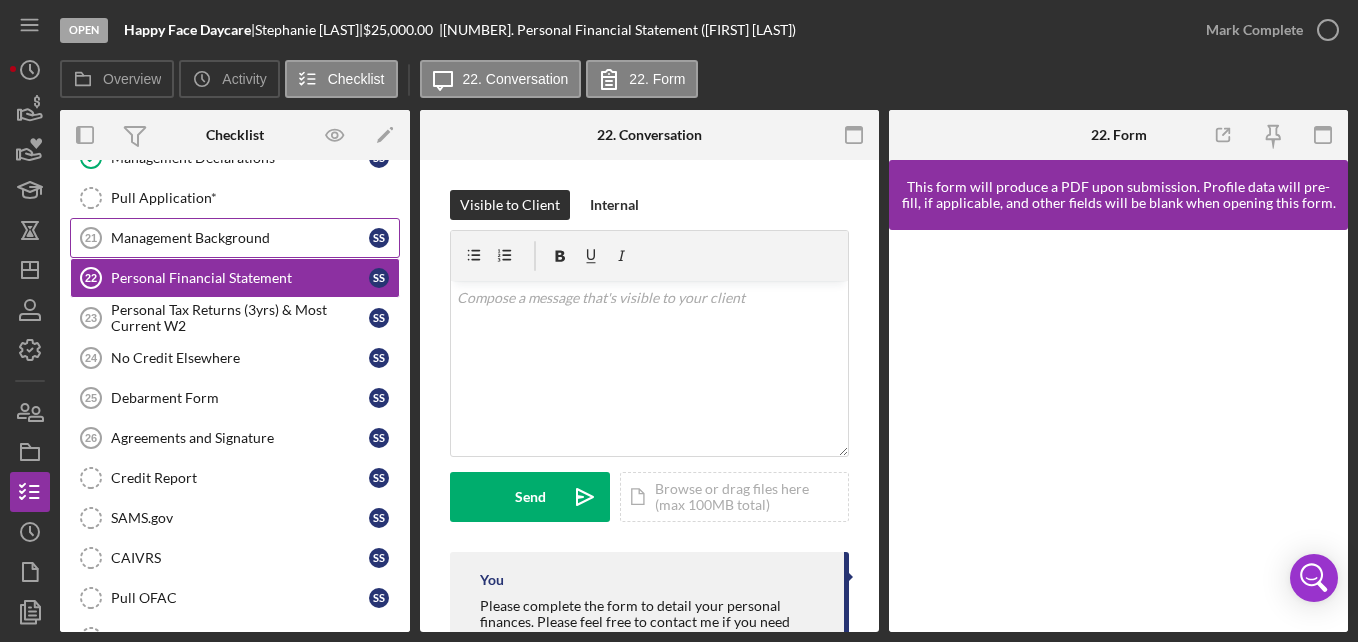 click on "Management Background" at bounding box center [240, 238] 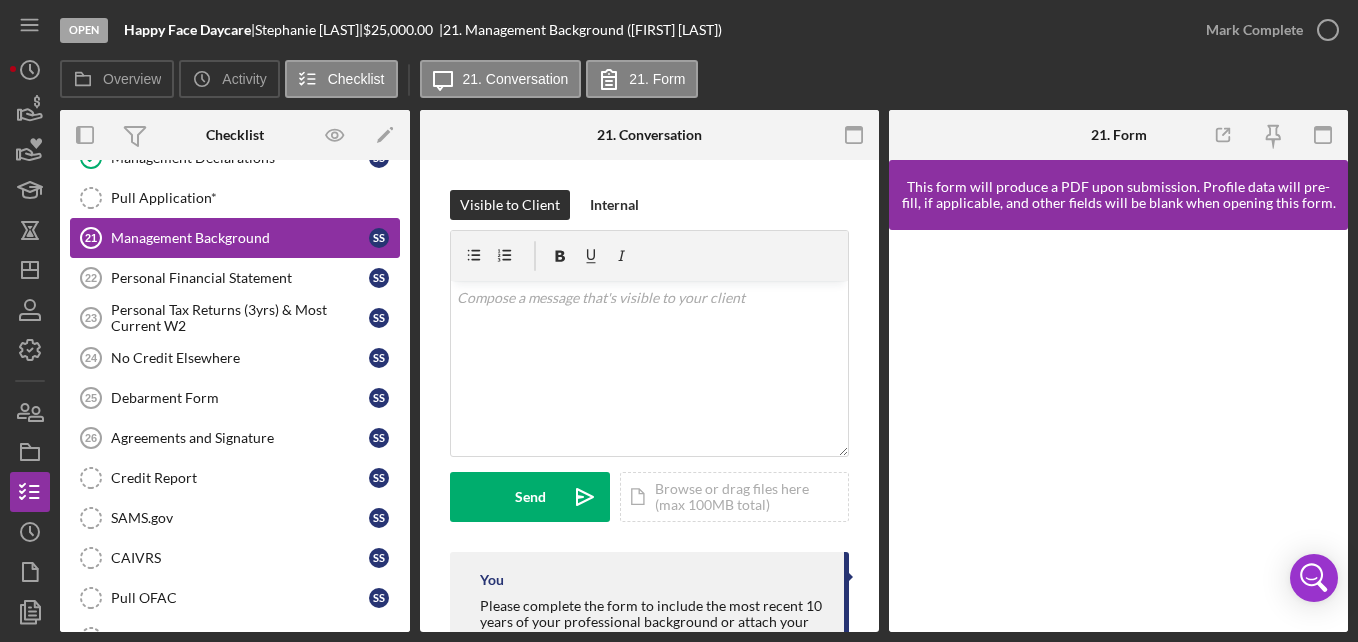 click on "Management Background  21 Management Background  S S" at bounding box center (235, 238) 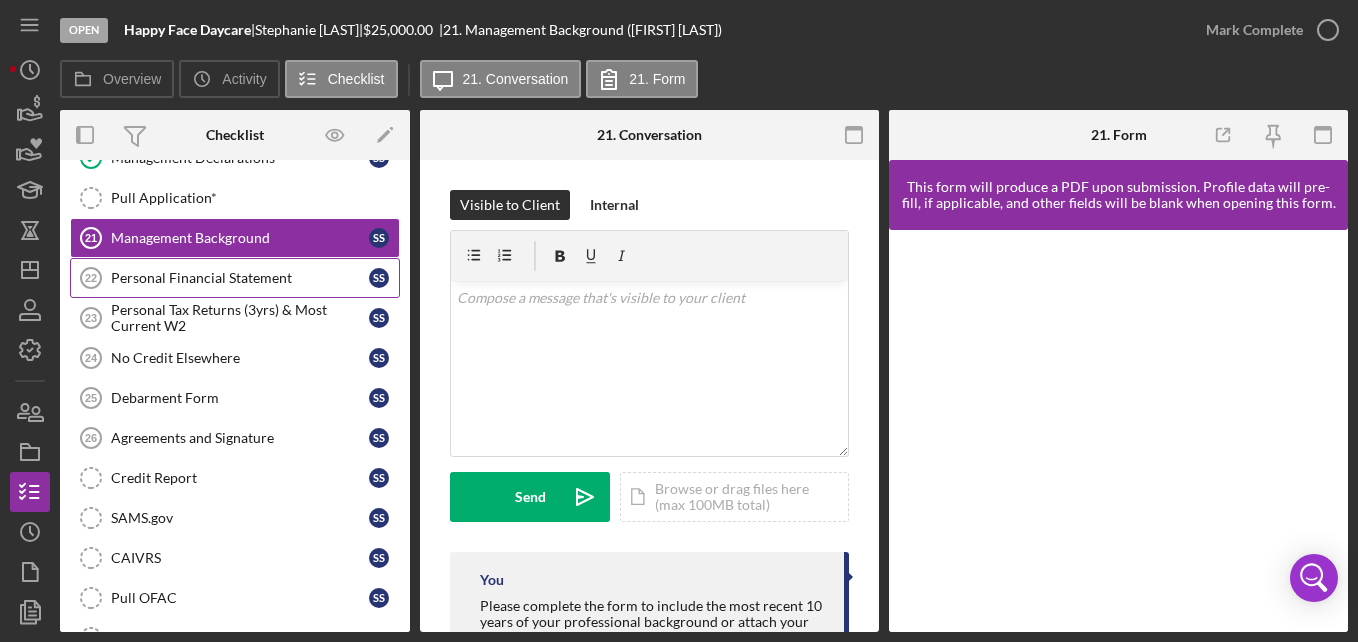 click on "Personal Financial Statement 22 Personal Financial Statement S S" at bounding box center (235, 278) 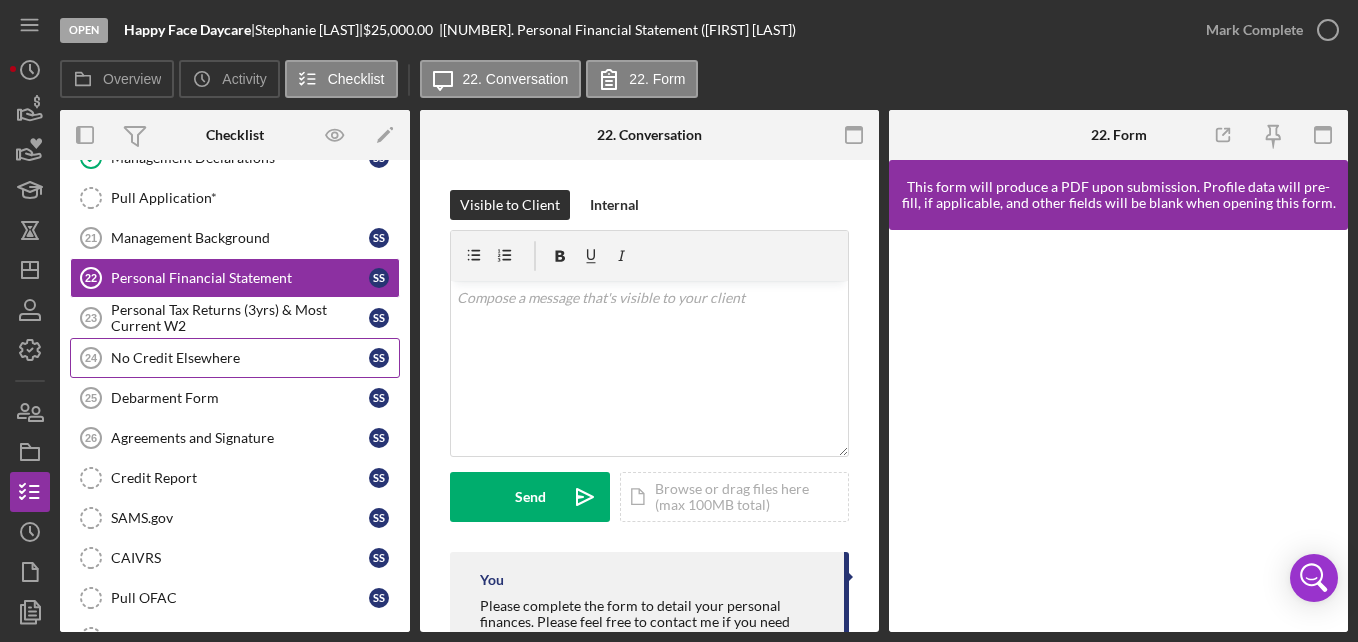 click on "No Credit Elsewhere" at bounding box center (240, 358) 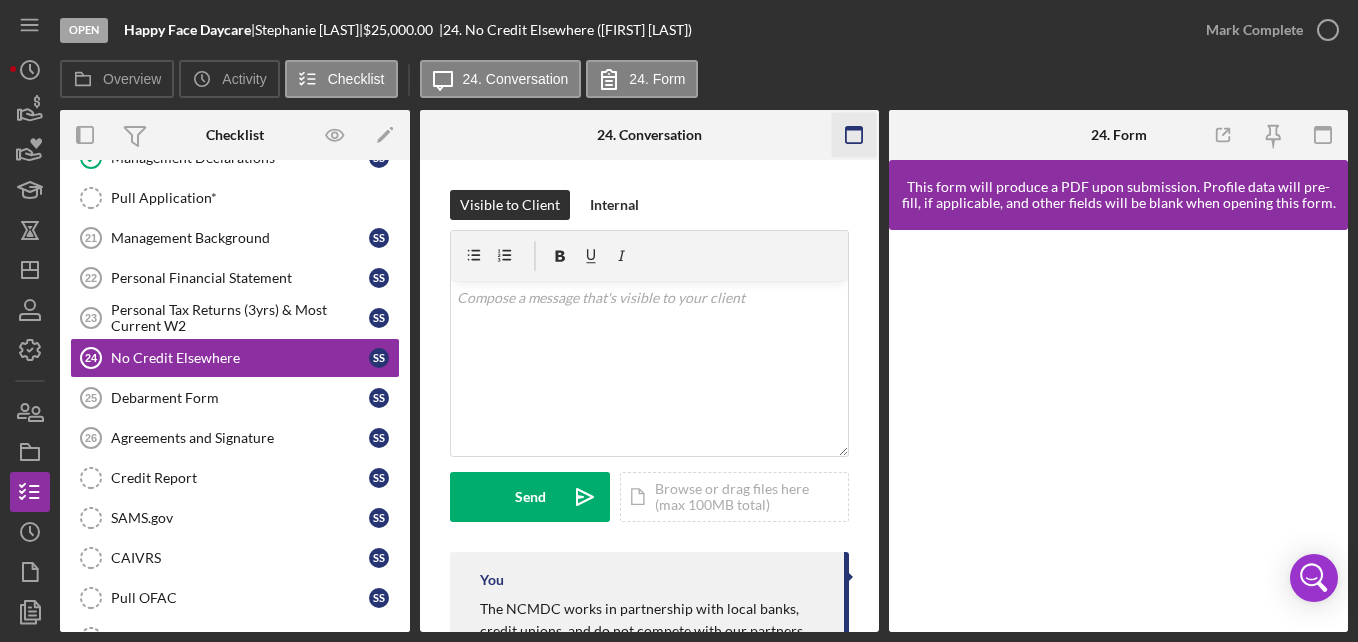 click 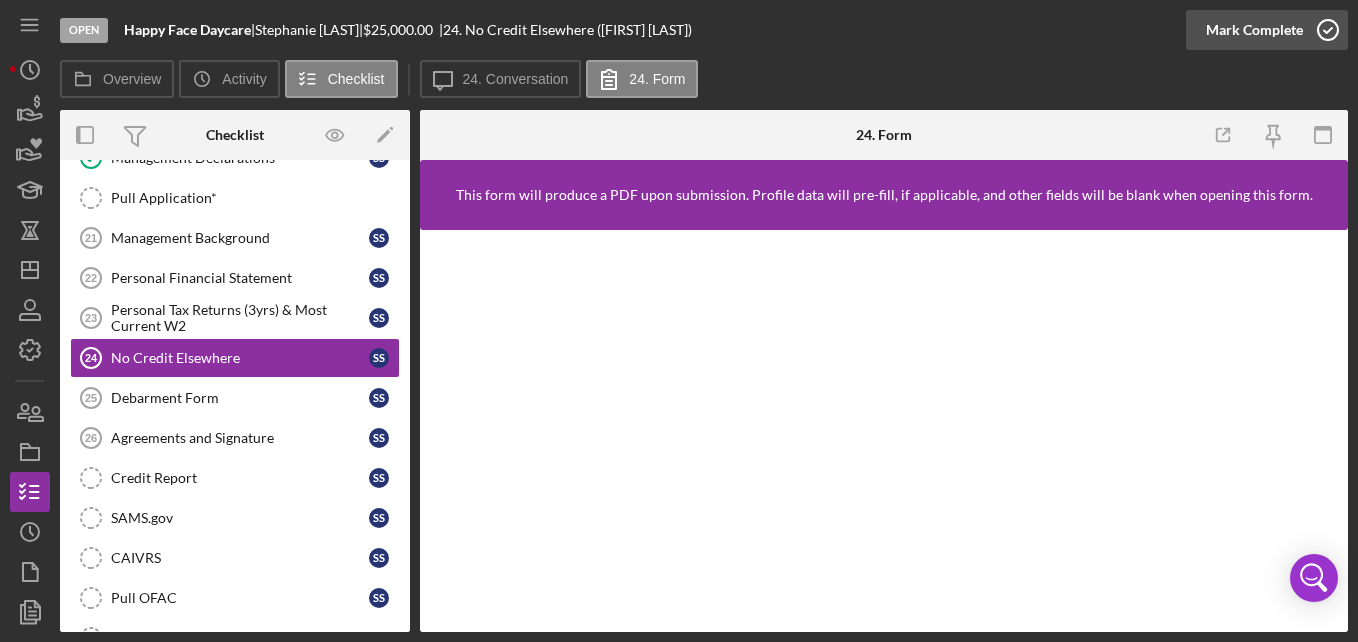 click on "Mark Complete" at bounding box center (1254, 30) 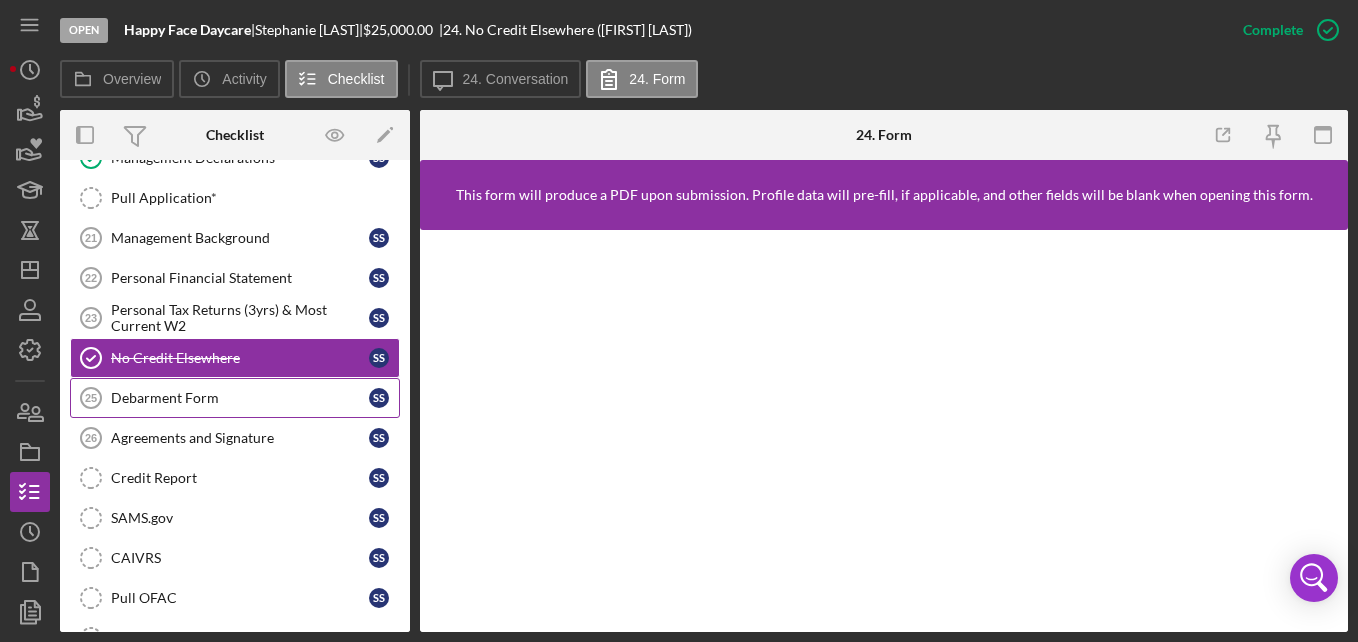 click on "Debarment Form" at bounding box center (240, 398) 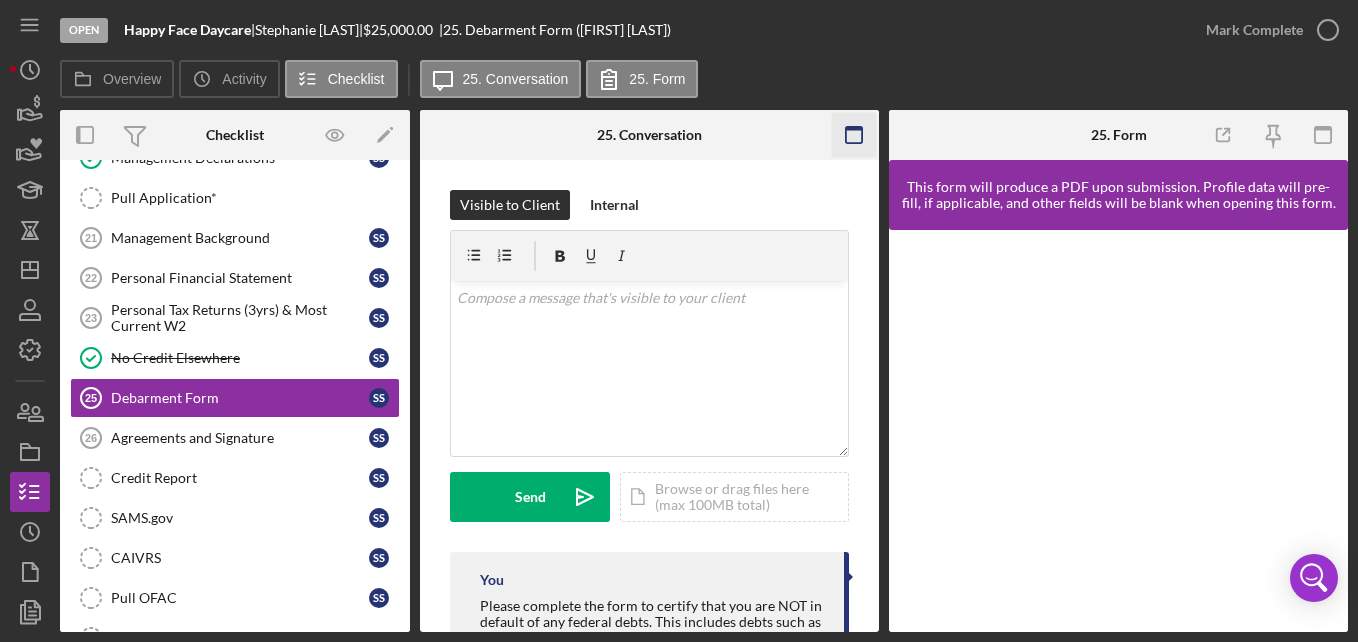 click 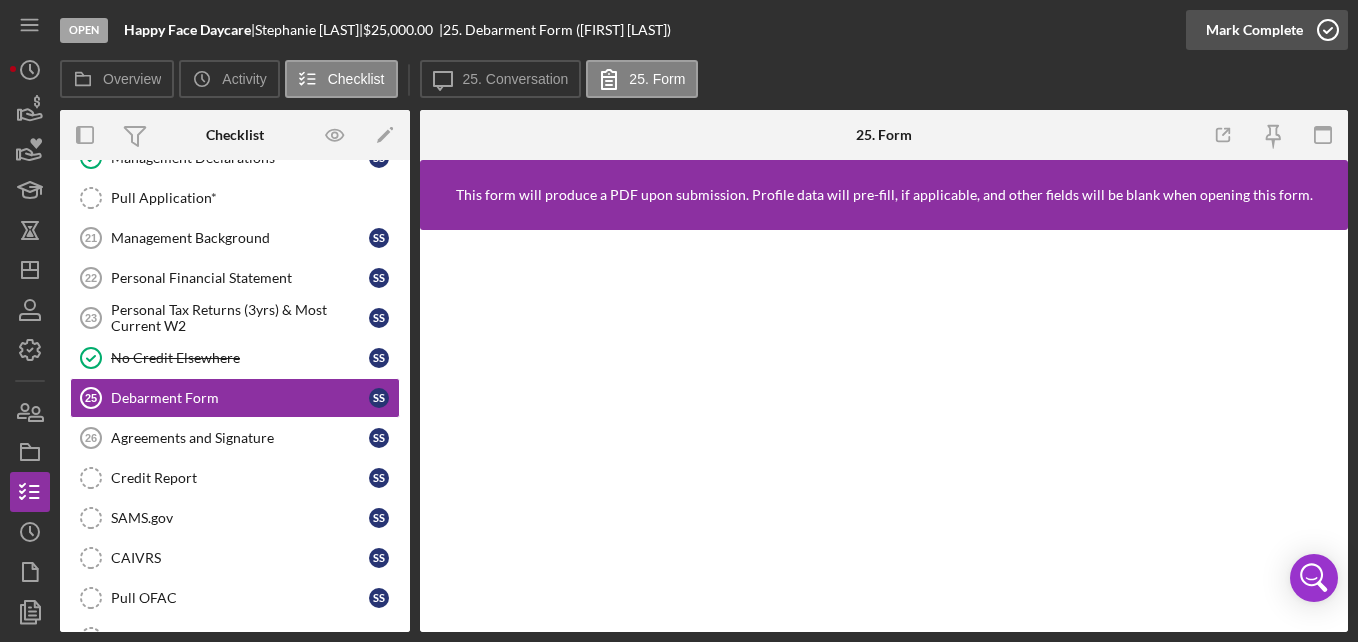 click 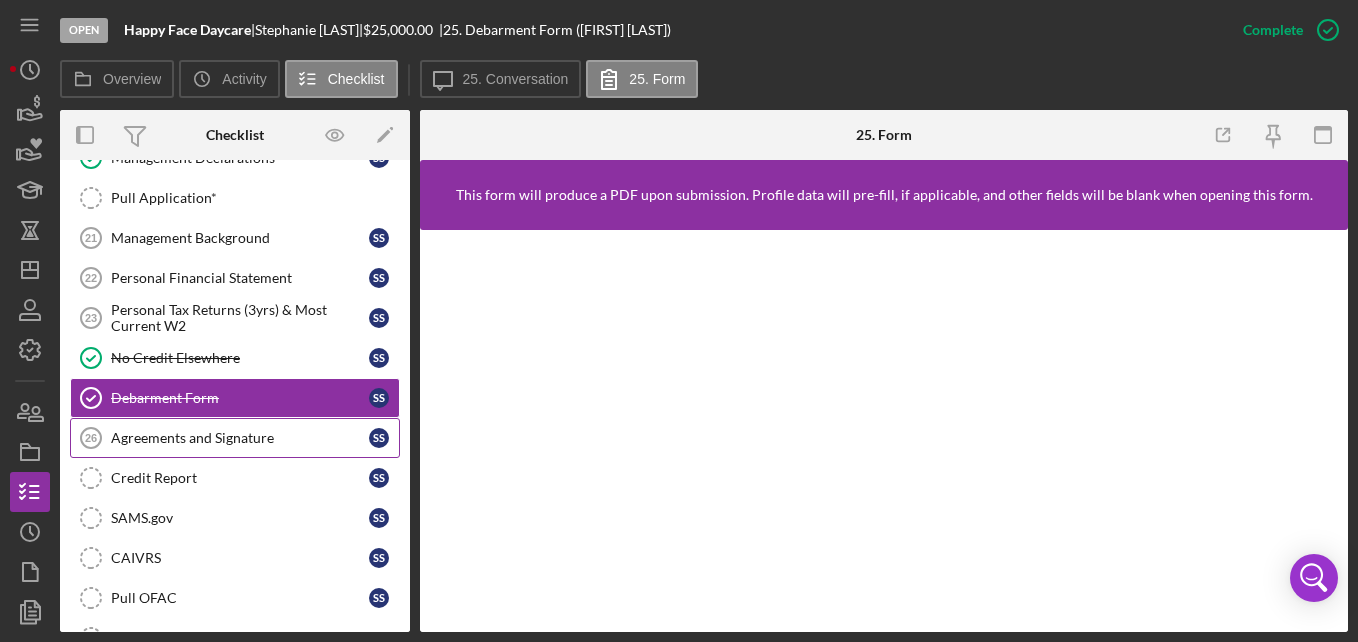 click on "Agreements and Signature 26 Agreements and Signature S S" at bounding box center (235, 438) 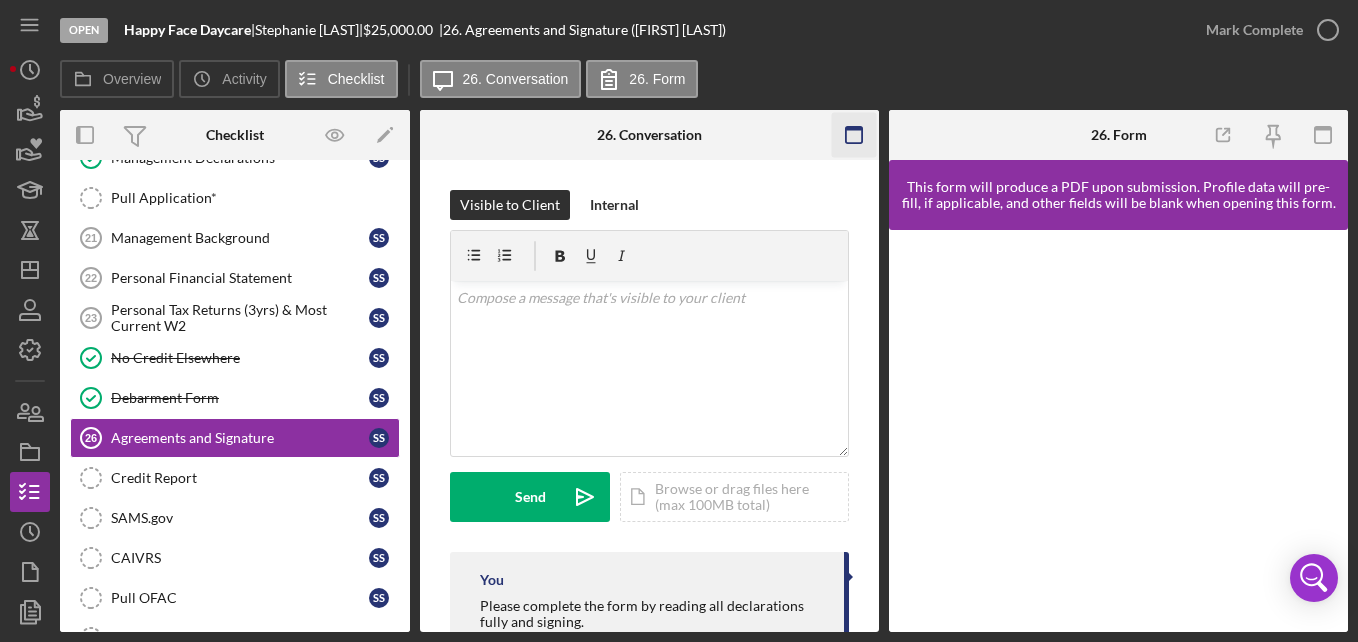 click 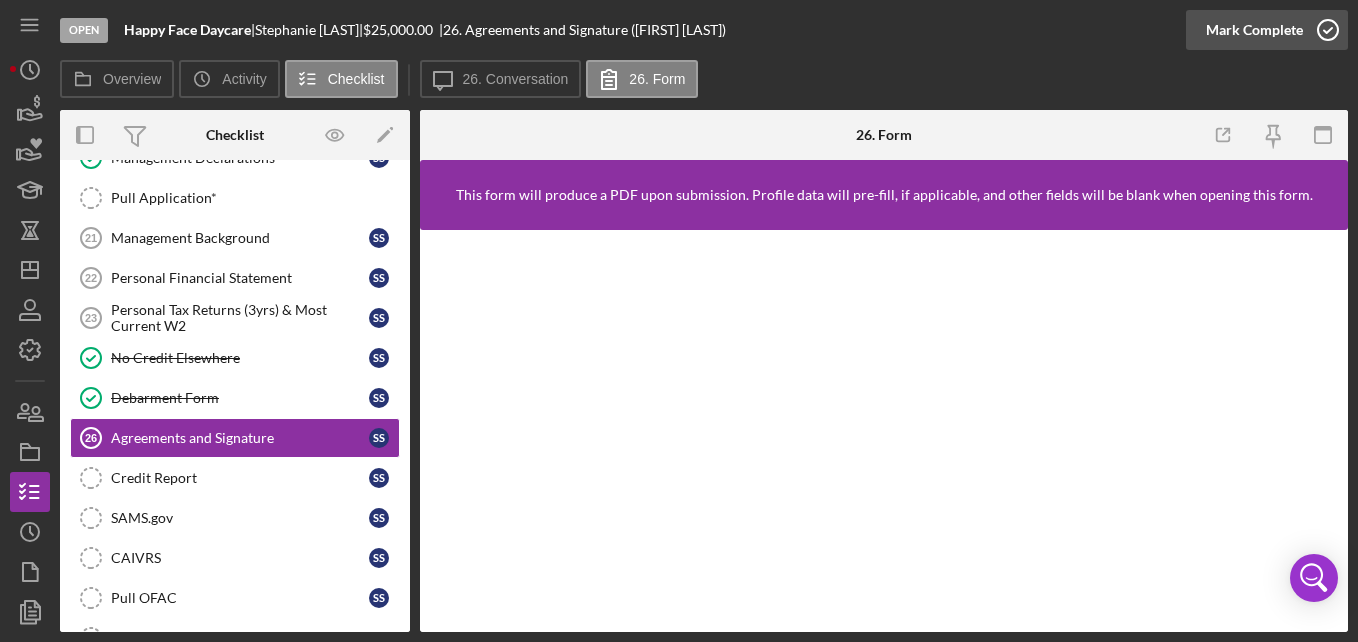 click 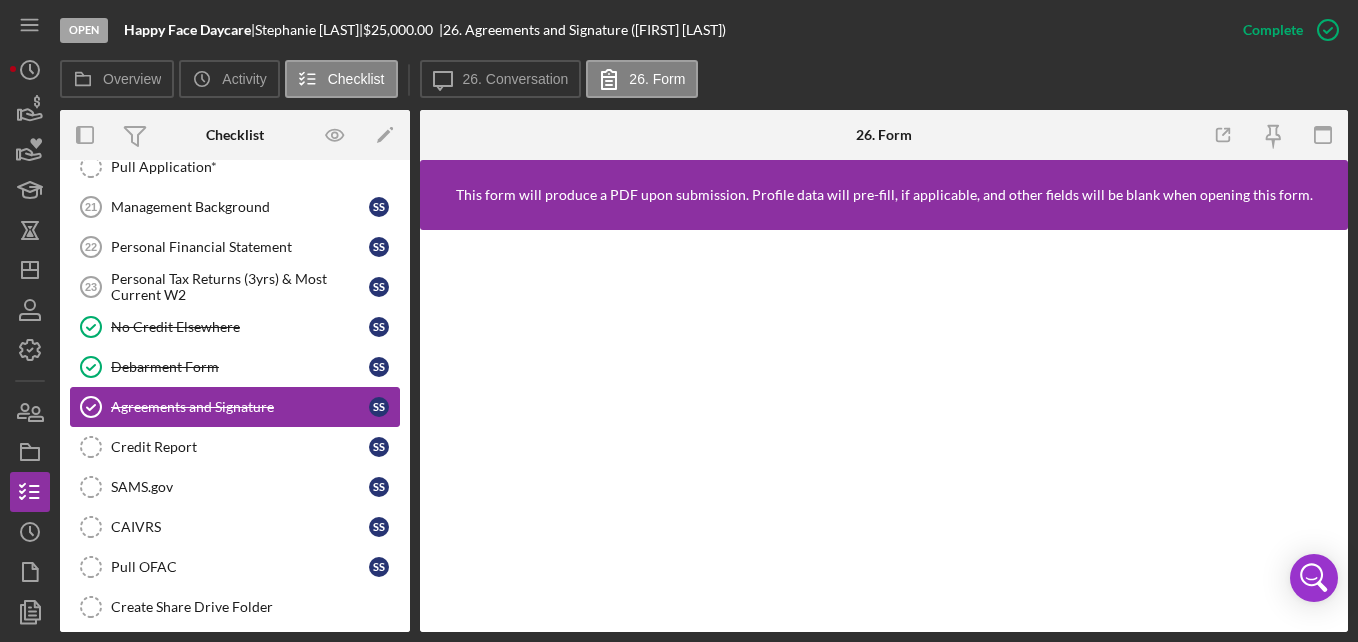 scroll, scrollTop: 1658, scrollLeft: 0, axis: vertical 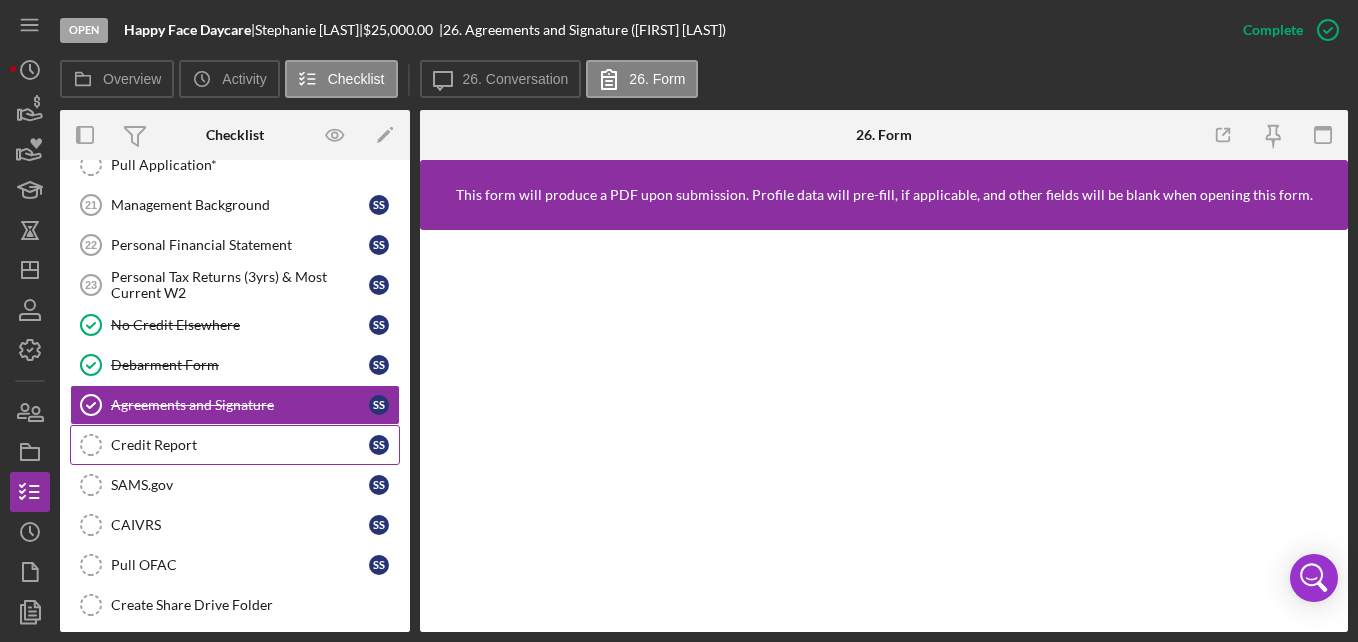 click on "Credit Report" at bounding box center [240, 445] 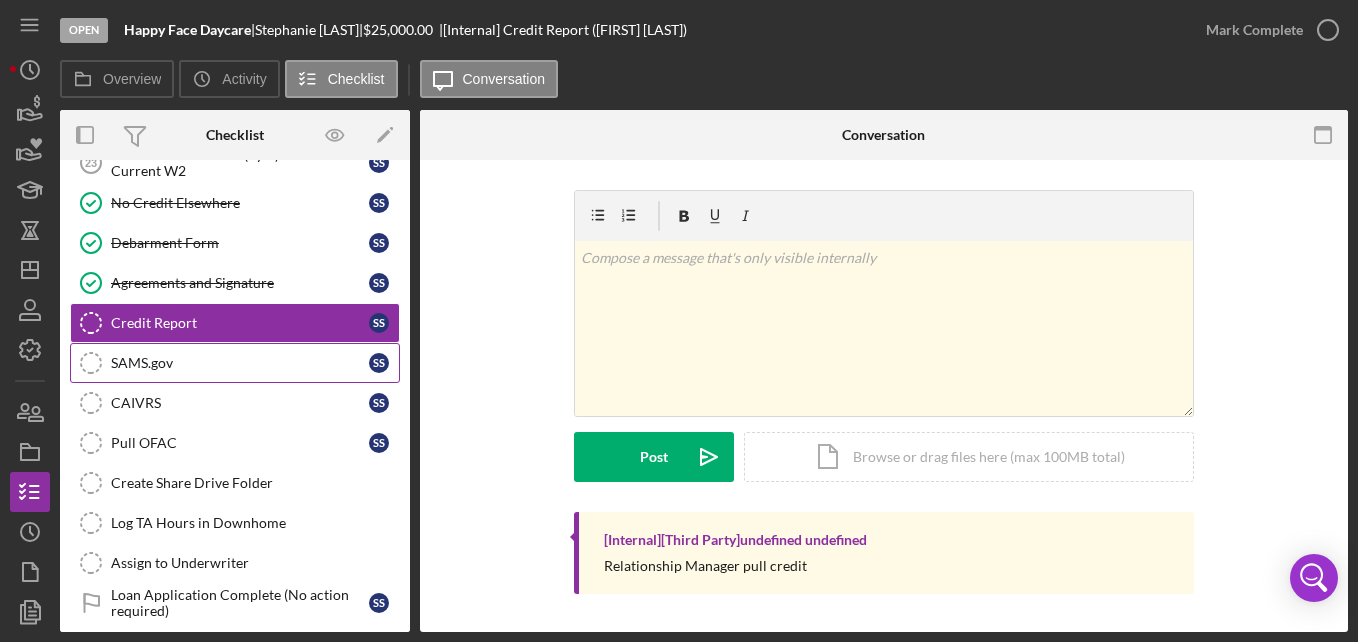 scroll, scrollTop: 1778, scrollLeft: 0, axis: vertical 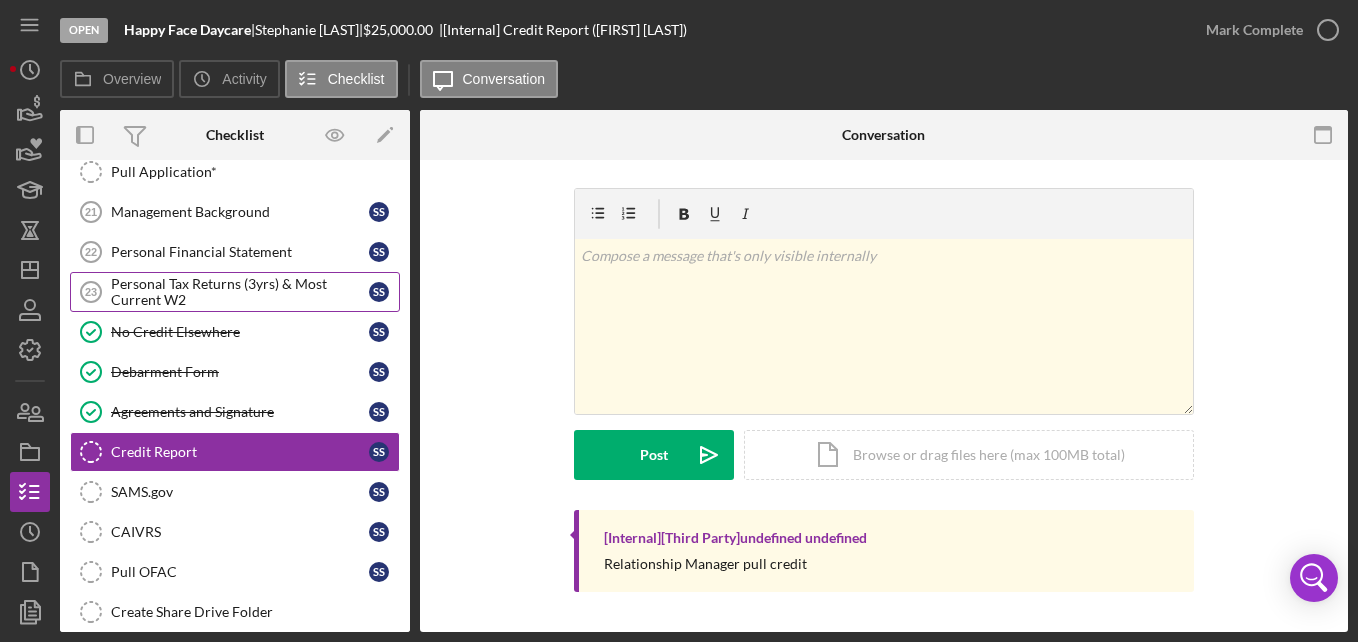click on "Personal Tax Returns (3yrs) & Most Current W2" at bounding box center [240, 292] 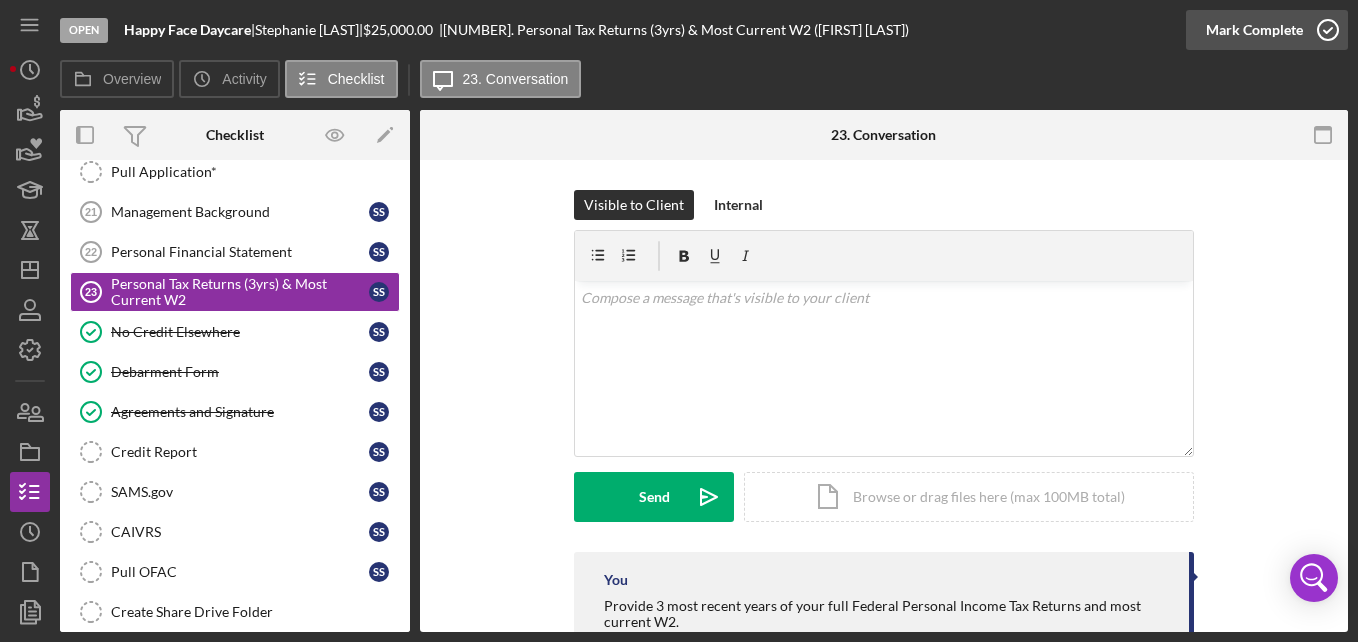 click on "Mark Complete" at bounding box center (1254, 30) 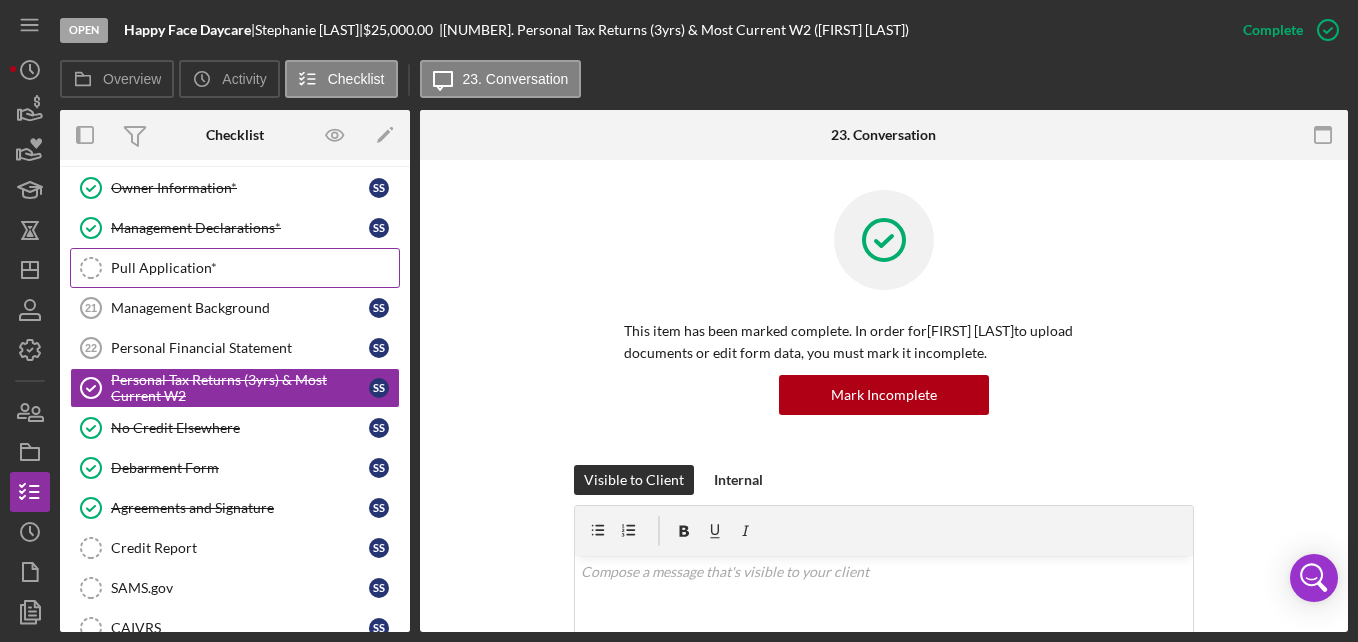 scroll, scrollTop: 1569, scrollLeft: 0, axis: vertical 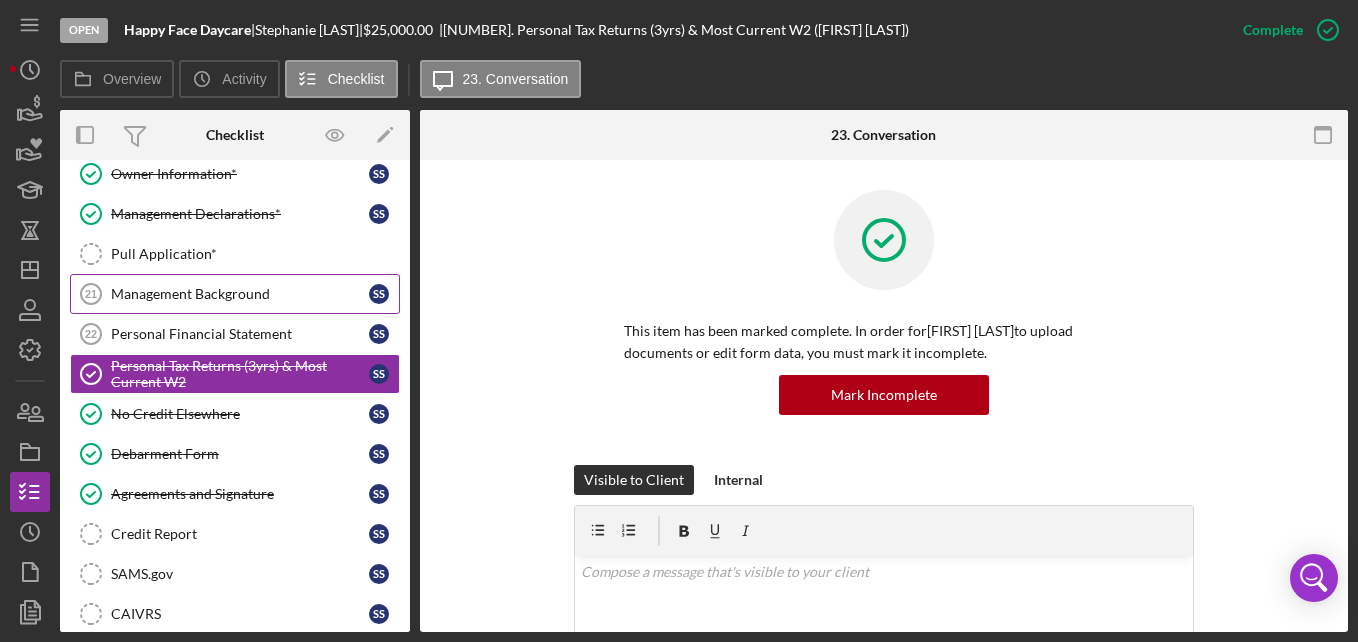 click on "Management Background" at bounding box center (240, 294) 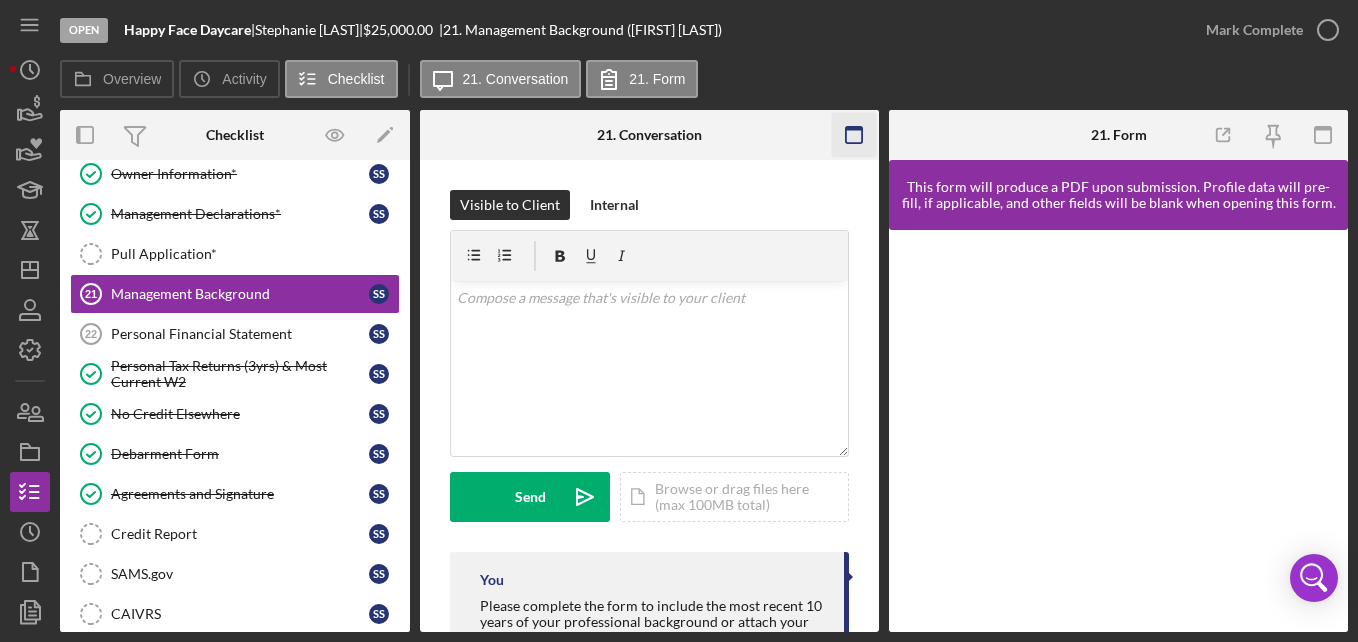 click 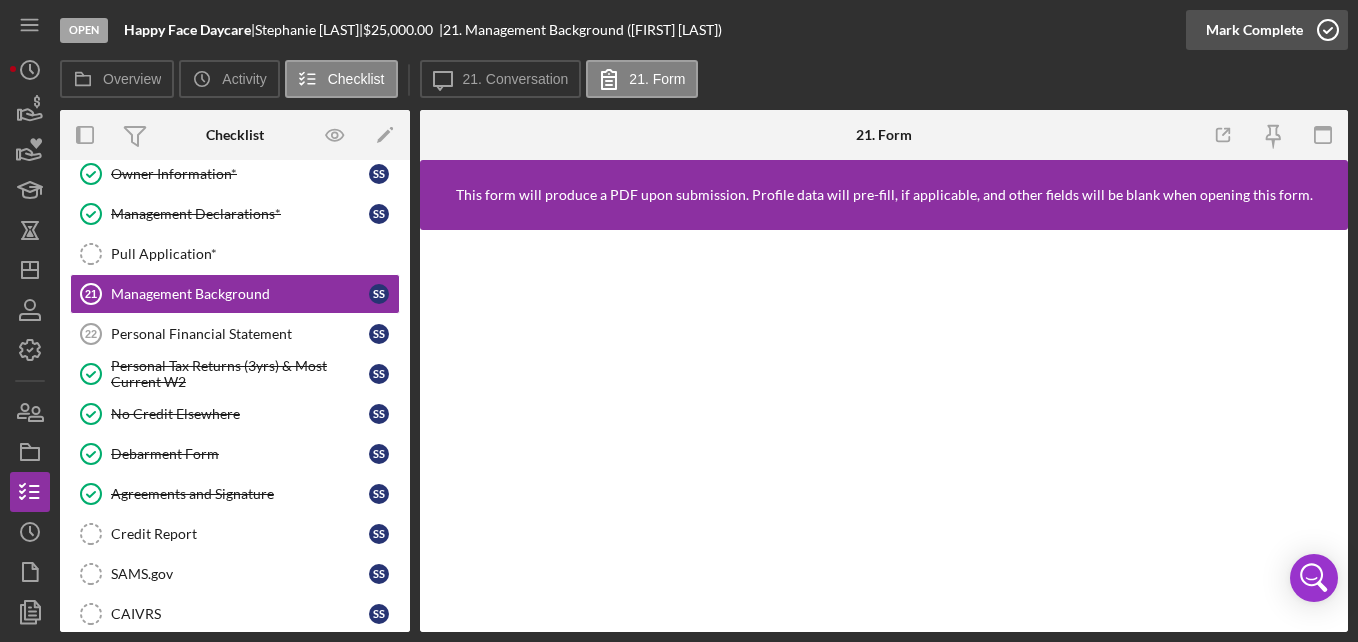 click on "Mark Complete" at bounding box center [1254, 30] 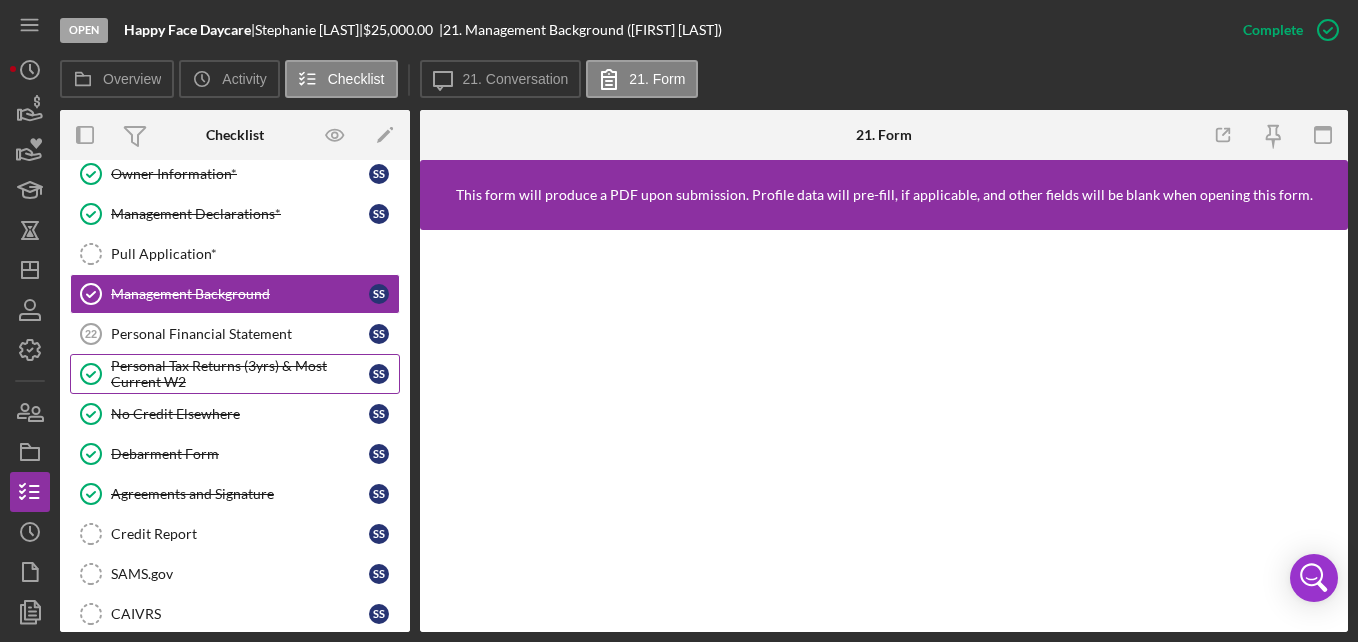 click on "Personal Tax Returns (3yrs) & Most Current W2 Personal Tax Returns (3yrs) & Most Current W2 S S" at bounding box center (235, 374) 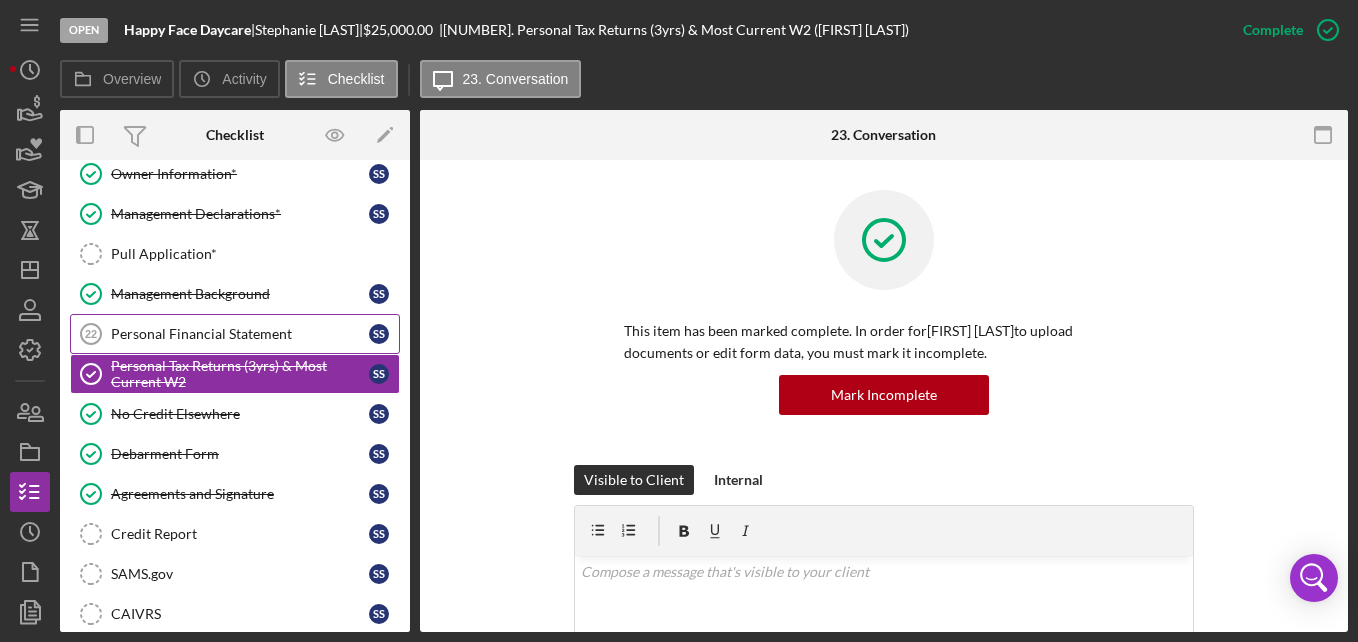 click on "Personal Financial Statement" at bounding box center (240, 334) 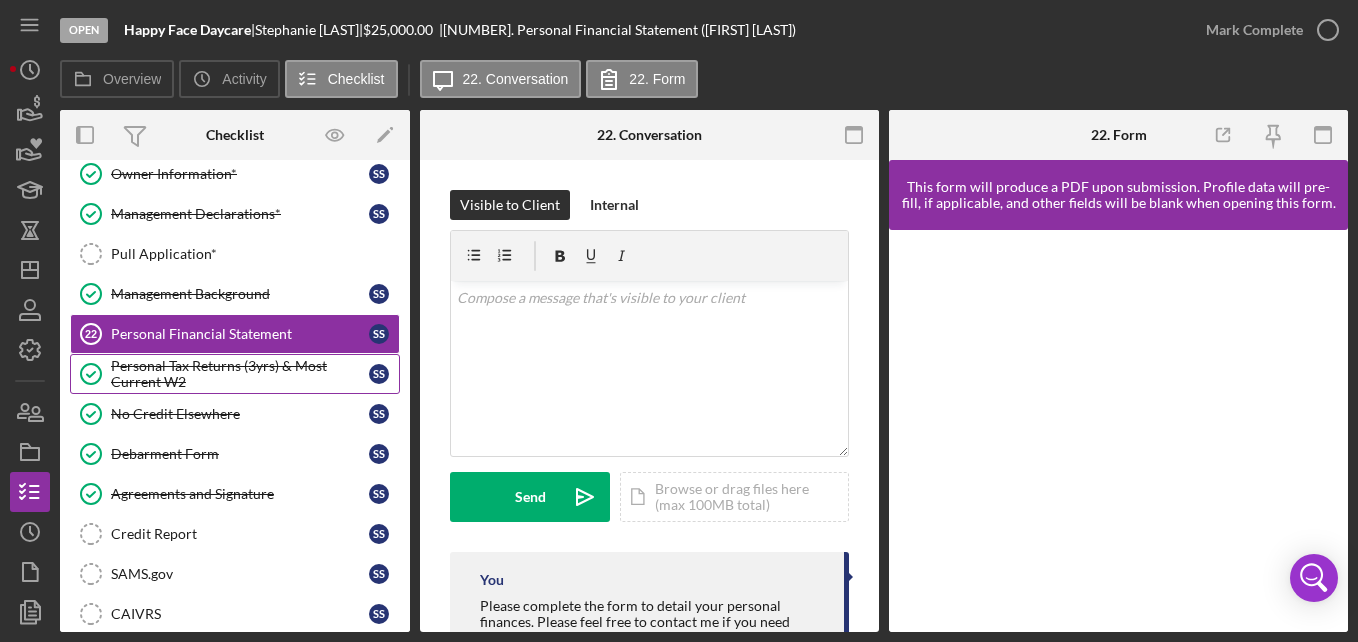 click on "Personal Tax Returns (3yrs) & Most Current W2" at bounding box center [240, 374] 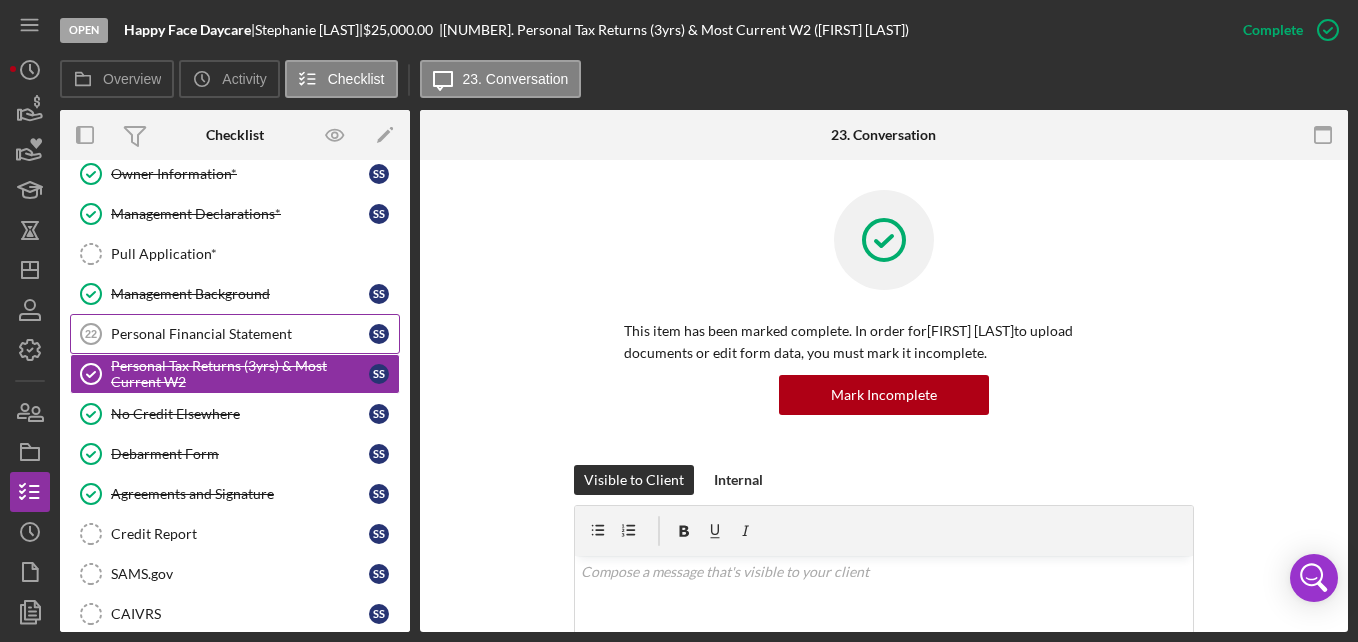 click on "Personal Financial Statement" at bounding box center [240, 334] 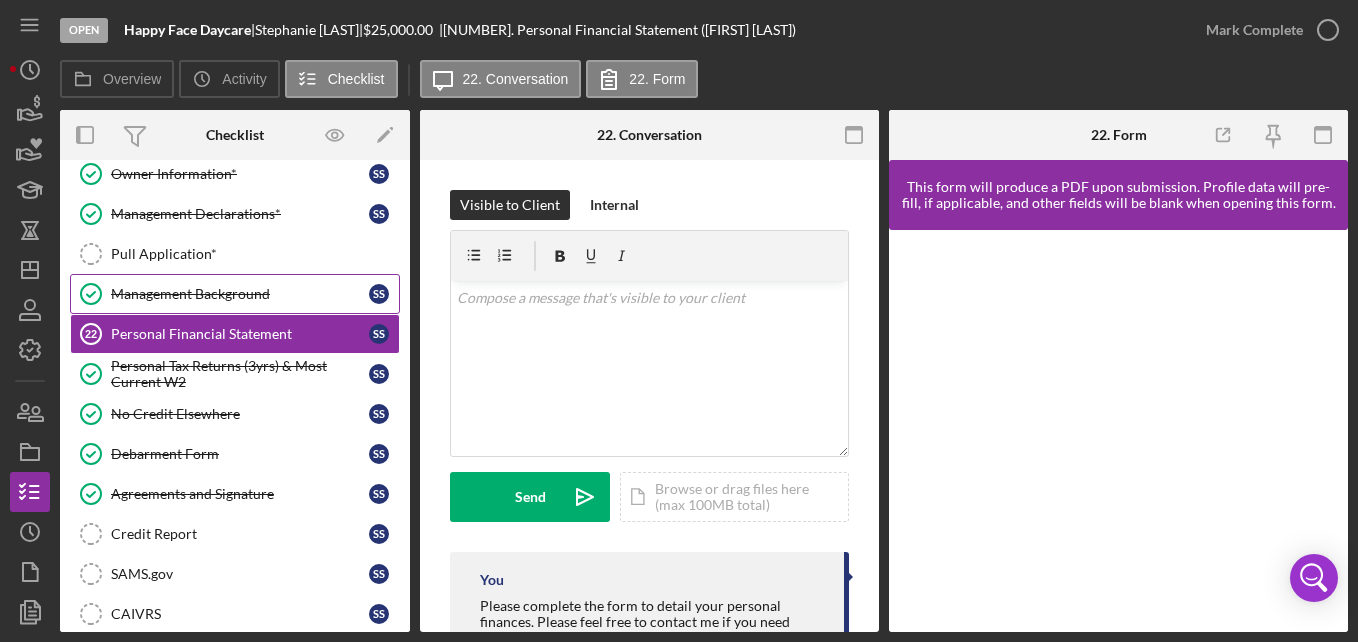 click on "Management Background" at bounding box center [240, 294] 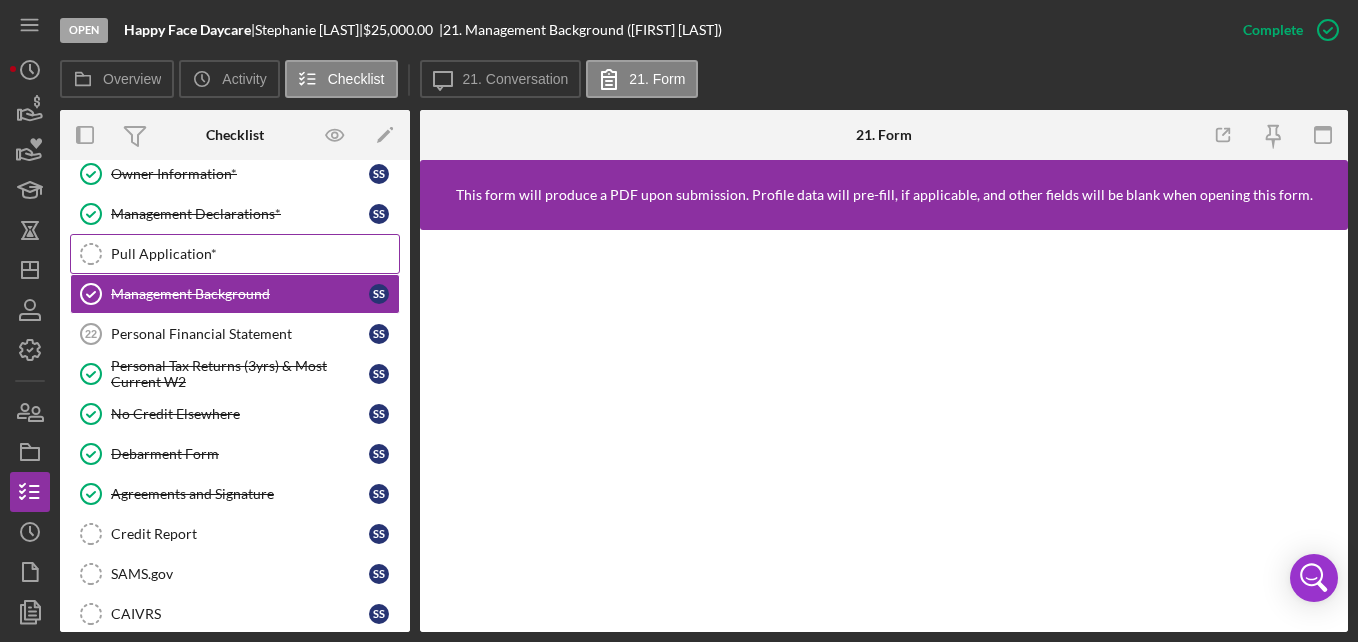 click on "Pull Application* Pull Application*" at bounding box center (235, 254) 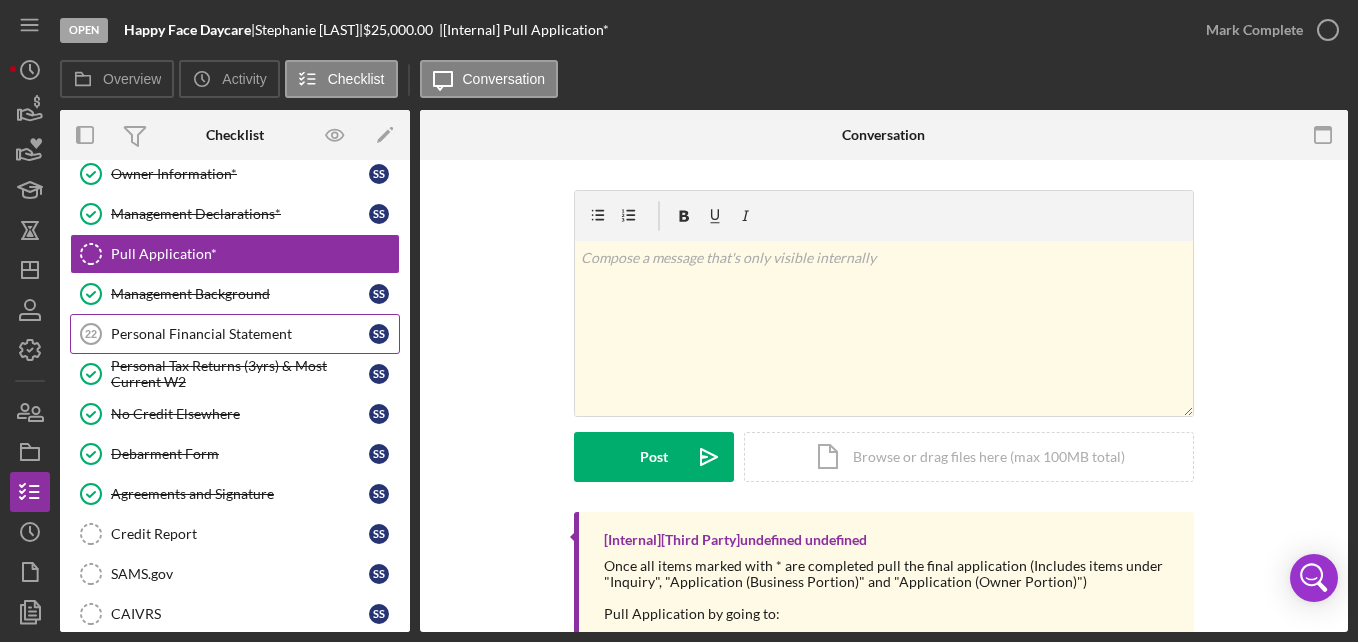 click on "Personal Financial Statement" at bounding box center (240, 334) 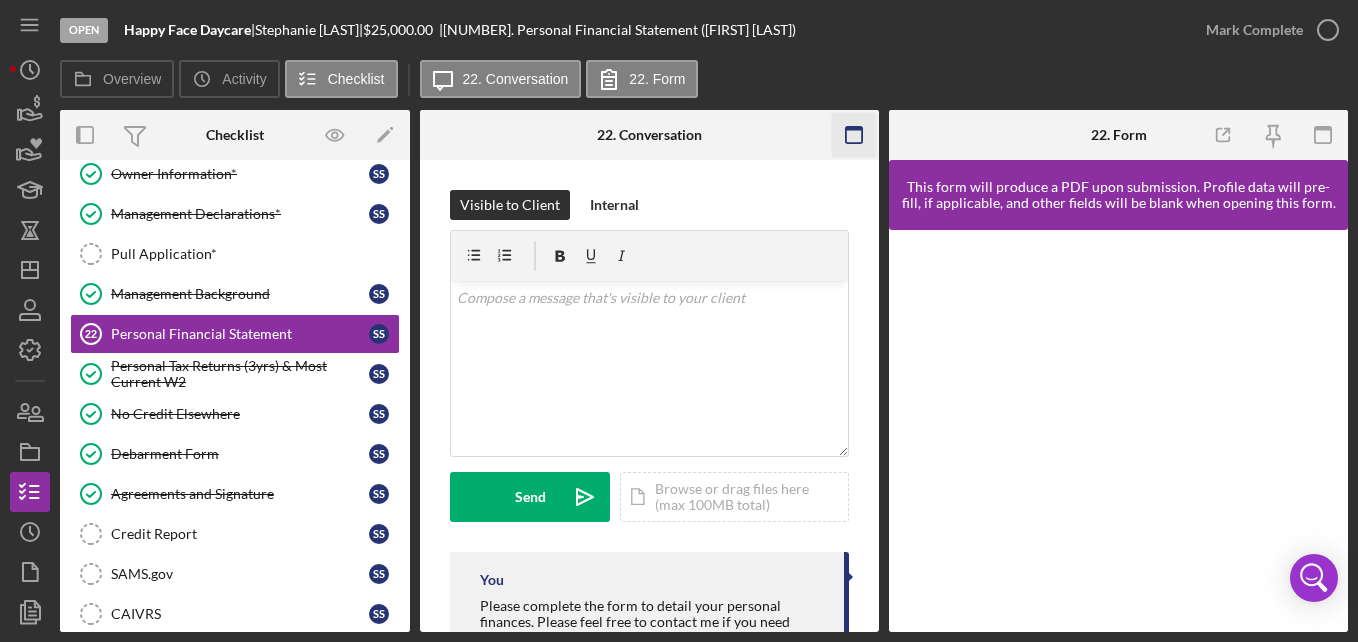 click 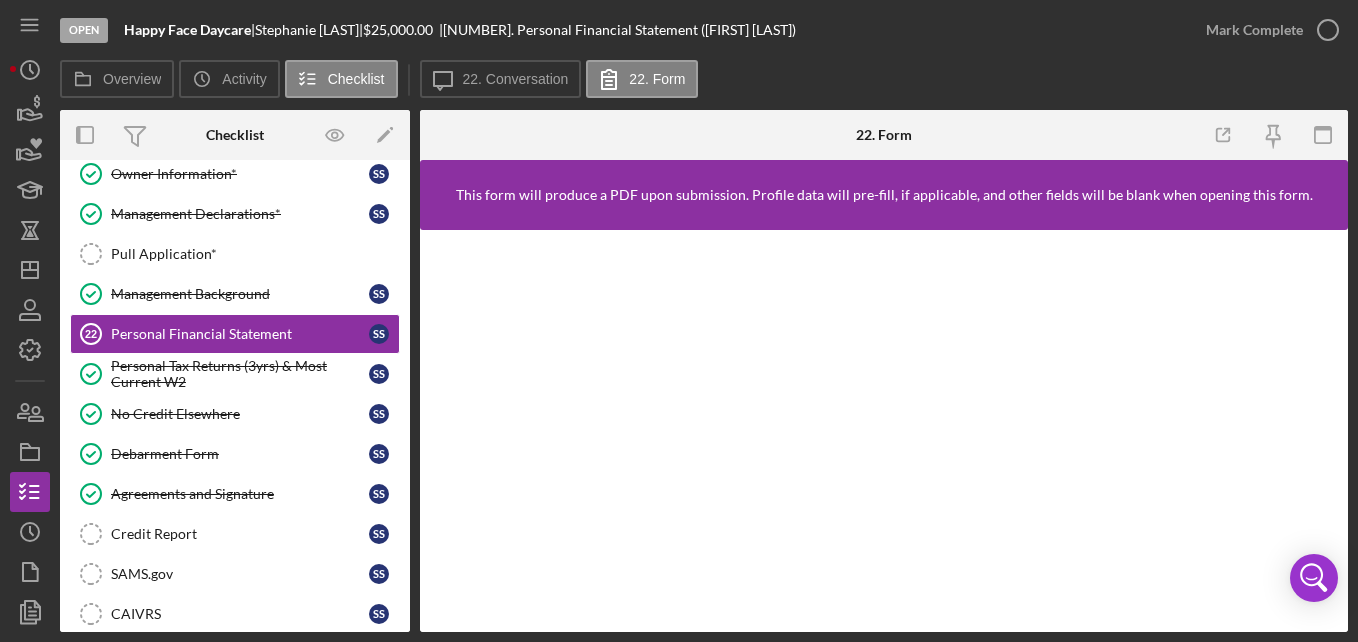 click at bounding box center [884, 431] 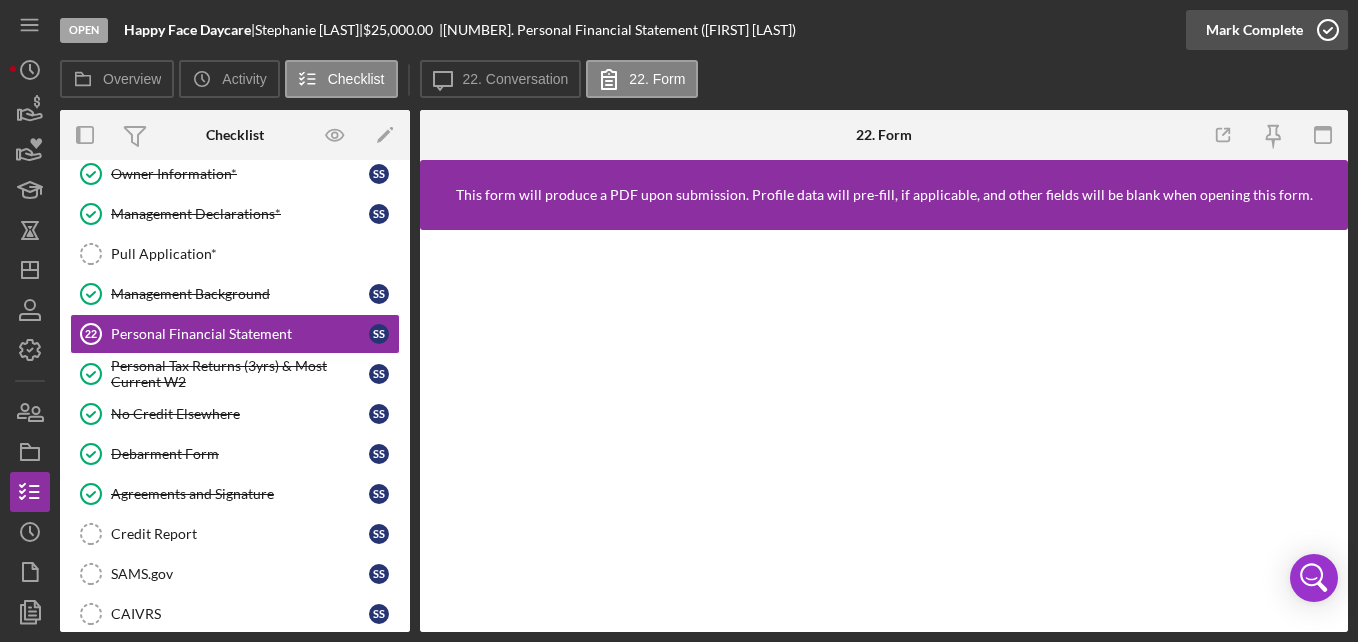 click 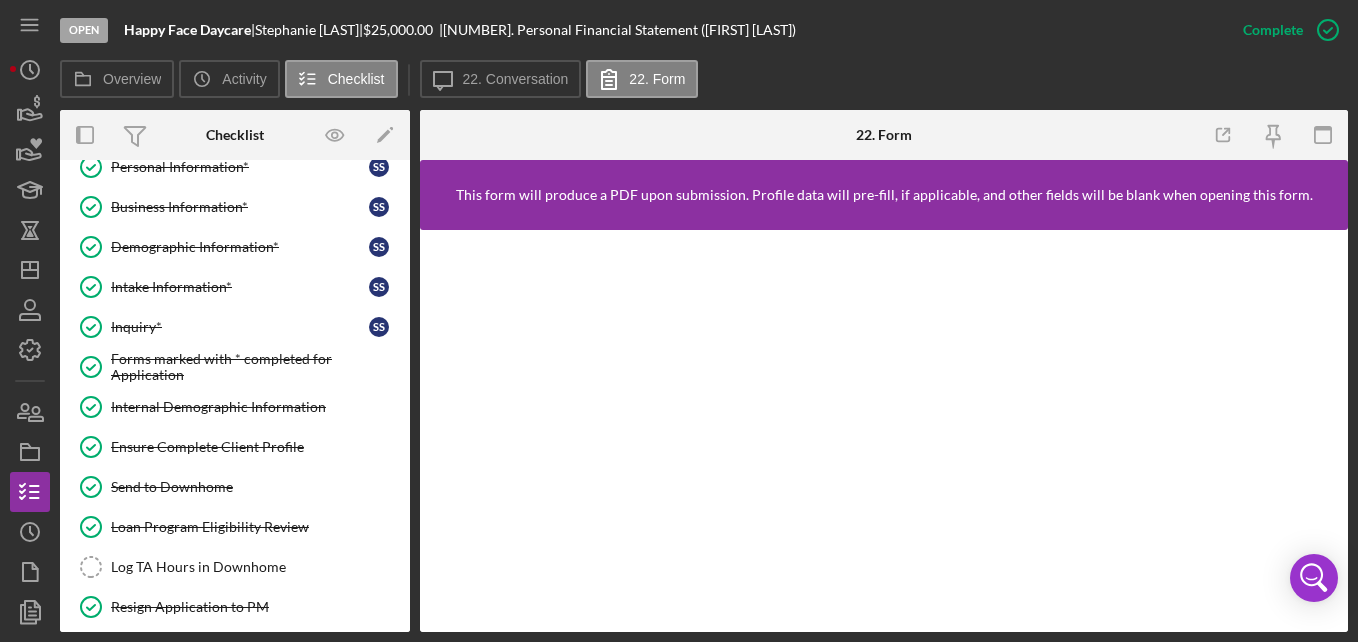 scroll, scrollTop: 65, scrollLeft: 0, axis: vertical 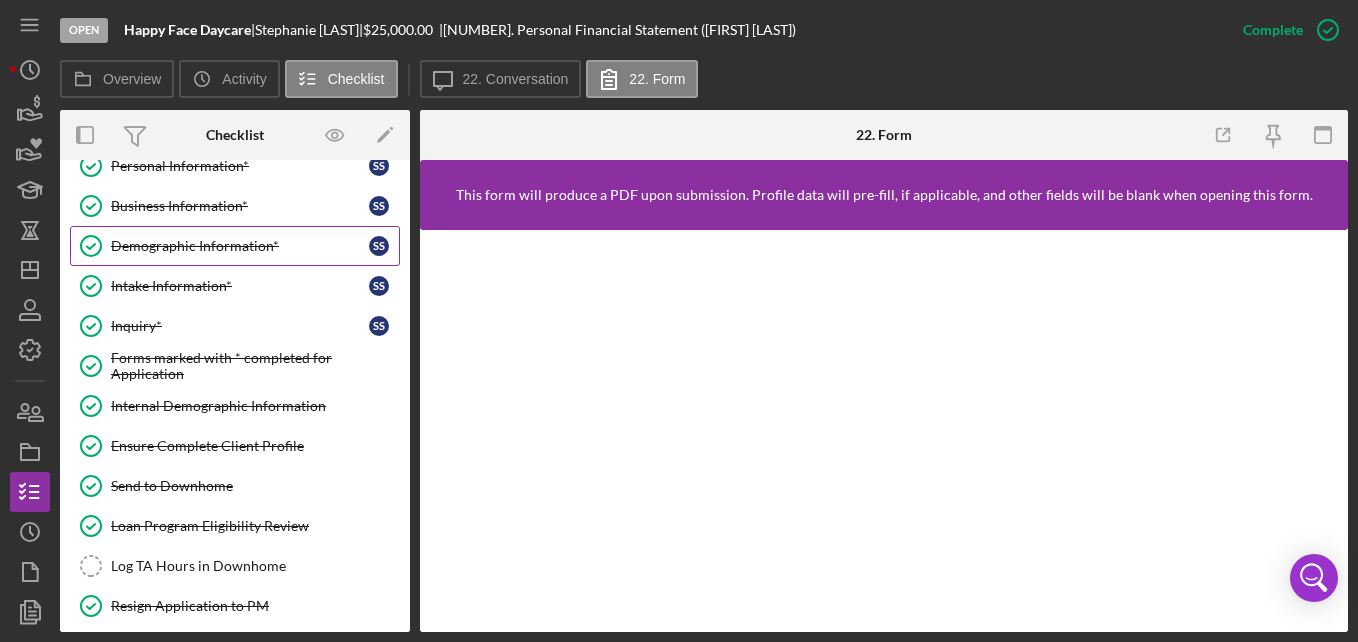 click on "Demographic Information* Demographic Information* S S" at bounding box center [235, 246] 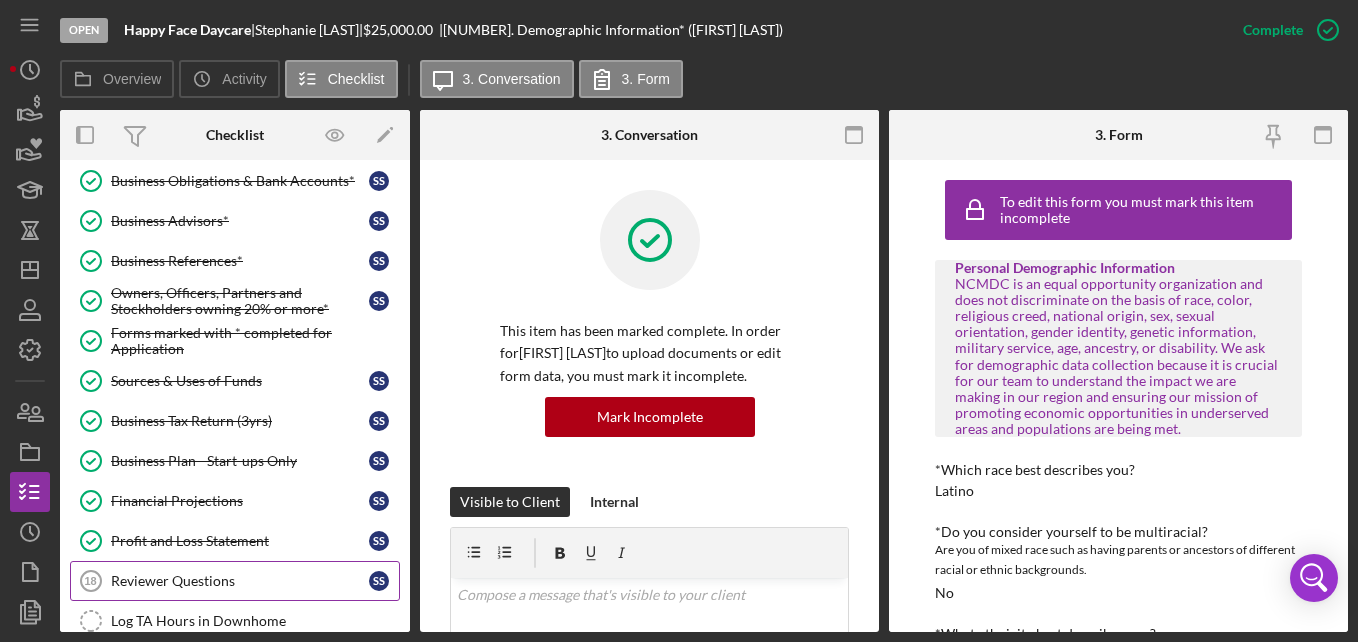 scroll, scrollTop: 905, scrollLeft: 0, axis: vertical 